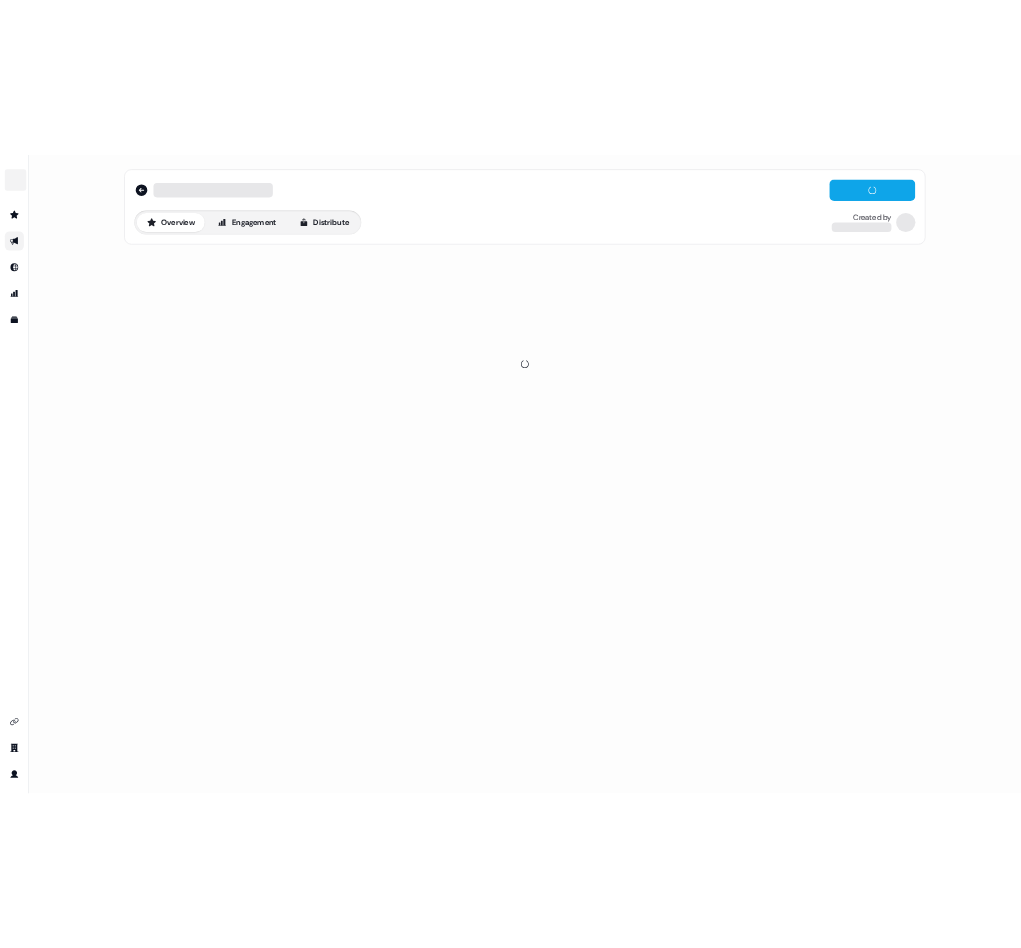 scroll, scrollTop: 0, scrollLeft: 0, axis: both 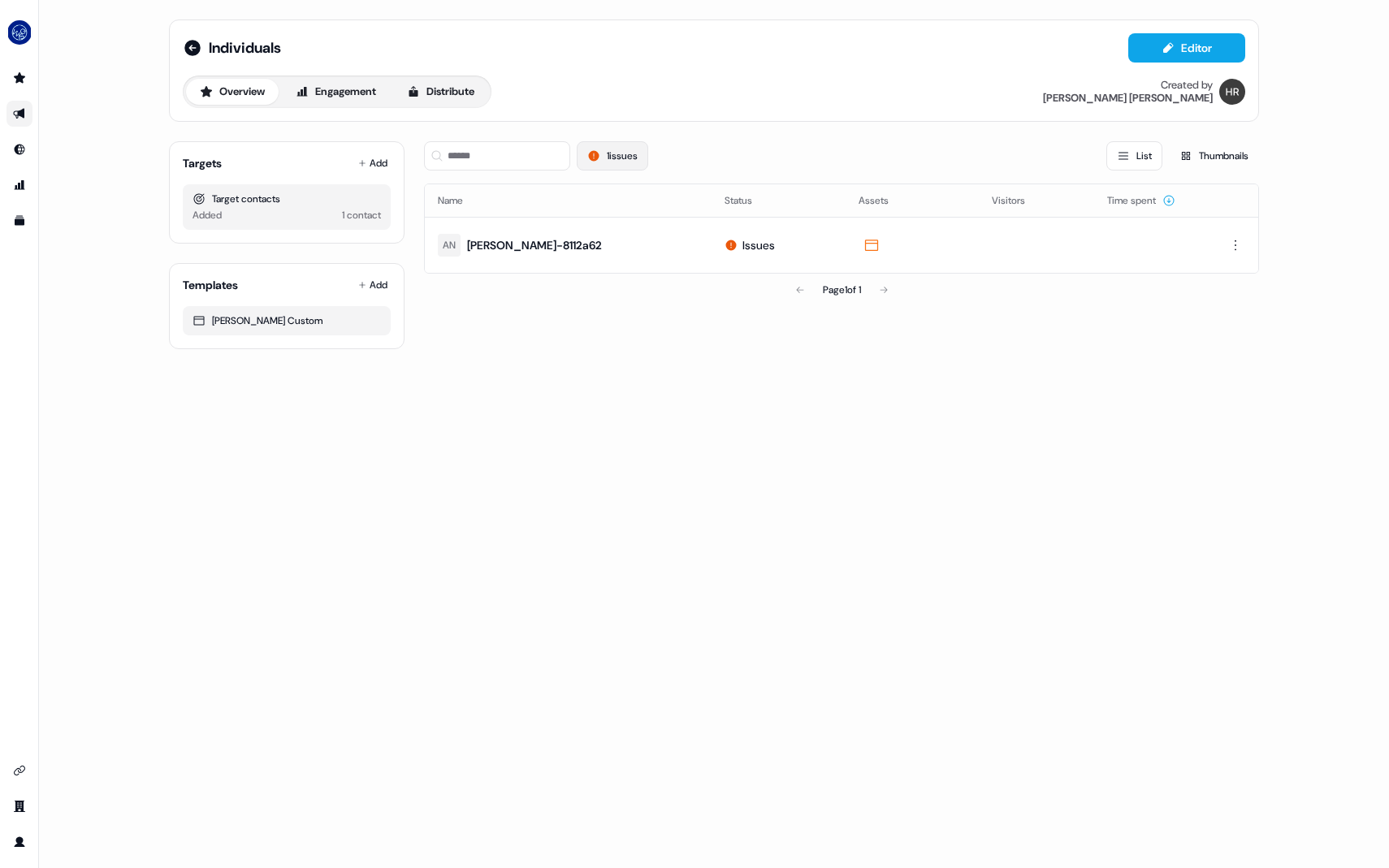 click on "1  issues" at bounding box center [612, 156] 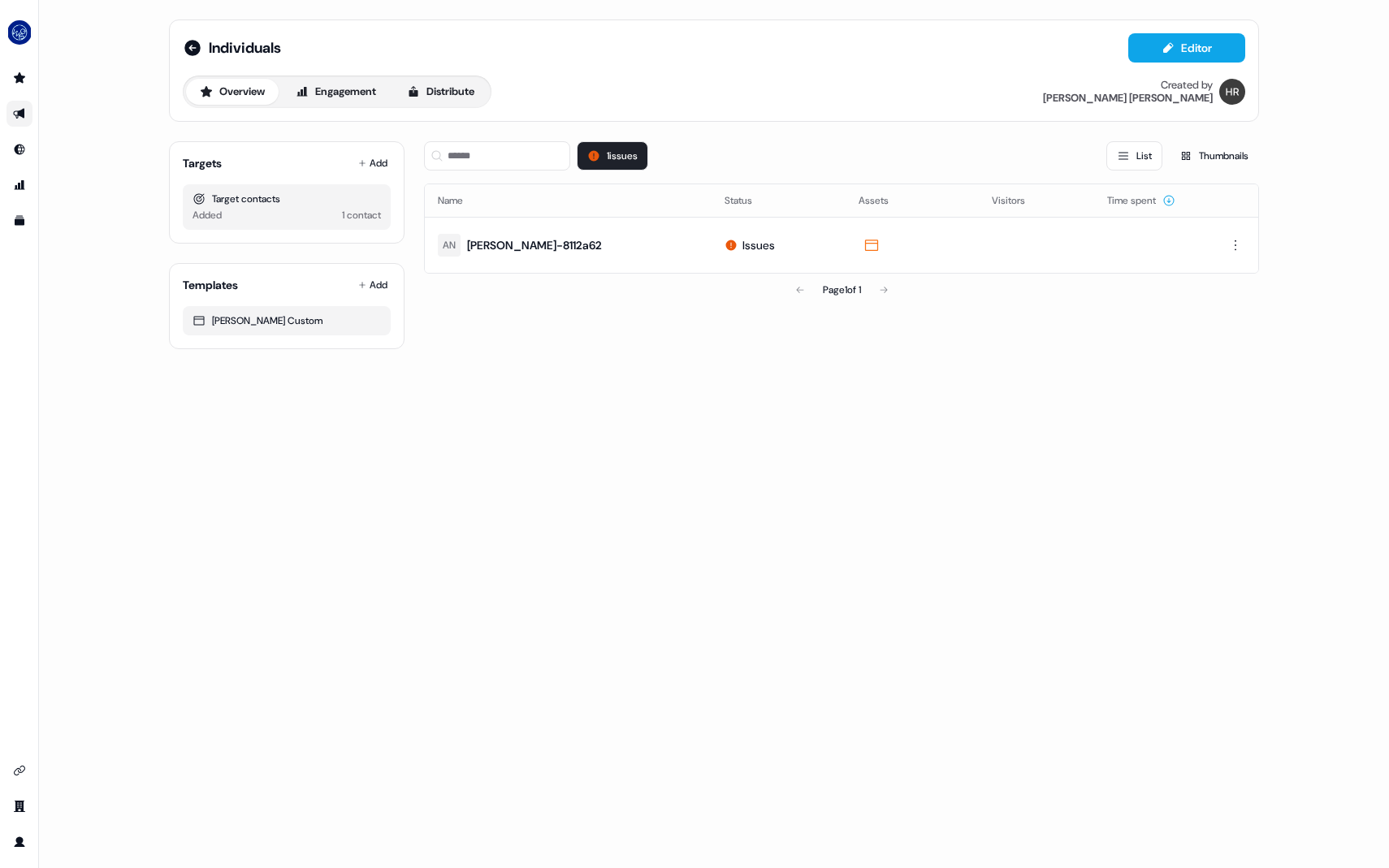 click on "1  issues List Thumbnails" at bounding box center (842, 156) 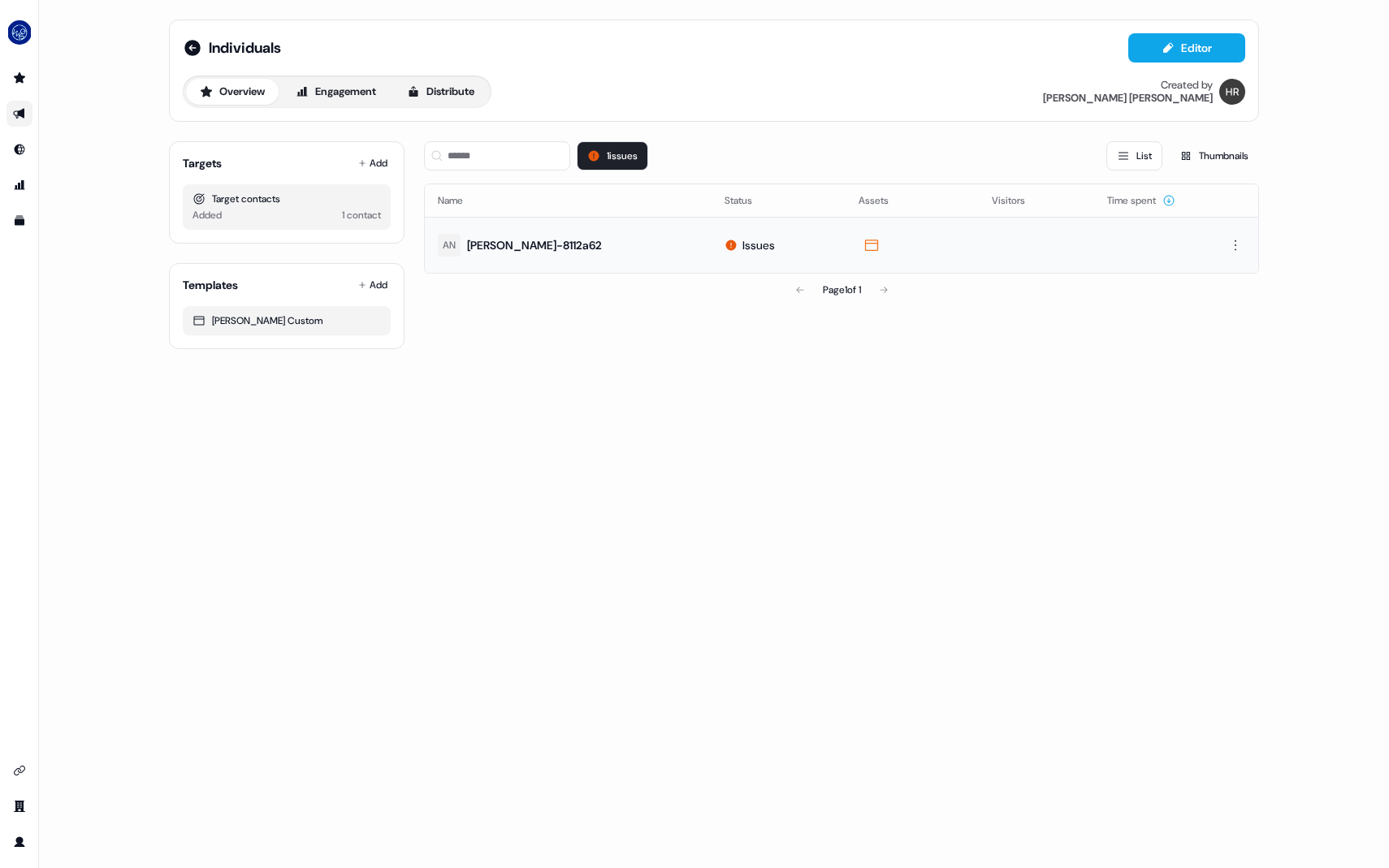 click on "anthony-abraham-8112a62" at bounding box center (534, 245) 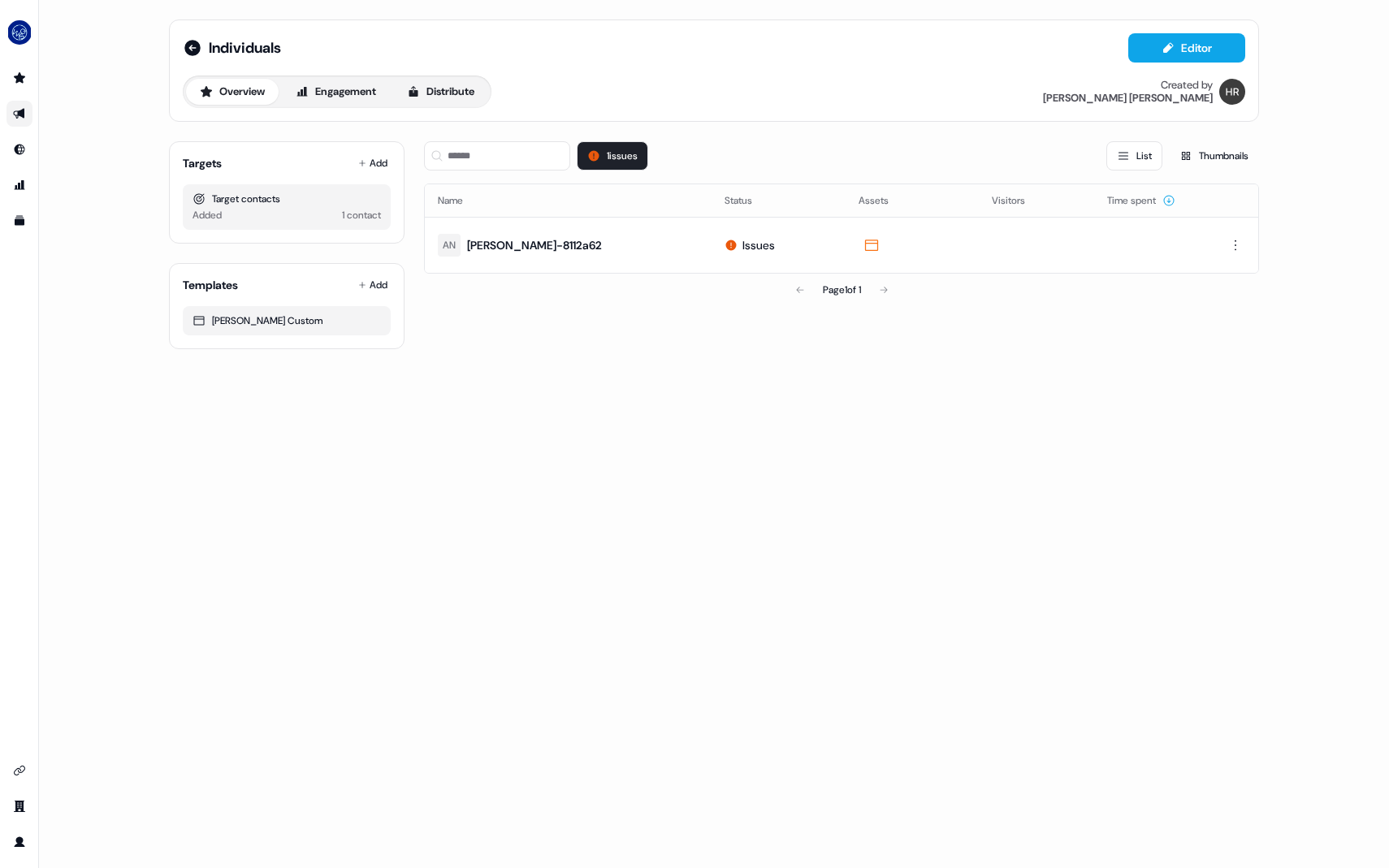 click on "1  issues List Thumbnails Name Status Assets Visitors Time spent AN anthony-abraham-8112a62 Issues Page  1  of 1" at bounding box center [842, 239] 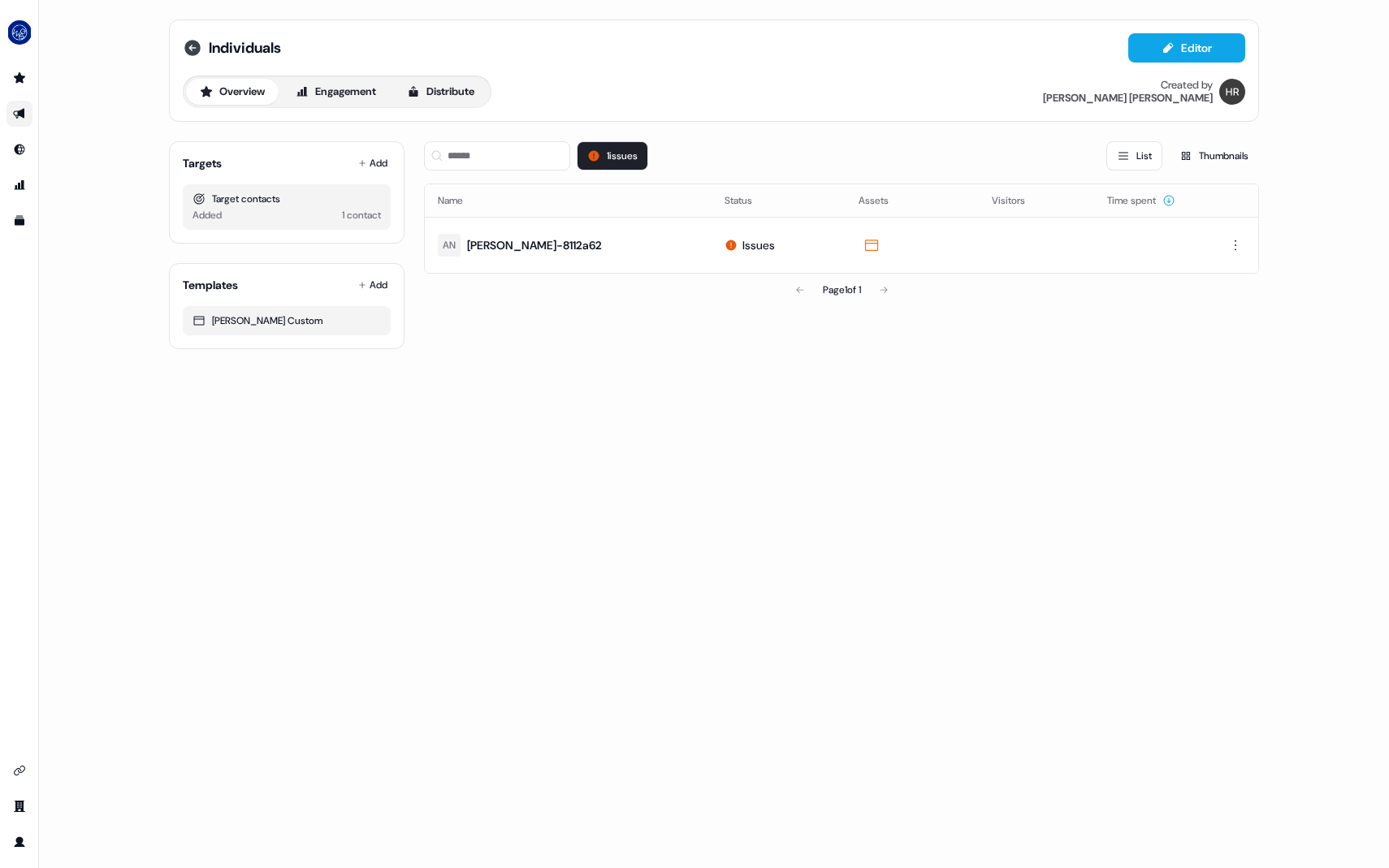 click 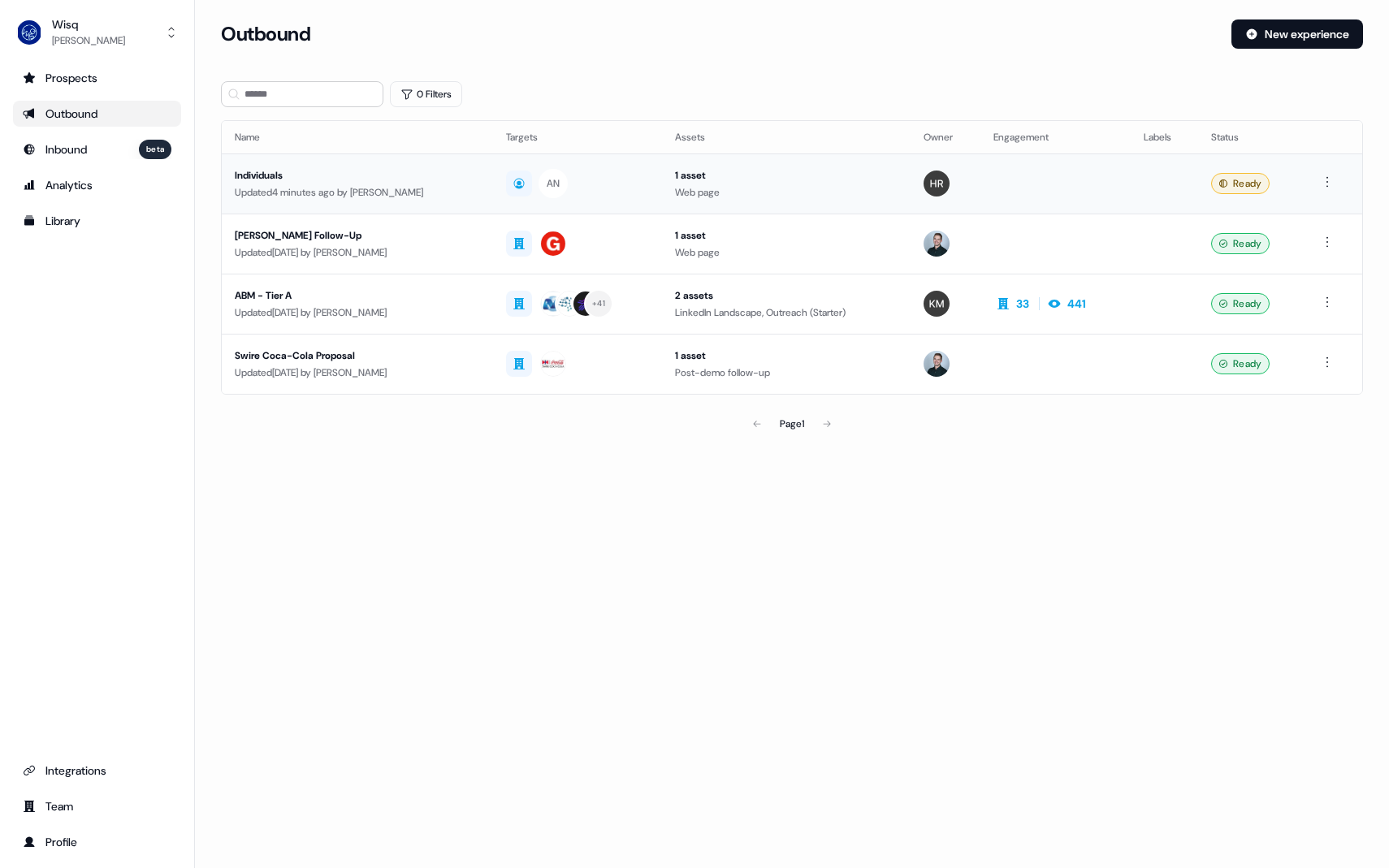 click on "Updated  4 minutes ago   by   Harrison Roloff" at bounding box center (357, 192) 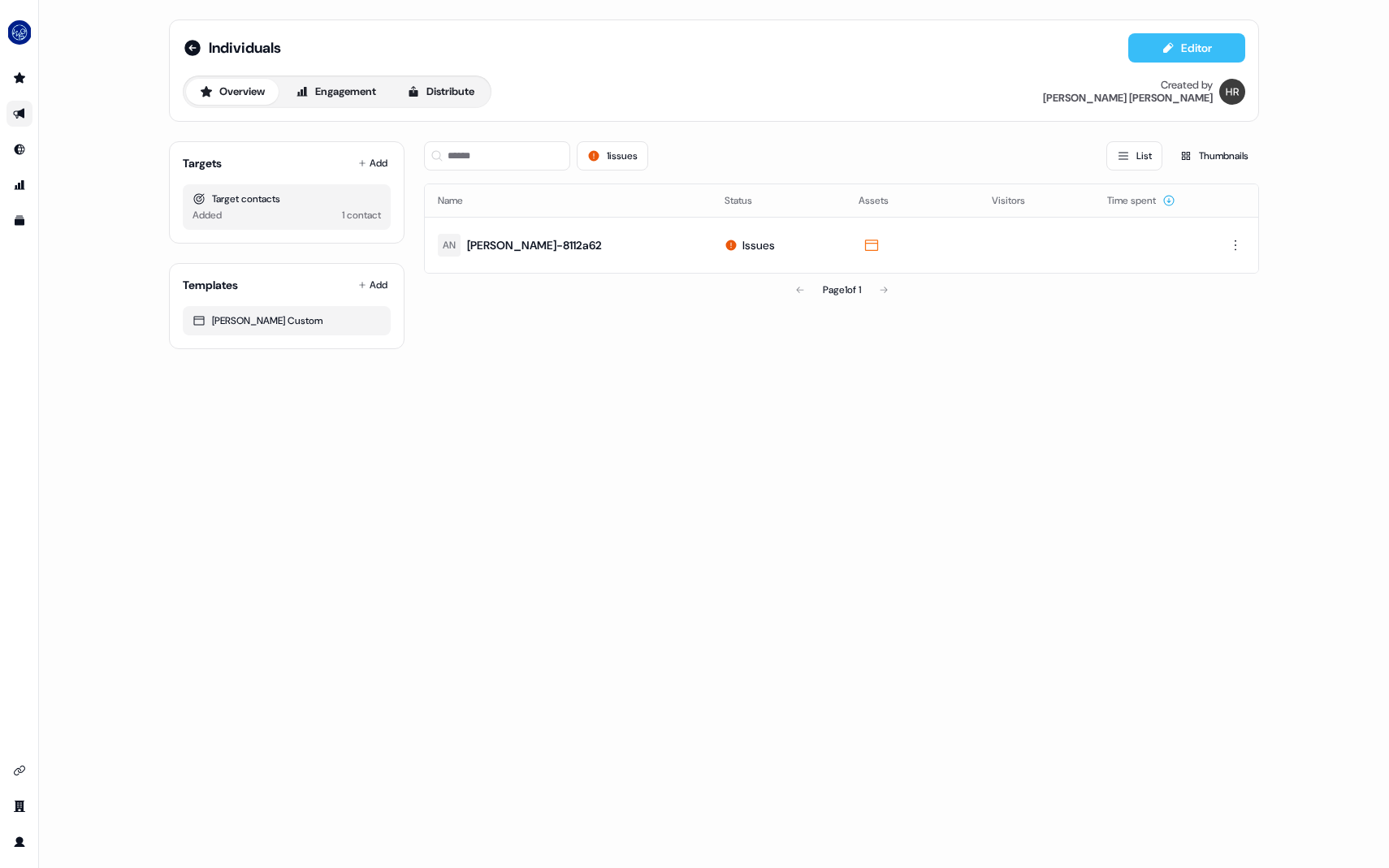 click 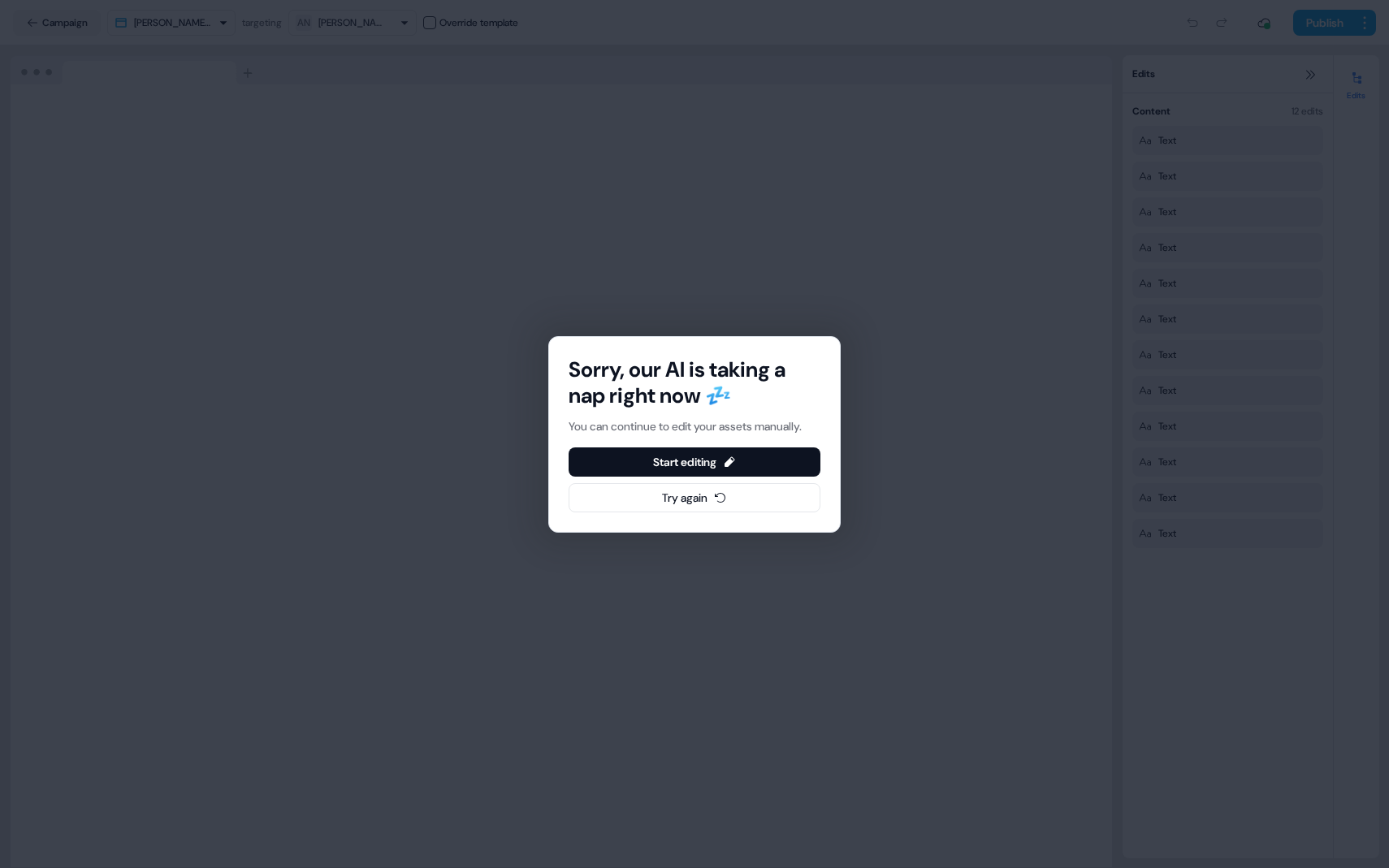 drag, startPoint x: 732, startPoint y: 497, endPoint x: 826, endPoint y: 305, distance: 213.77558 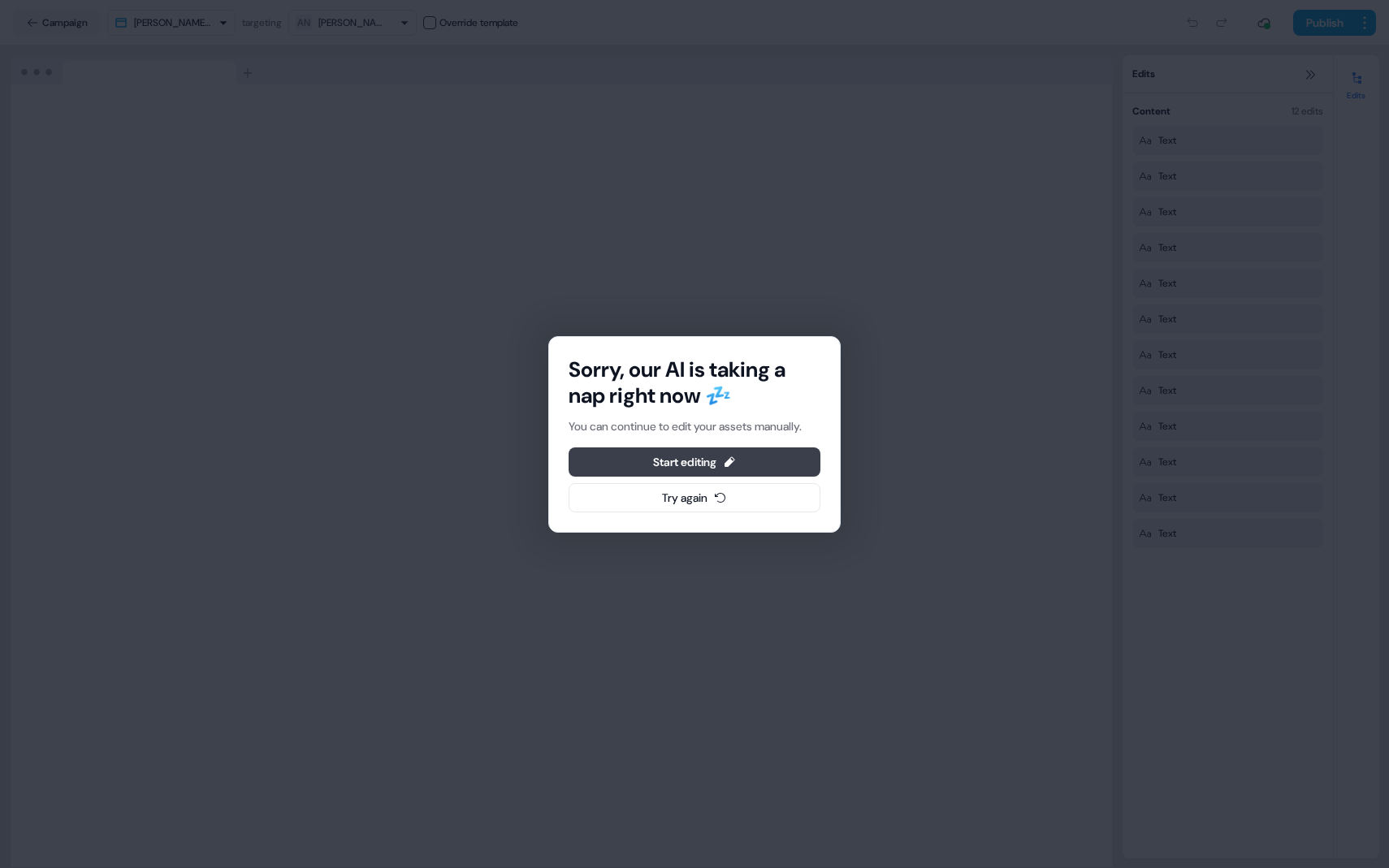 click on "Start editing" at bounding box center [694, 462] 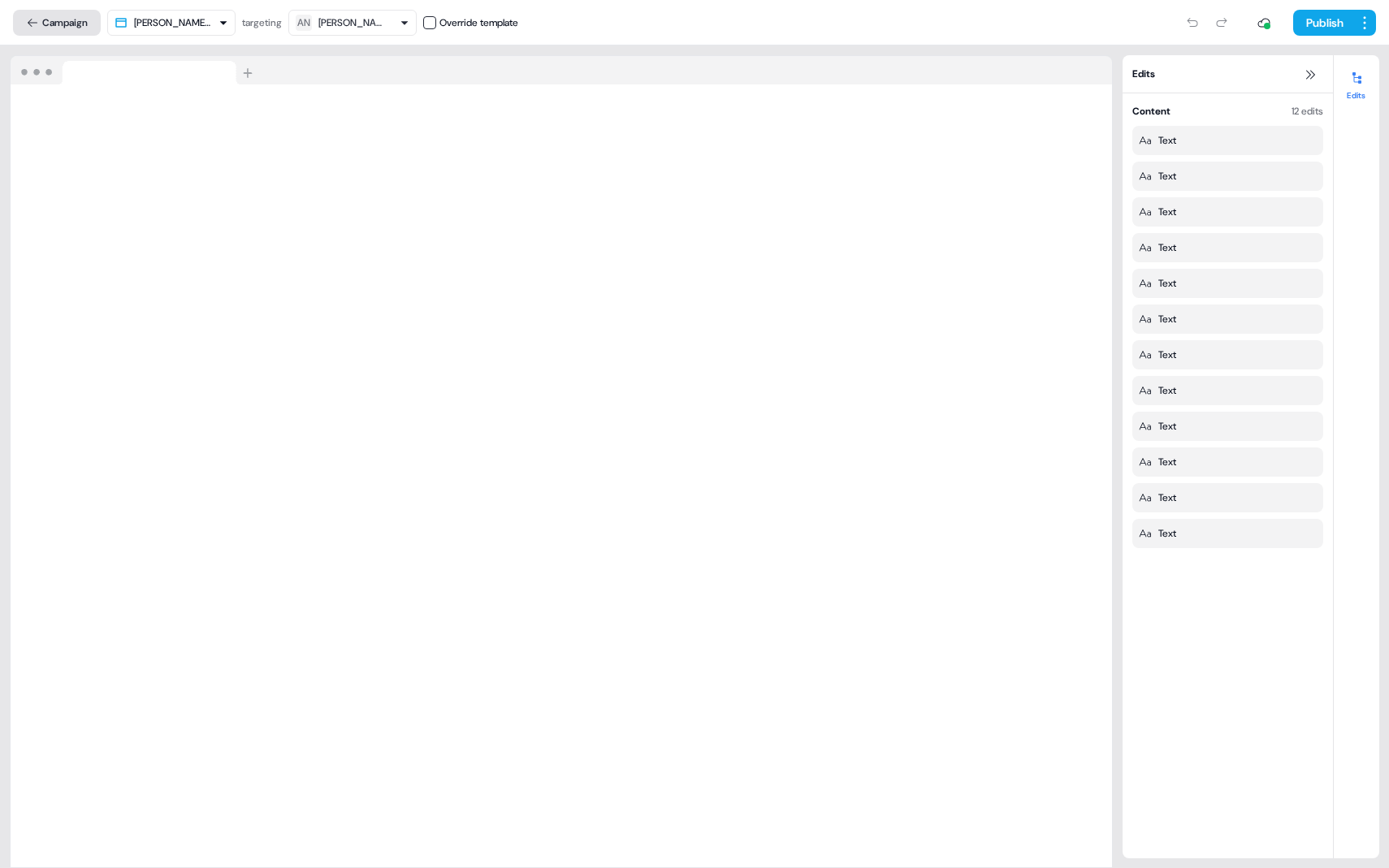 click on "Campaign" at bounding box center [57, 23] 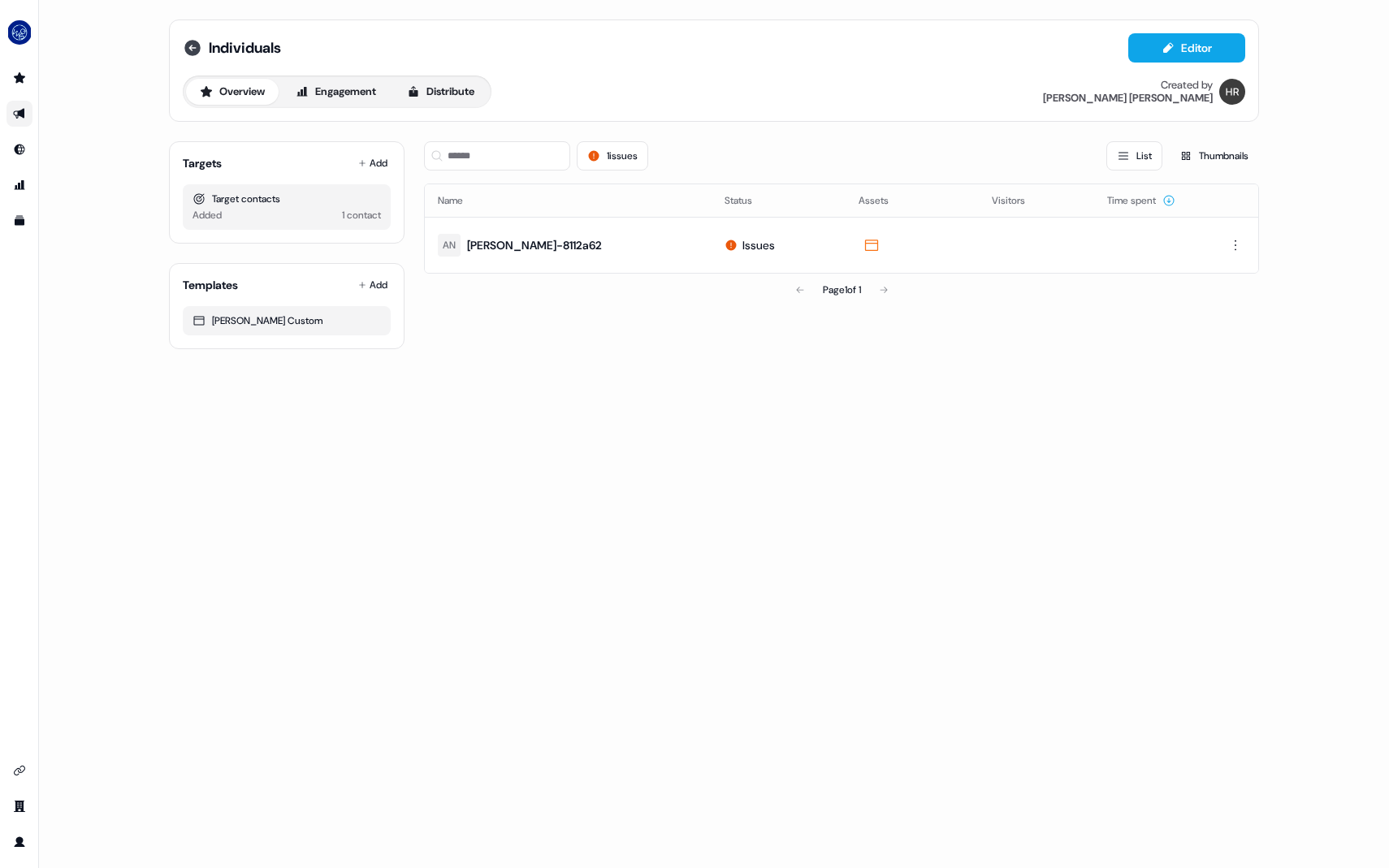 click 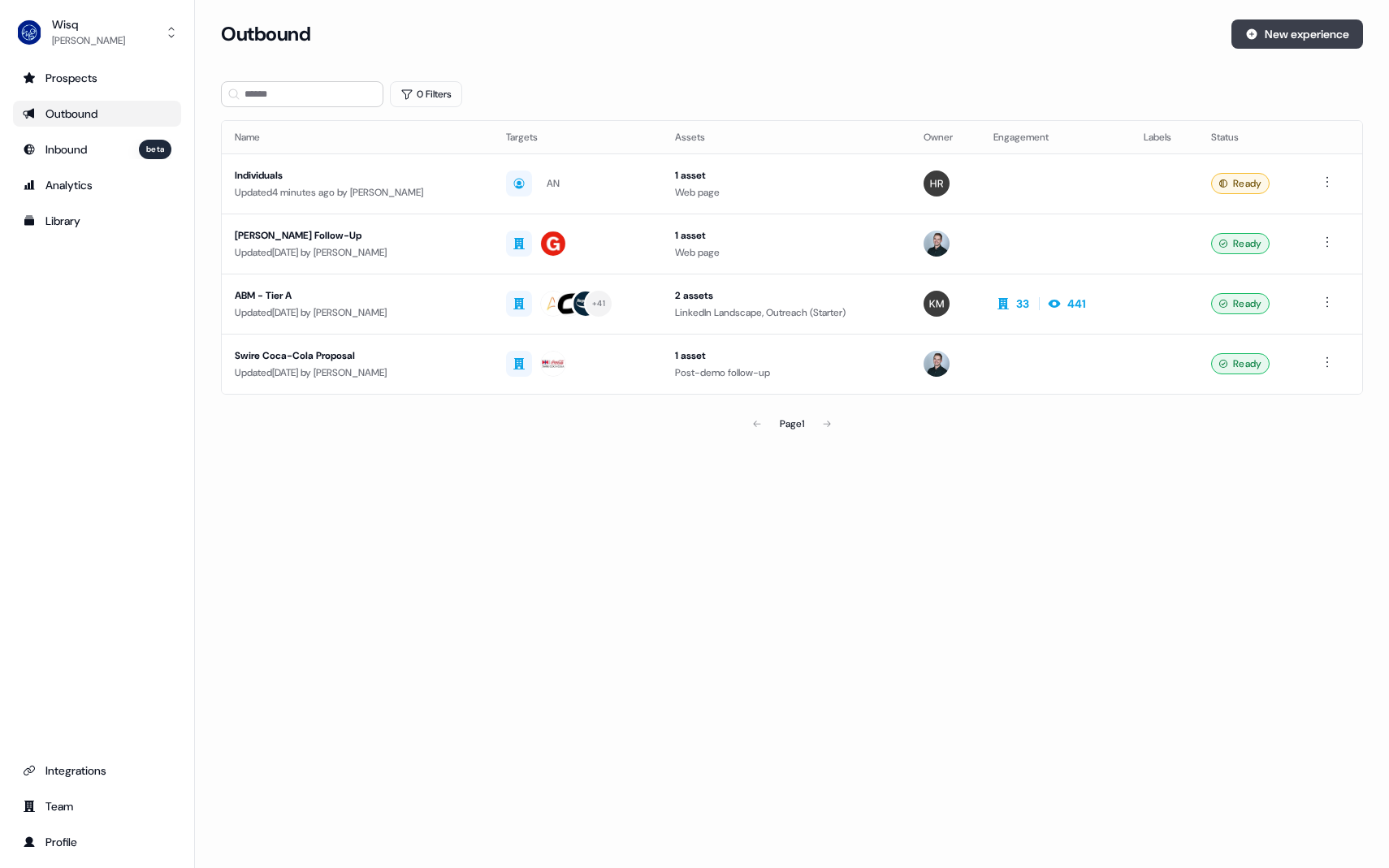 click on "New experience" at bounding box center [1297, 34] 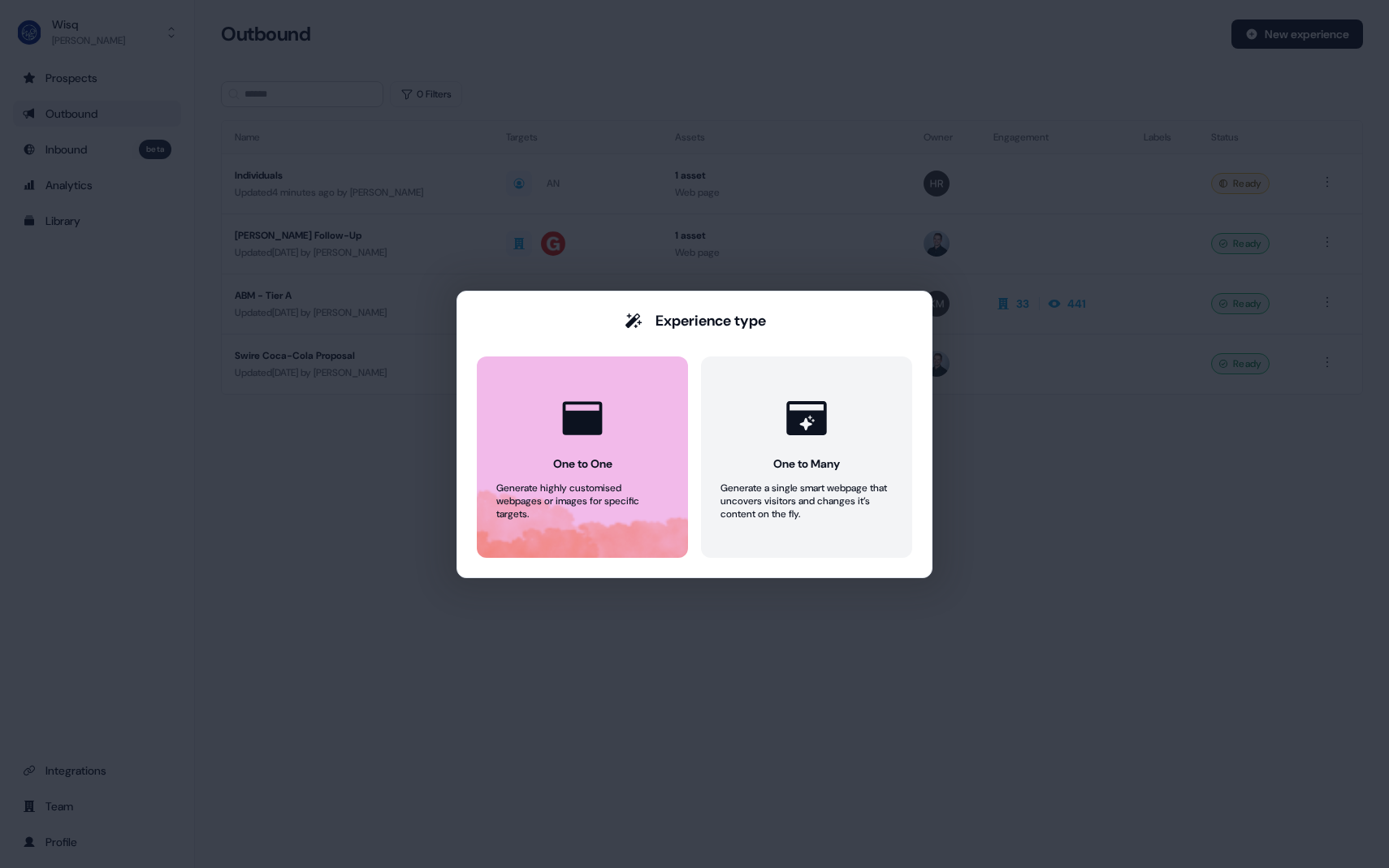 click on "One to One Generate highly customised webpages or images for specific targets." at bounding box center [582, 457] 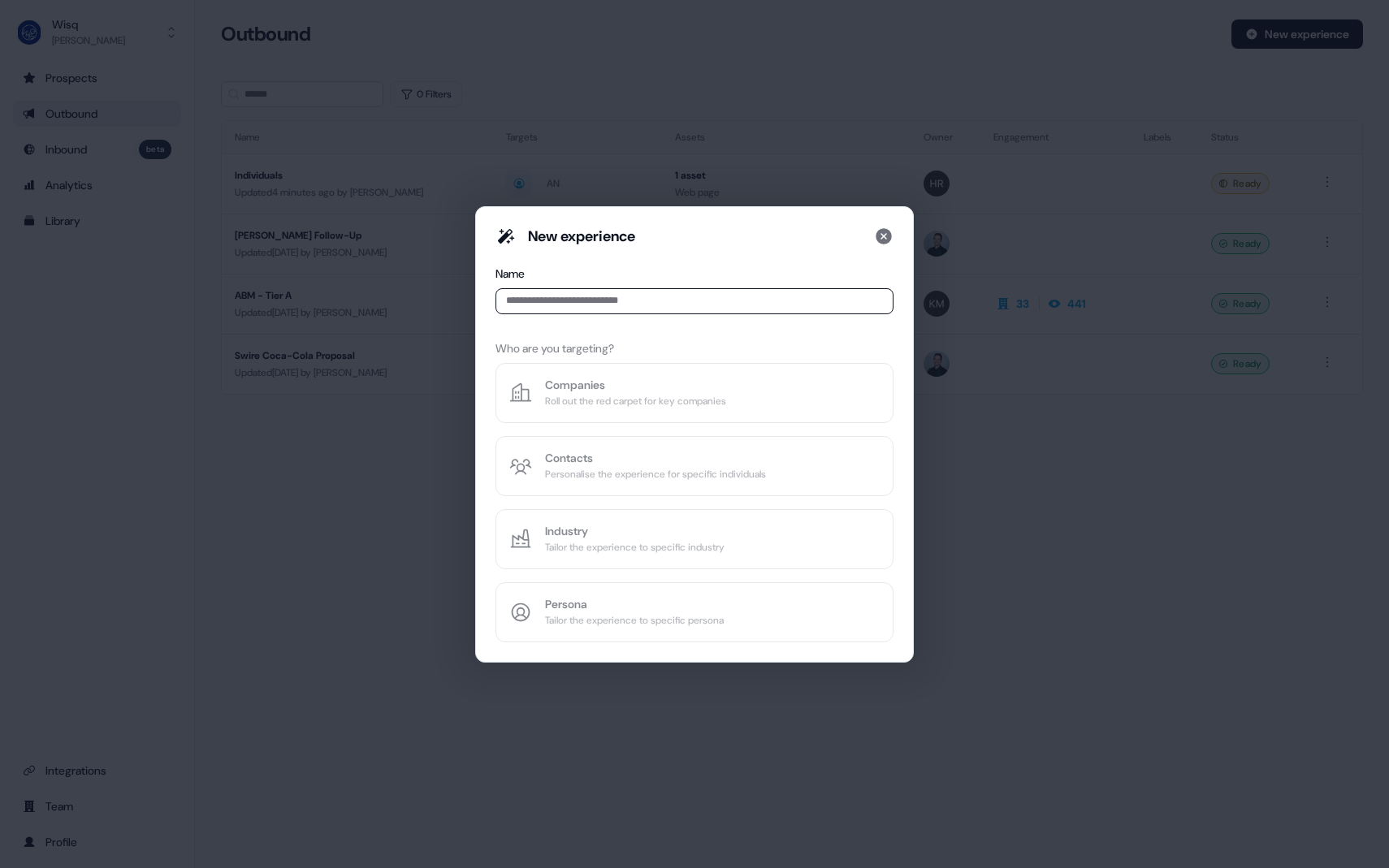 click on "New experience Name Who are you targeting? Companies Roll out the red carpet for key companies Contacts Personalise the experience for specific individuals Industry Tailor the experience to specific industry Persona Tailor the experience to specific persona" at bounding box center [694, 434] 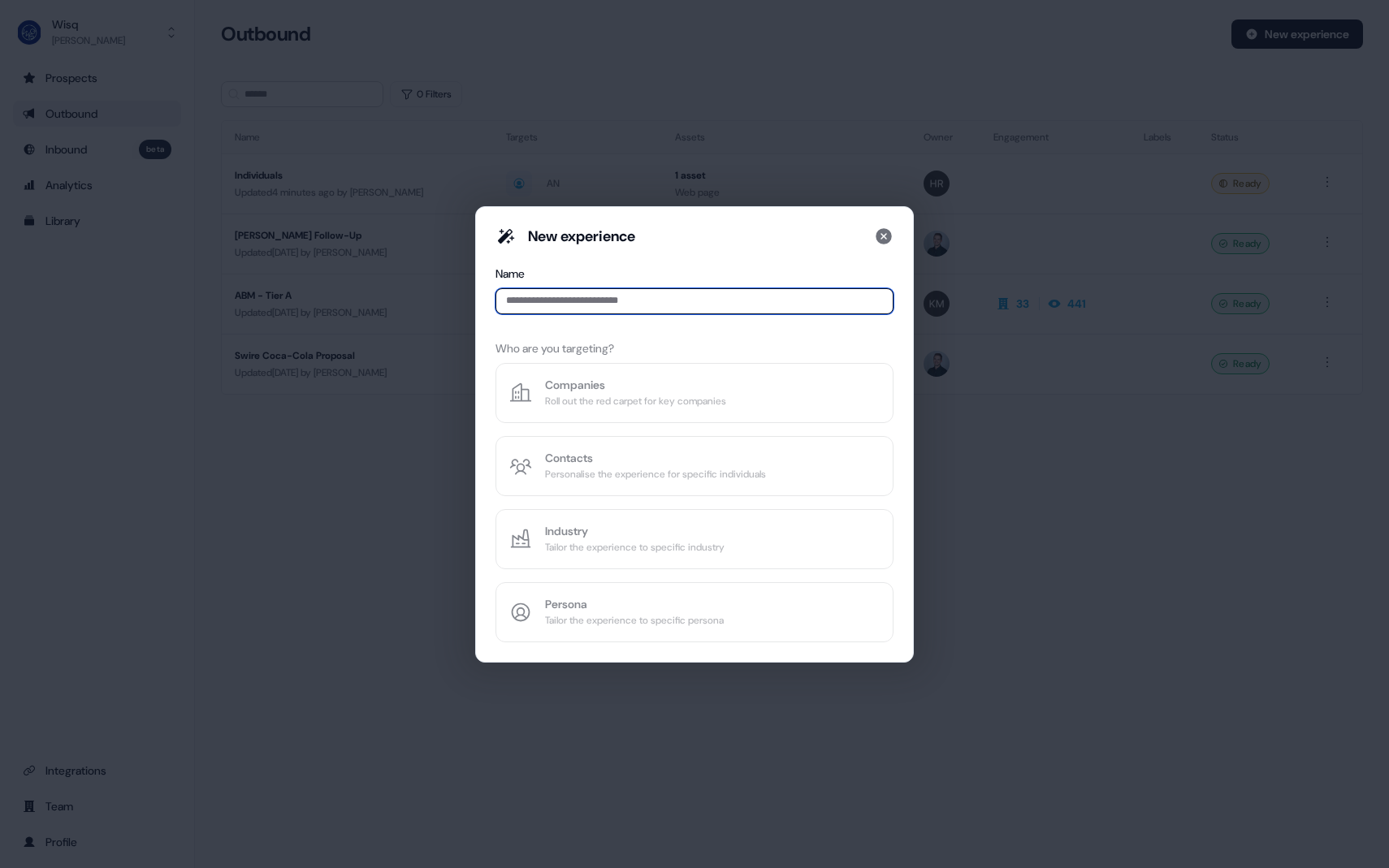 click at bounding box center [694, 301] 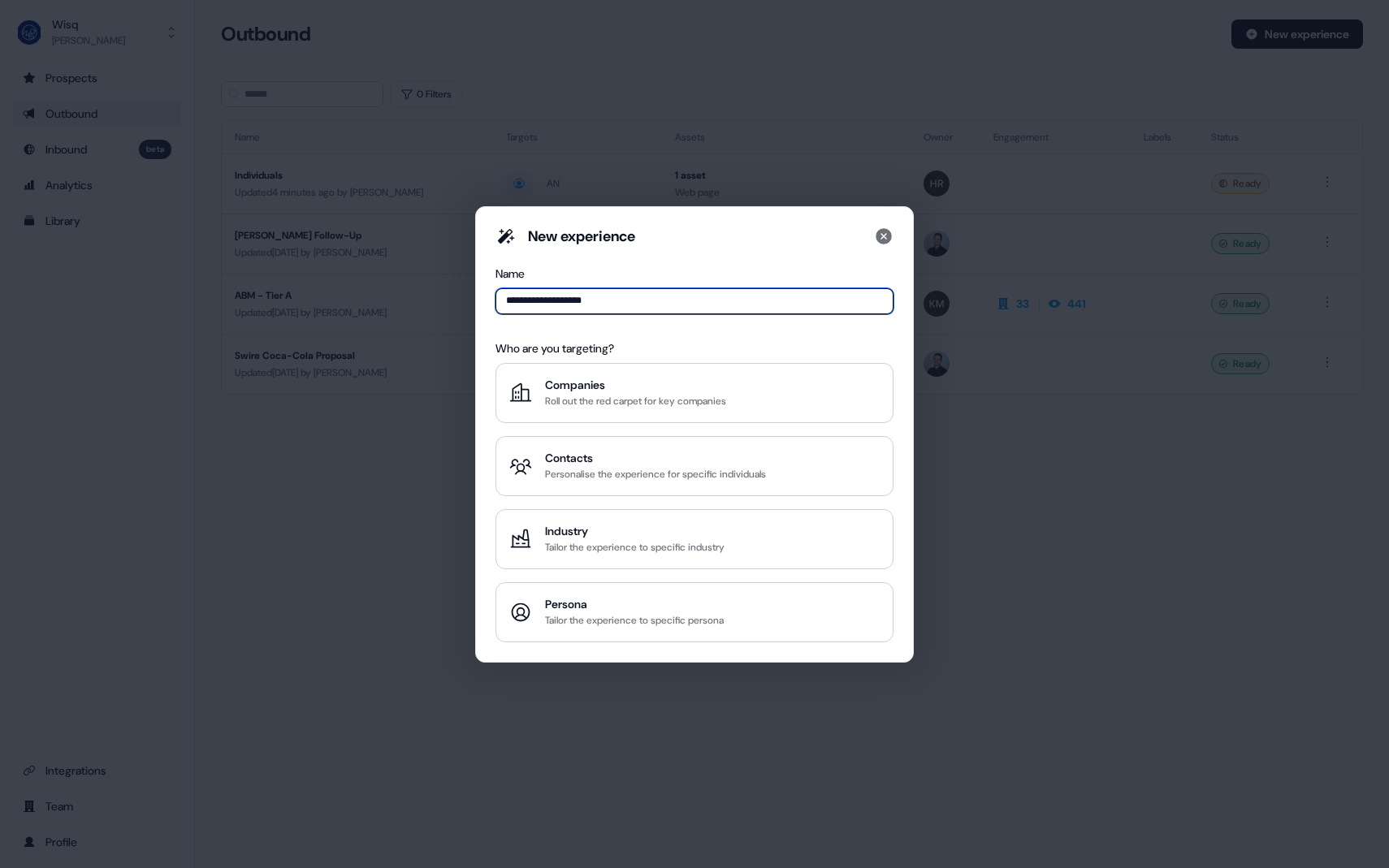 type on "**********" 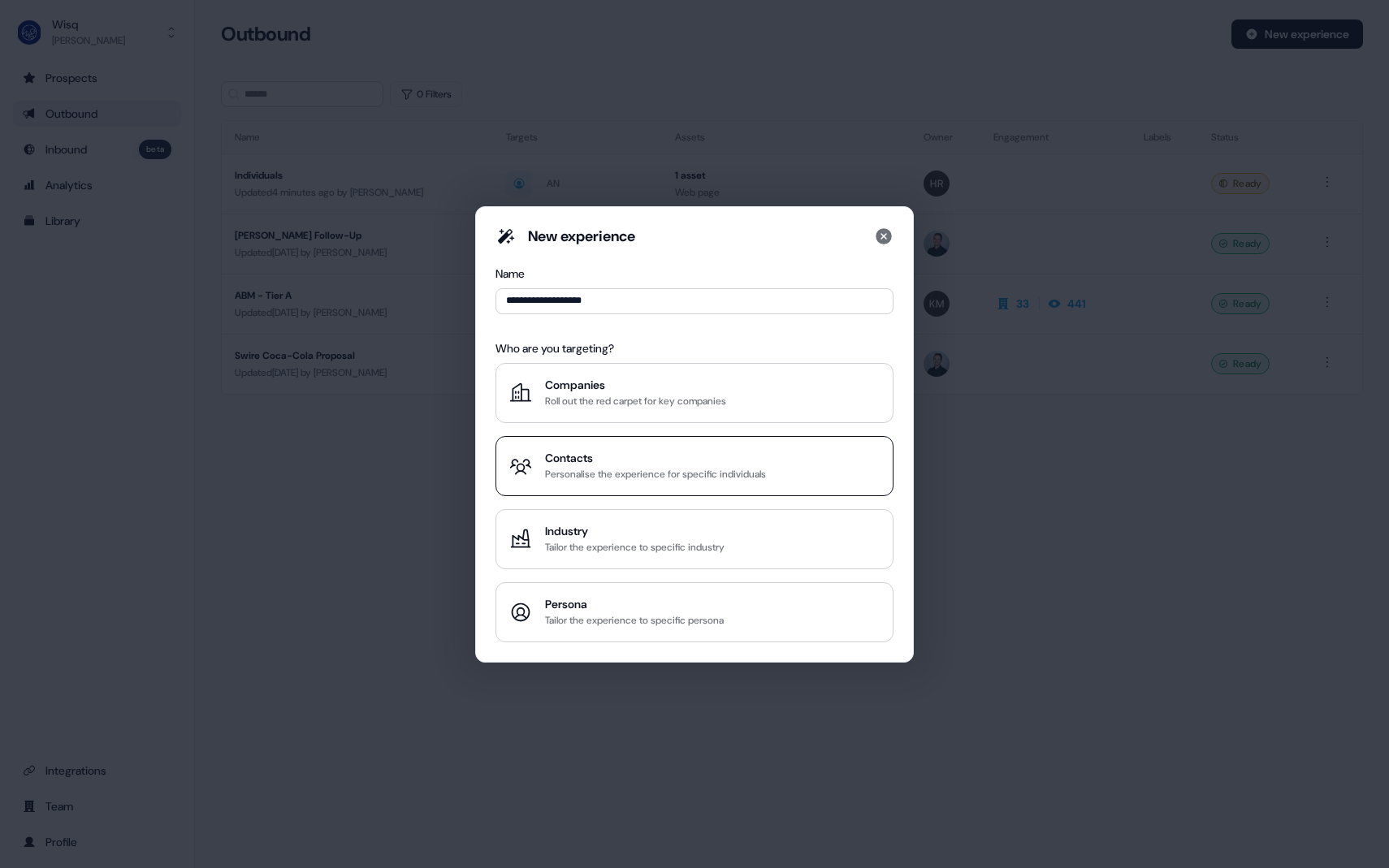 click on "Contacts" at bounding box center (656, 458) 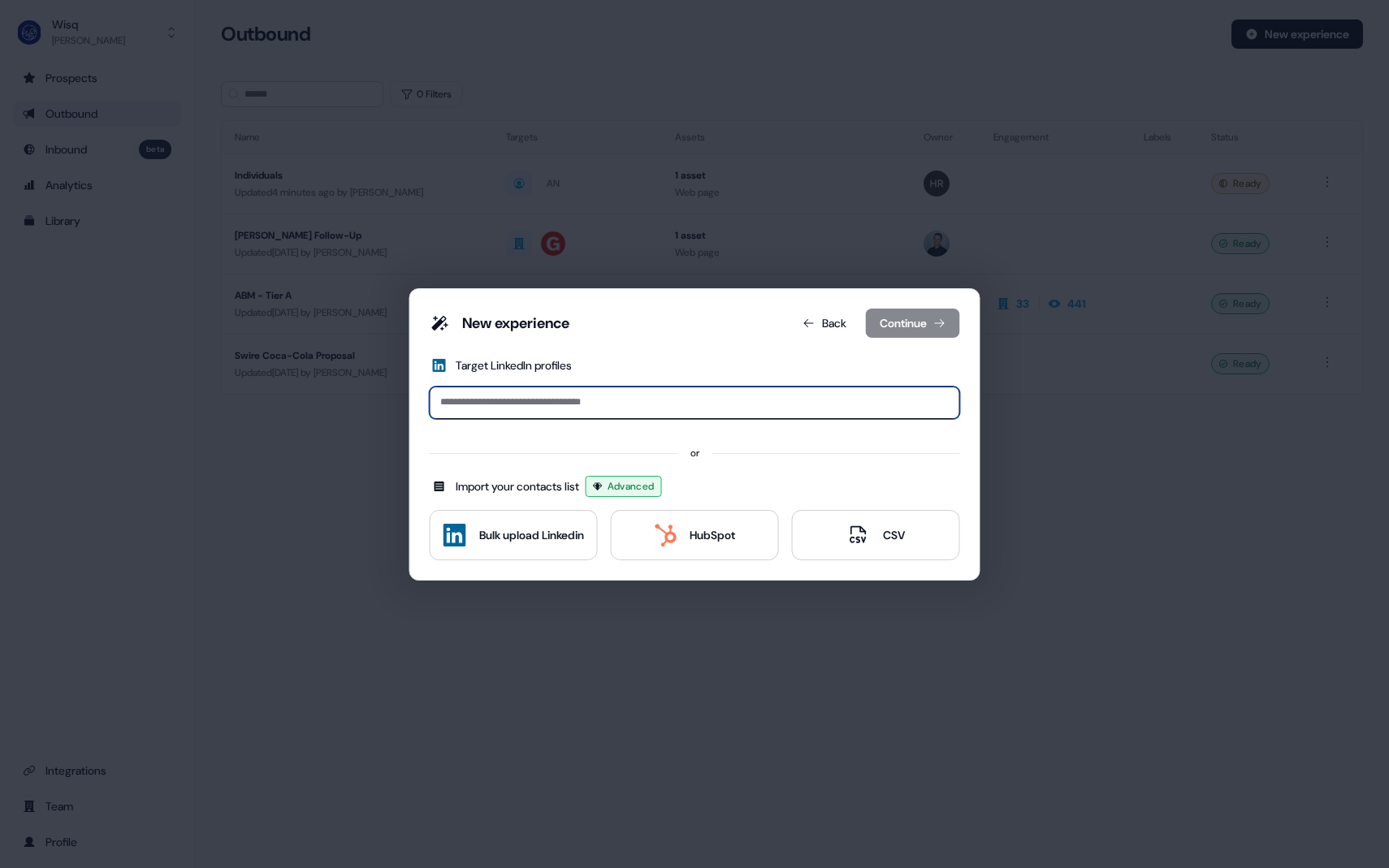 click at bounding box center (694, 403) 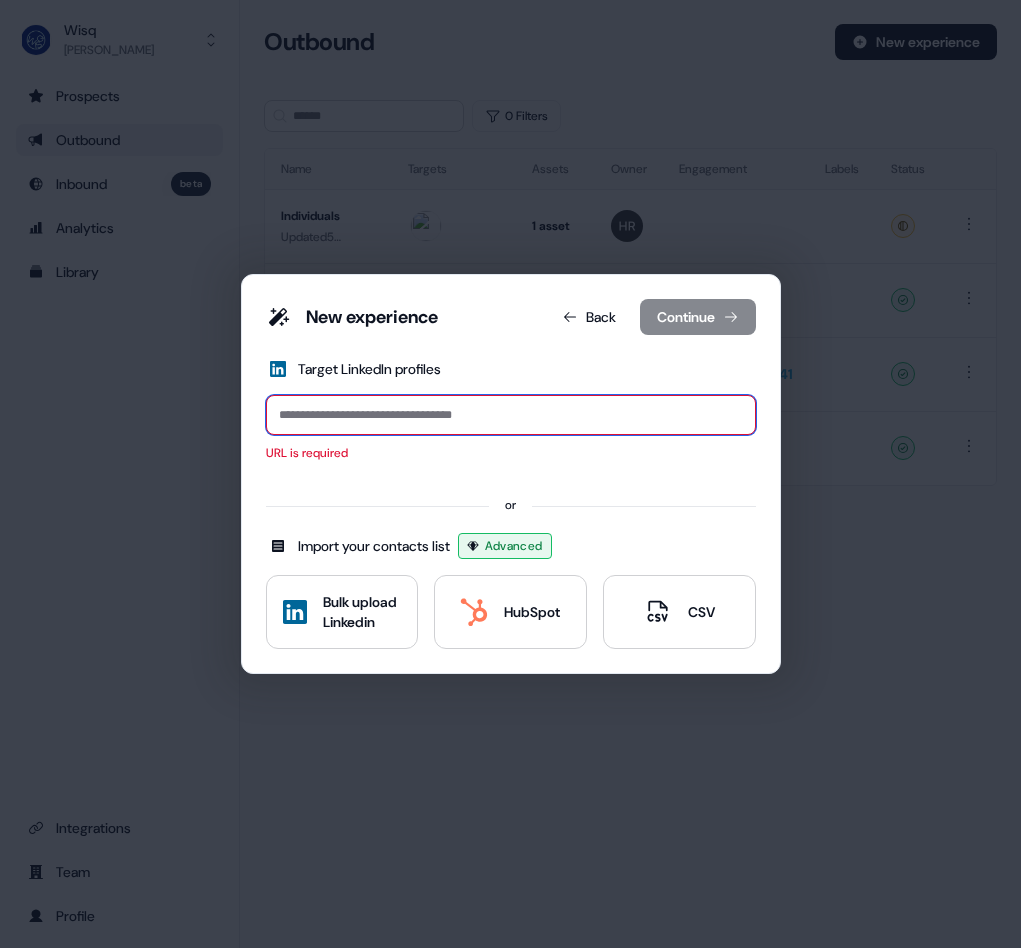 paste on "**********" 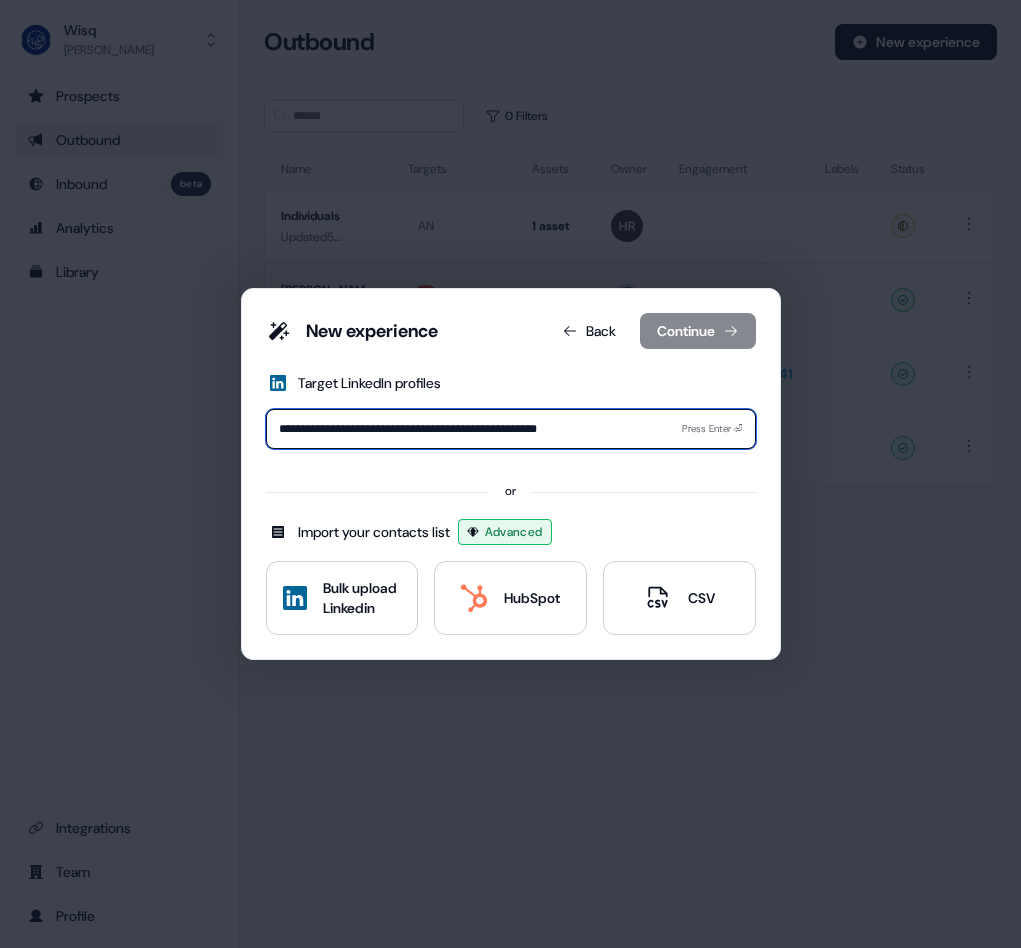 type on "**********" 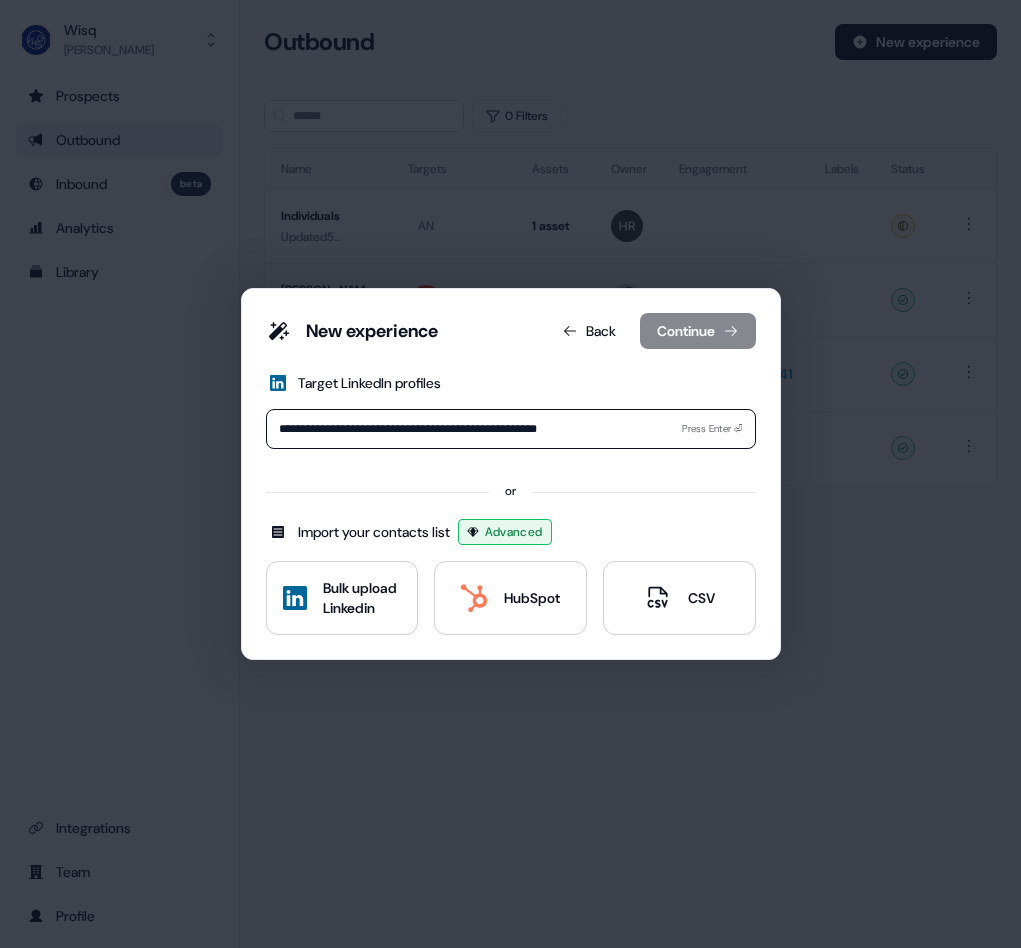 type 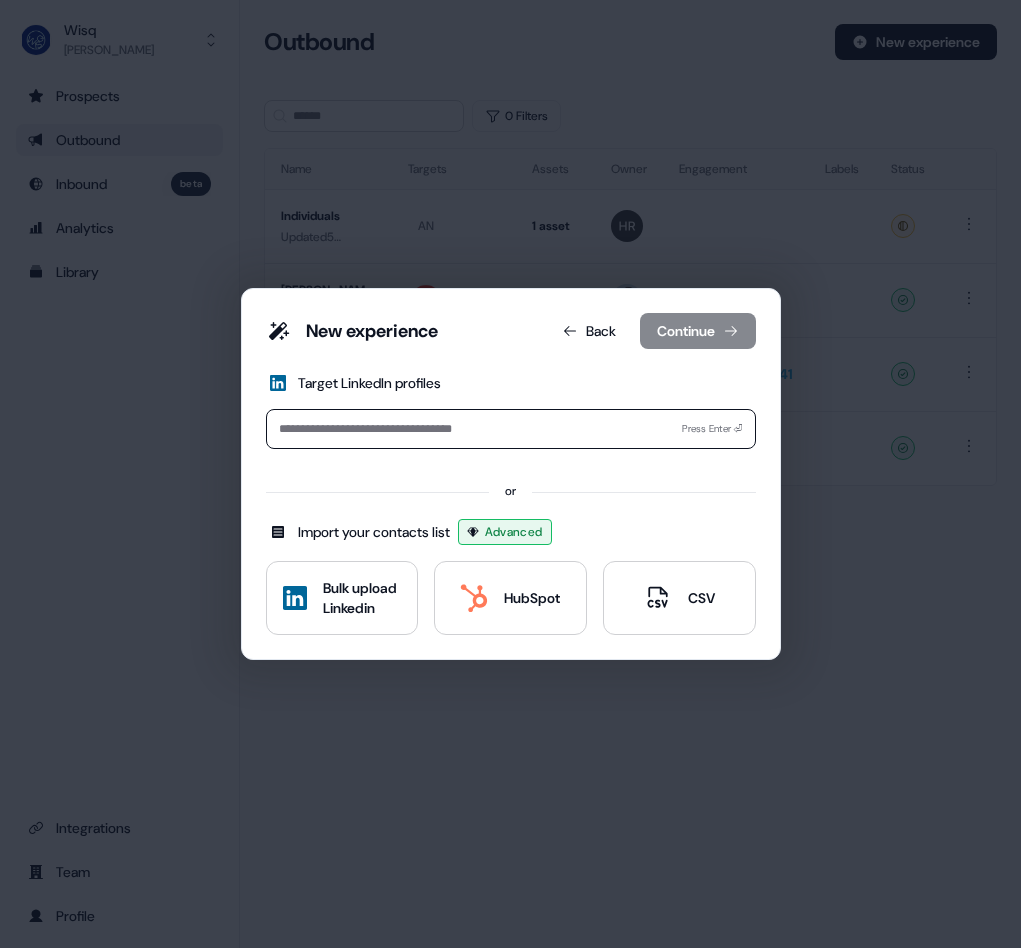 click on "New experience Back Continue Target LinkedIn profiles Press Enter ⏎ or Import your contacts list Advanced Bulk upload Linkedin HubSpot CSV" at bounding box center [511, 474] 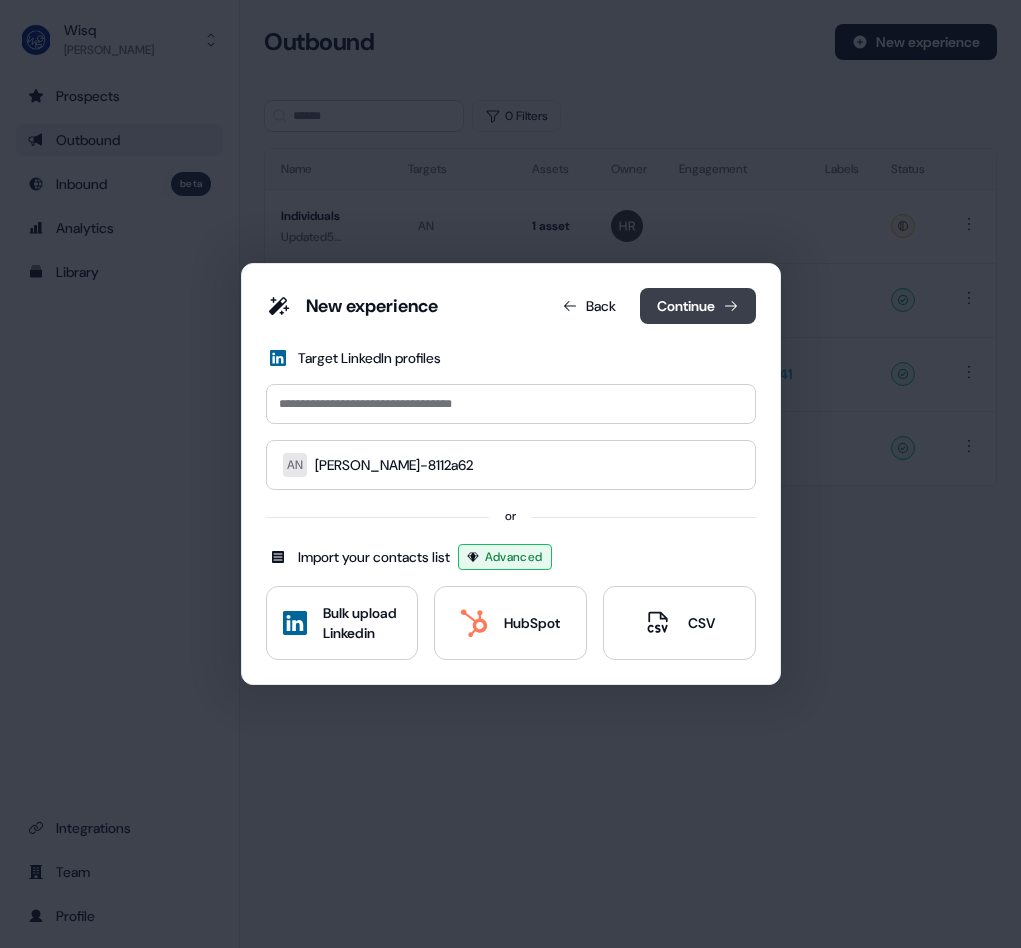 click on "Continue" at bounding box center [698, 306] 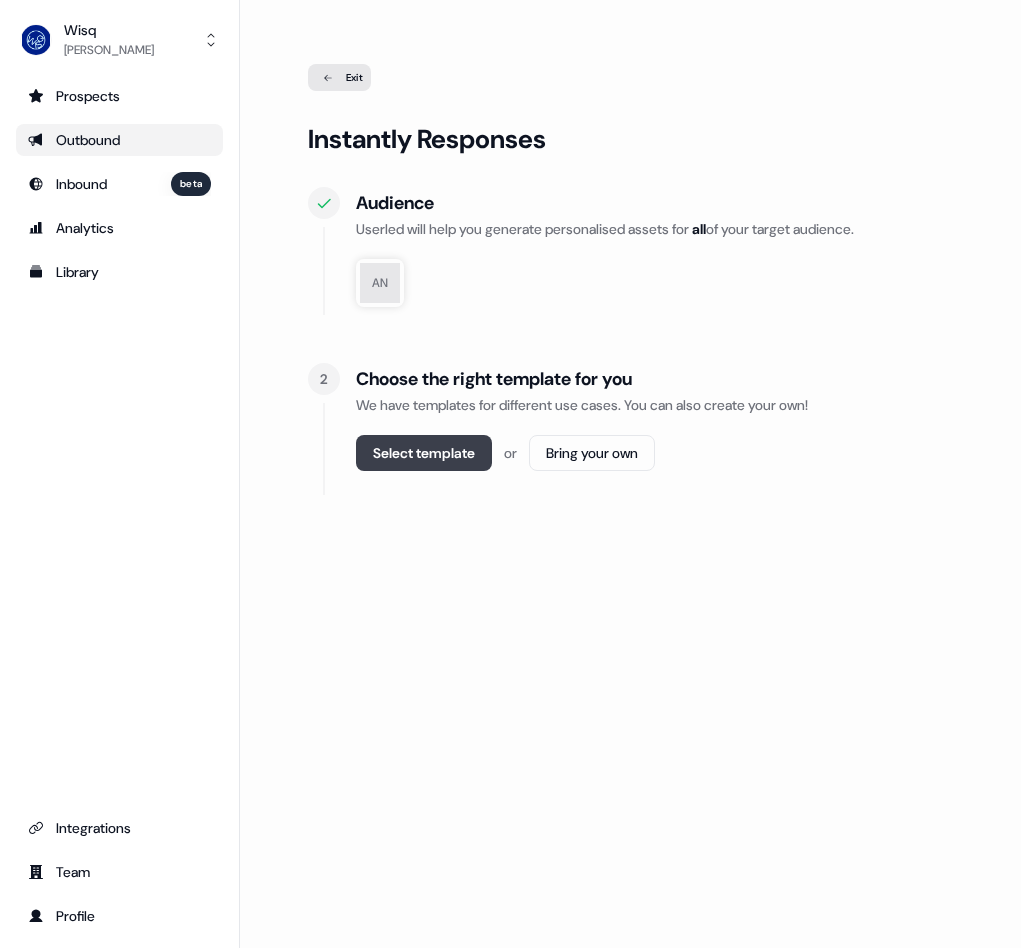 click on "Select template" at bounding box center (424, 453) 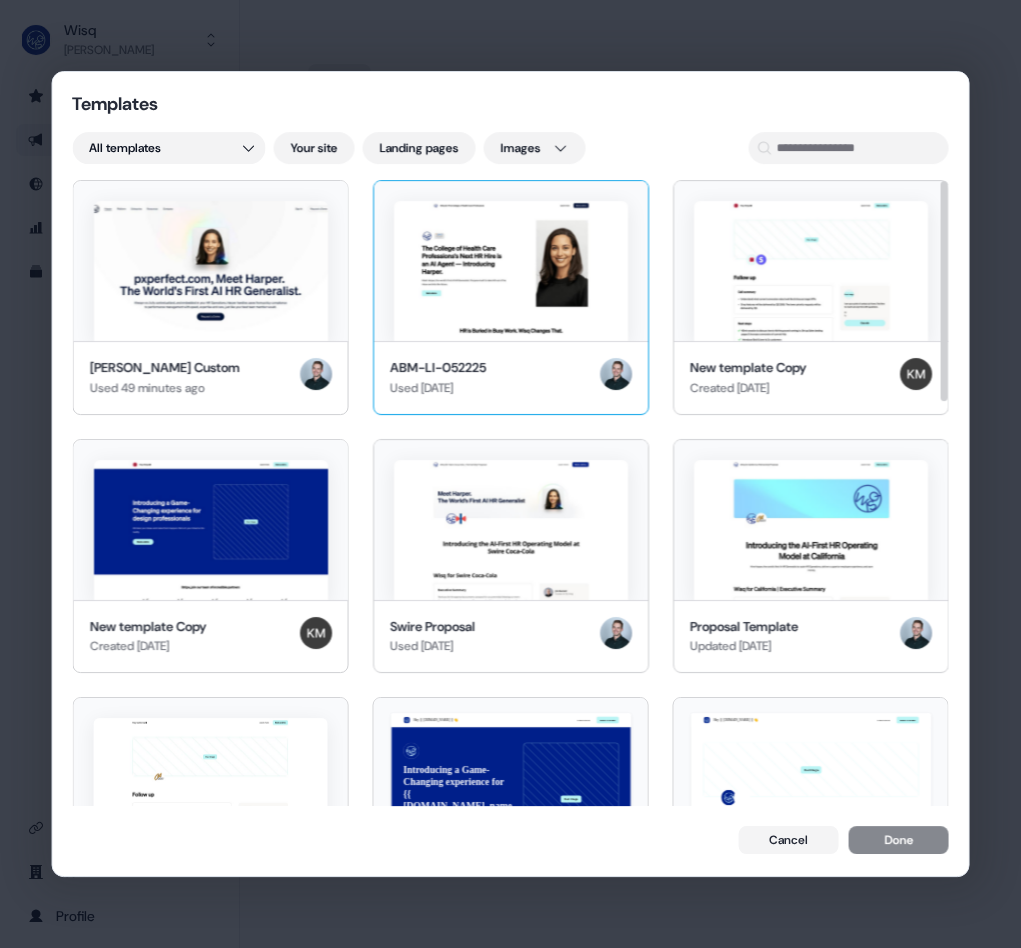 click at bounding box center (510, 271) 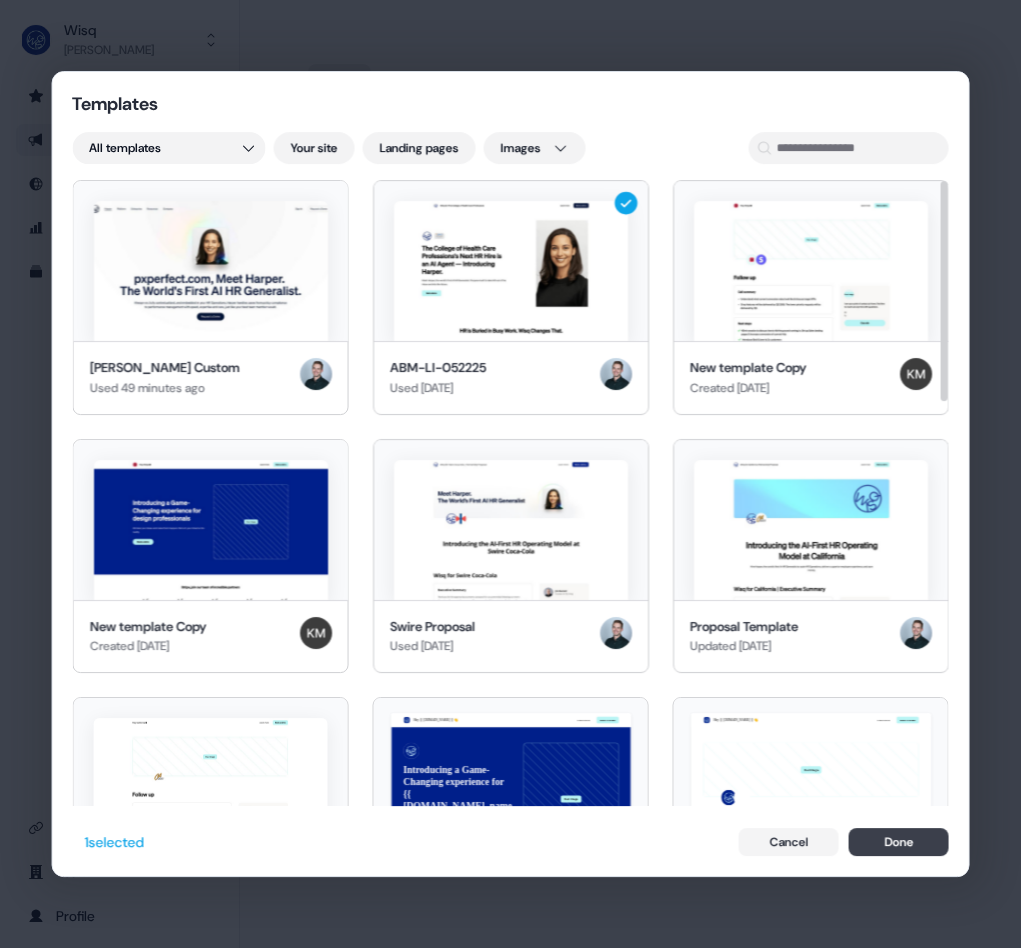 click on "Done" at bounding box center (899, 842) 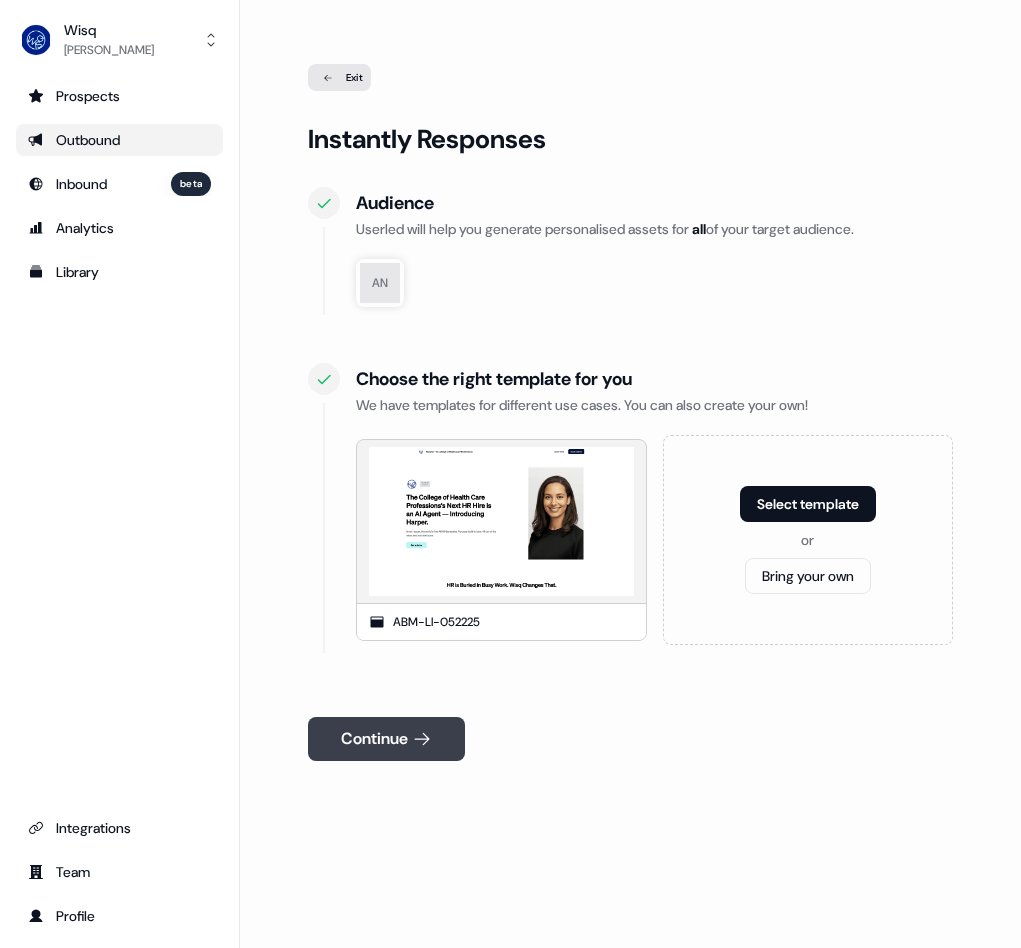 click 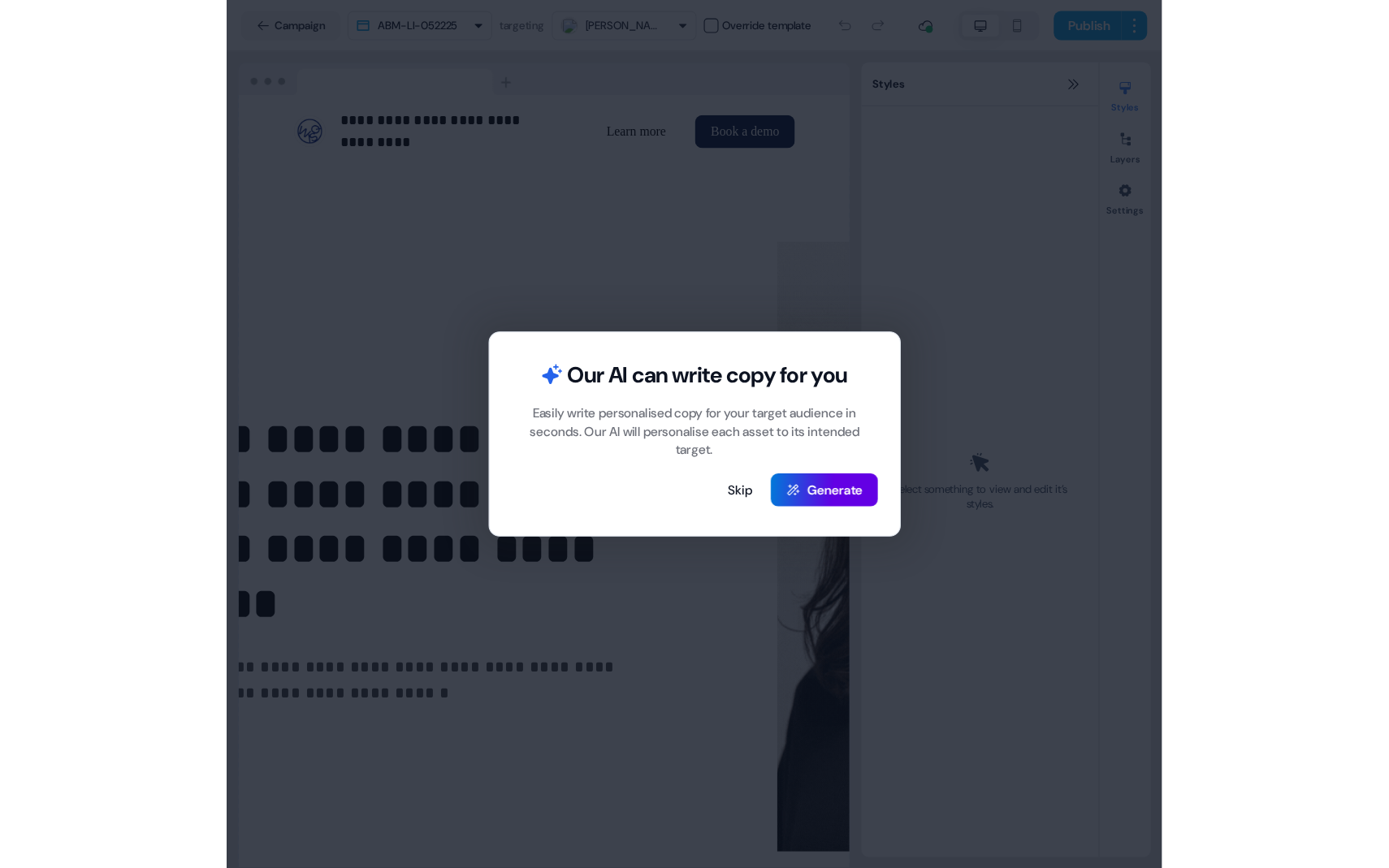 scroll, scrollTop: 0, scrollLeft: 0, axis: both 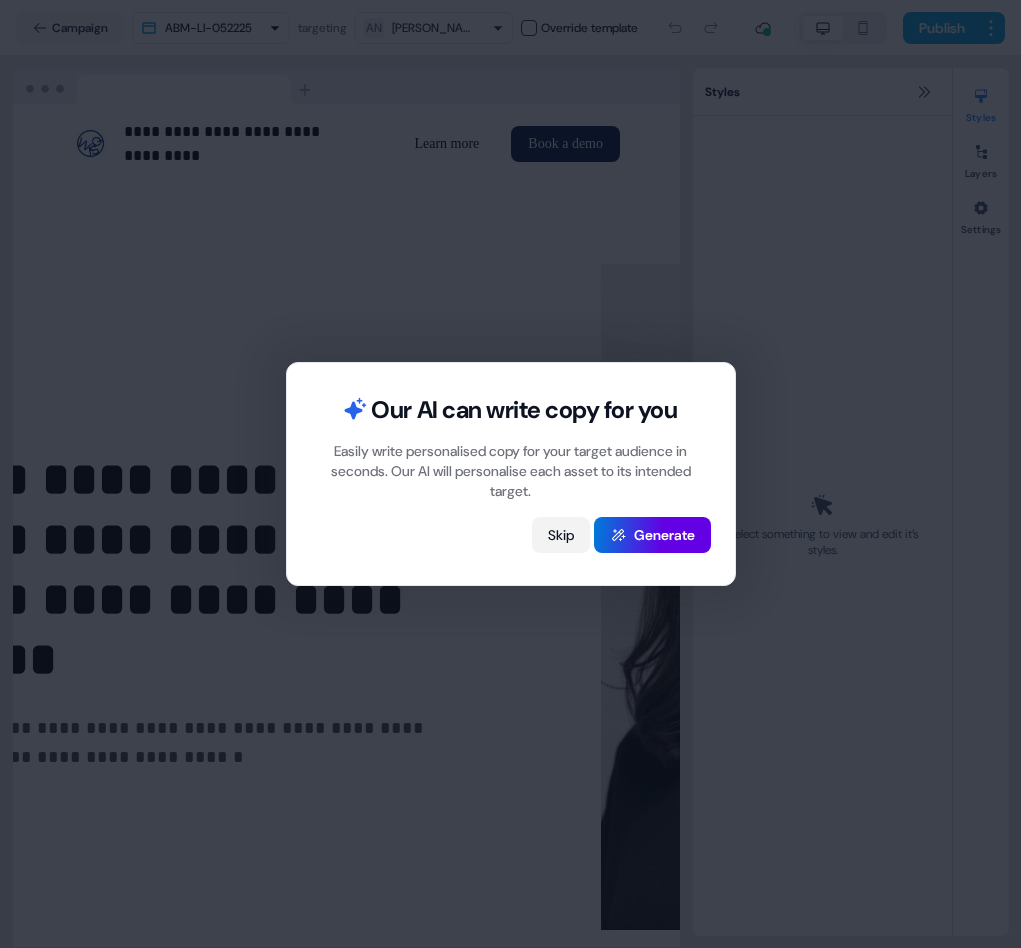 click on "Skip" at bounding box center (561, 535) 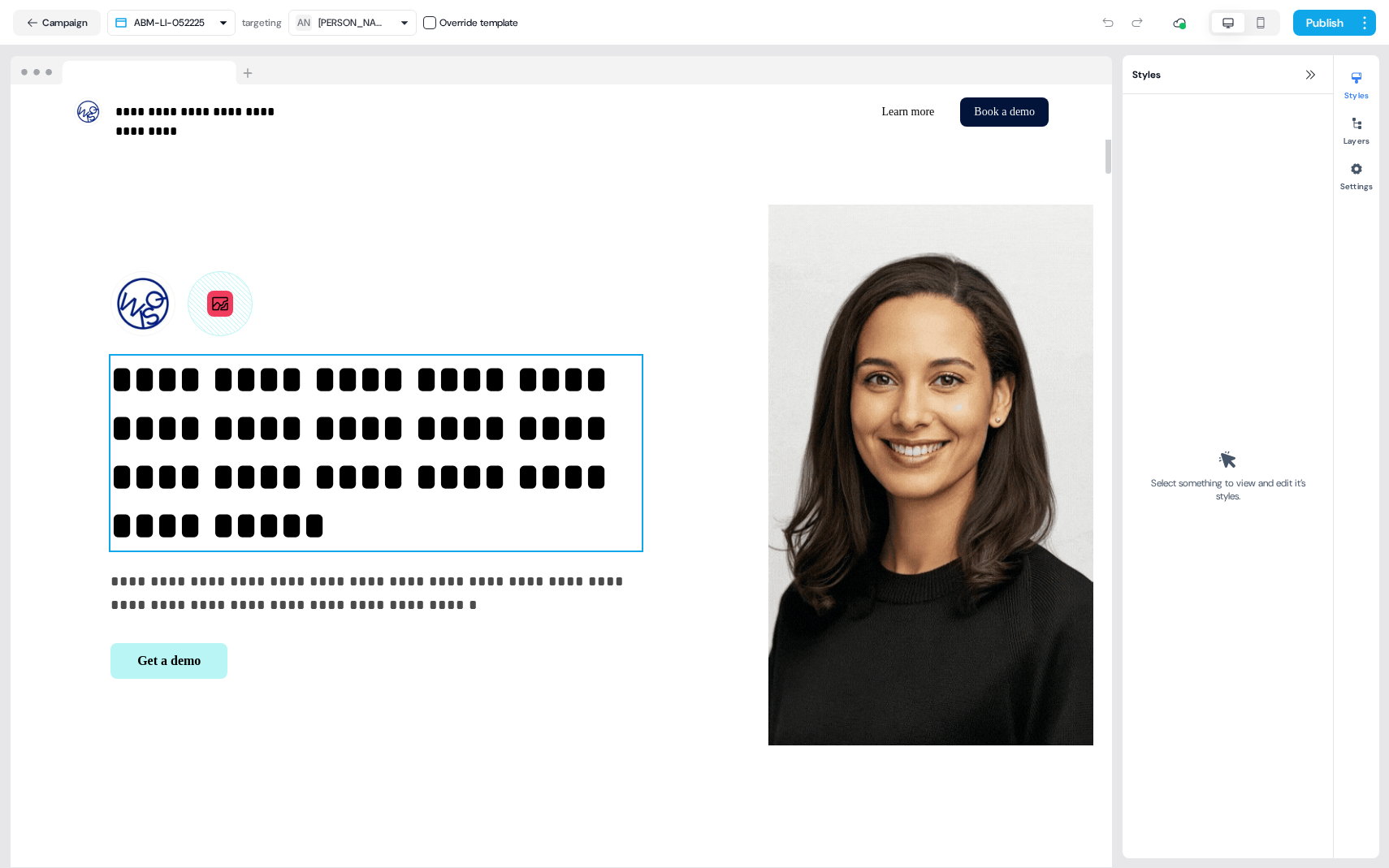 click on "**********" at bounding box center (376, 453) 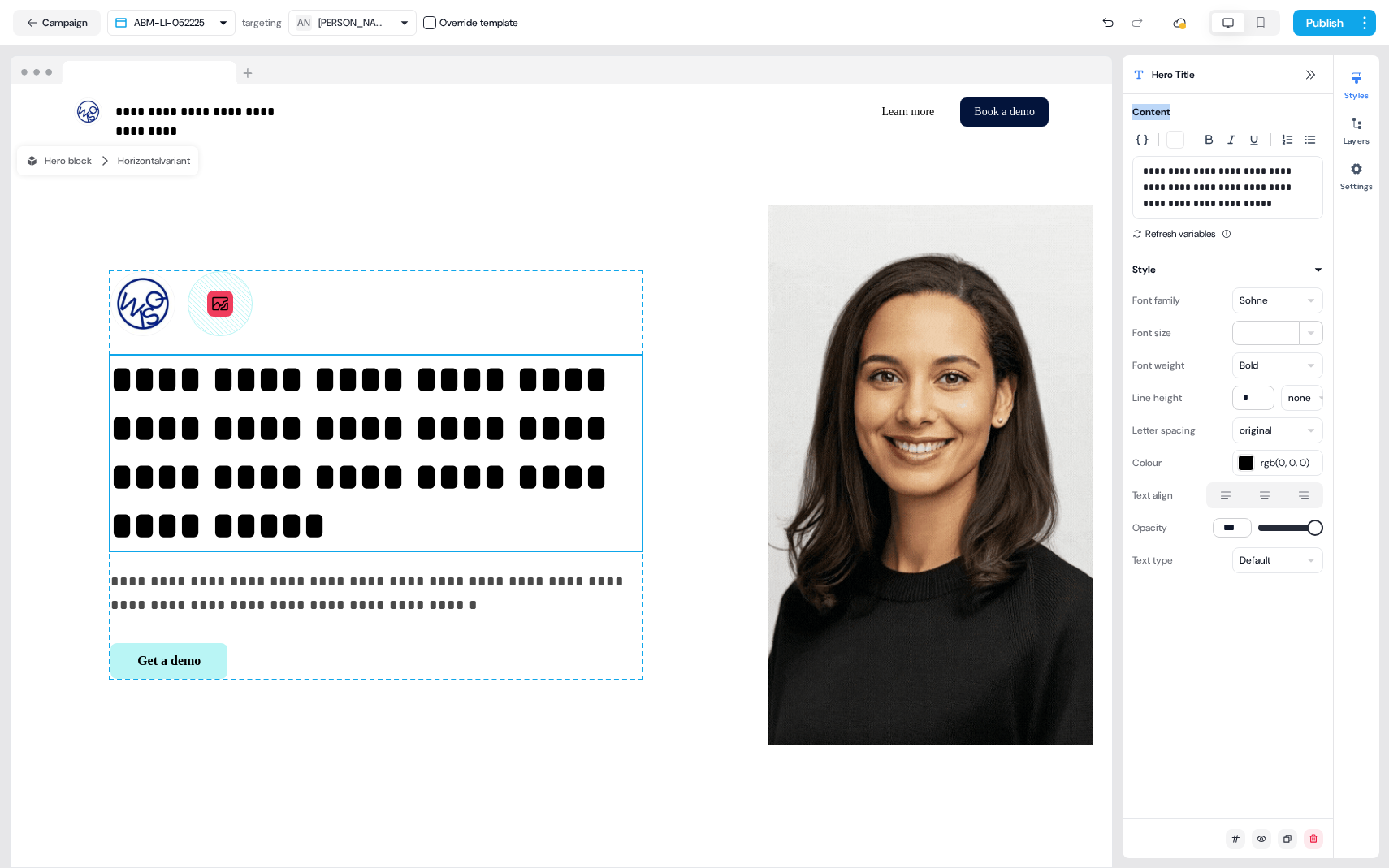 drag, startPoint x: 1150, startPoint y: 188, endPoint x: 1138, endPoint y: 168, distance: 23.323808 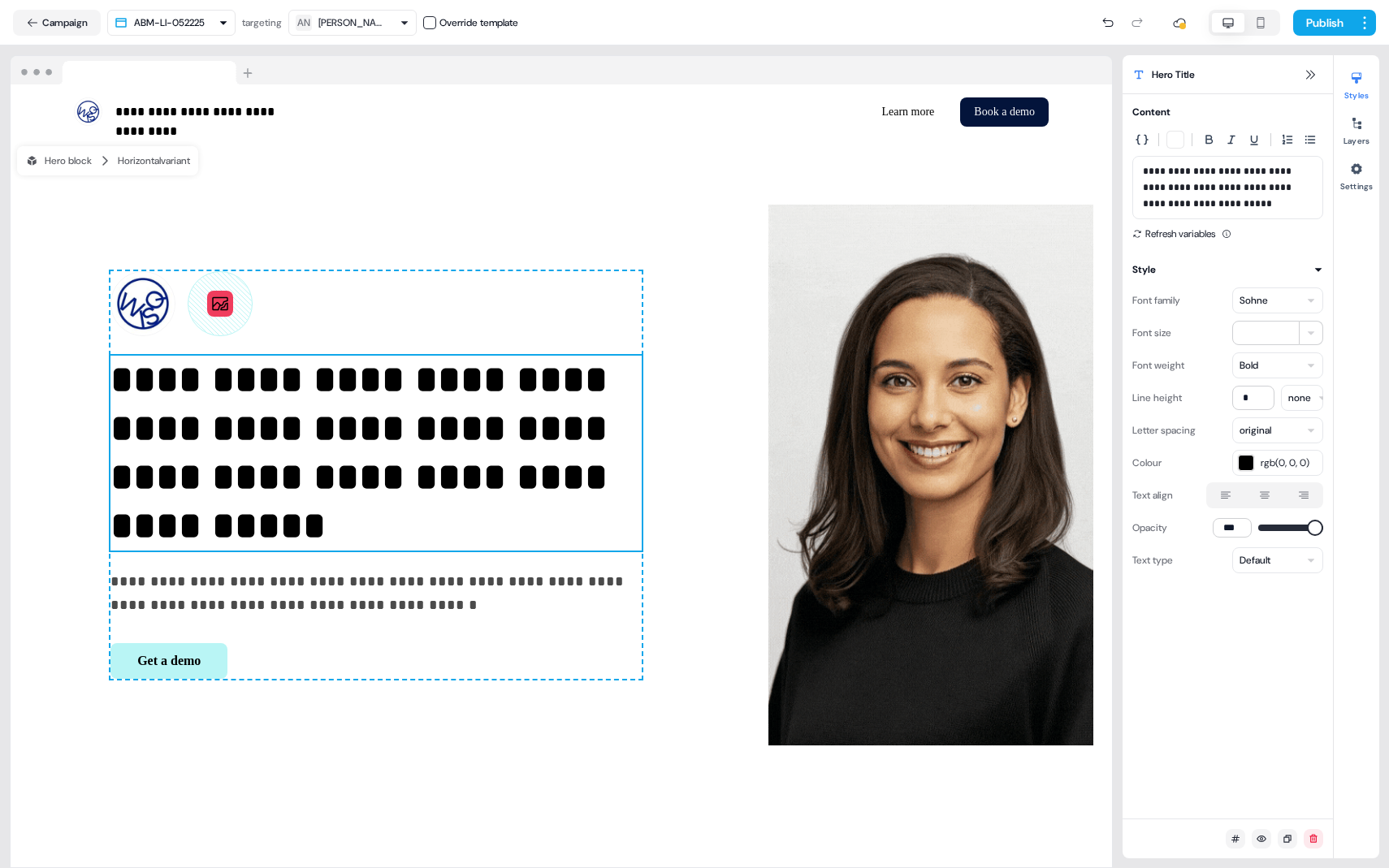 click on "**********" at bounding box center (1227, 188) 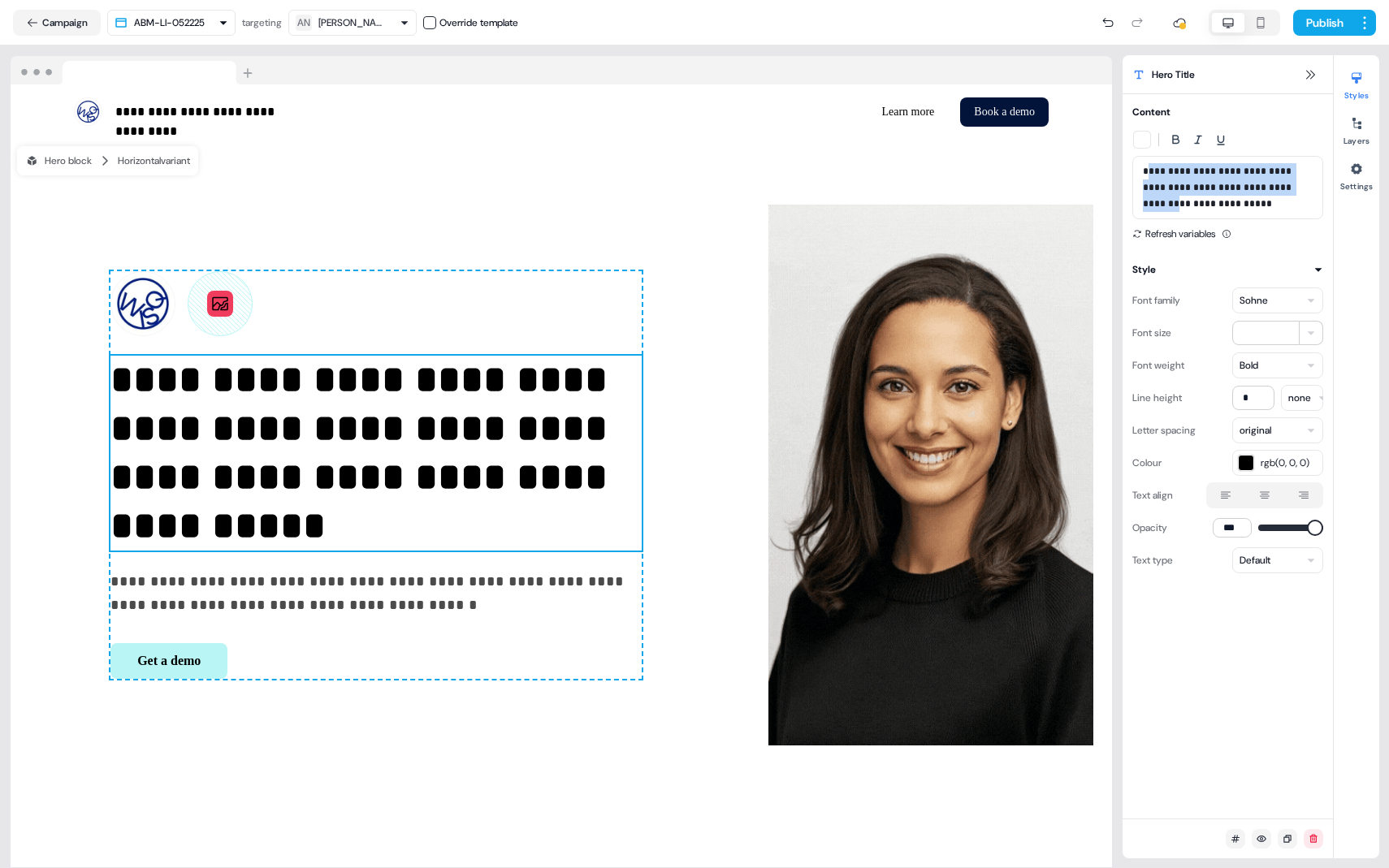 drag, startPoint x: 1146, startPoint y: 170, endPoint x: 1147, endPoint y: 197, distance: 27.0185 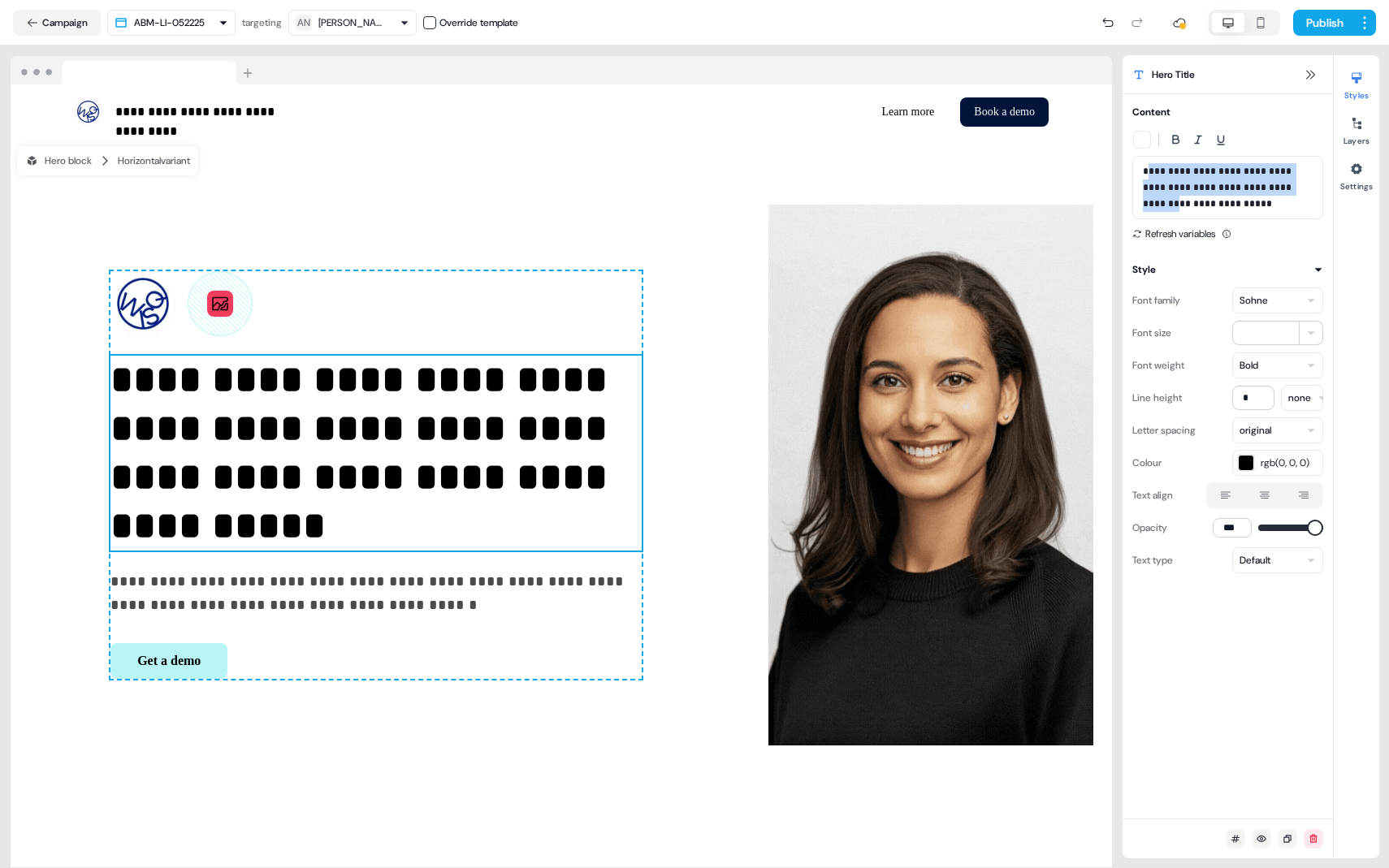 click on "**********" at bounding box center (1227, 188) 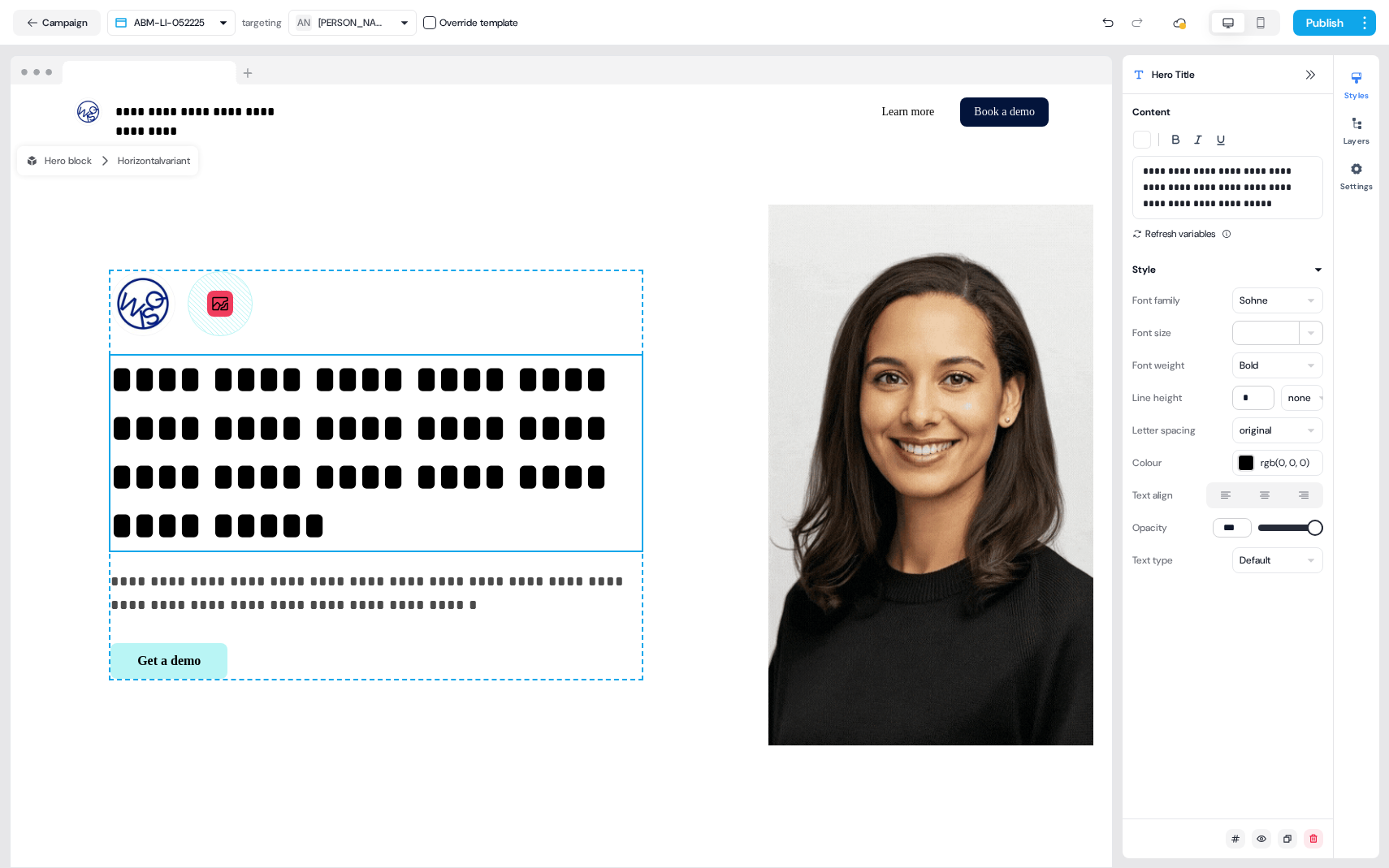 click on "**********" at bounding box center (1227, 188) 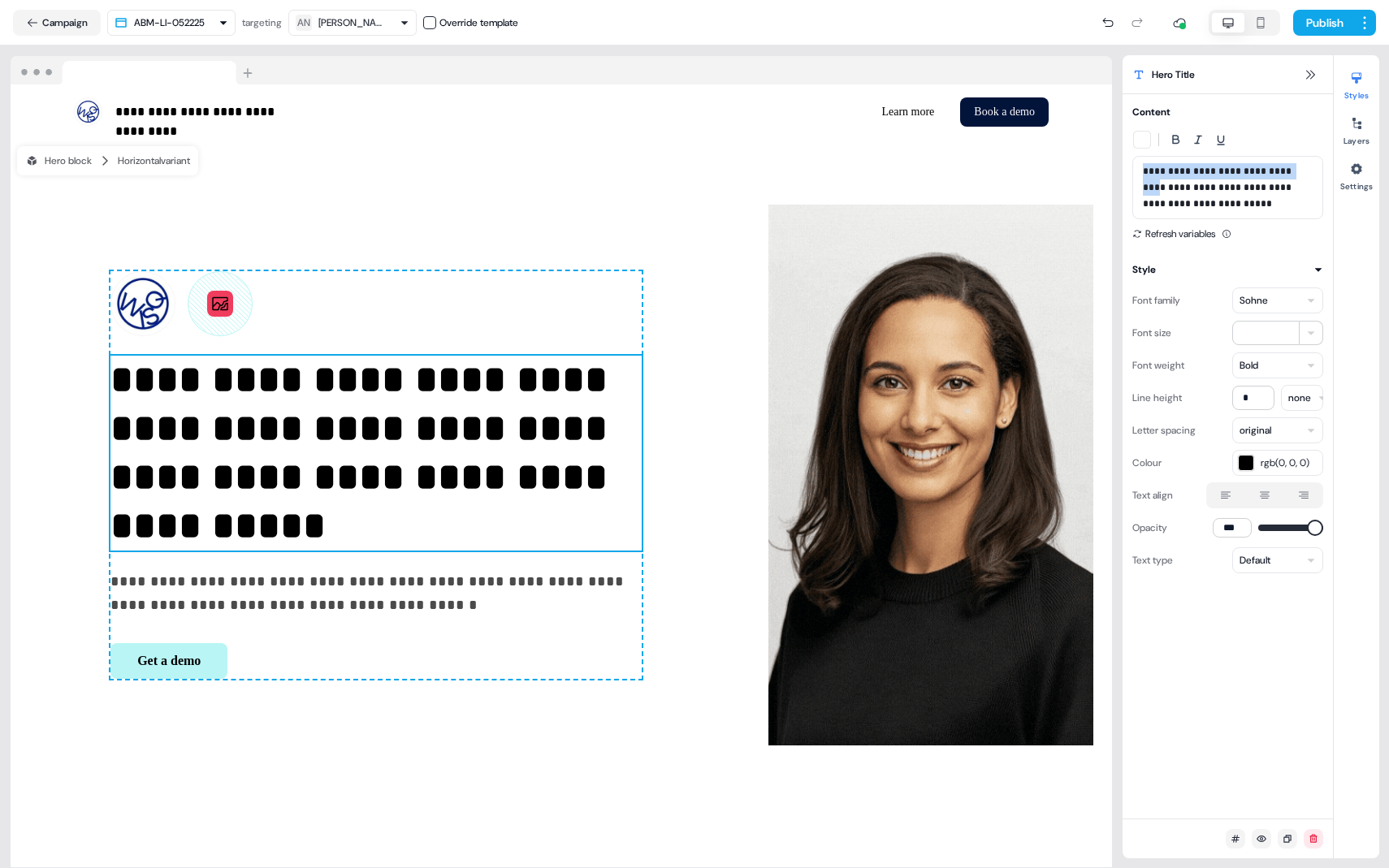 drag, startPoint x: 1150, startPoint y: 189, endPoint x: 1140, endPoint y: 174, distance: 18.027756 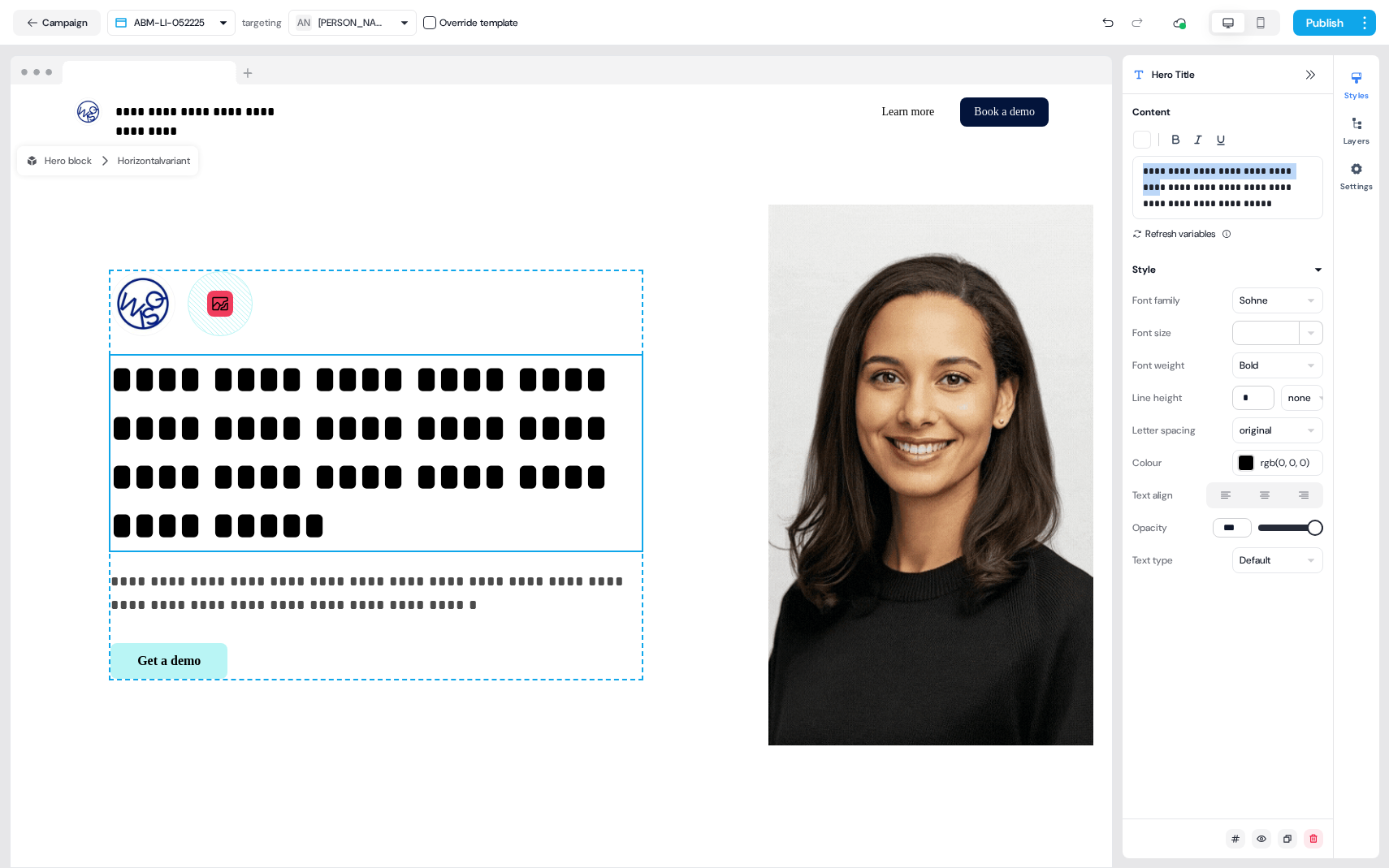 click on "**********" at bounding box center [1227, 188] 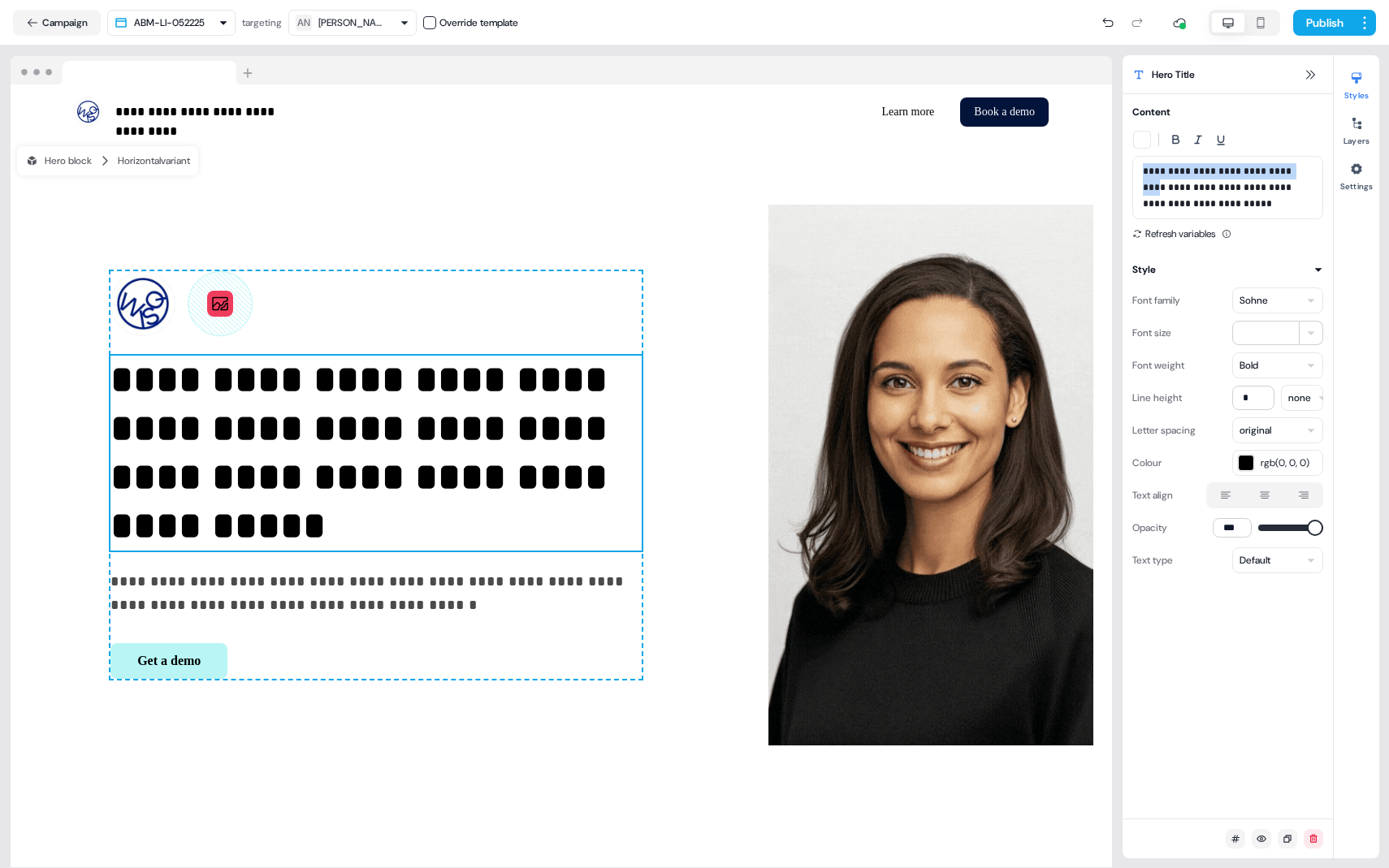 type 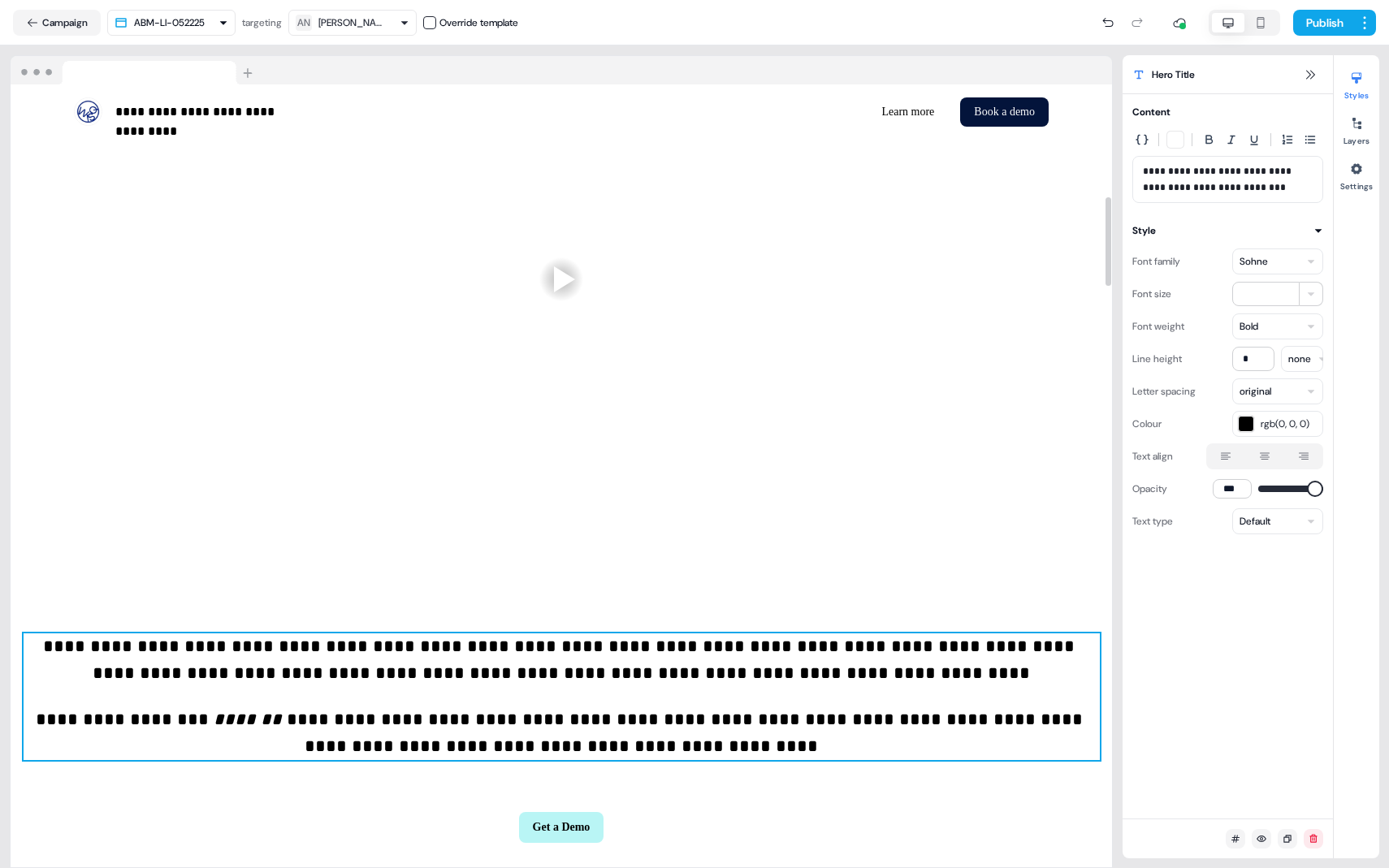 scroll, scrollTop: 909, scrollLeft: 0, axis: vertical 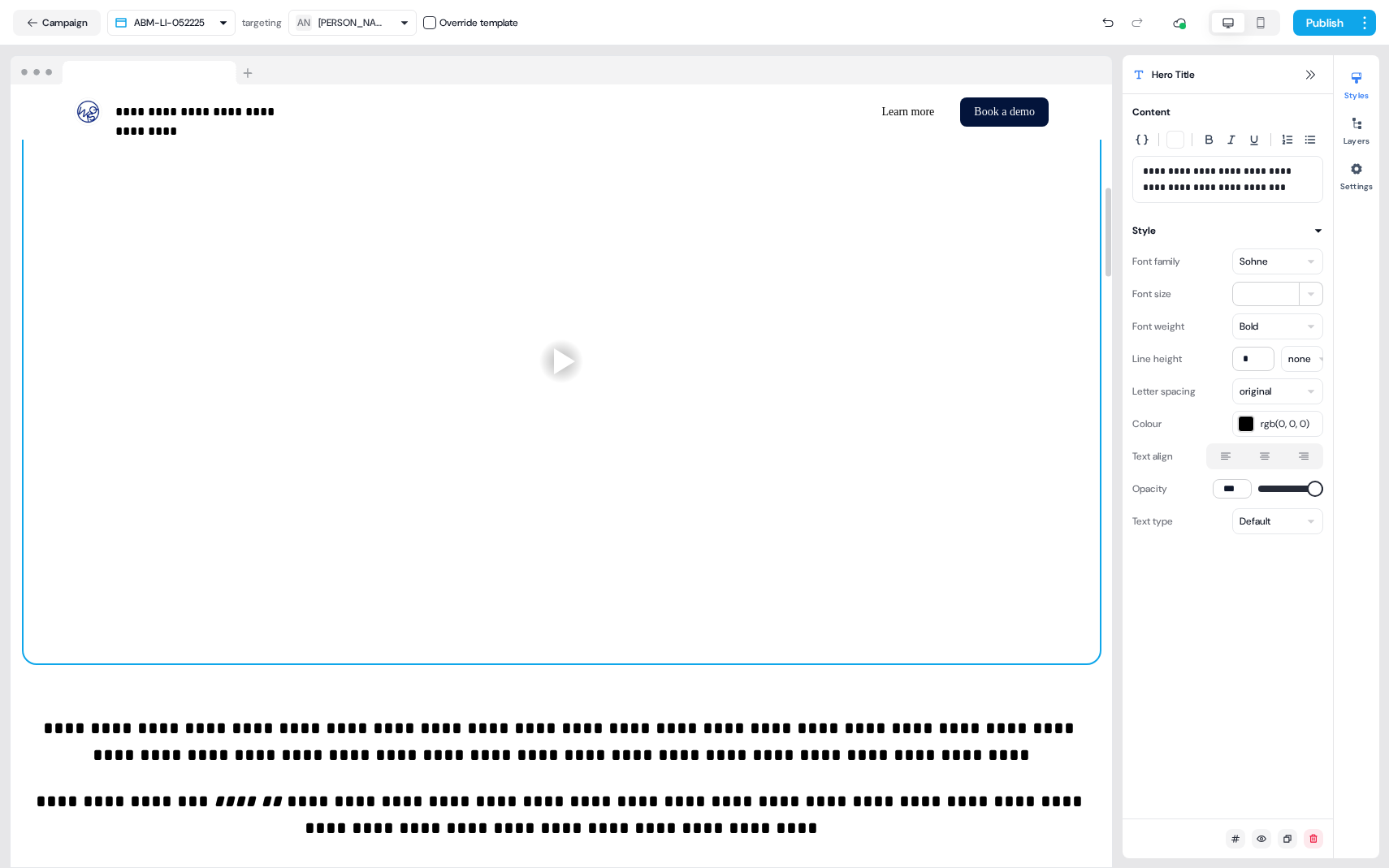 click at bounding box center [561, 361] 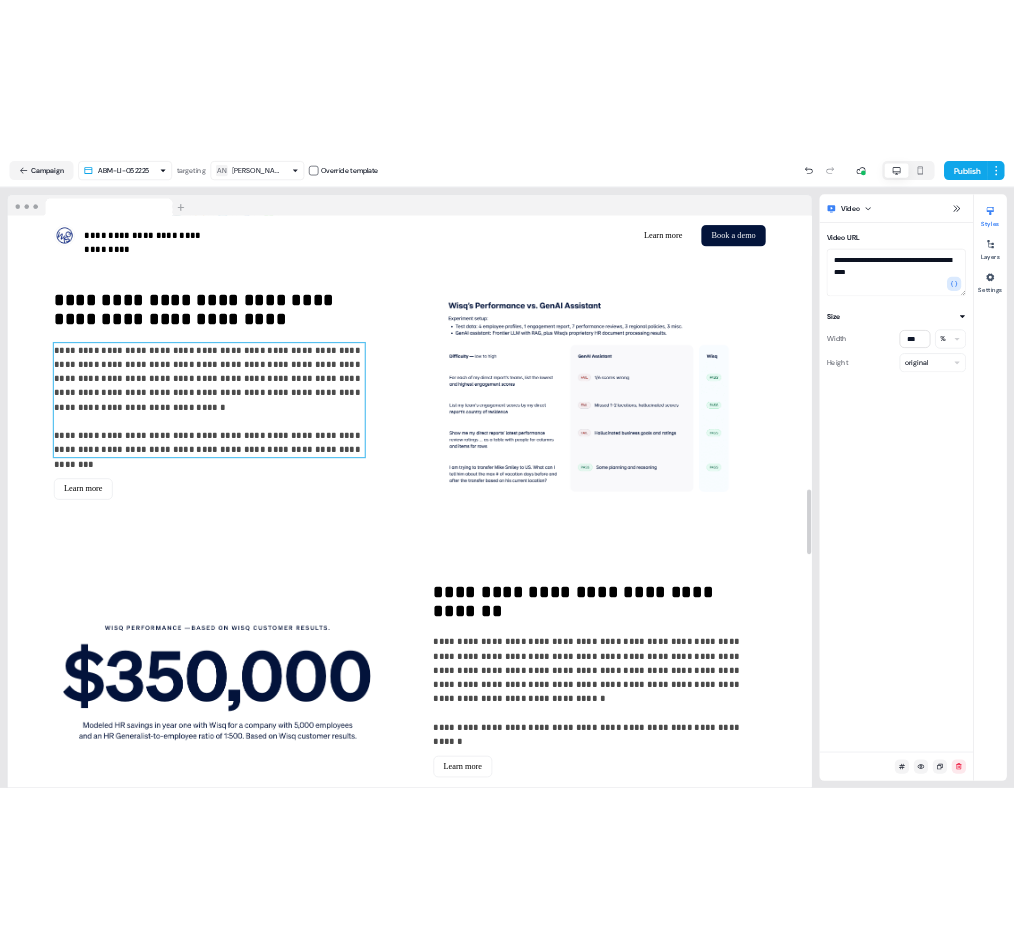 scroll, scrollTop: 4079, scrollLeft: 0, axis: vertical 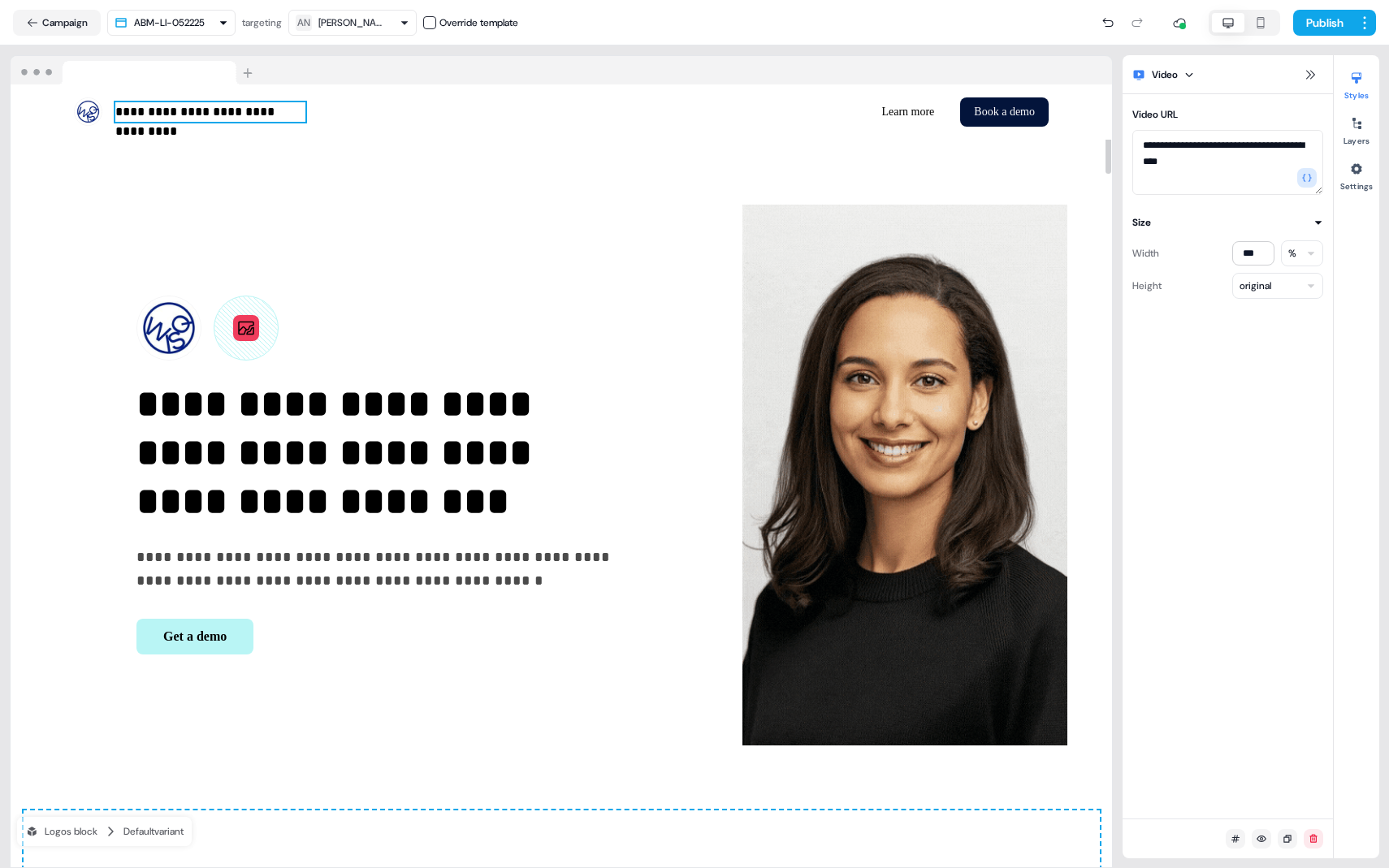 click on "**********" at bounding box center (210, 112) 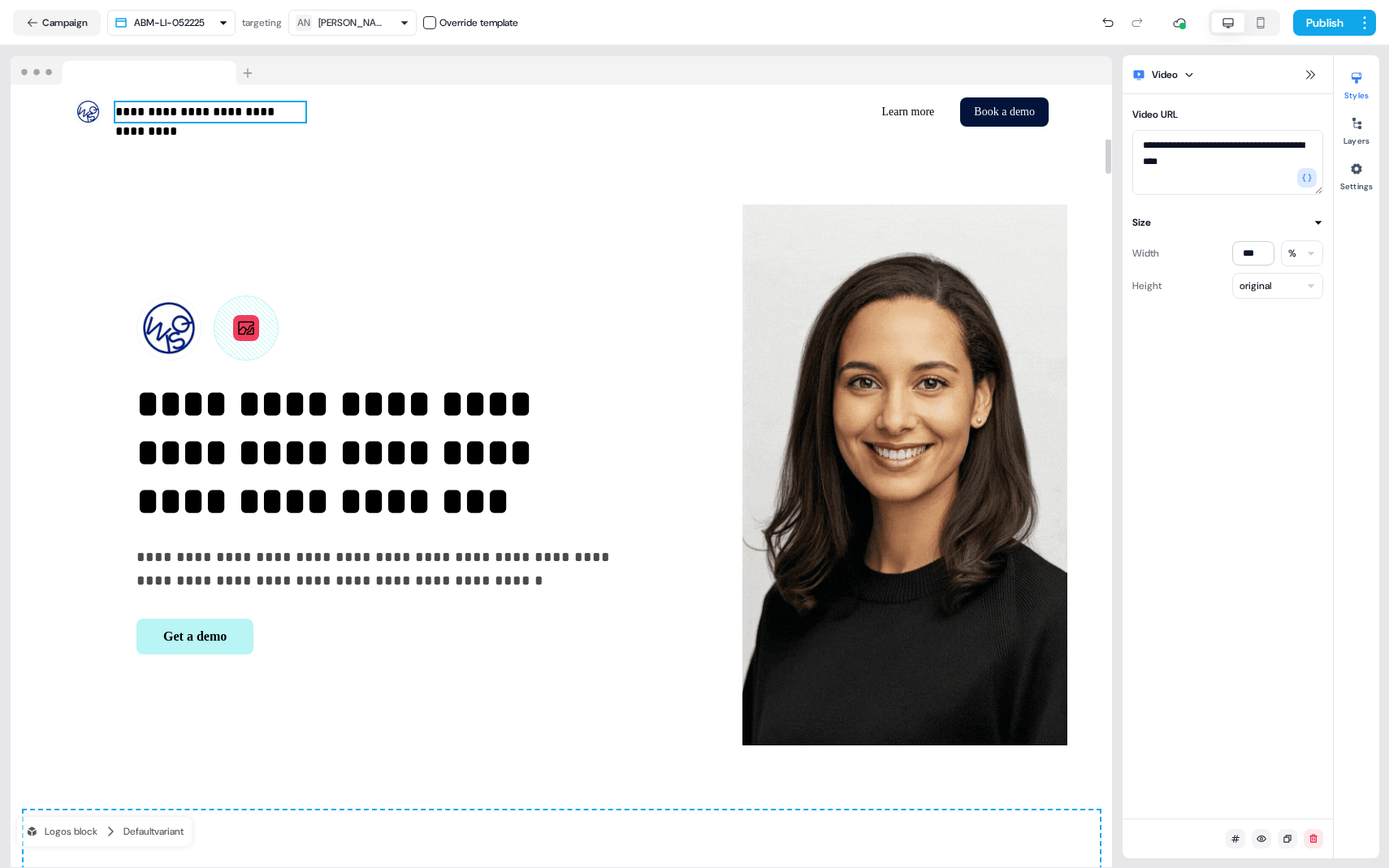 click on "**********" at bounding box center [210, 112] 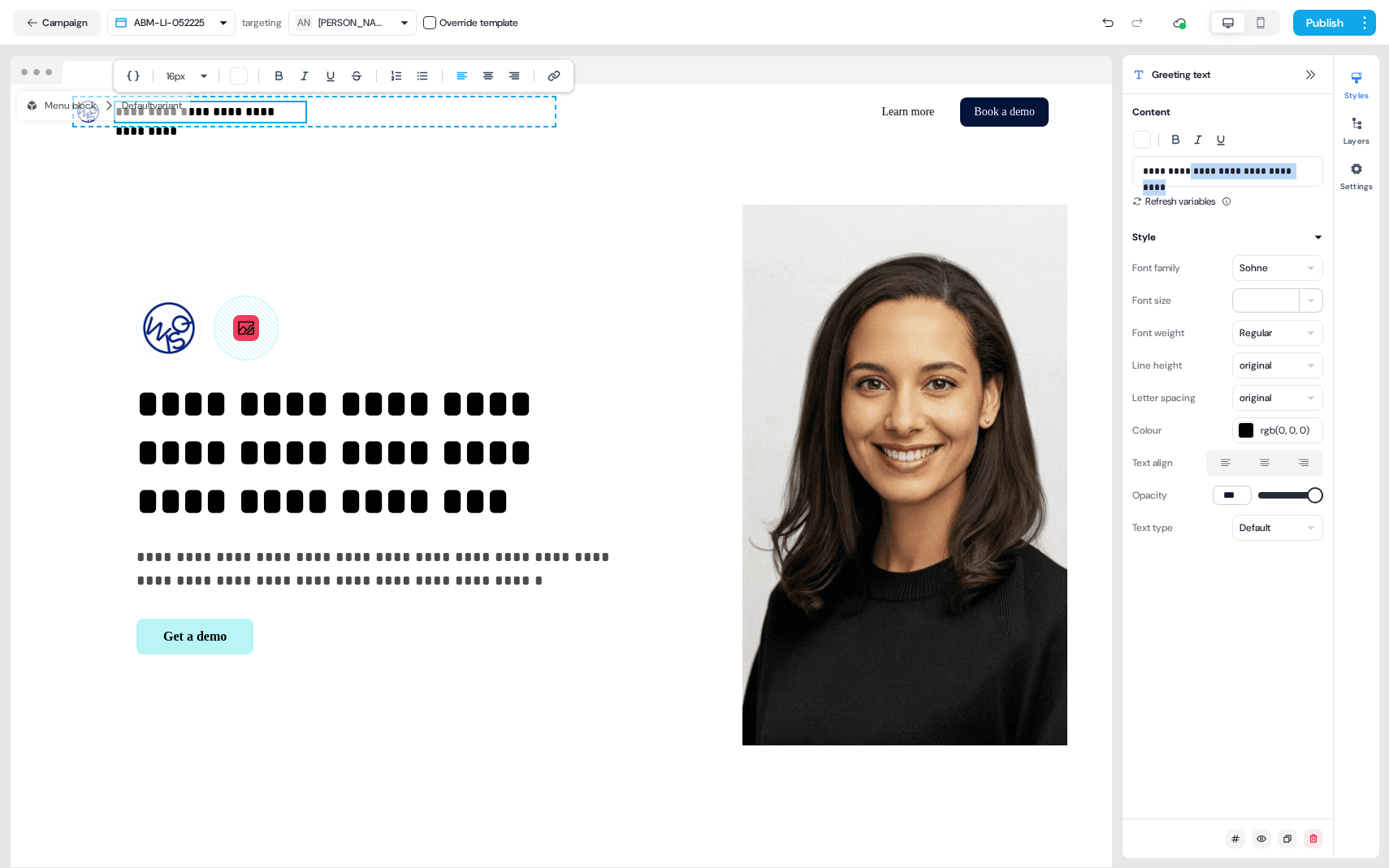 drag, startPoint x: 1184, startPoint y: 173, endPoint x: 1304, endPoint y: 171, distance: 120.01667 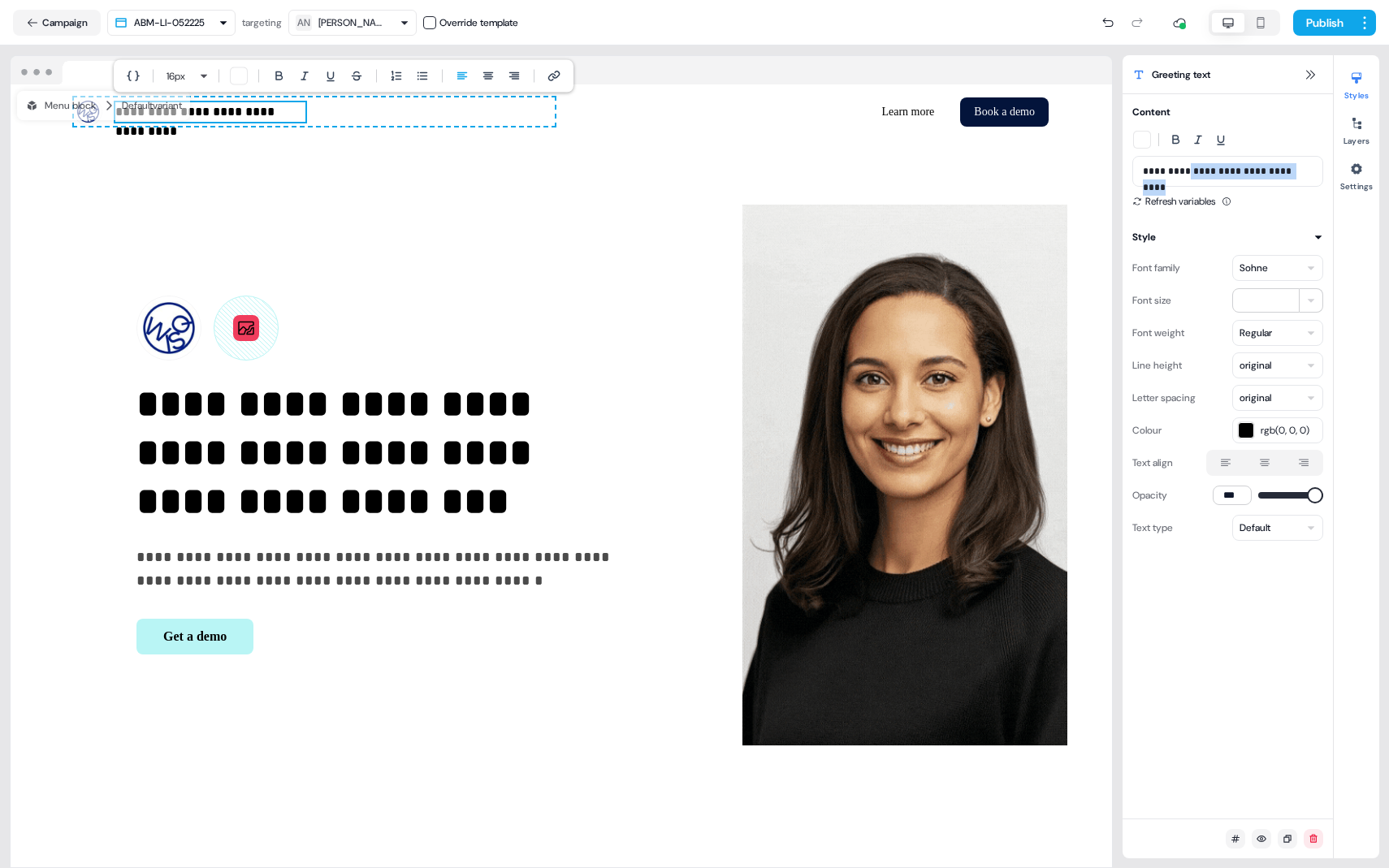 click on "**********" at bounding box center [1227, 171] 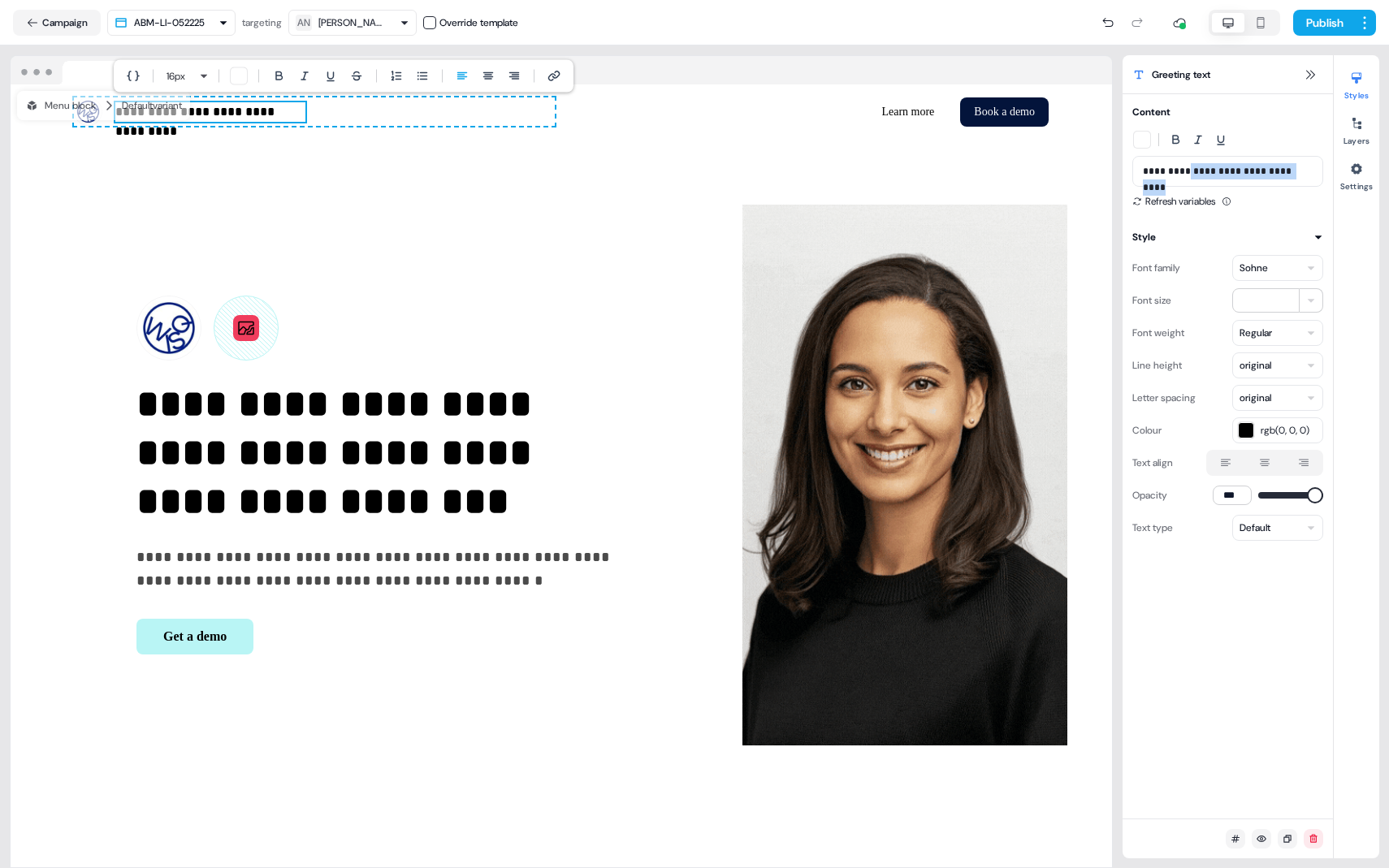 type 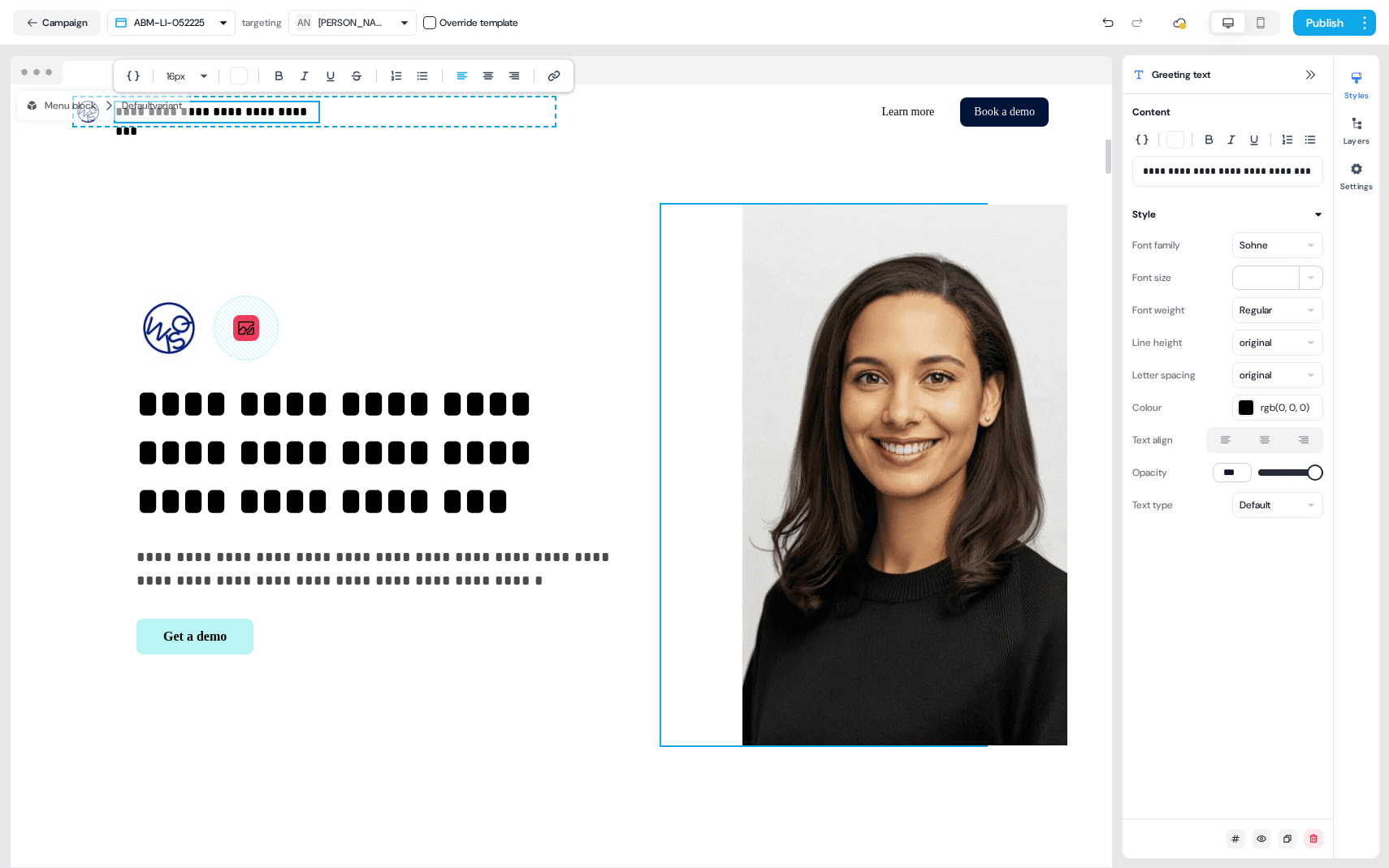 click on "**********" at bounding box center [561, 475] 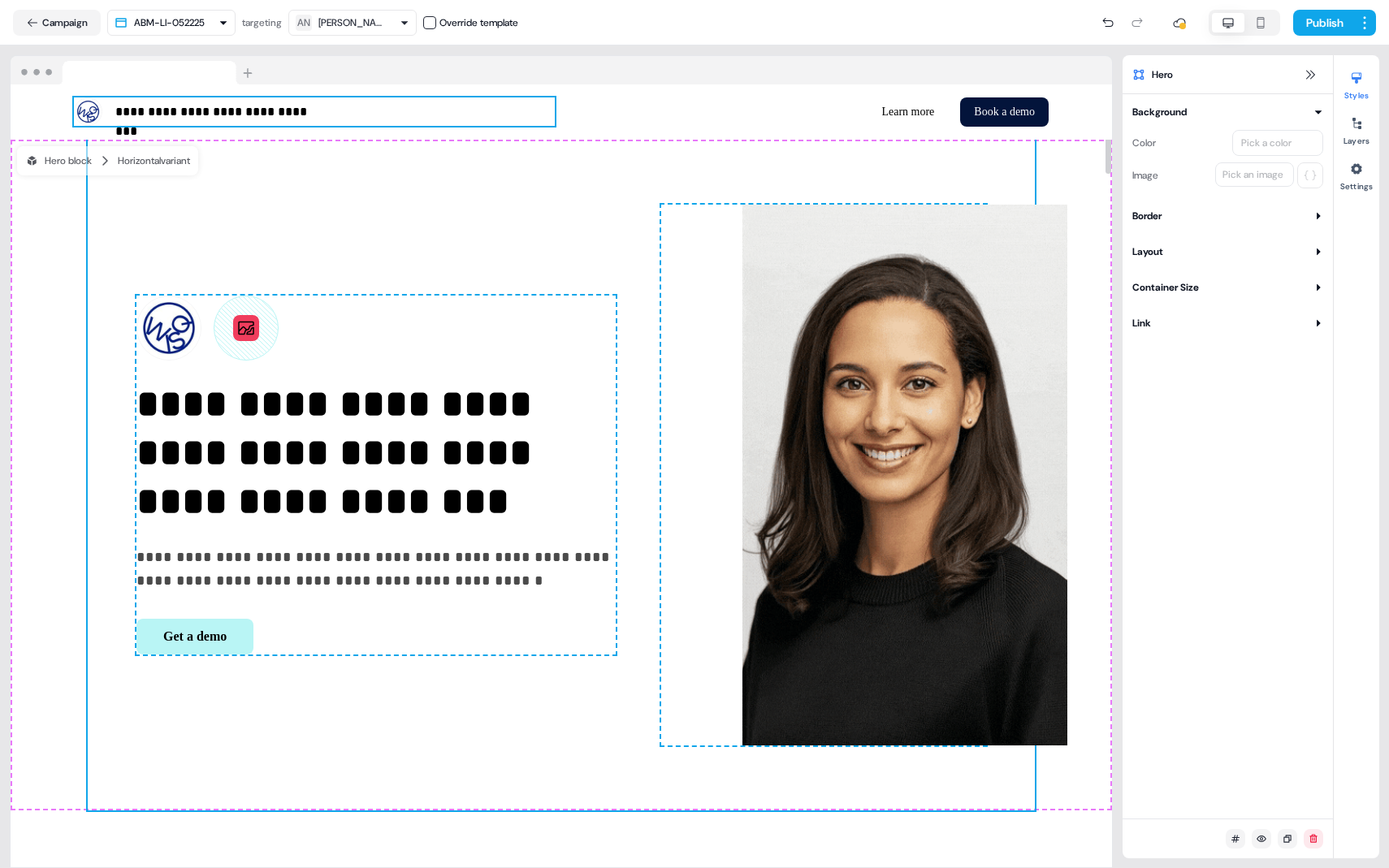 click on "**********" at bounding box center (217, 112) 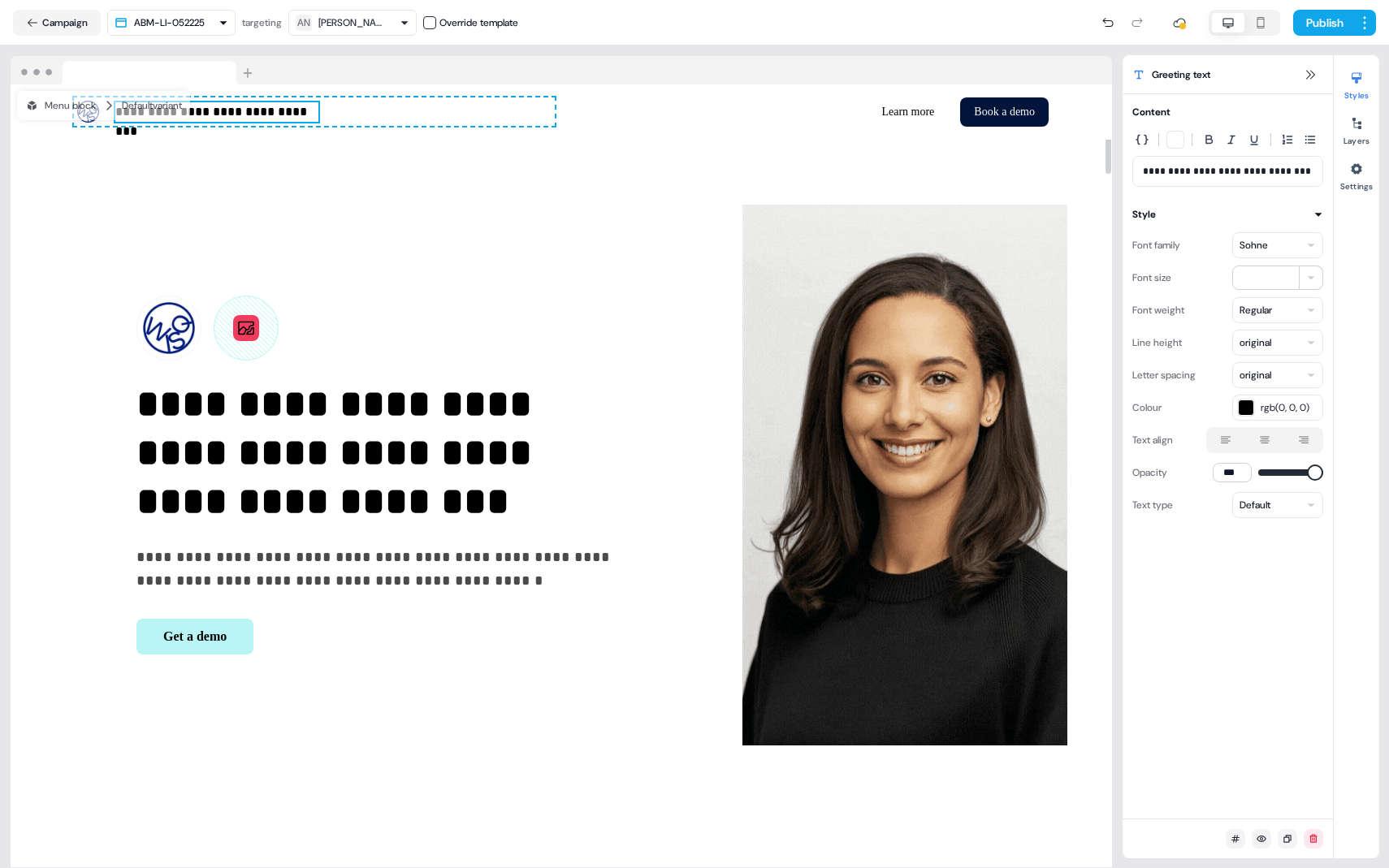 click on "**********" at bounding box center (217, 112) 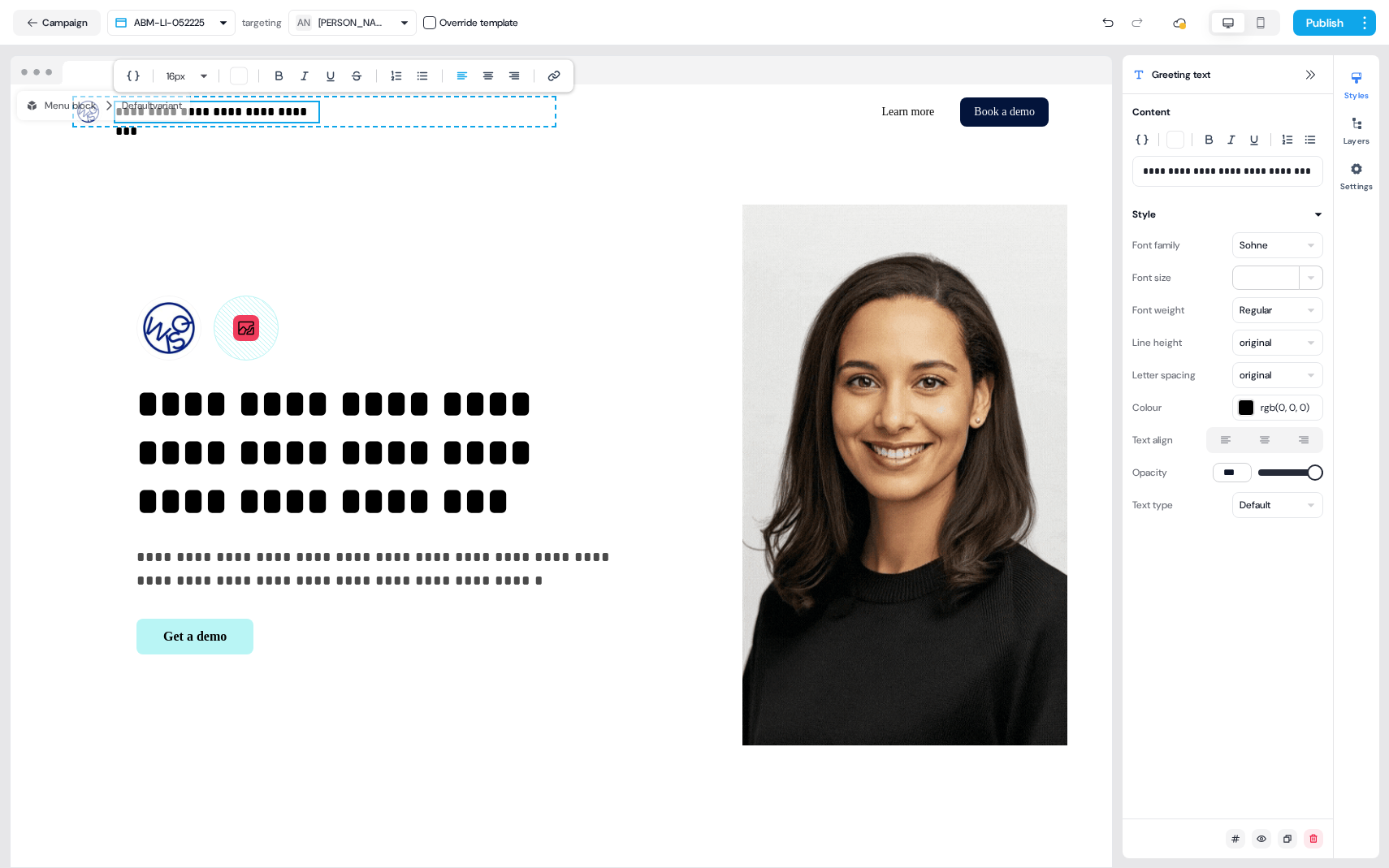 click on "**********" at bounding box center [1227, 171] 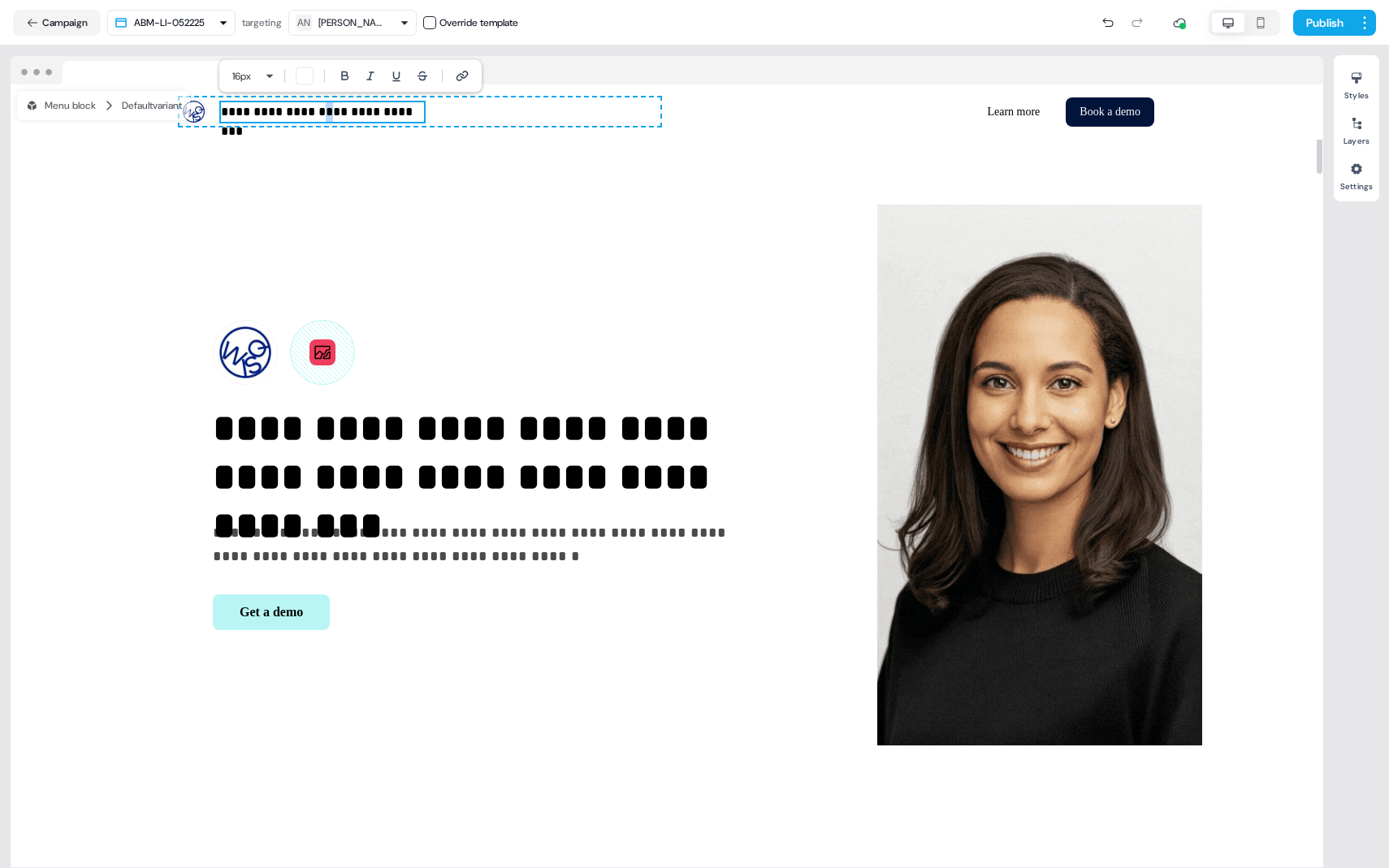 click on "**********" at bounding box center [322, 112] 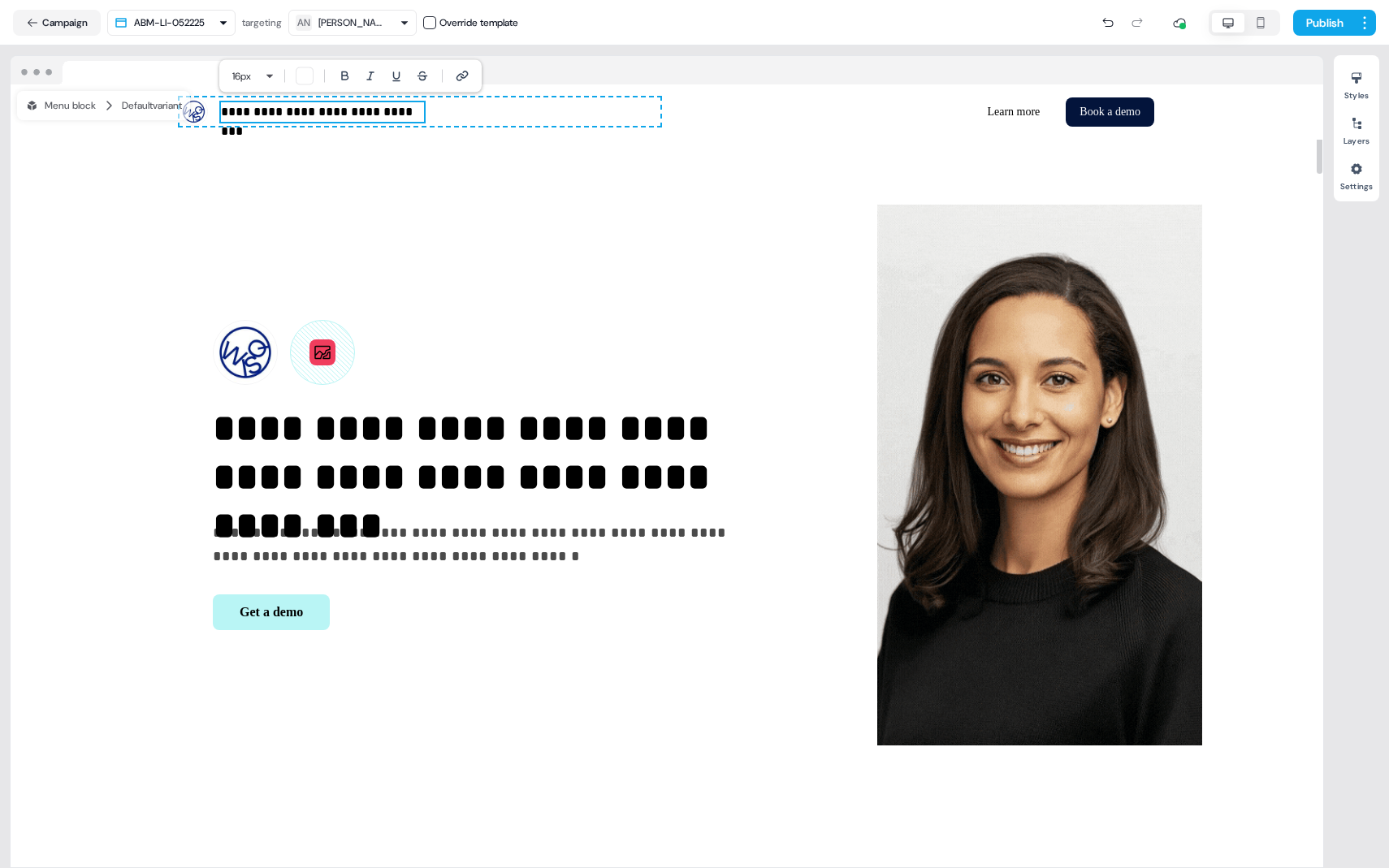 click on "**********" at bounding box center [322, 112] 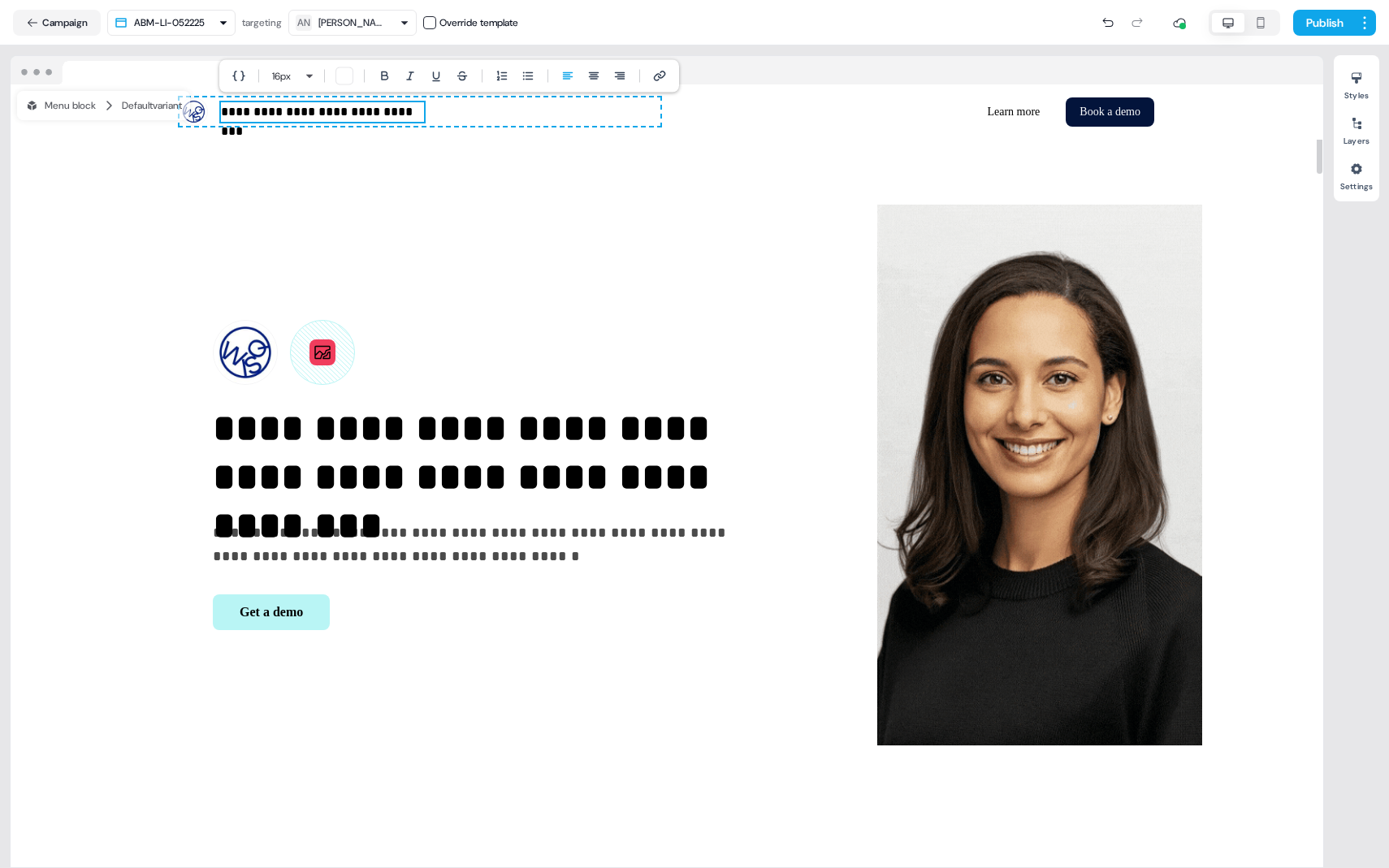 click on "**********" at bounding box center (322, 112) 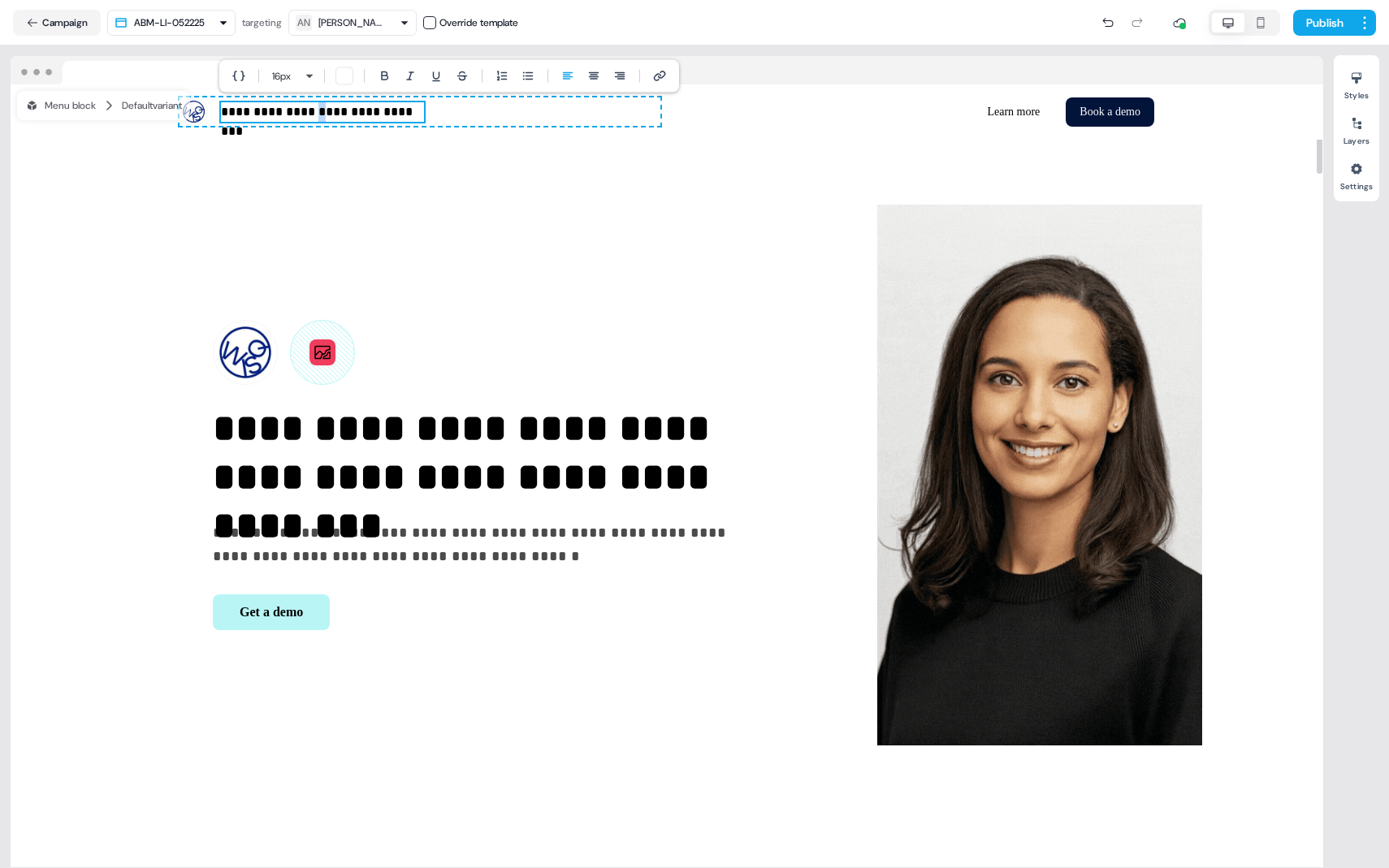 click on "**********" at bounding box center (322, 112) 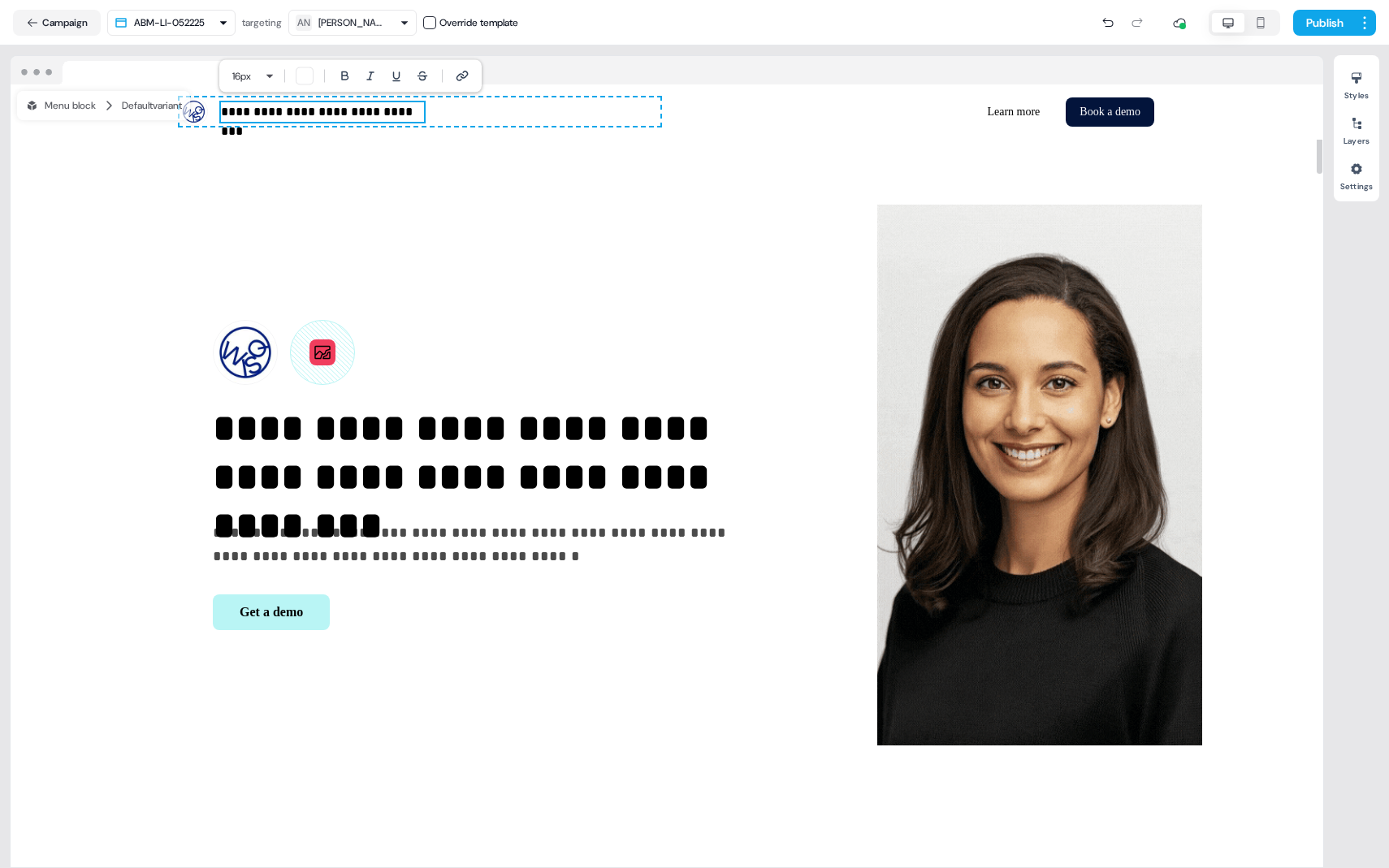 click on "**********" at bounding box center (322, 112) 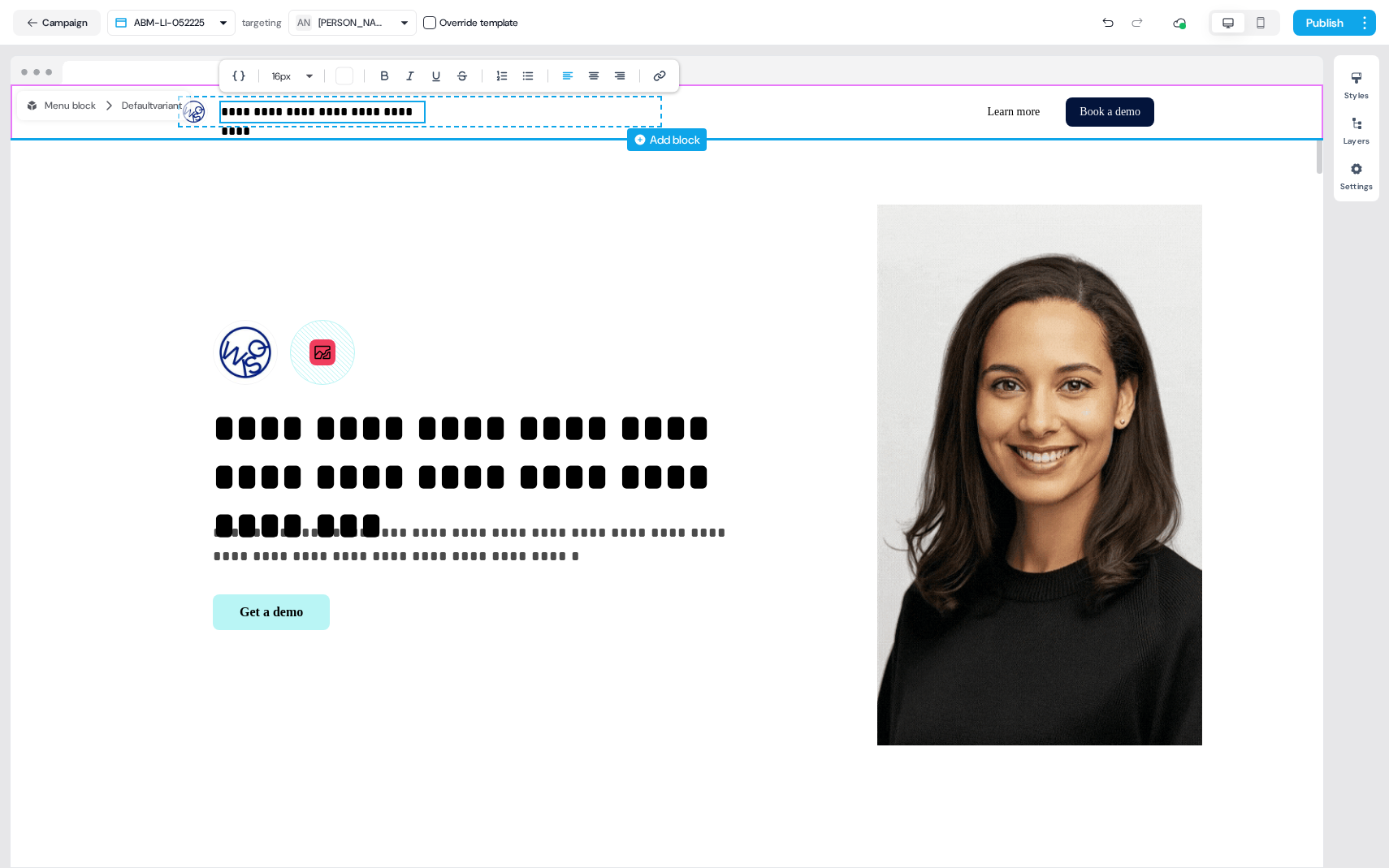 type 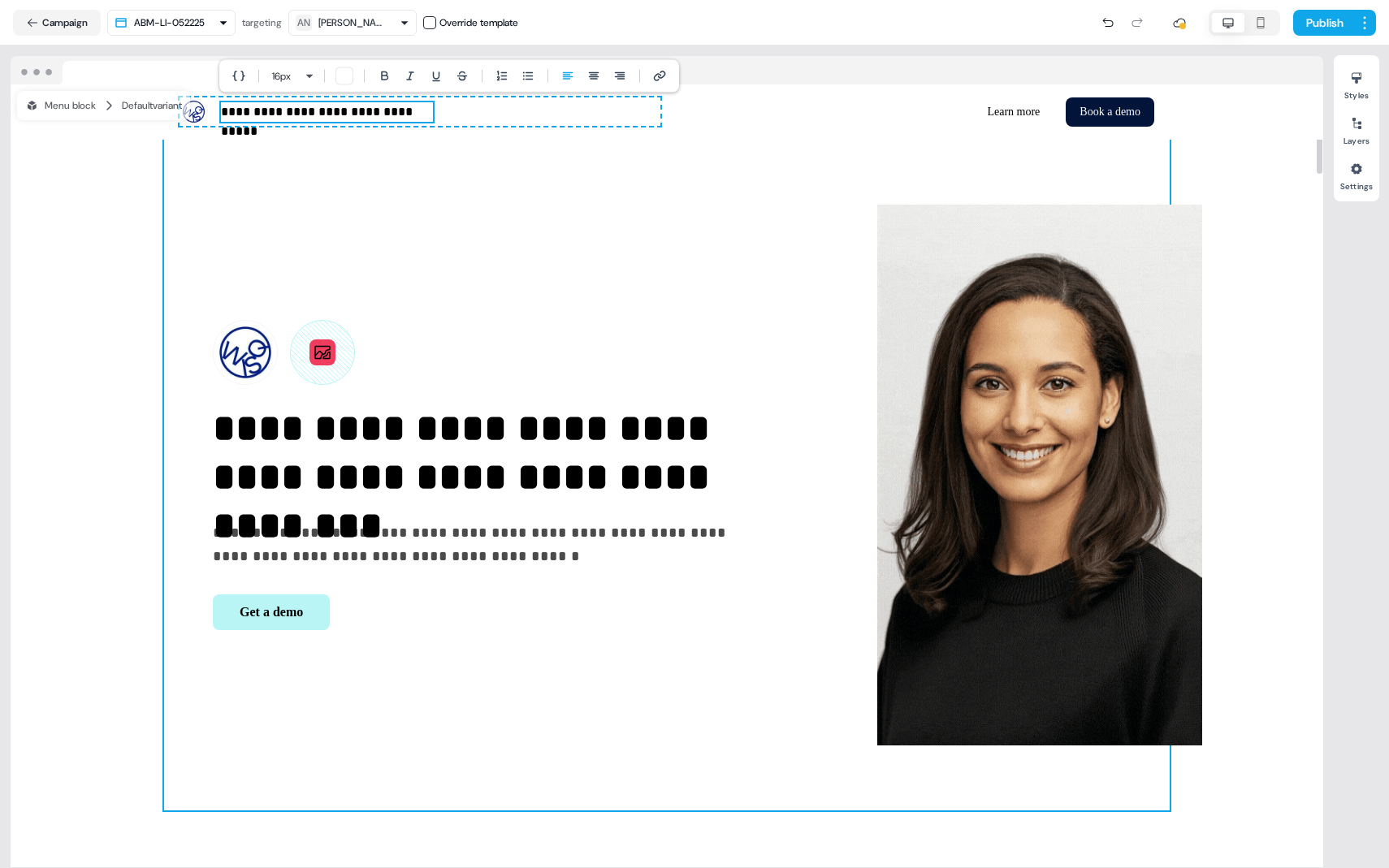 click on "**********" at bounding box center (667, 475) 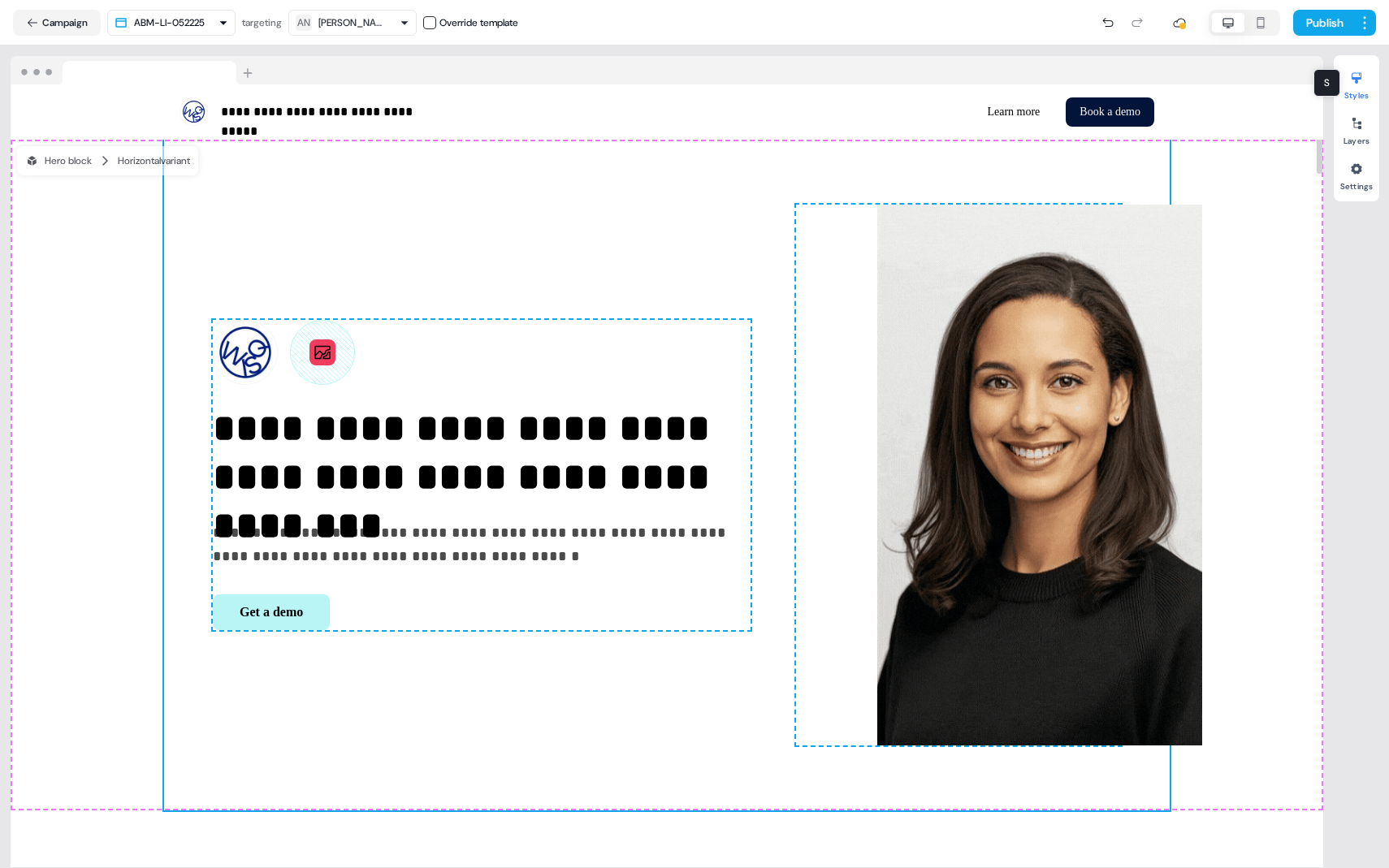 click on "S S" at bounding box center (1326, 83) 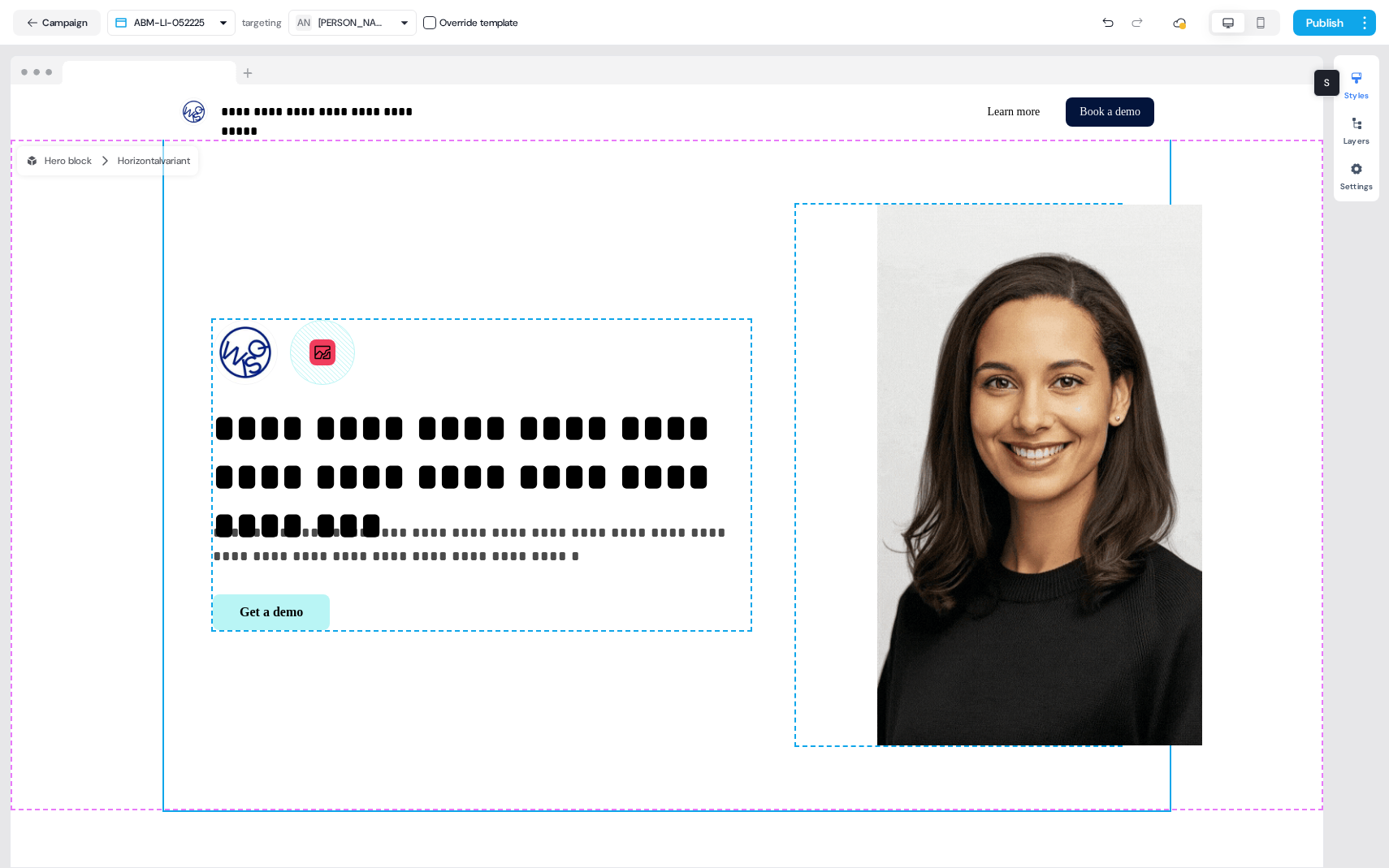 click 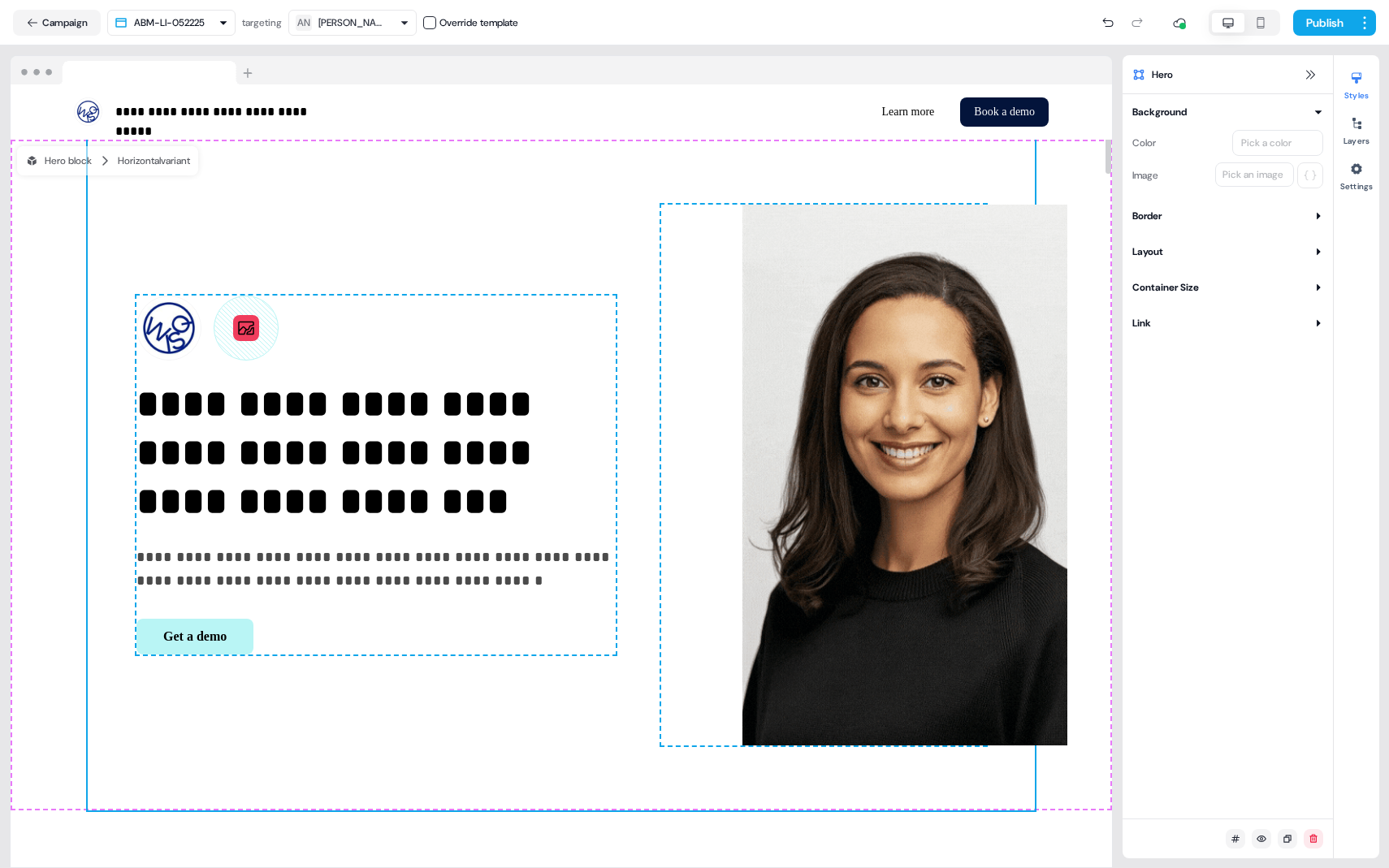 click on "**********" at bounding box center [561, 475] 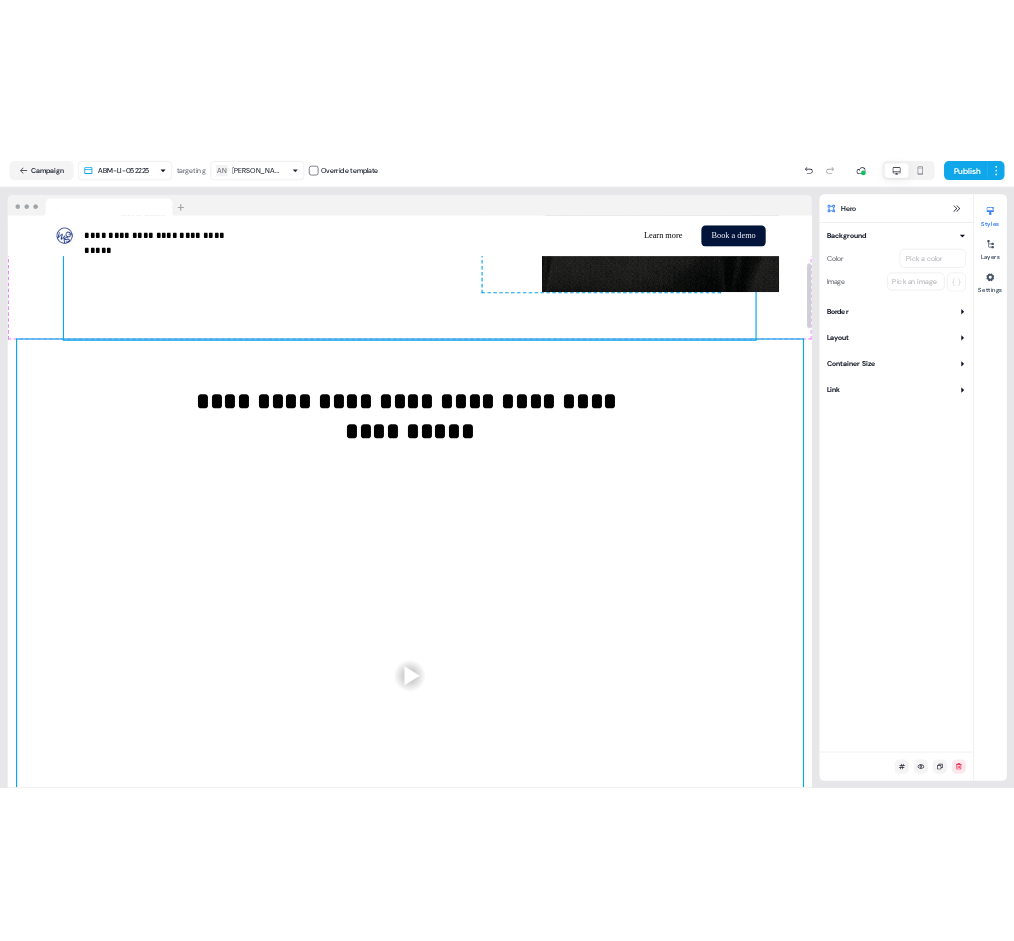 scroll, scrollTop: 712, scrollLeft: 0, axis: vertical 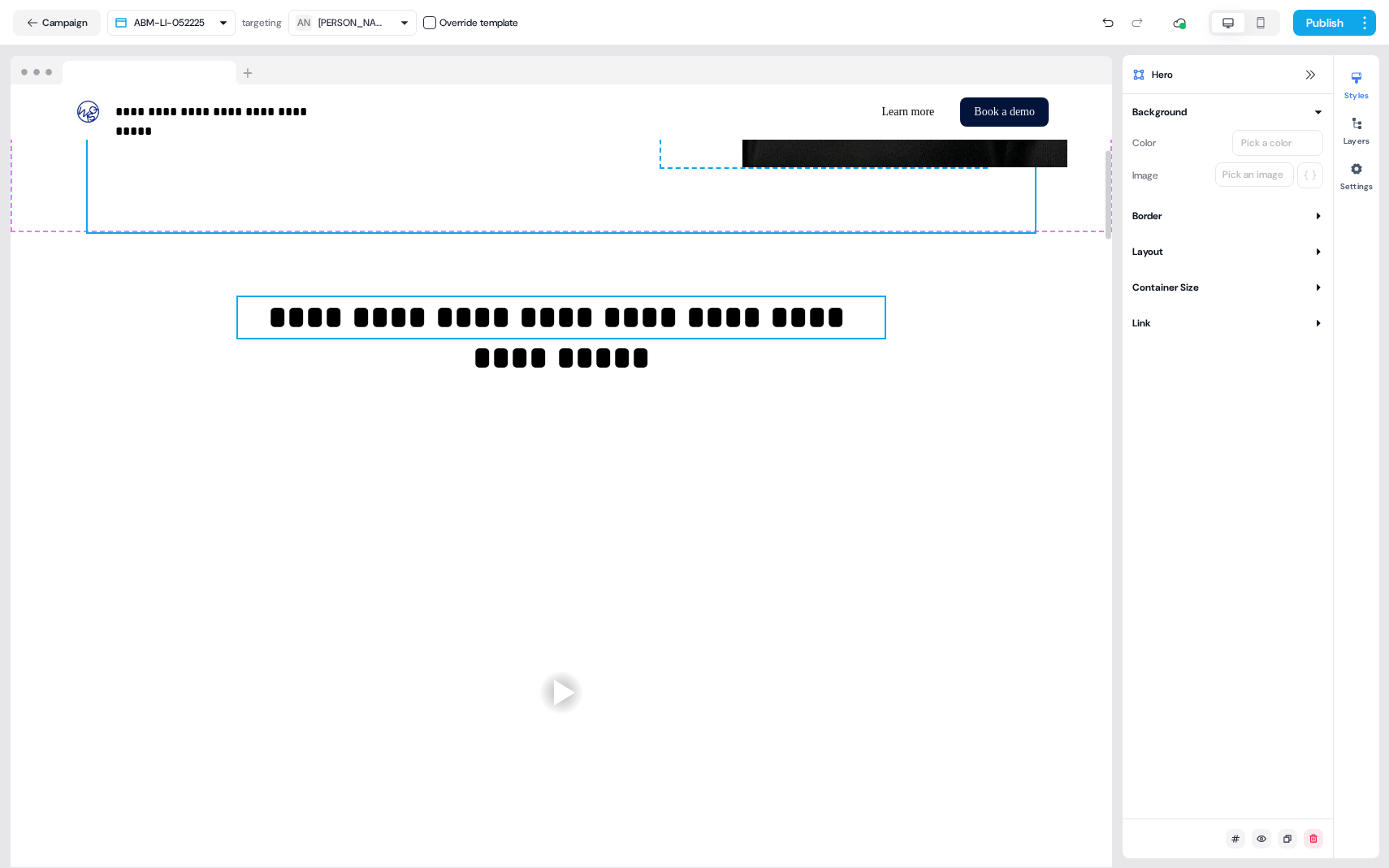 click on "**********" at bounding box center [560, 317] 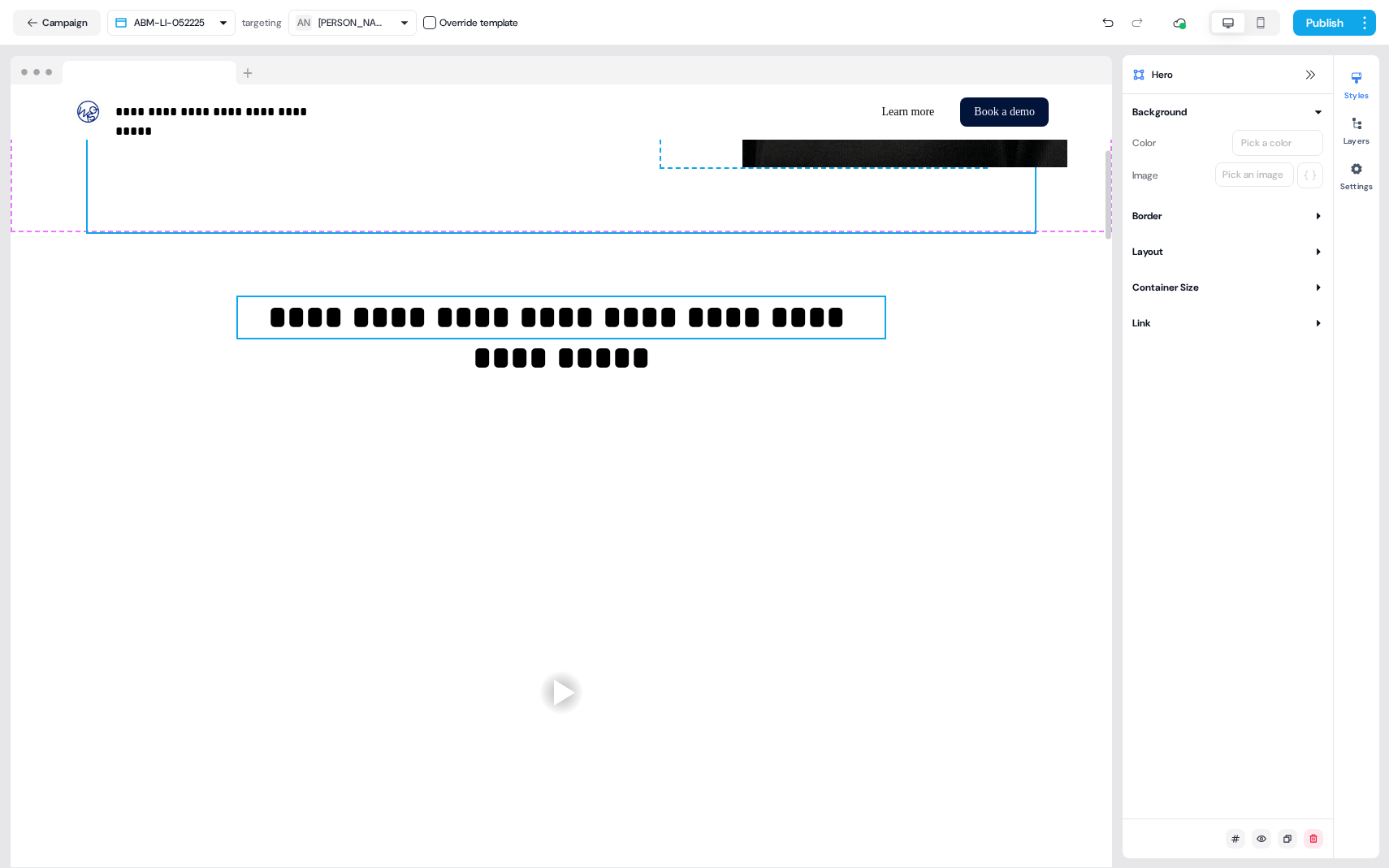 click on "**********" at bounding box center (560, 317) 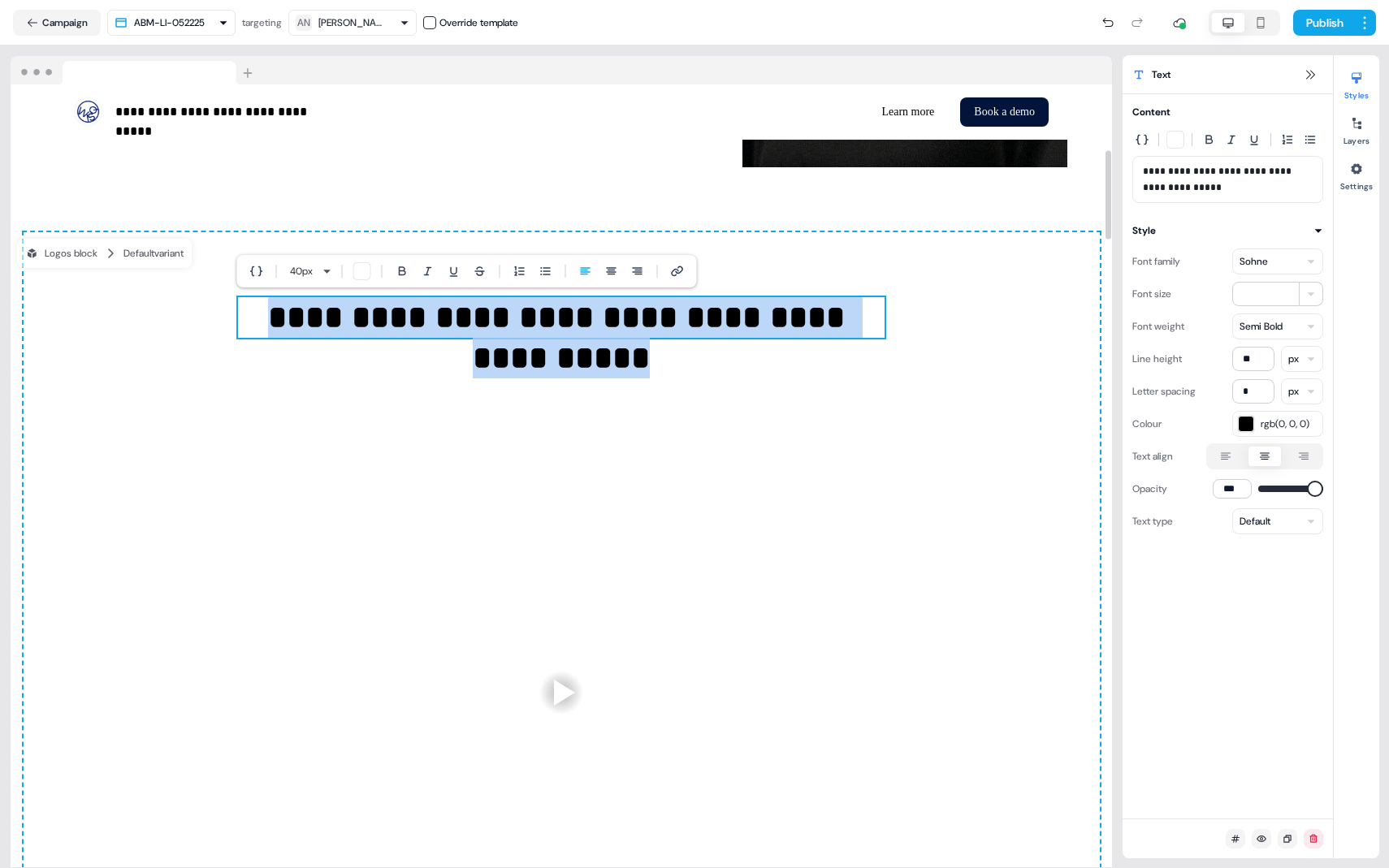 click on "**********" at bounding box center (560, 317) 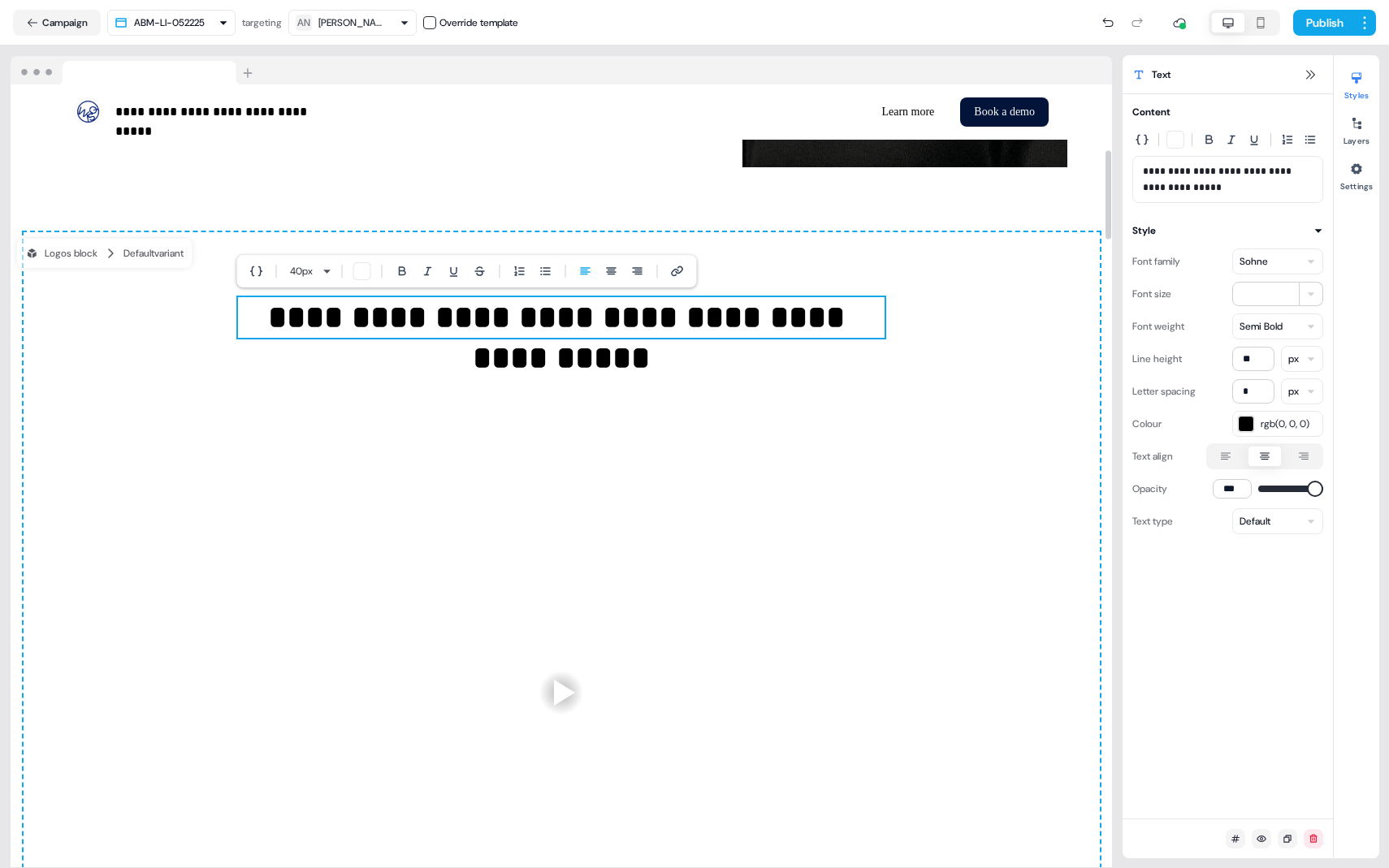 click on "**********" at bounding box center (560, 317) 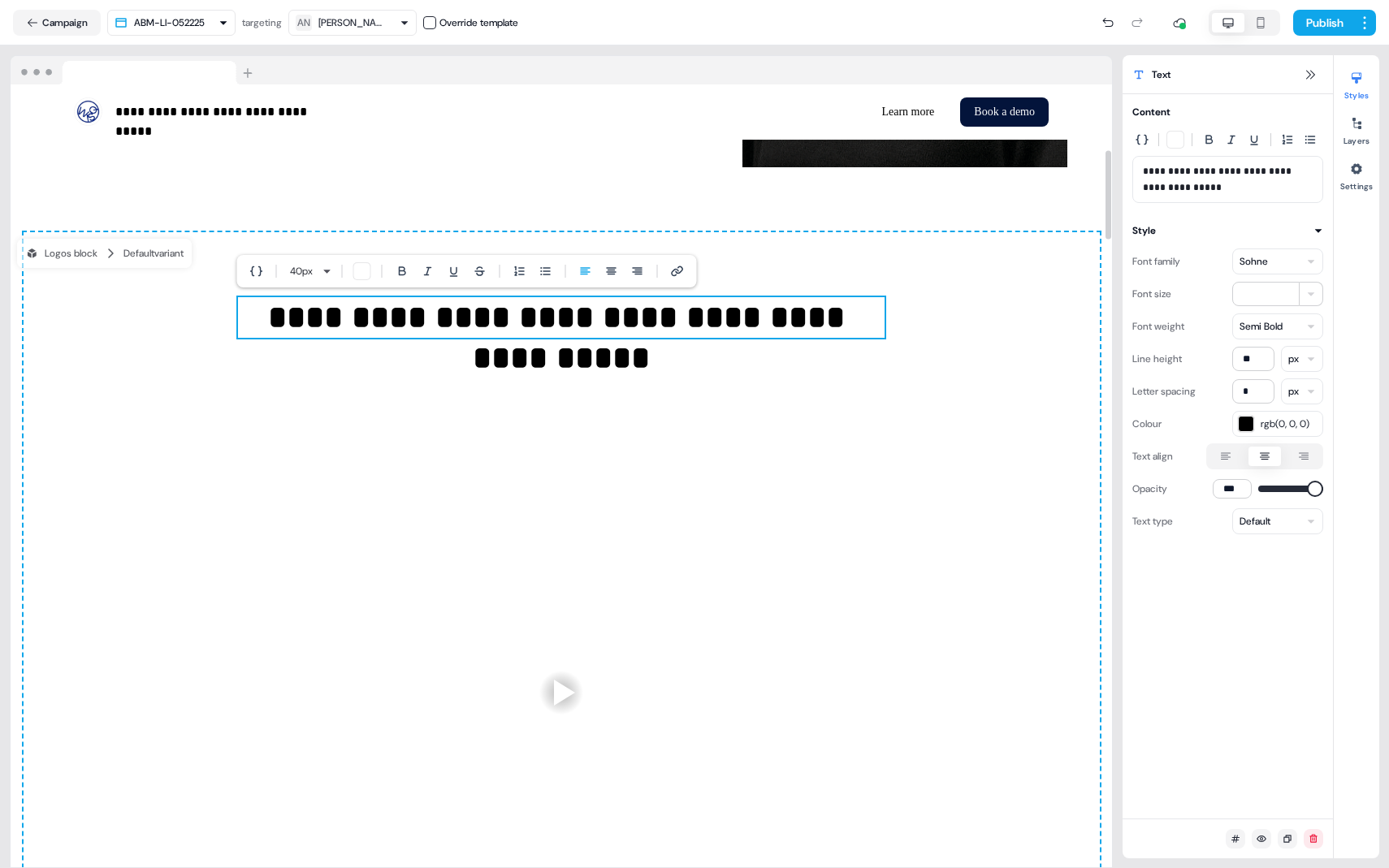 click on "**********" at bounding box center [560, 317] 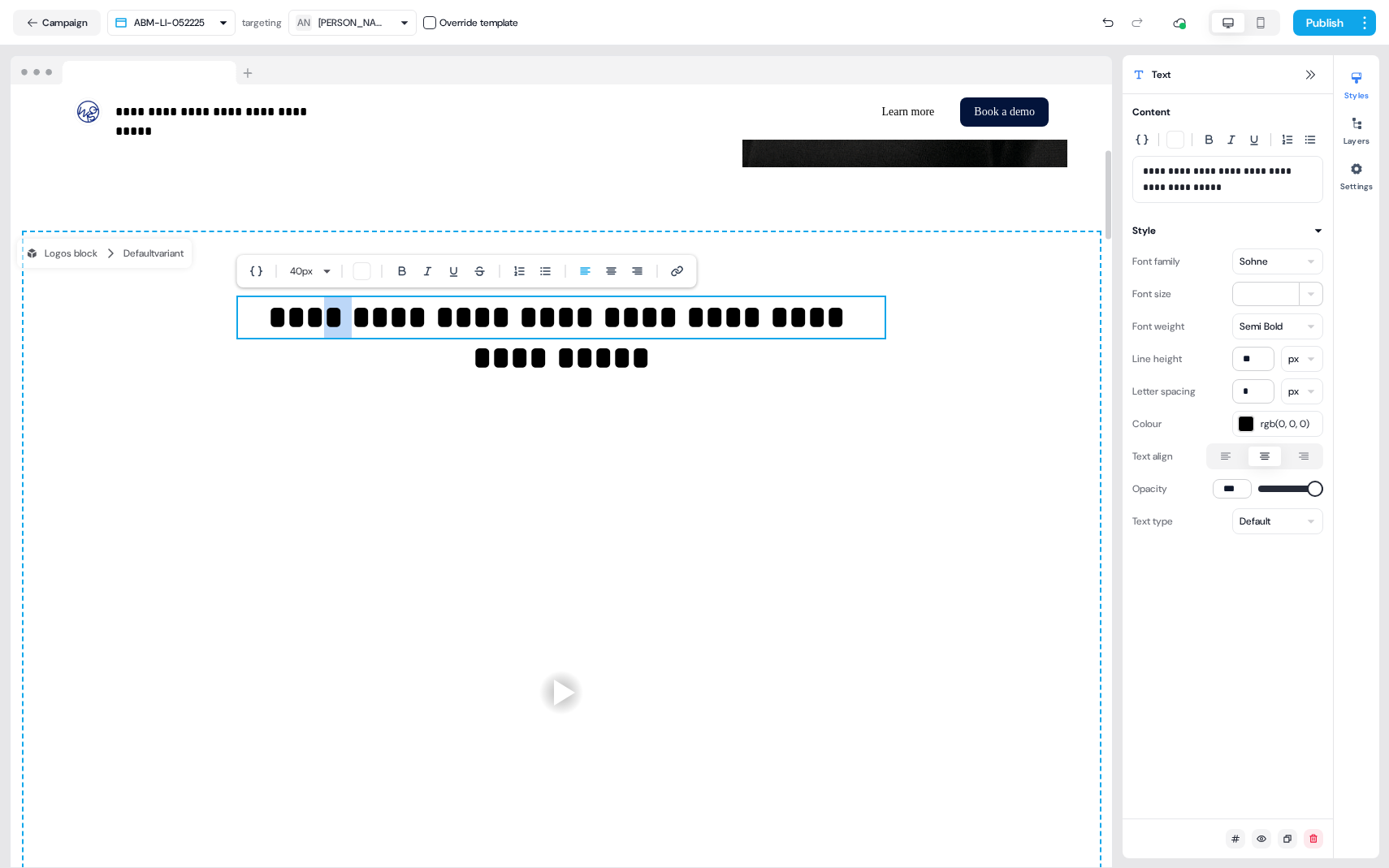 click on "**********" at bounding box center (560, 317) 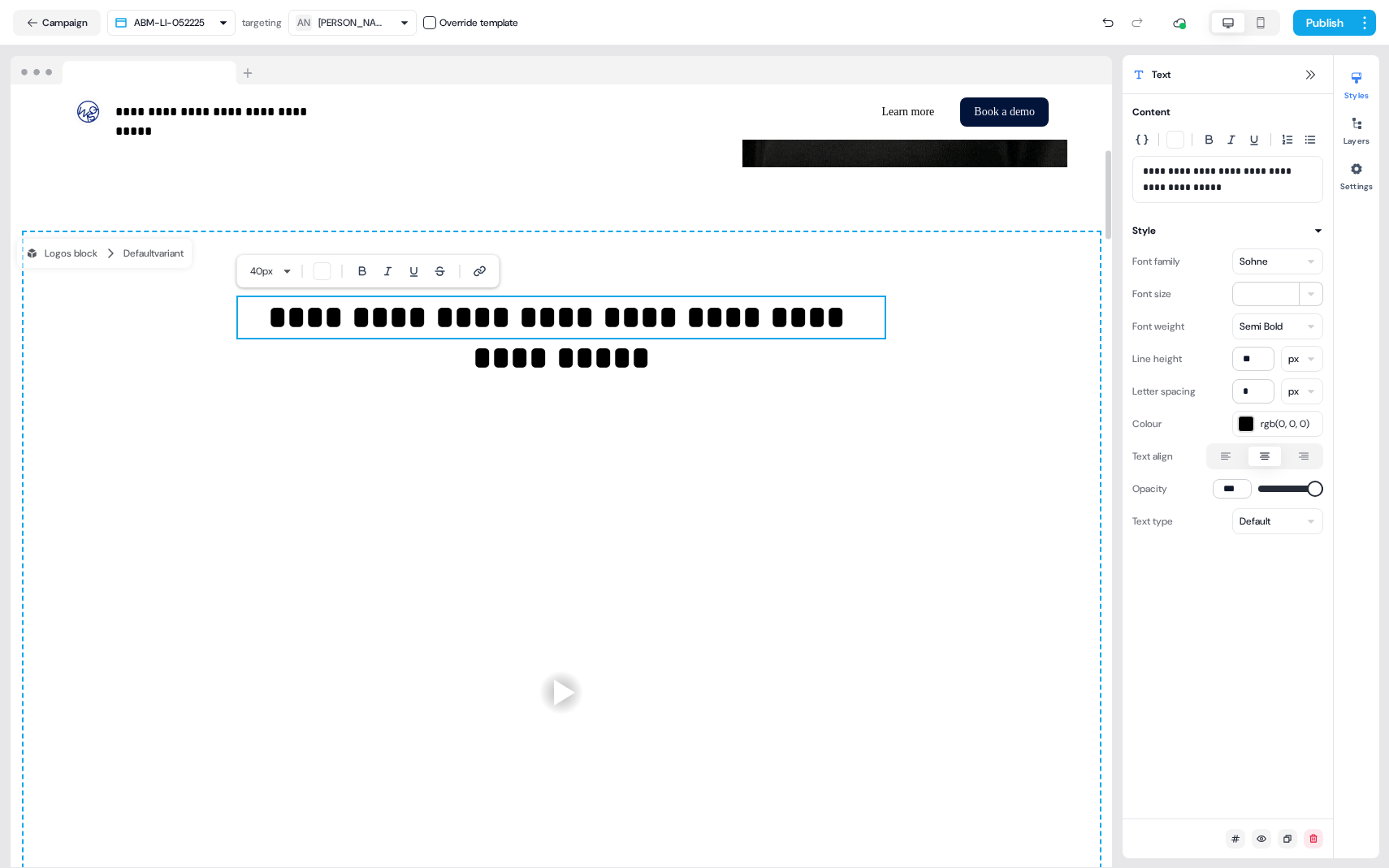 click on "**********" at bounding box center (560, 317) 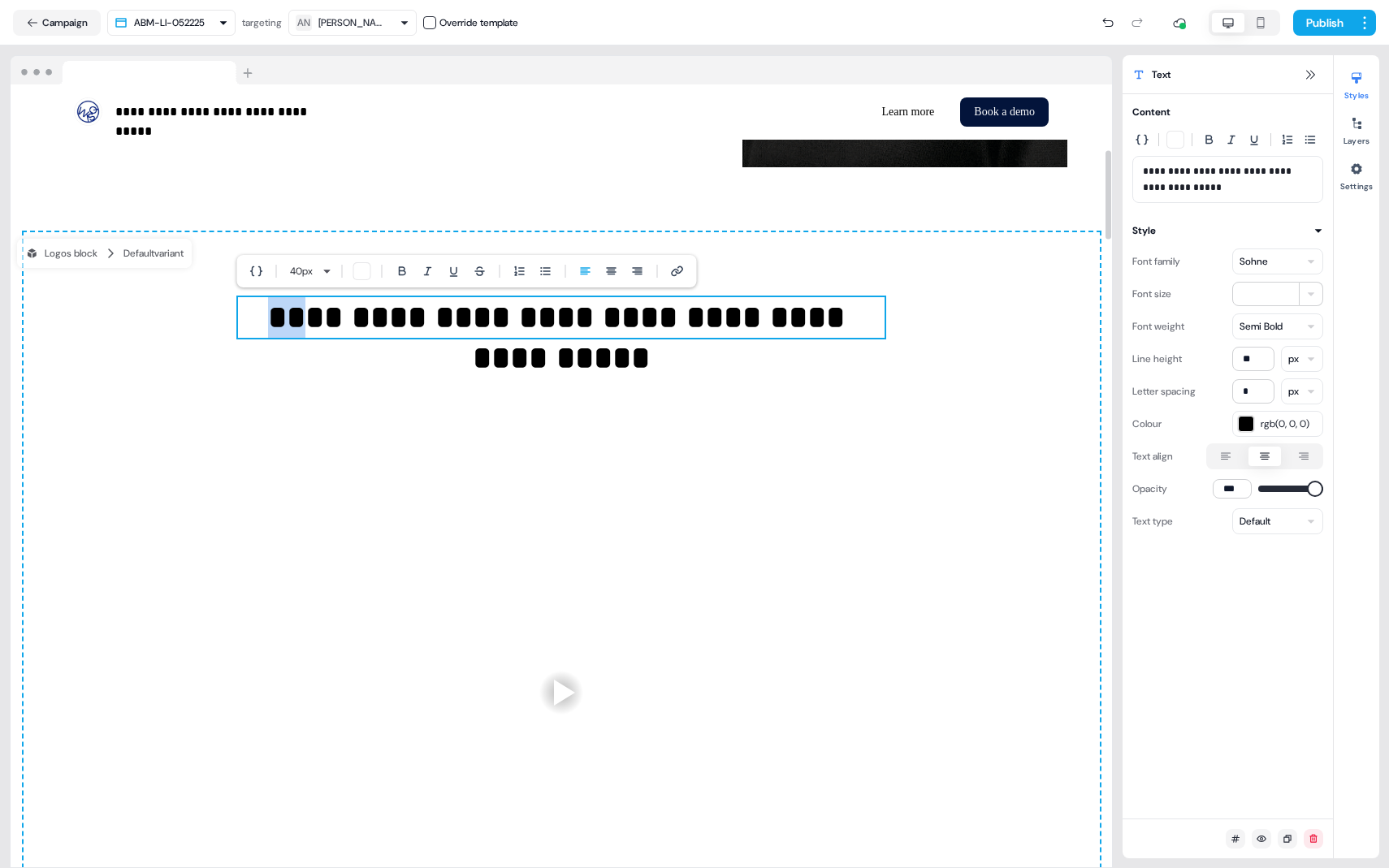 click on "**********" at bounding box center (560, 317) 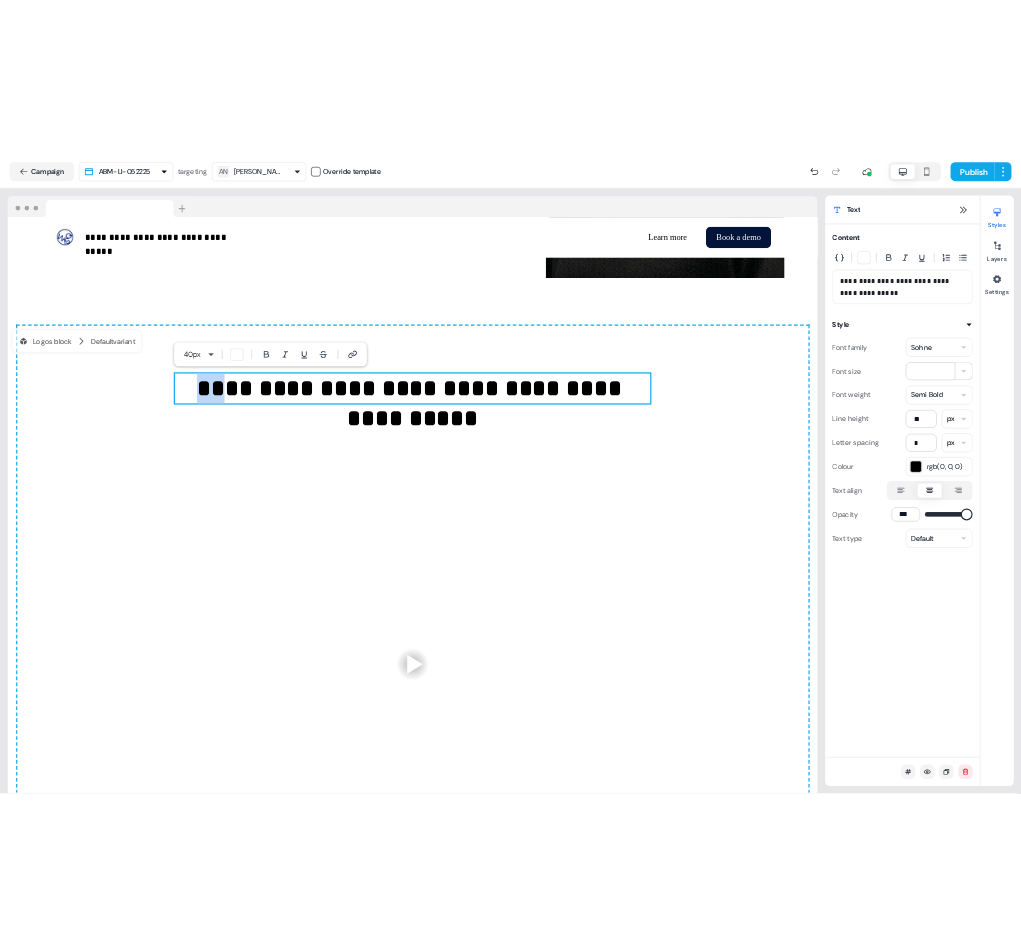 scroll, scrollTop: 738, scrollLeft: 0, axis: vertical 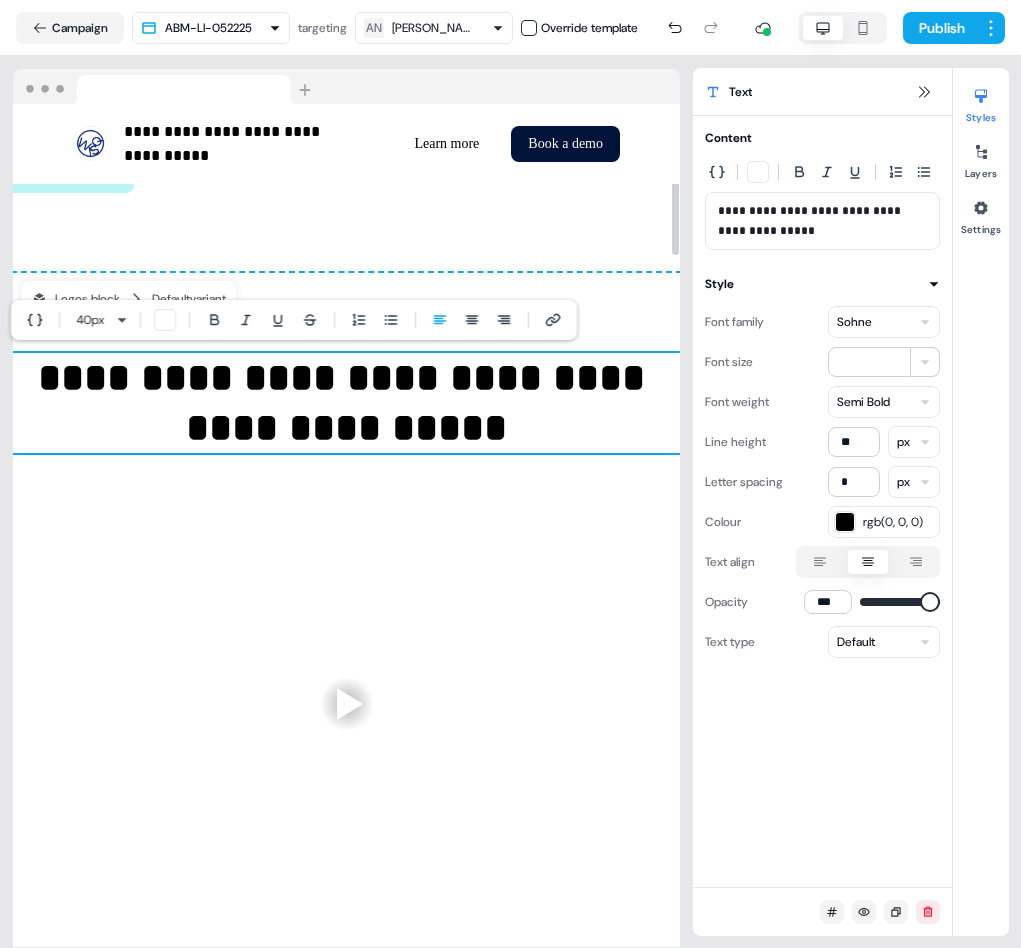 click on "**********" at bounding box center [346, 403] 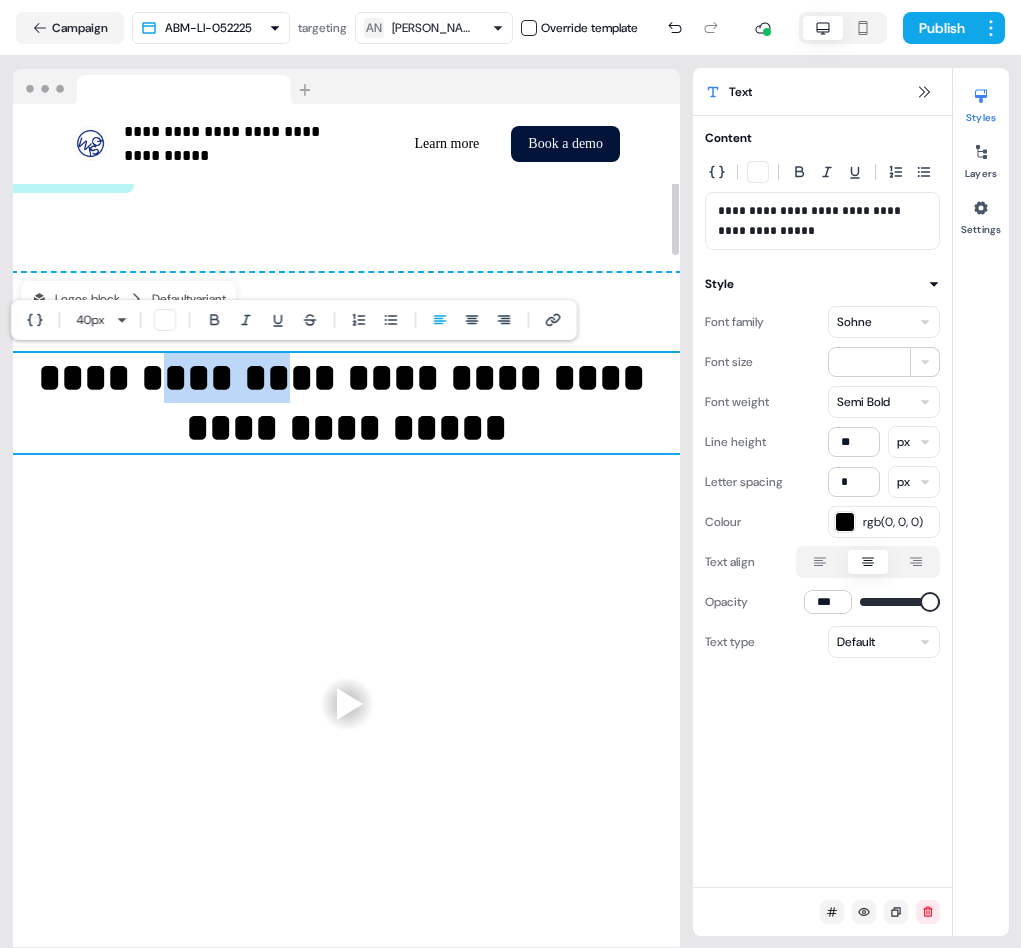 click on "**********" at bounding box center [346, 403] 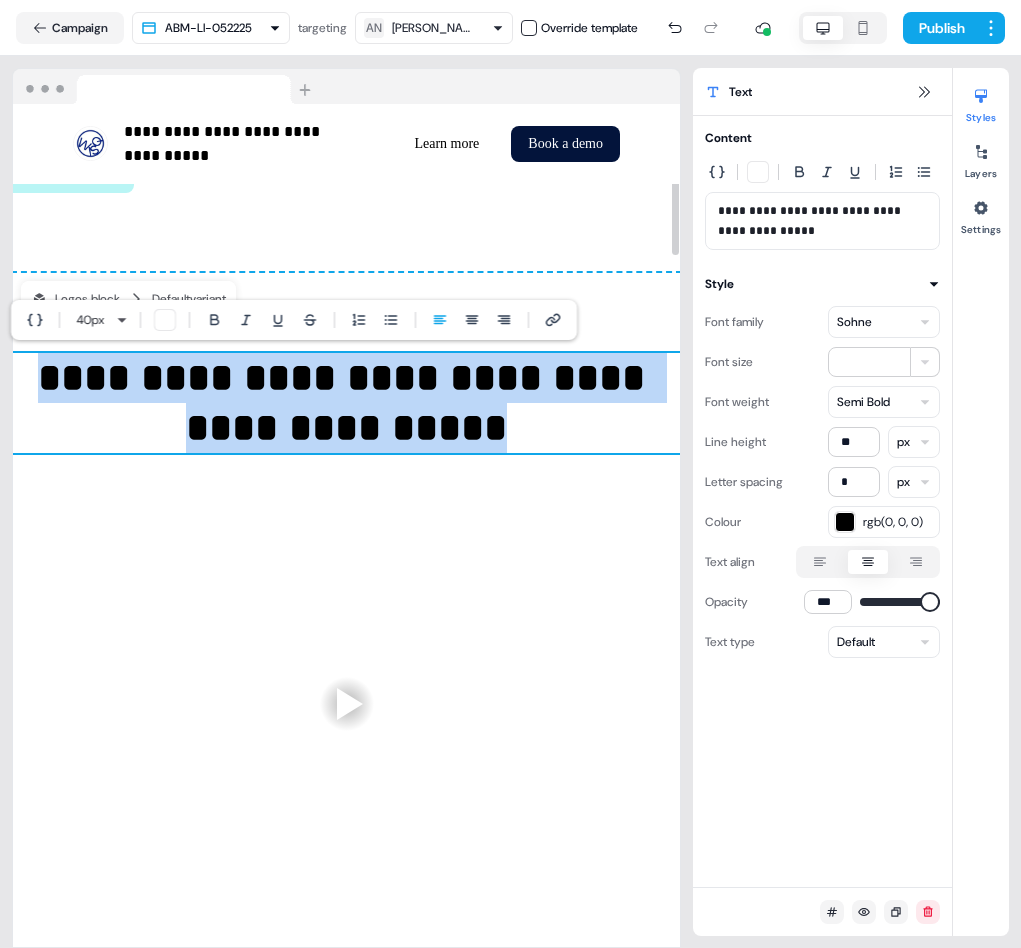 click on "**********" at bounding box center [346, 403] 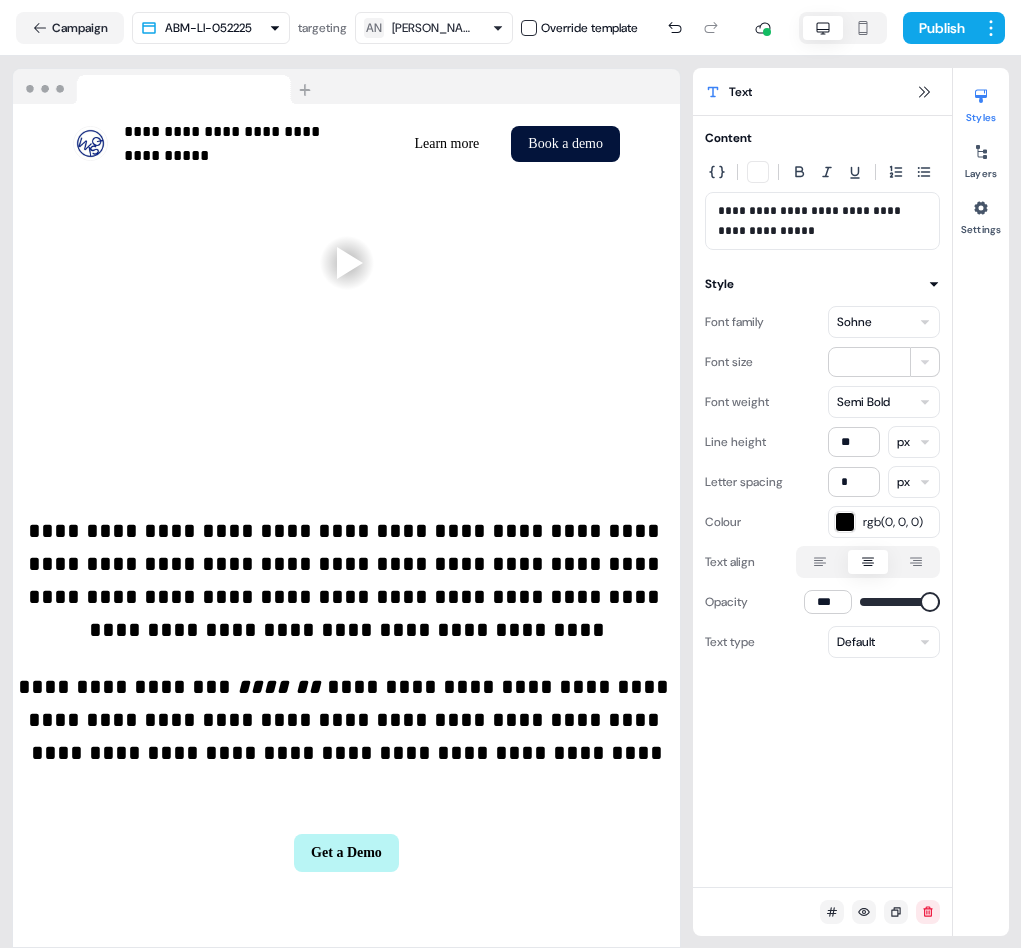 scroll, scrollTop: 1200, scrollLeft: 0, axis: vertical 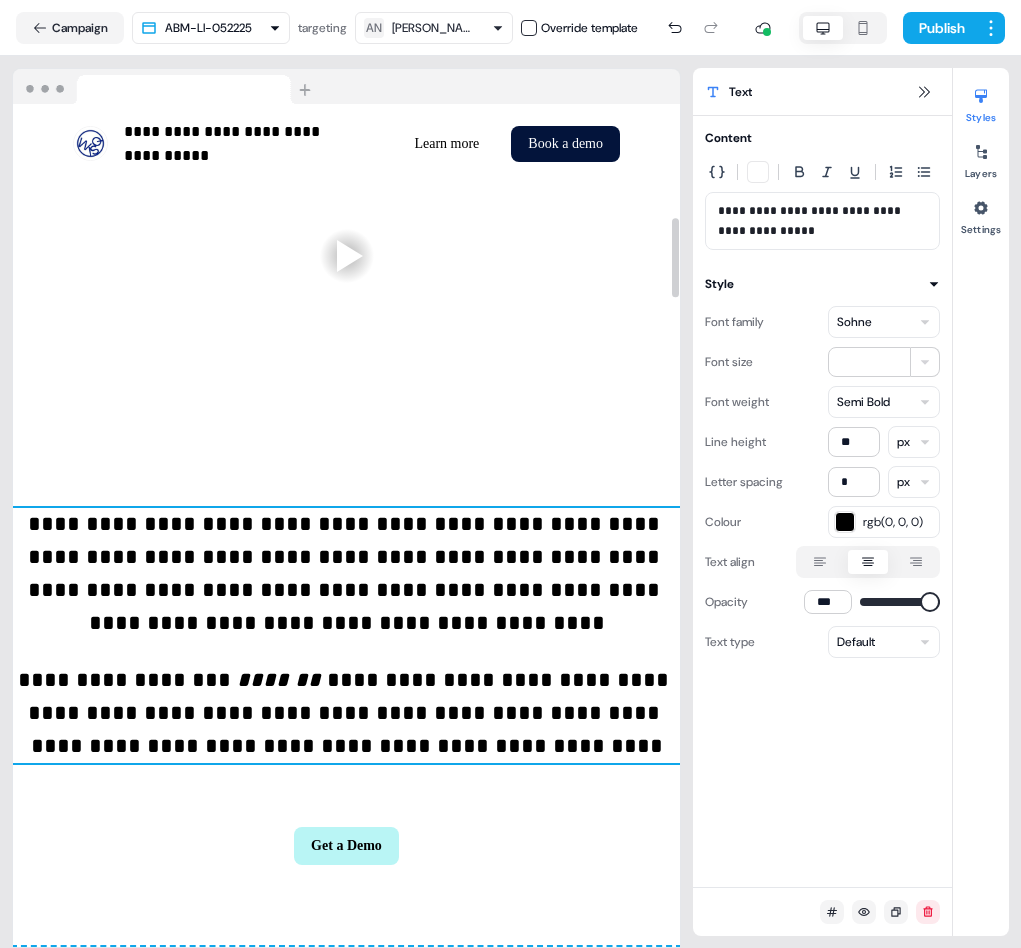 click on "**********" at bounding box center (347, 573) 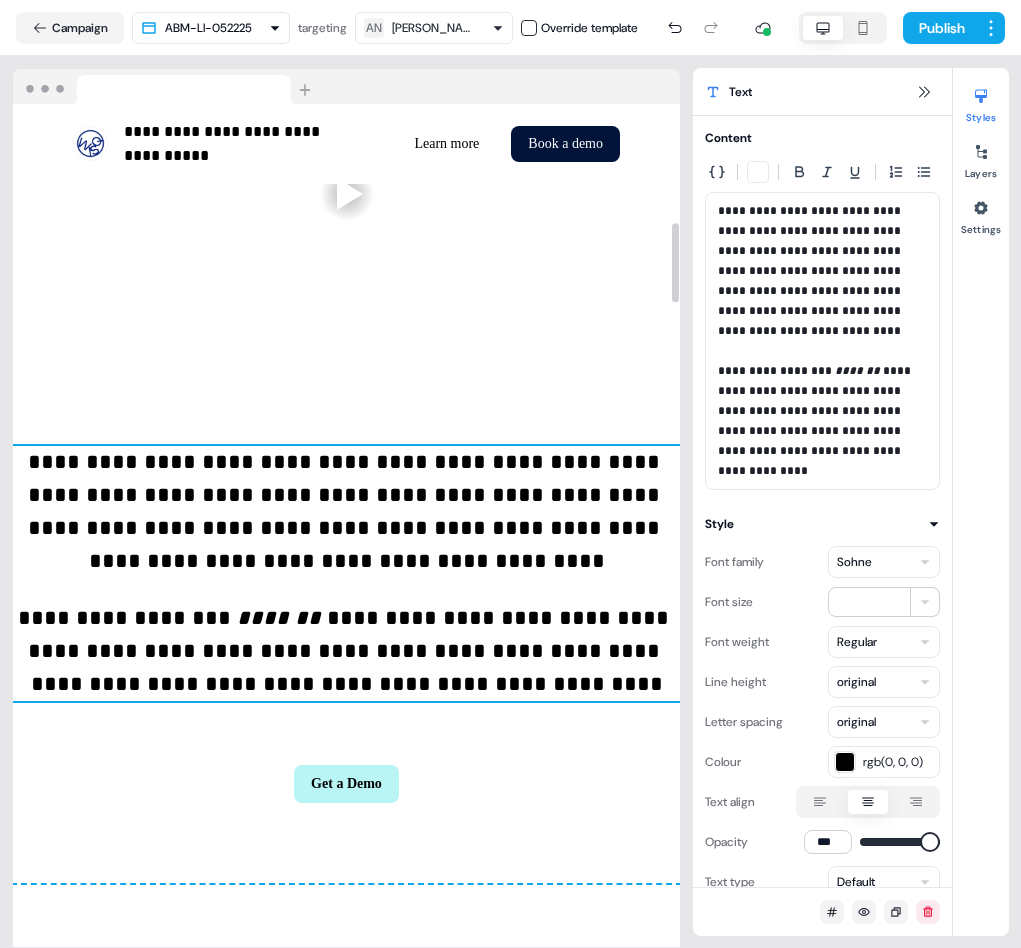 scroll, scrollTop: 1270, scrollLeft: 0, axis: vertical 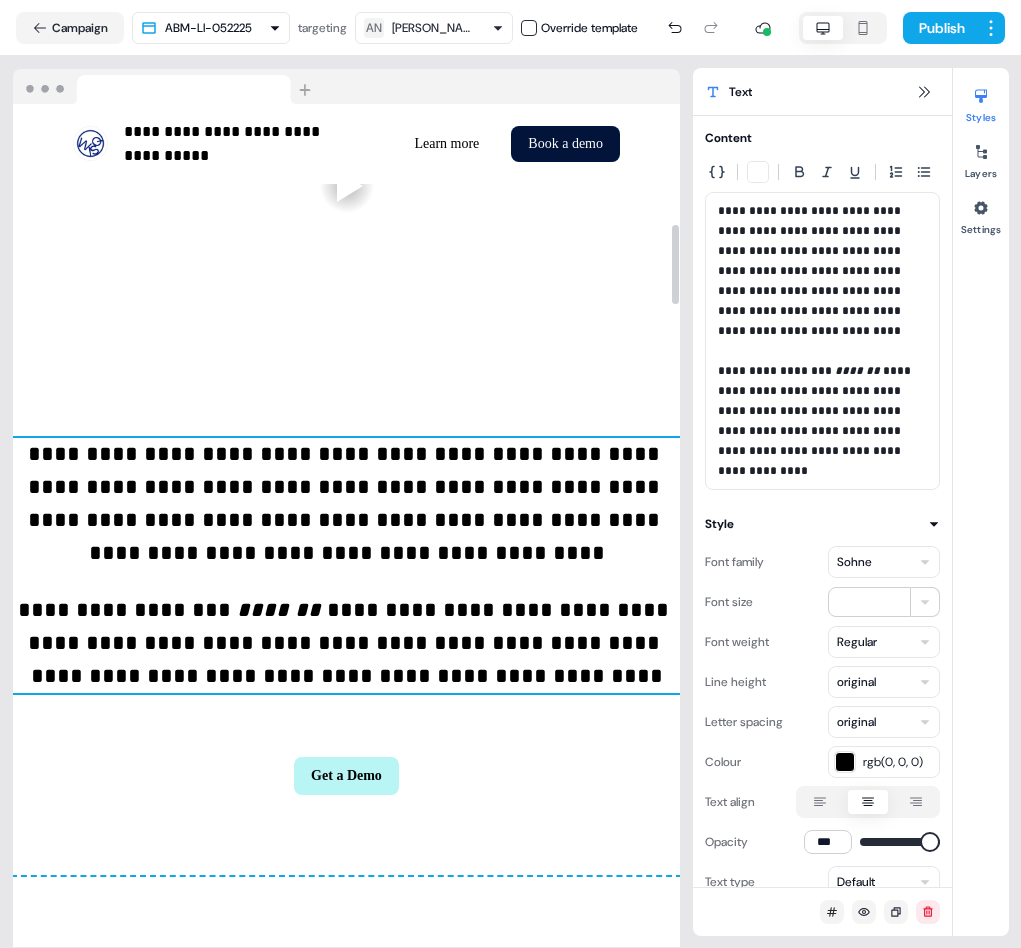 click on "**********" at bounding box center (347, 503) 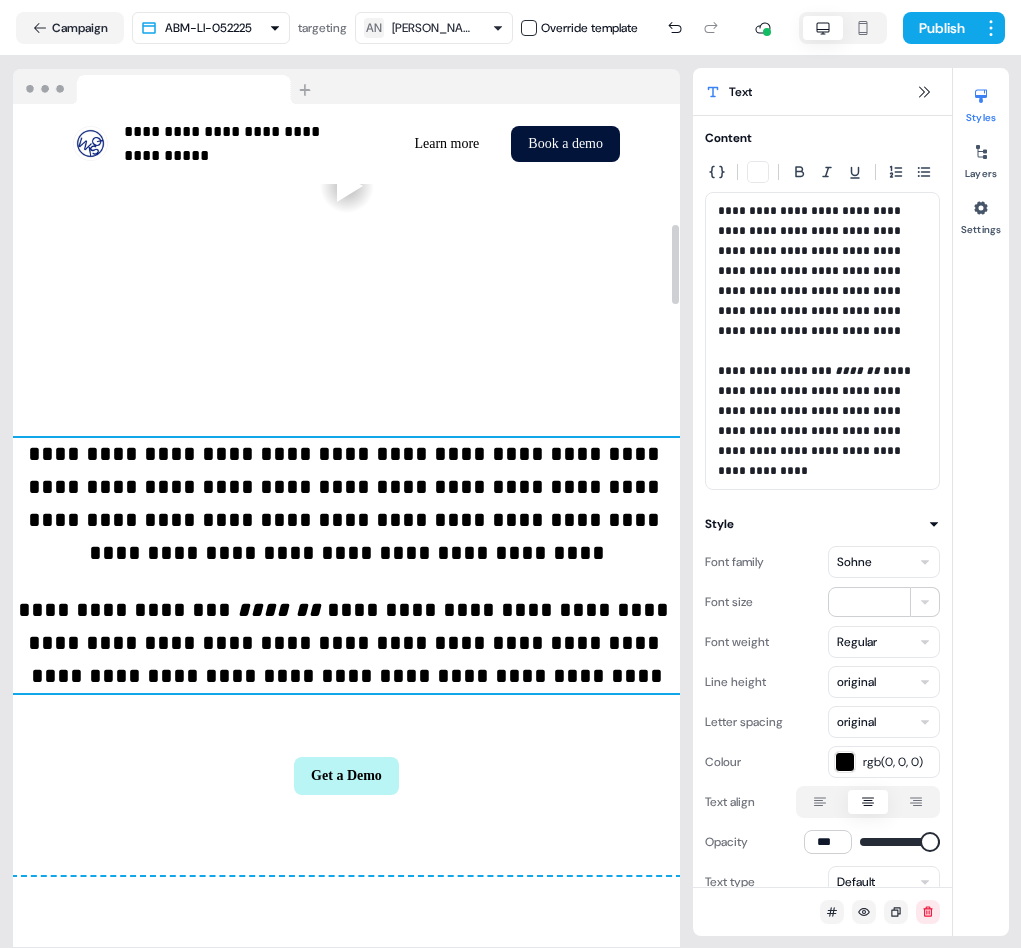 click on "**********" at bounding box center [347, 503] 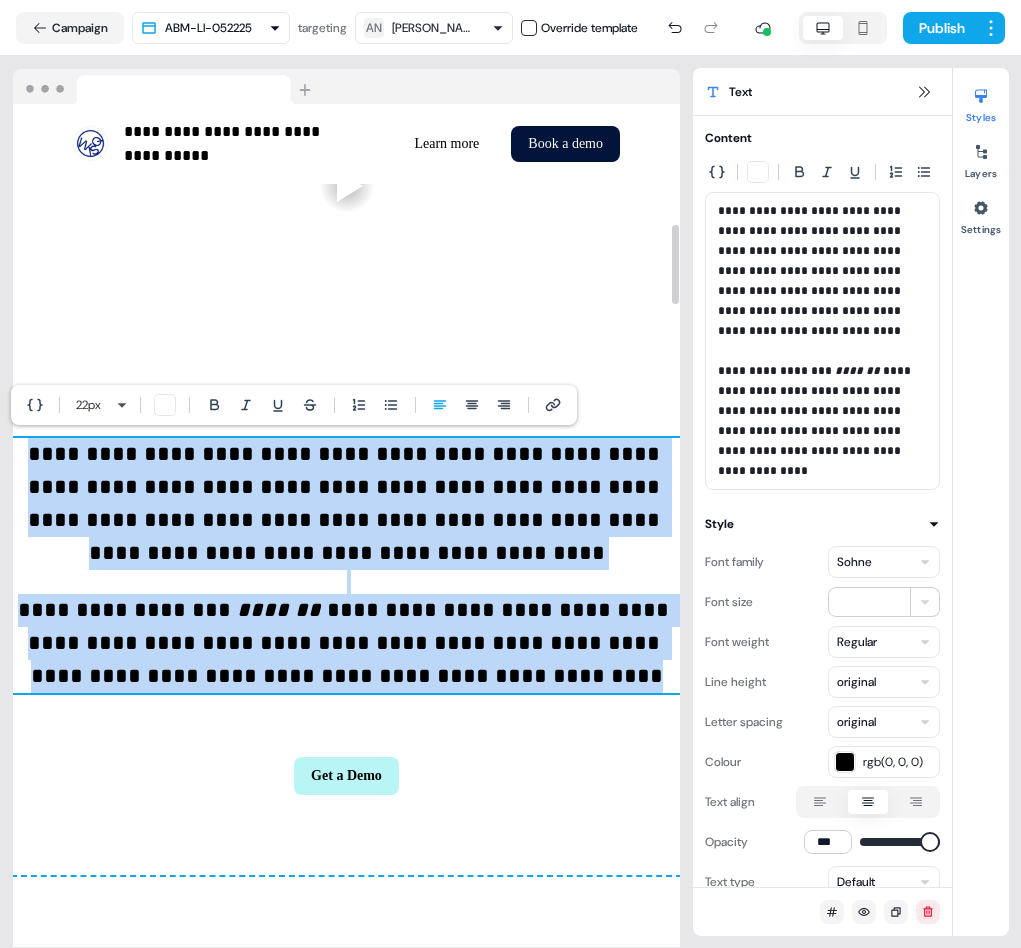 click on "**********" at bounding box center (346, 565) 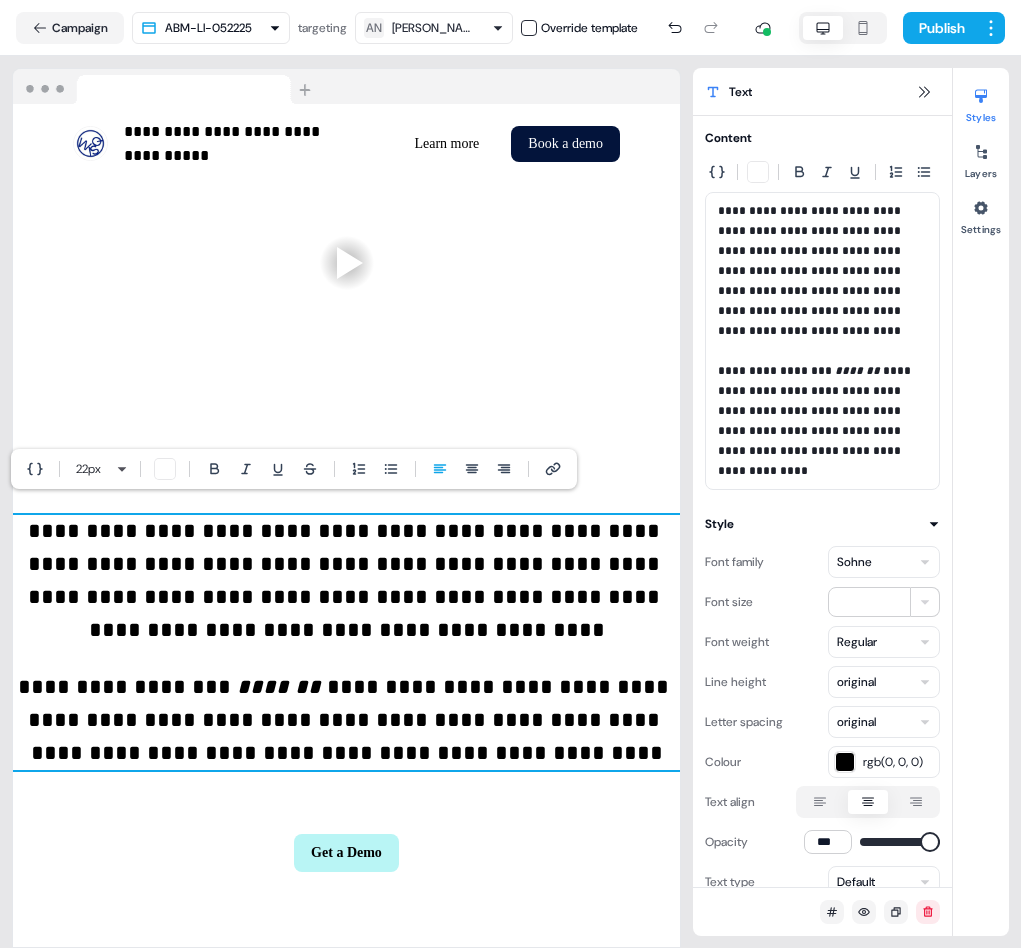 scroll, scrollTop: 1206, scrollLeft: 0, axis: vertical 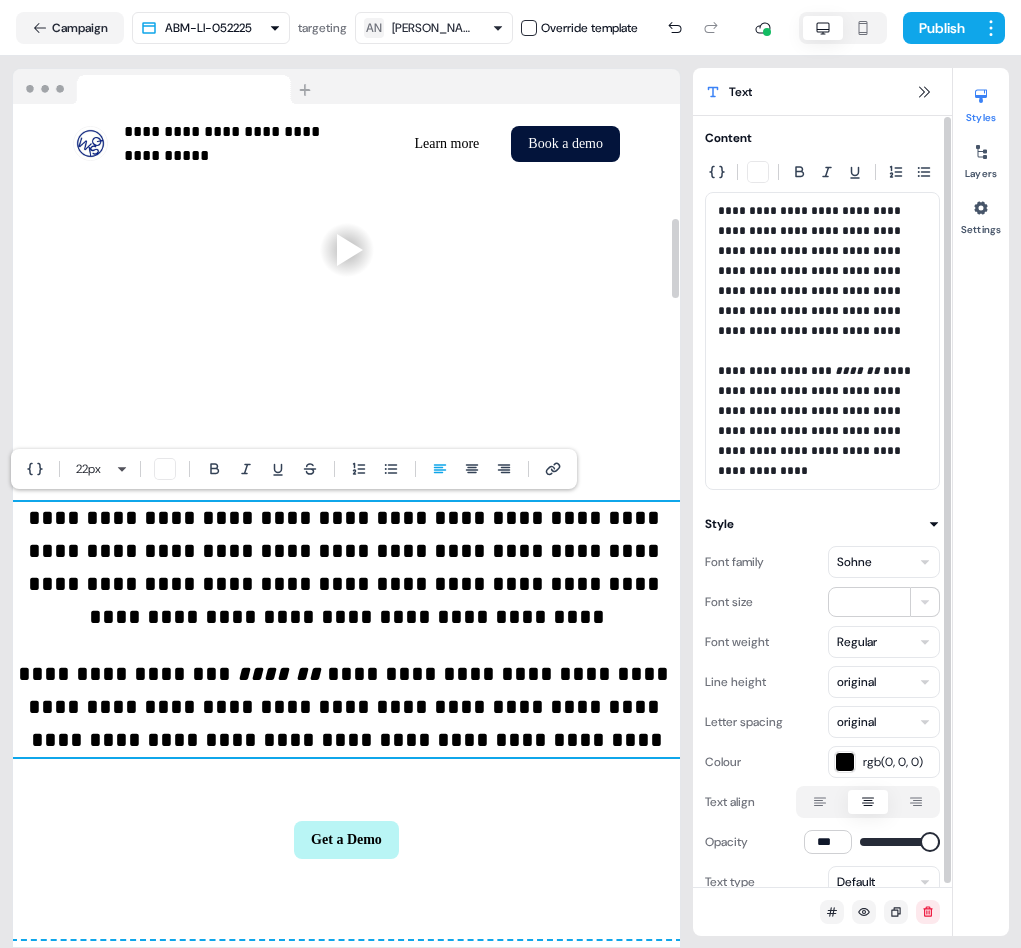 click on "**********" at bounding box center [822, 341] 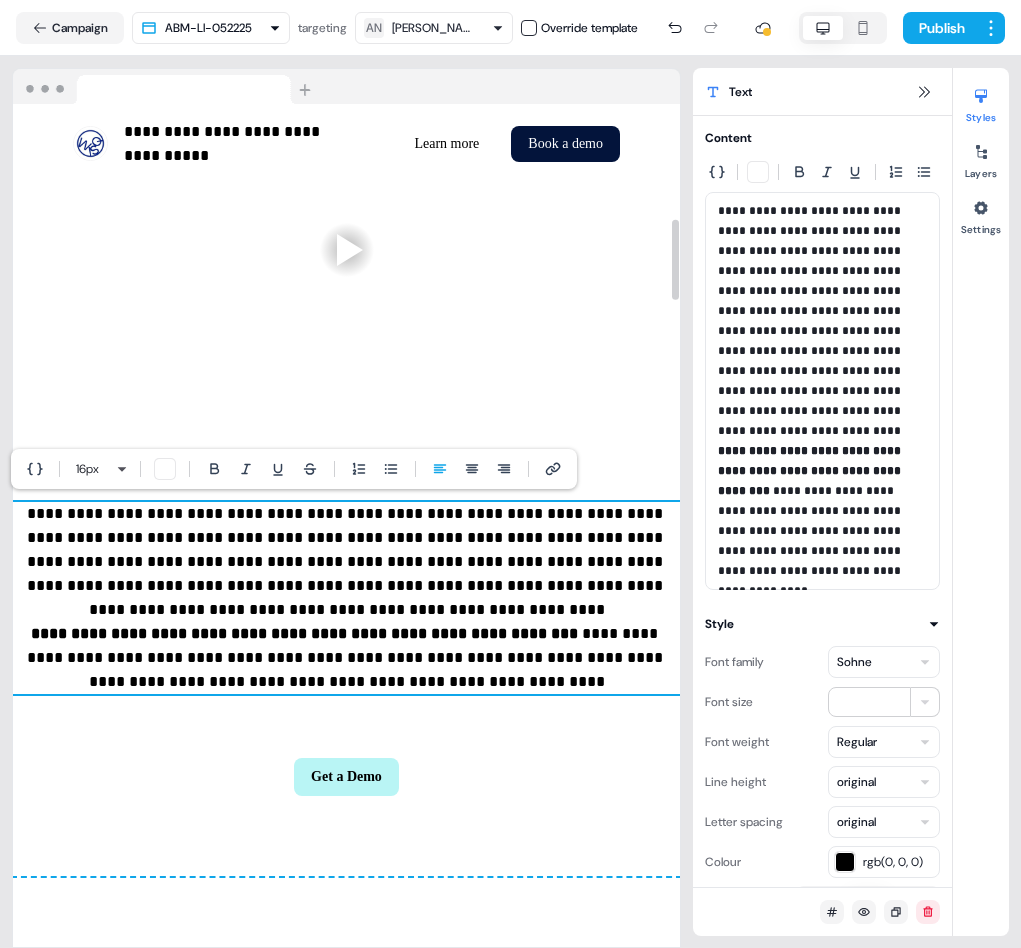 click on "**********" at bounding box center [346, 347] 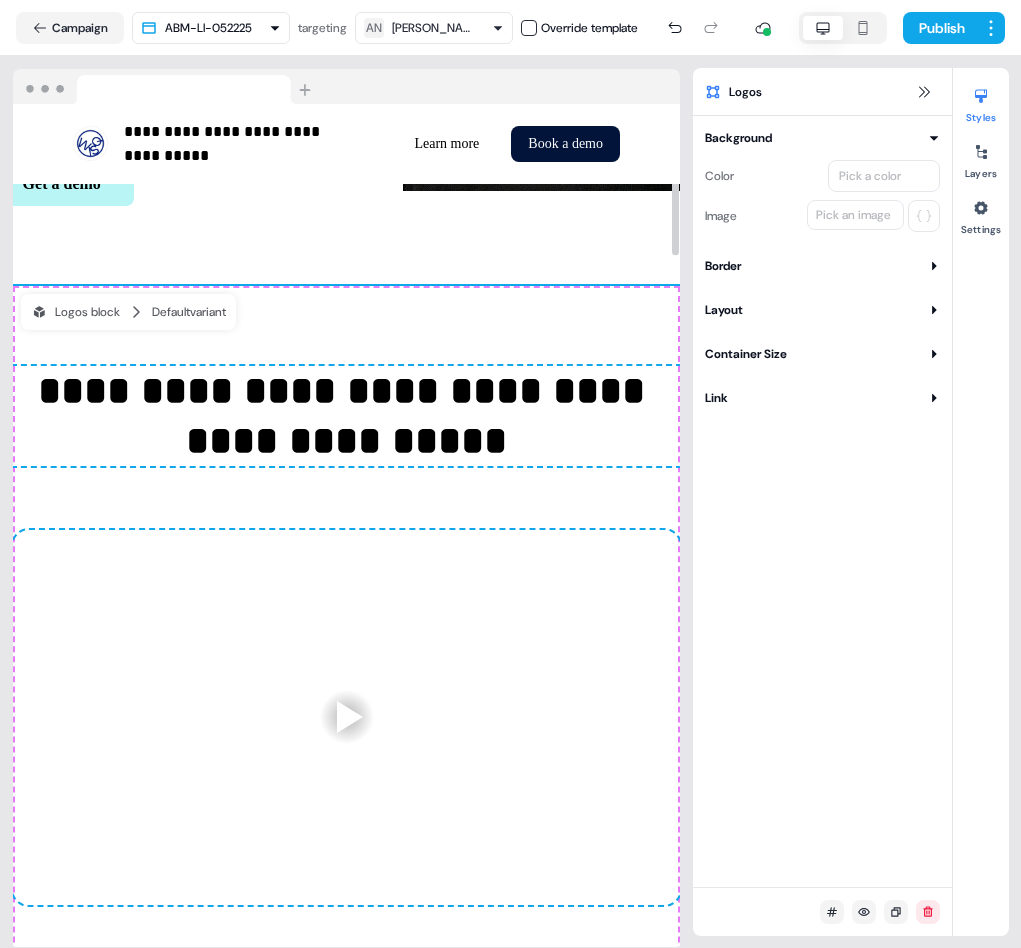 scroll, scrollTop: 703, scrollLeft: 0, axis: vertical 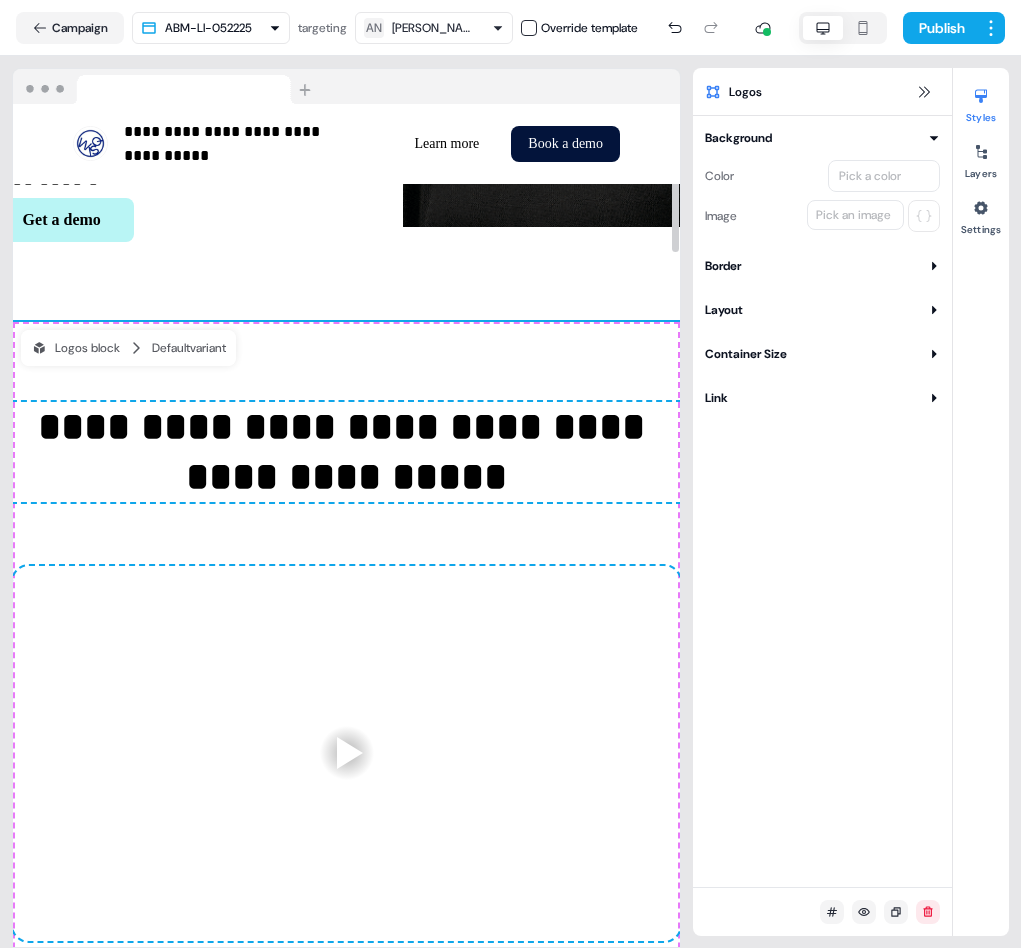 click on "**********" at bounding box center (346, 452) 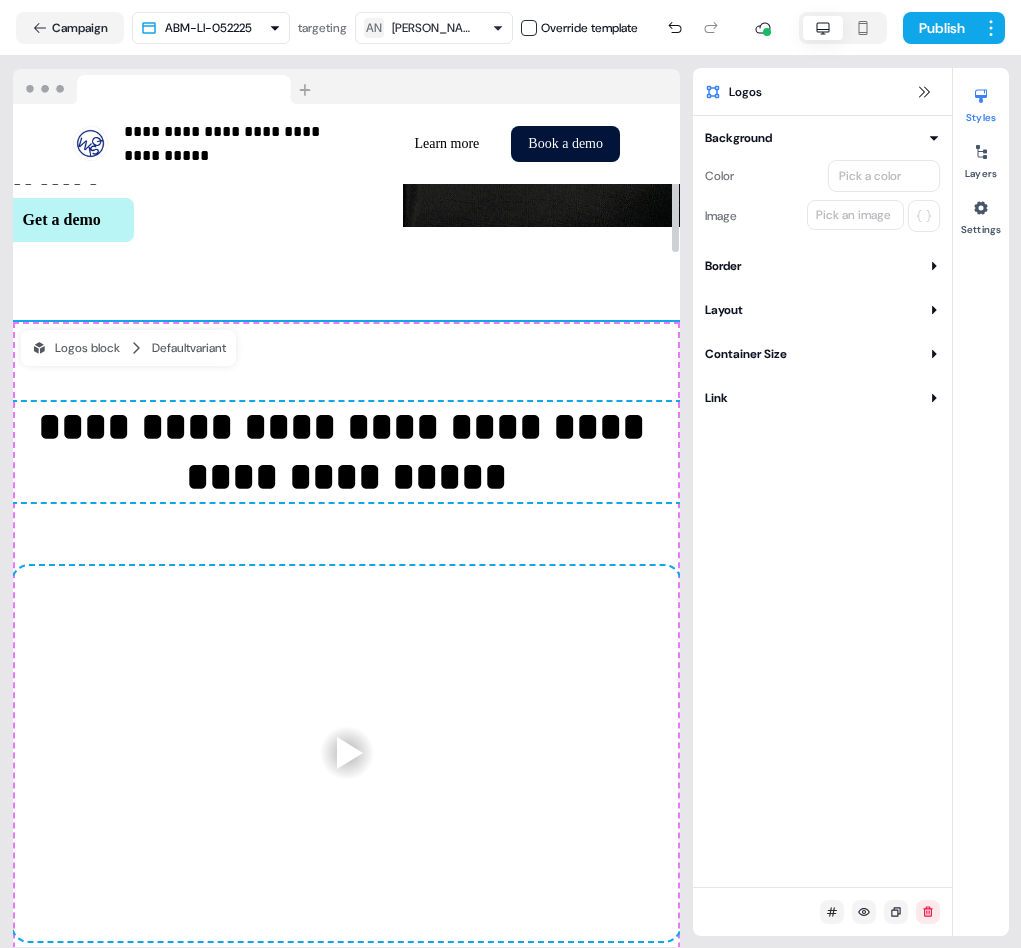 click on "**********" at bounding box center [346, 452] 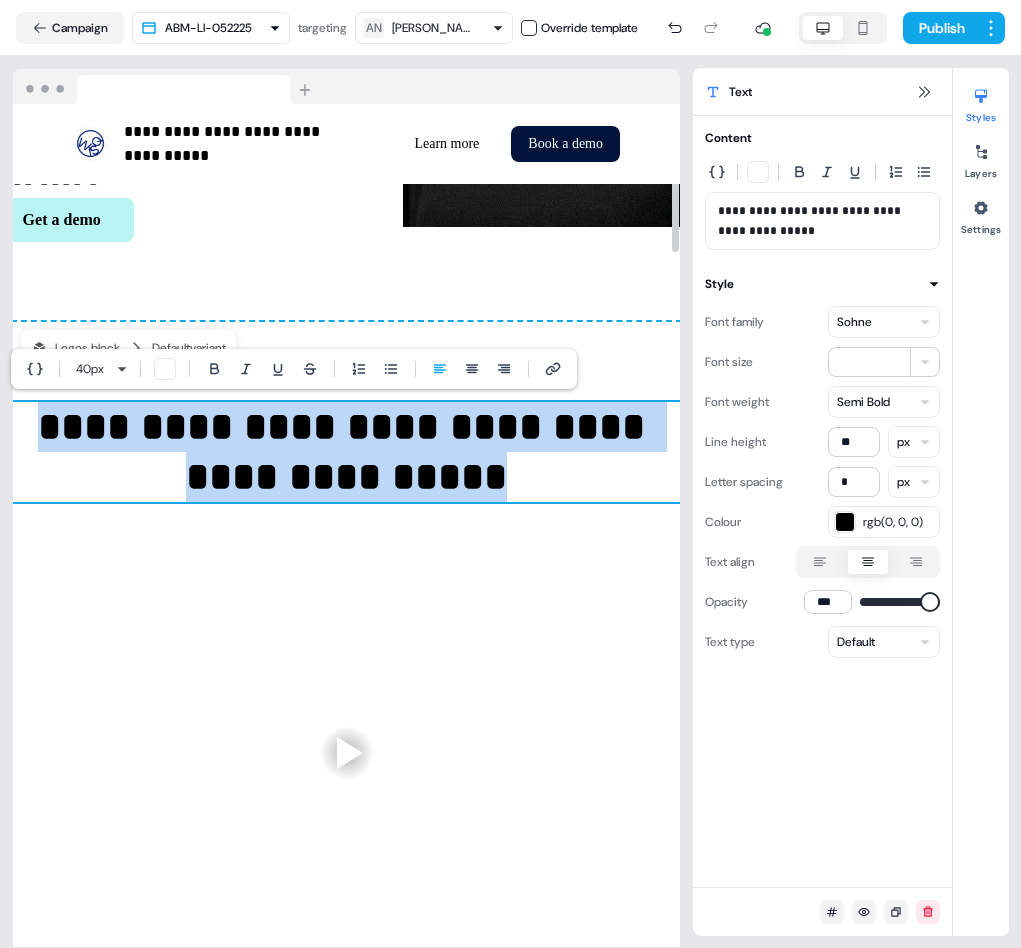 click on "**********" at bounding box center (346, 452) 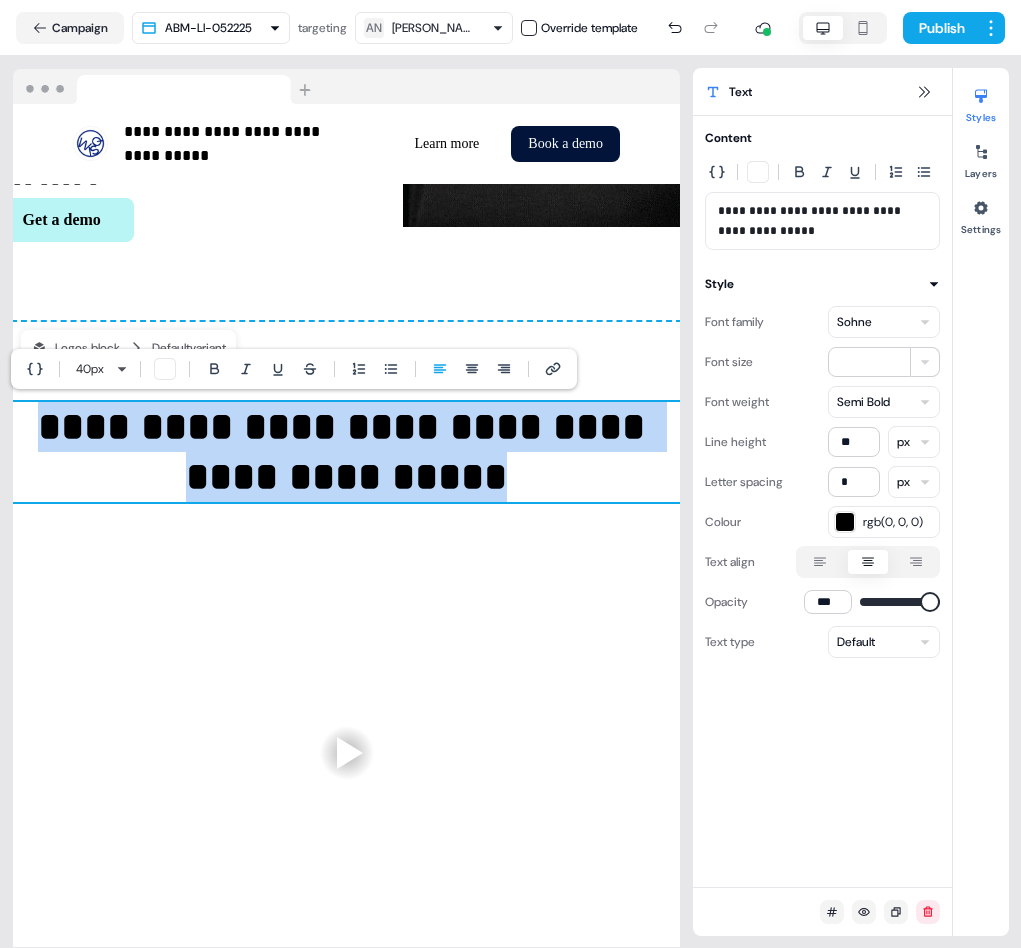 click on "**********" at bounding box center (346, 452) 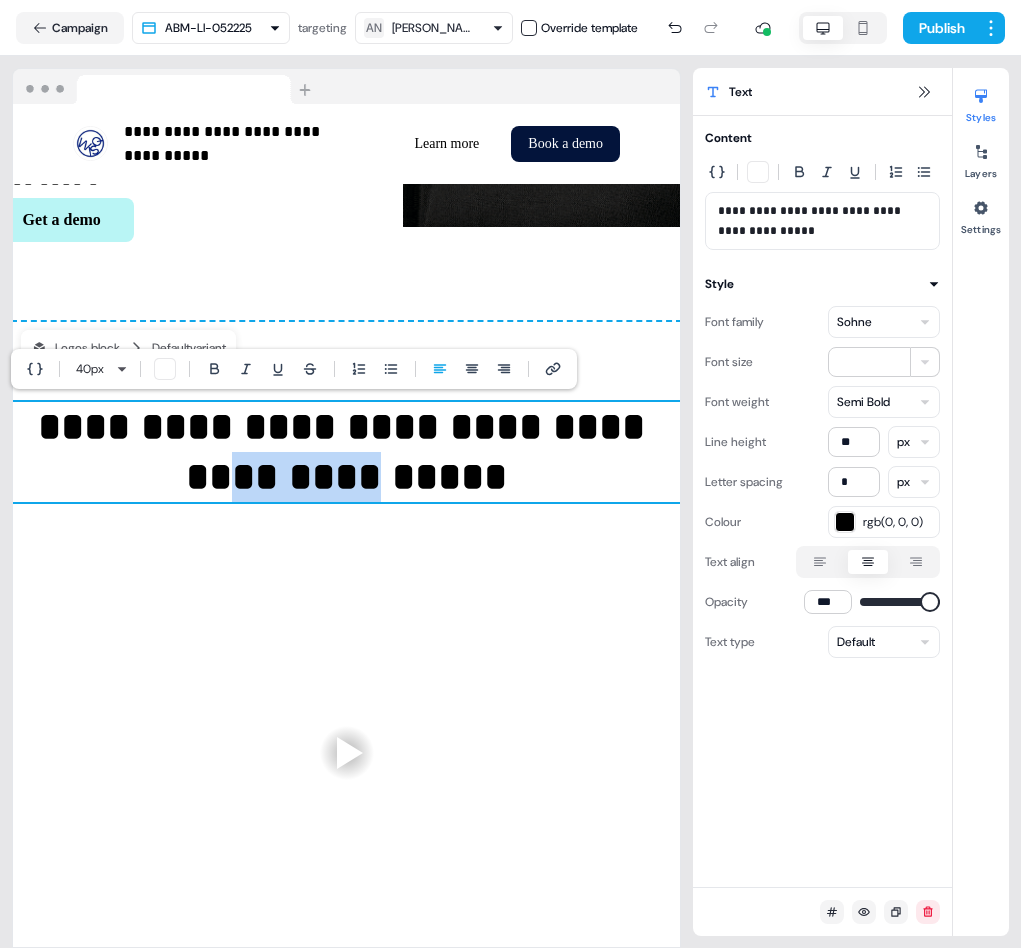 click on "**********" at bounding box center [346, 452] 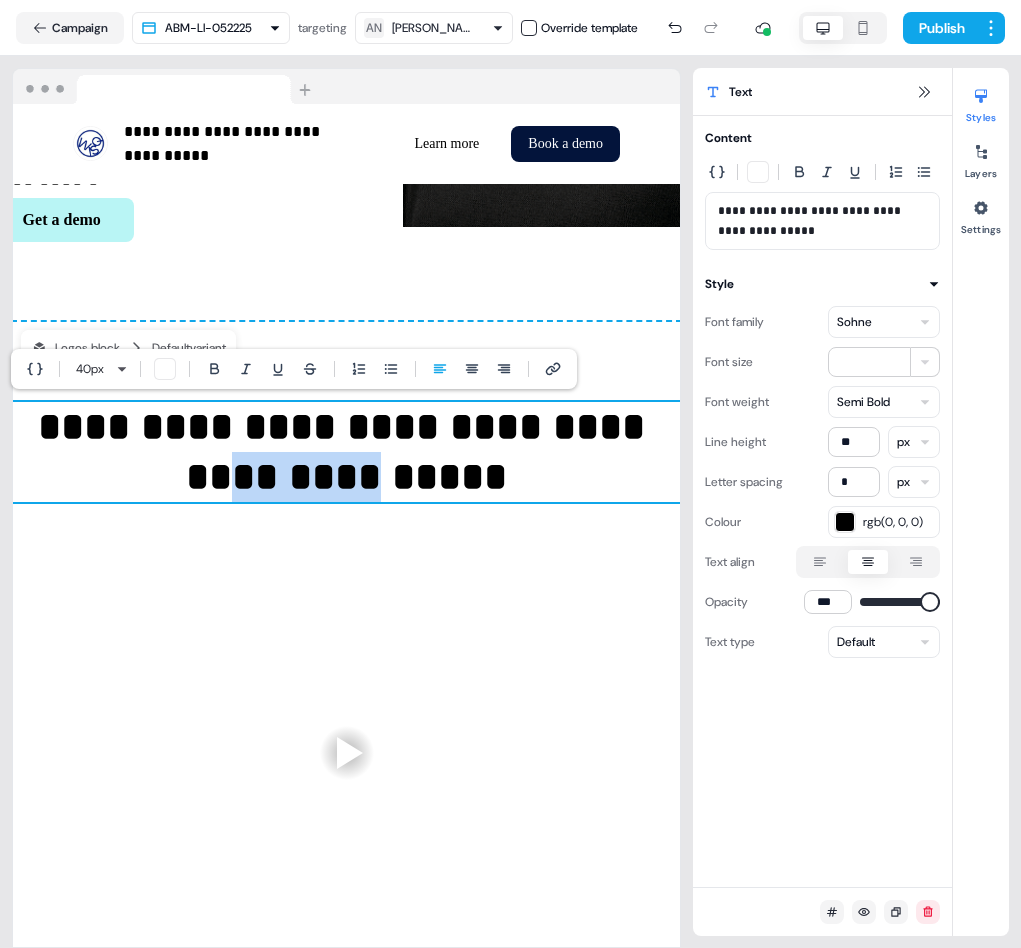 click on "**********" at bounding box center [346, 452] 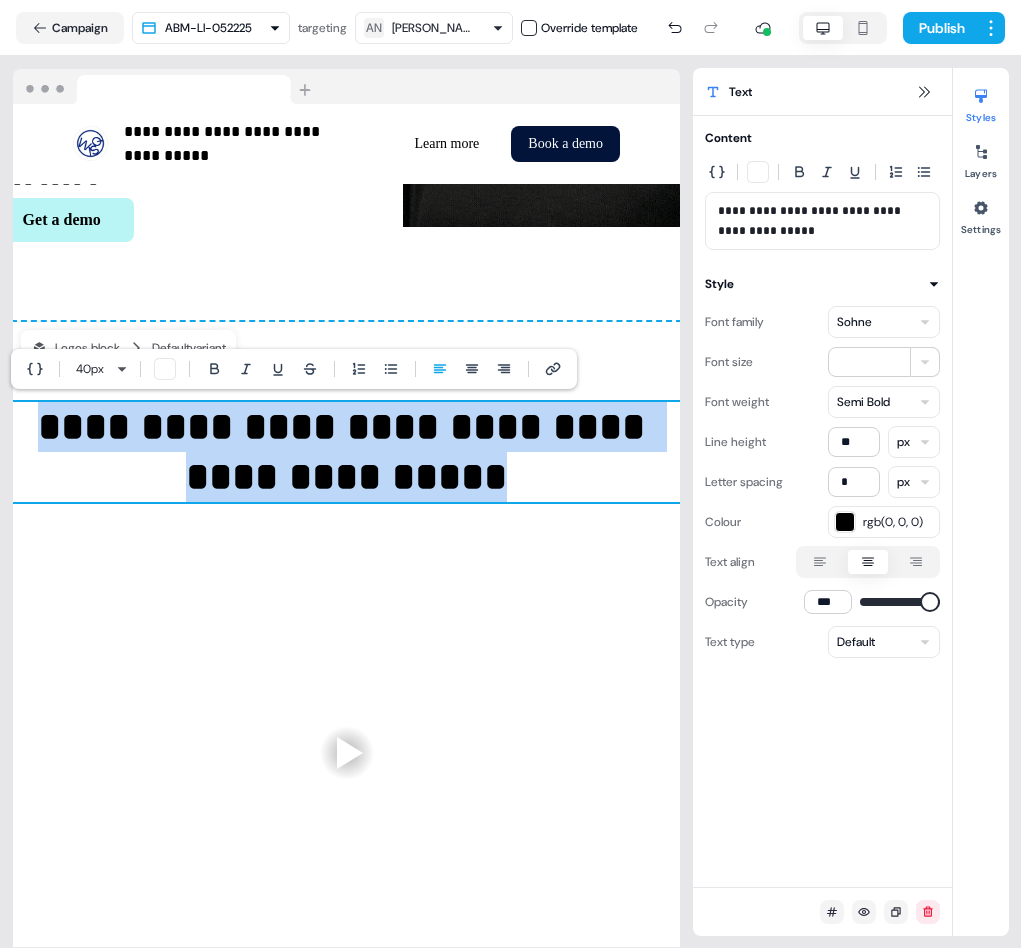 click on "**********" at bounding box center [346, 452] 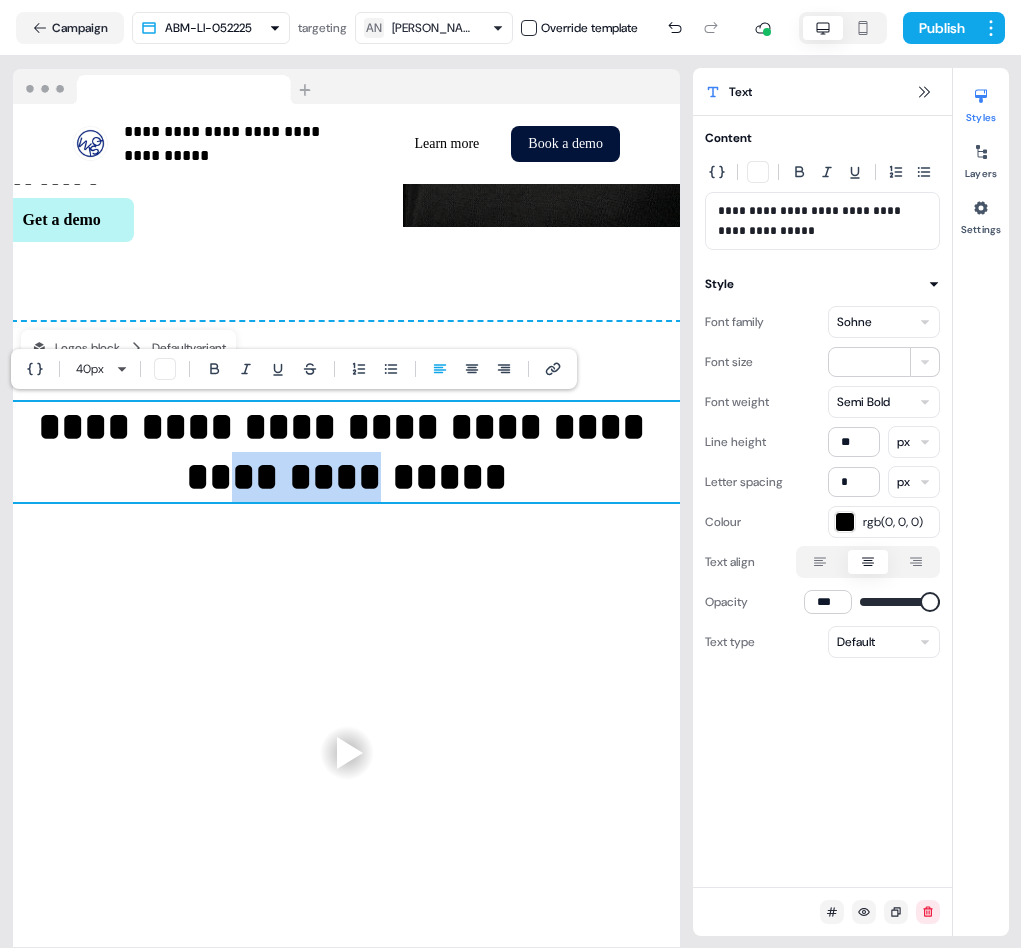 click on "**********" at bounding box center (346, 452) 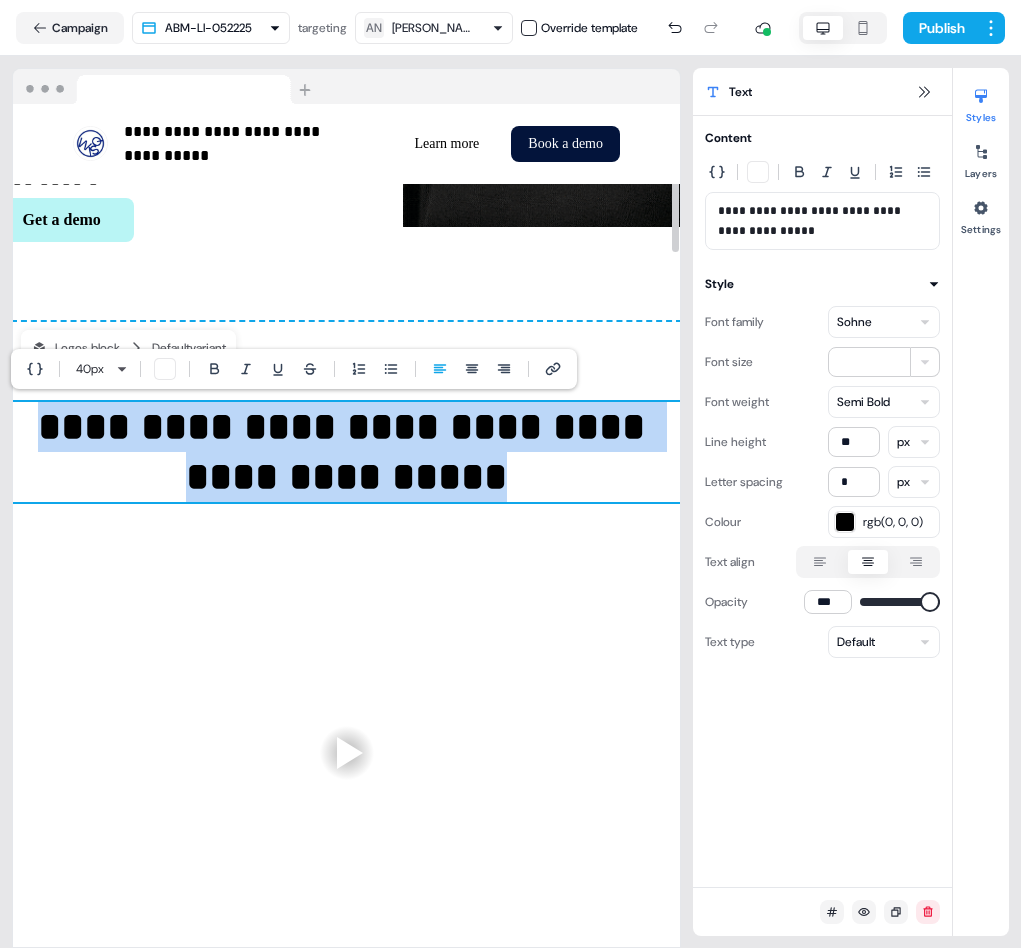 click on "**********" at bounding box center (346, 452) 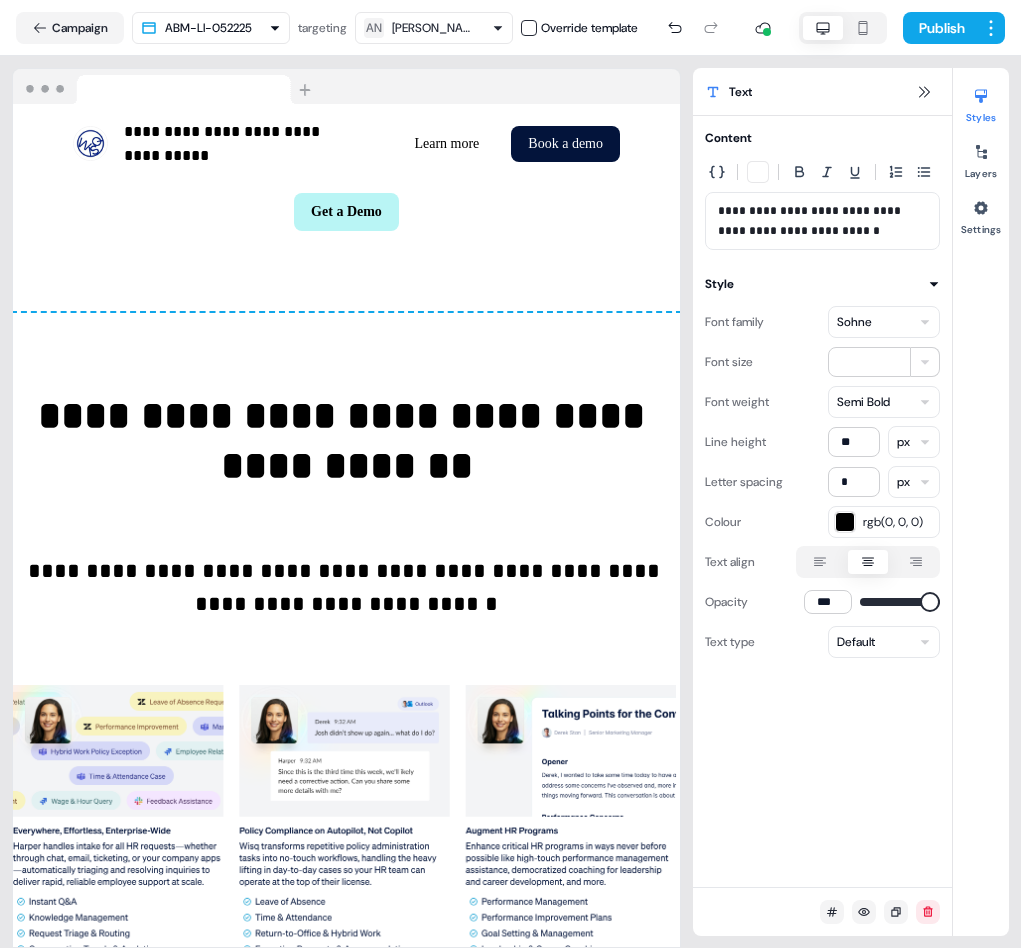 scroll, scrollTop: 1773, scrollLeft: 0, axis: vertical 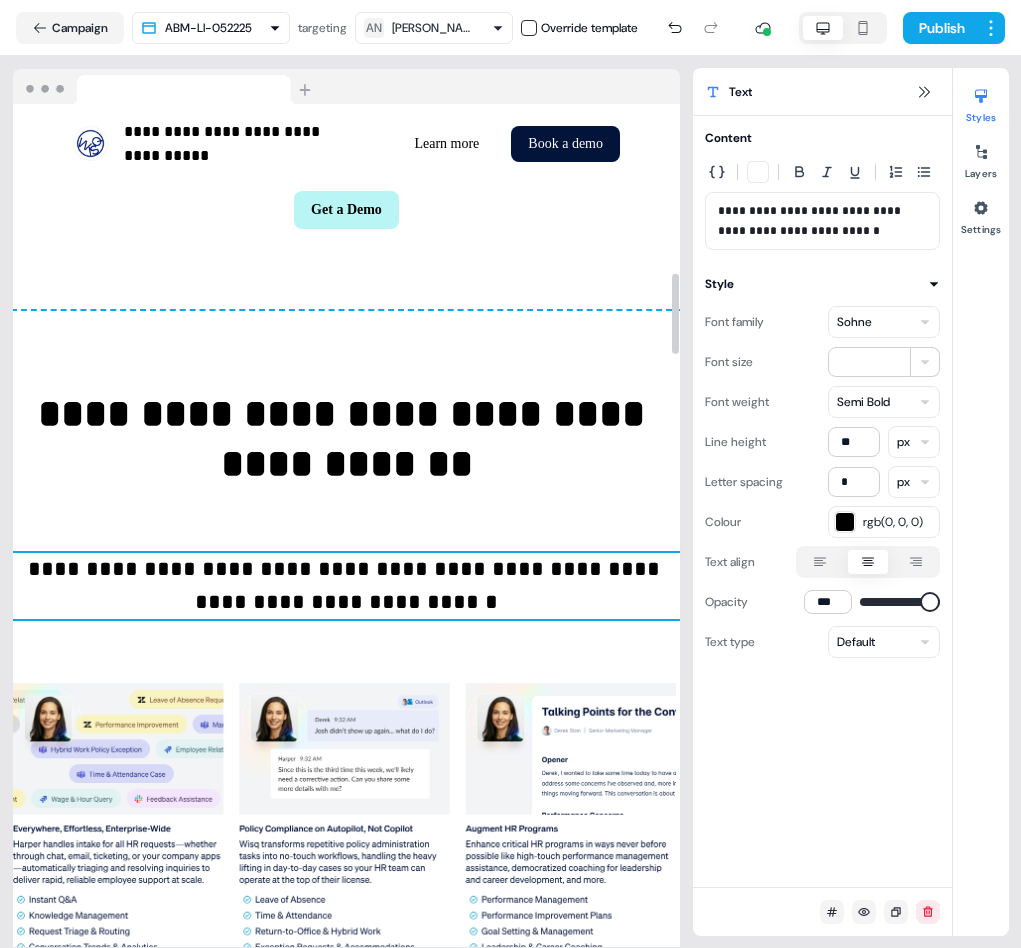 click on "**********" at bounding box center [347, 585] 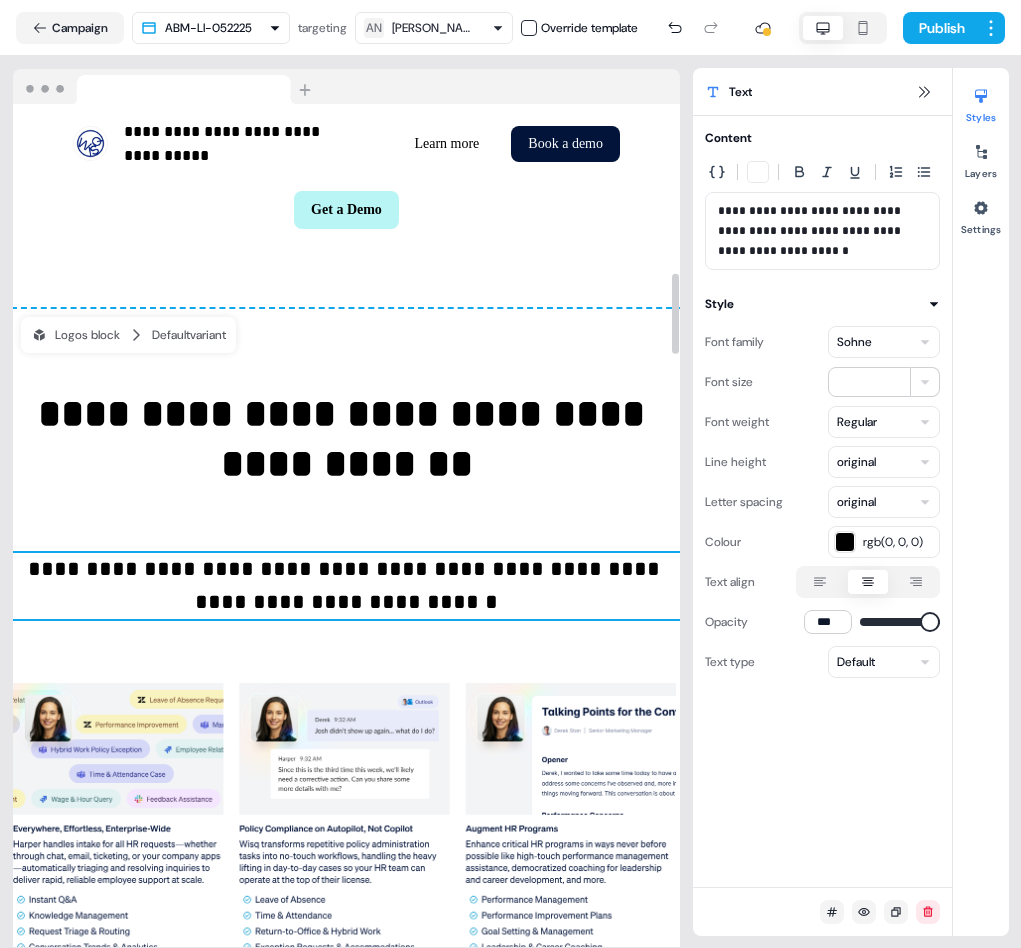 click on "**********" at bounding box center (347, 585) 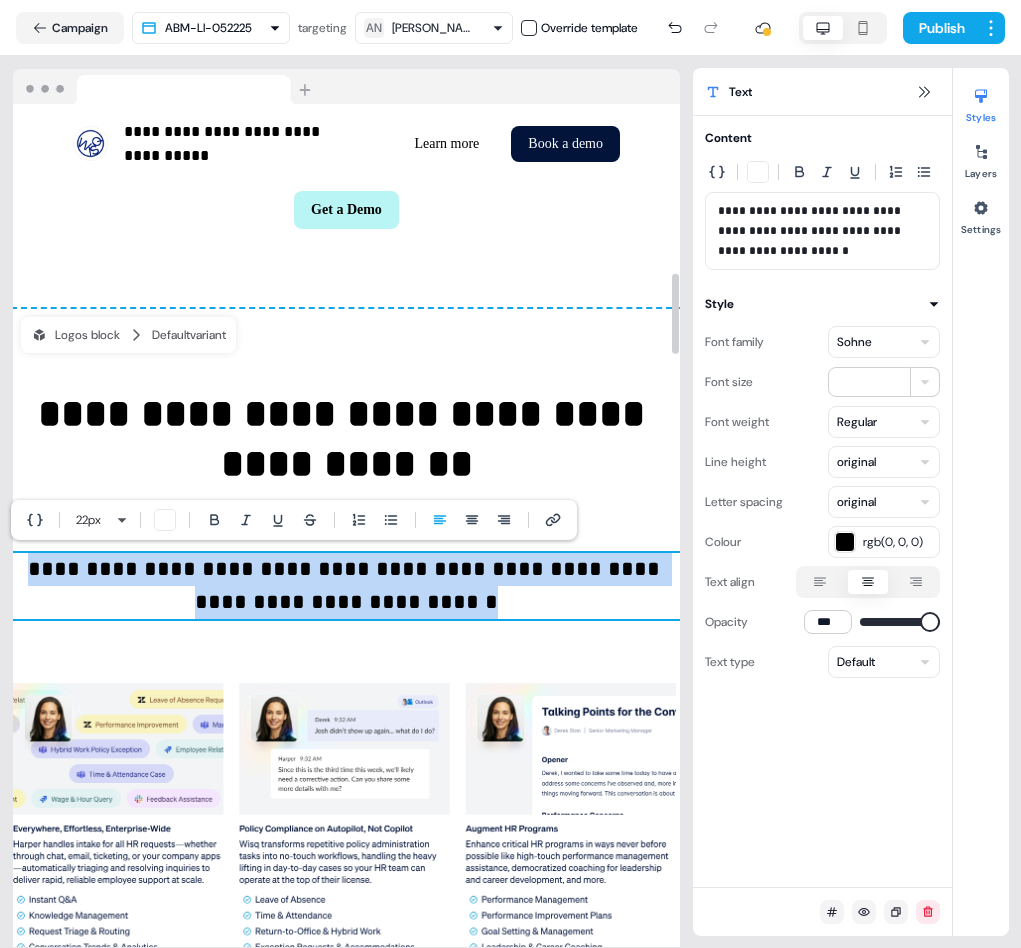 click on "**********" at bounding box center (347, 585) 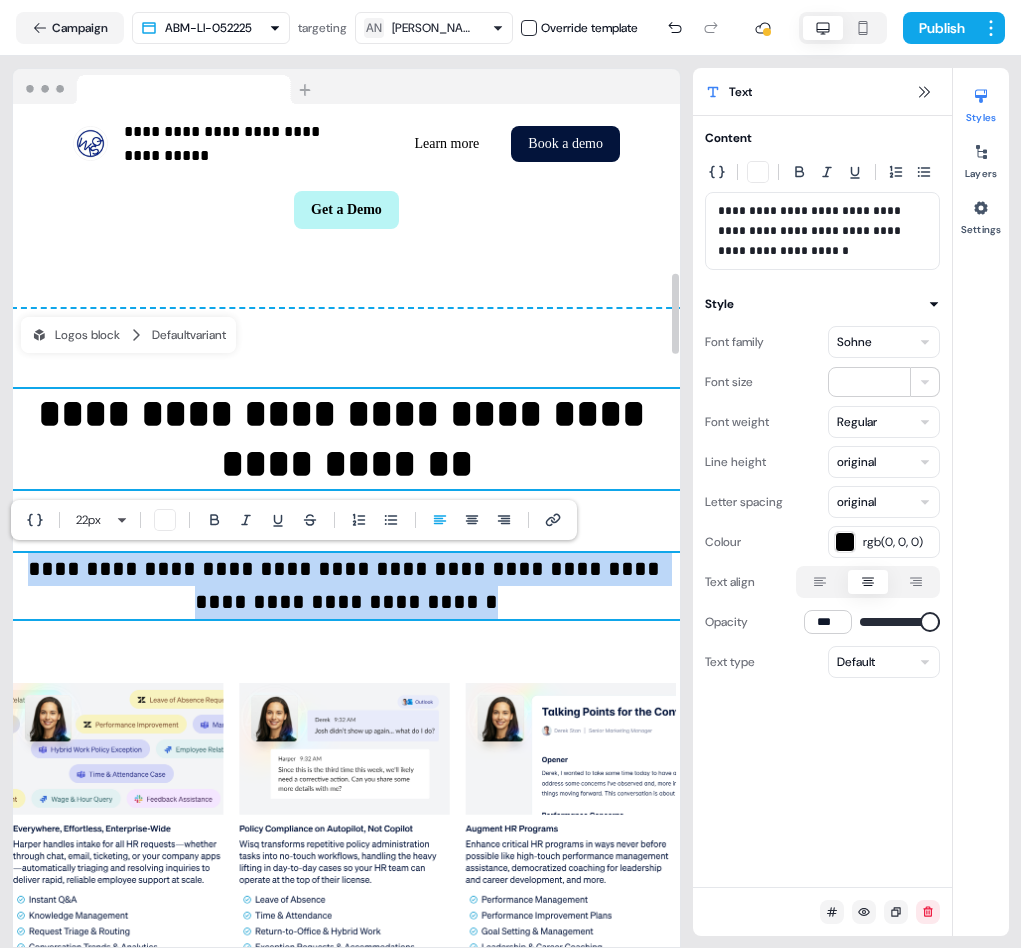click on "**********" at bounding box center [346, 439] 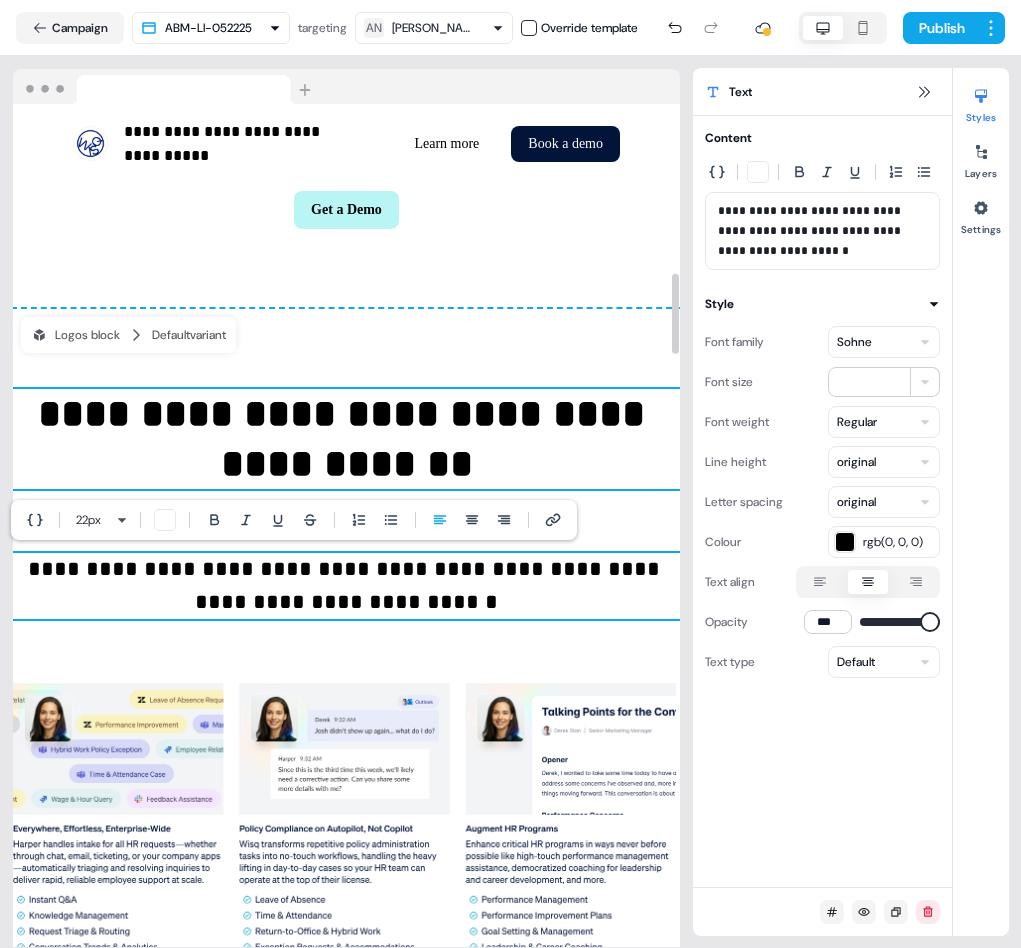 click on "**********" at bounding box center [346, 439] 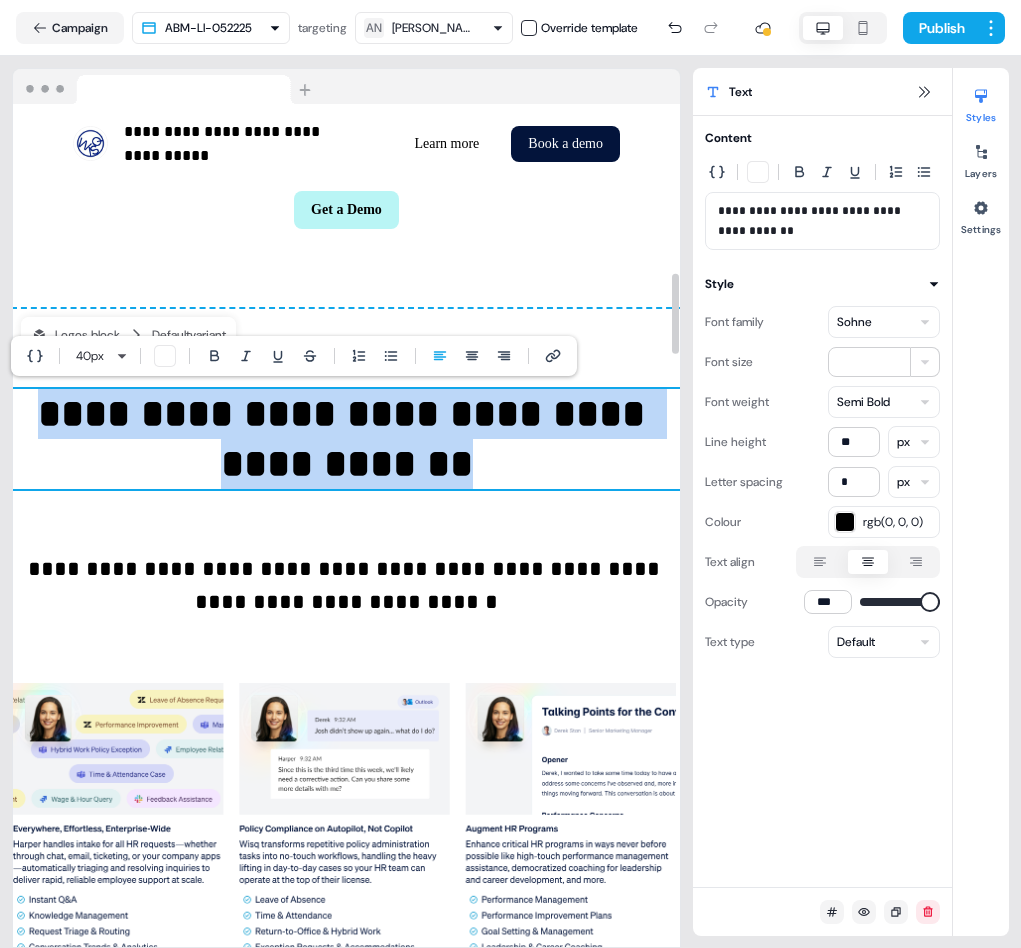 click on "**********" at bounding box center [346, 439] 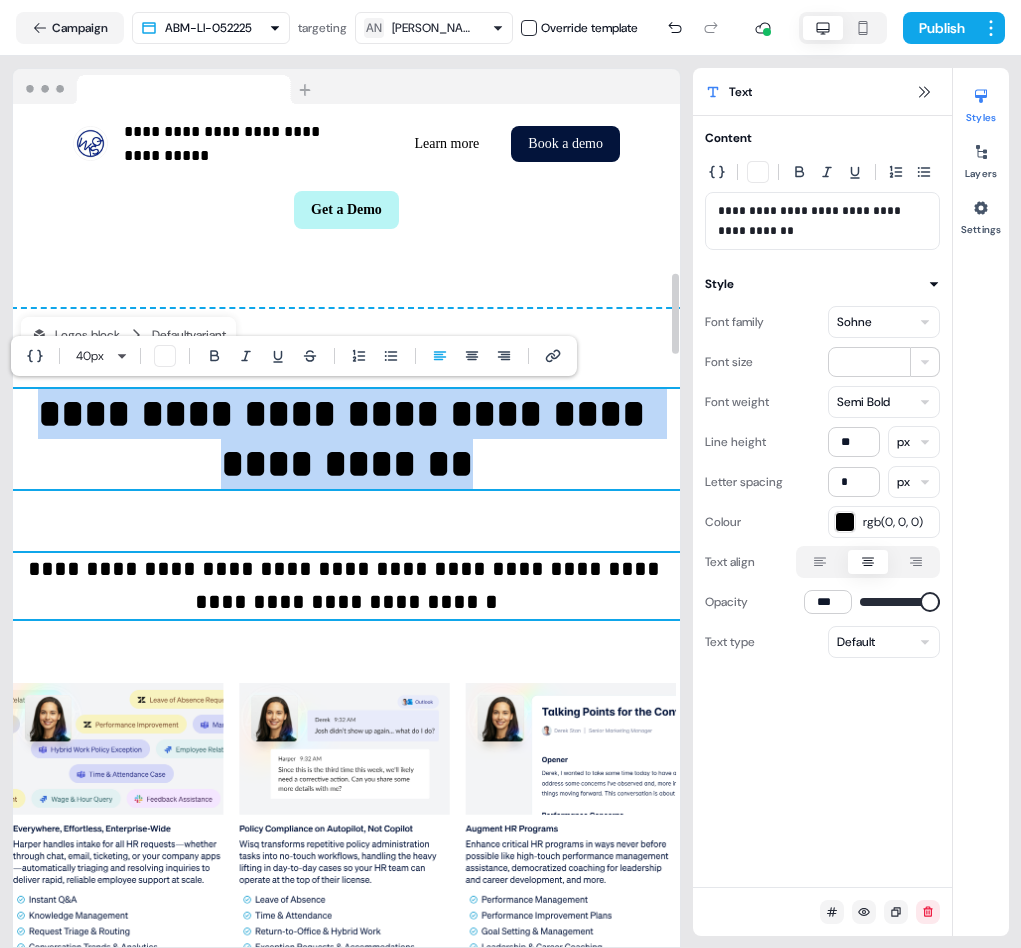 click on "**********" at bounding box center (347, 585) 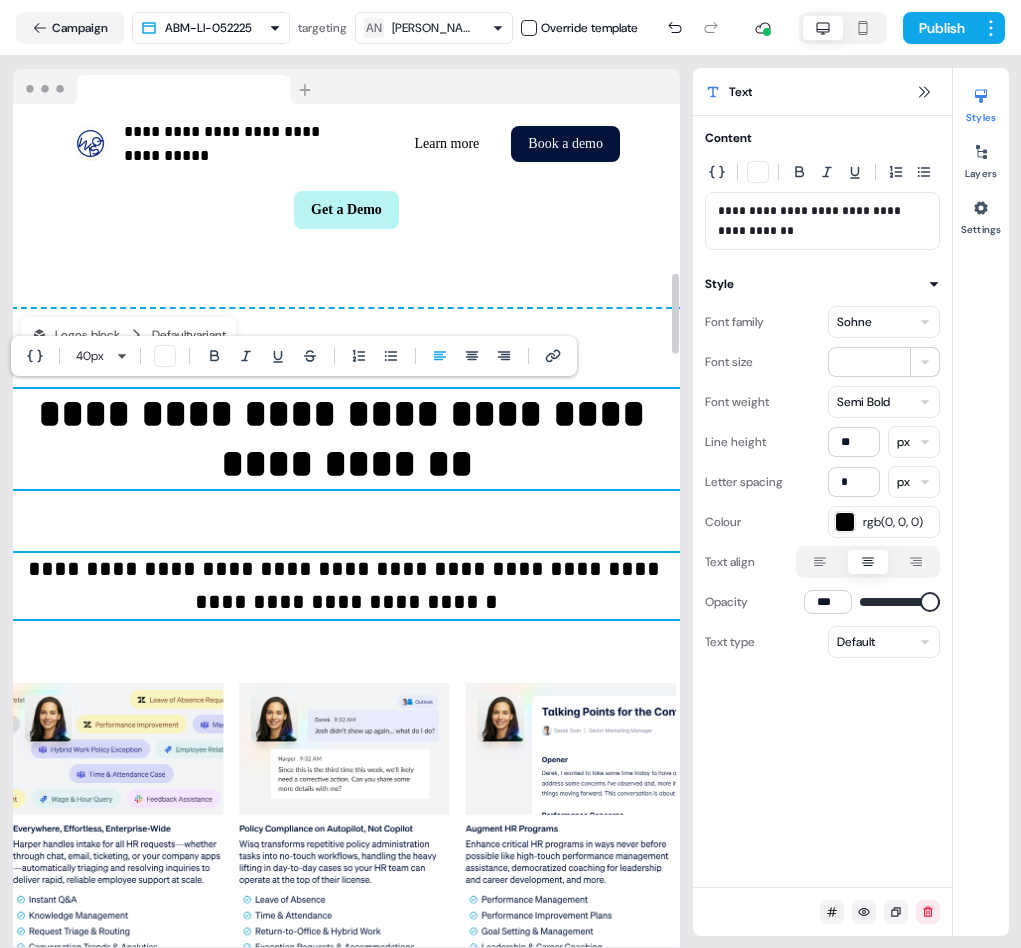 click on "**********" at bounding box center [347, 585] 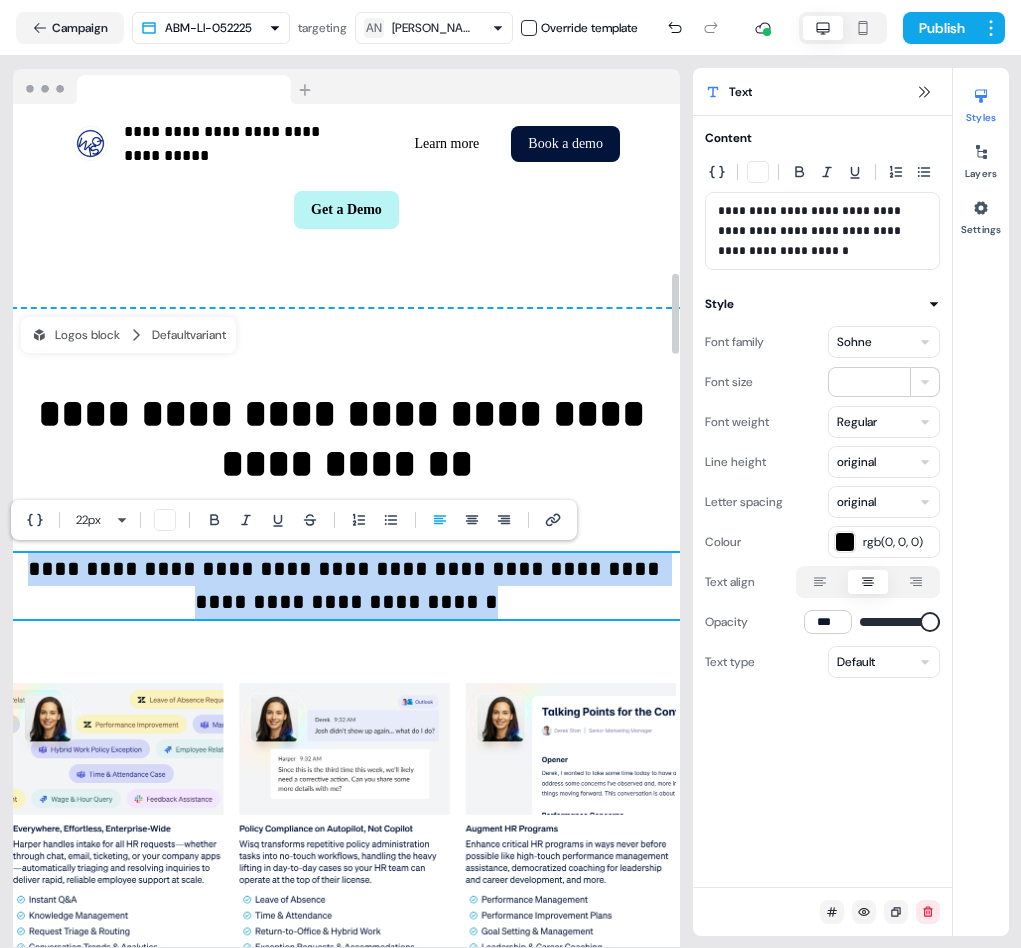 click on "**********" at bounding box center (347, 585) 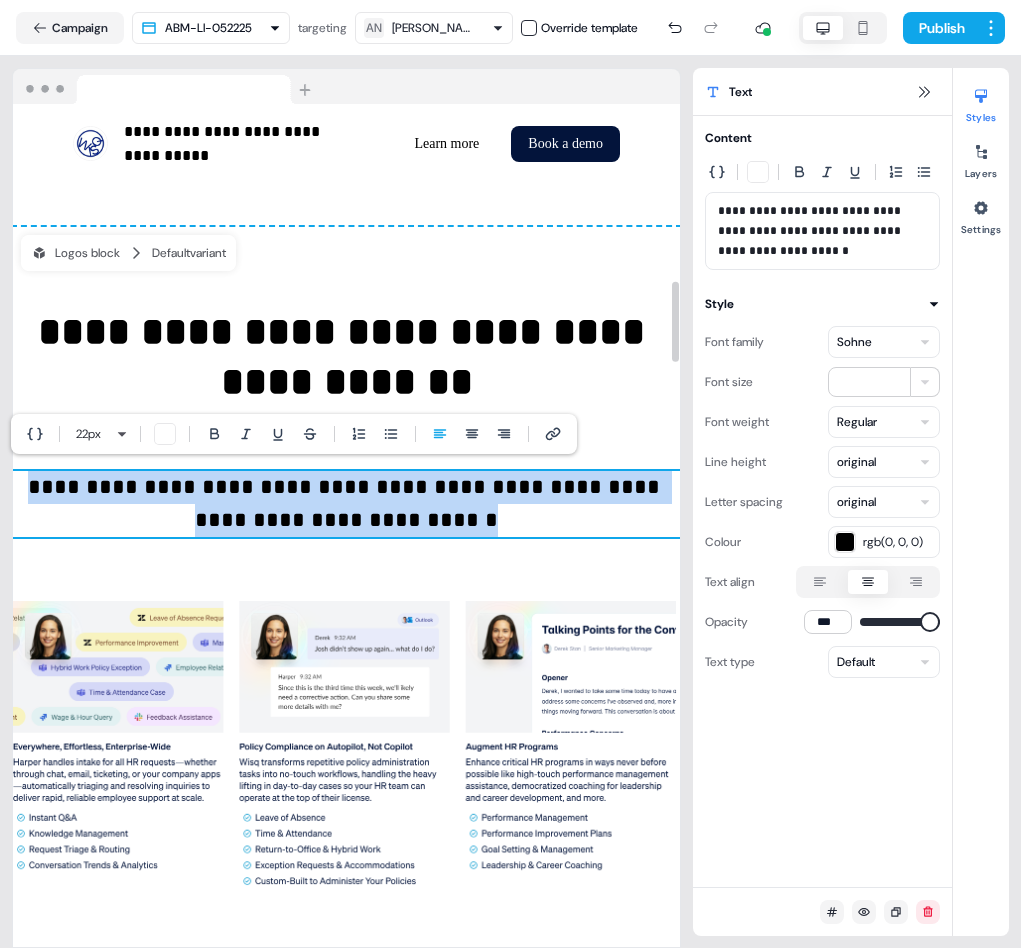 scroll, scrollTop: 1902, scrollLeft: 0, axis: vertical 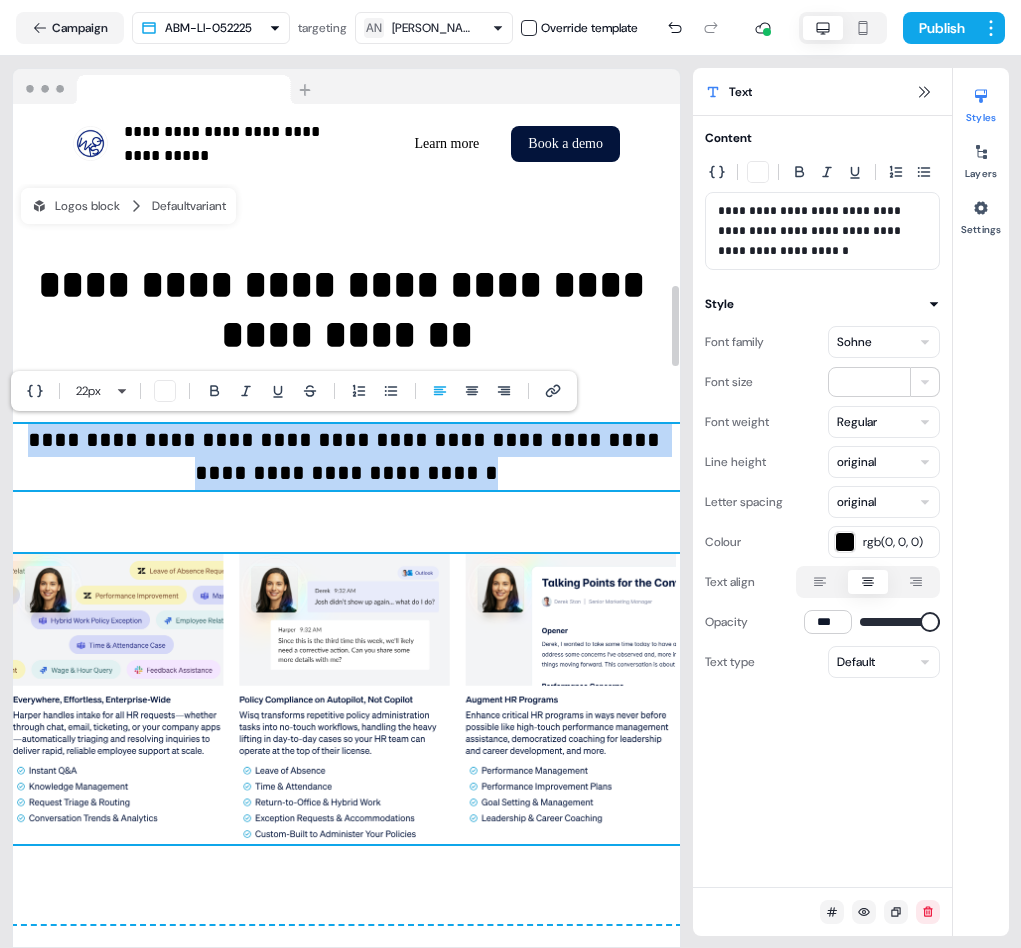 click at bounding box center (346, 699) 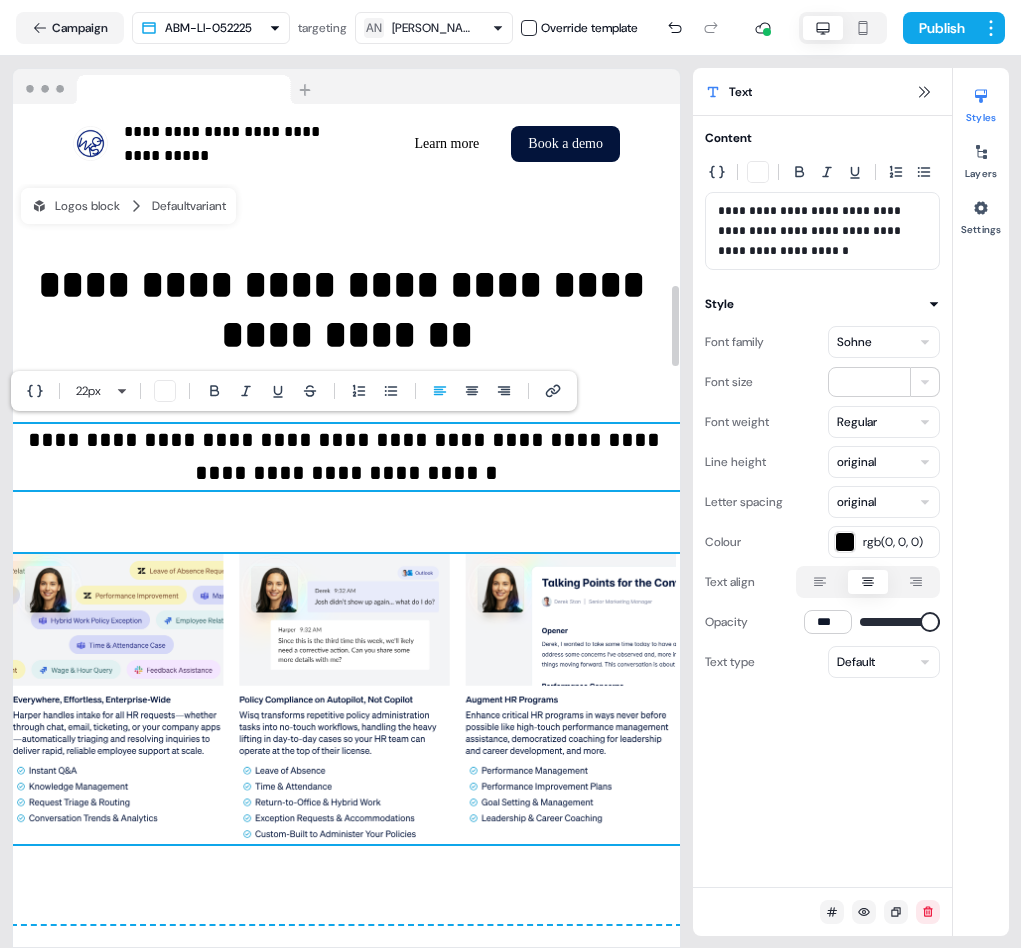click at bounding box center [346, 699] 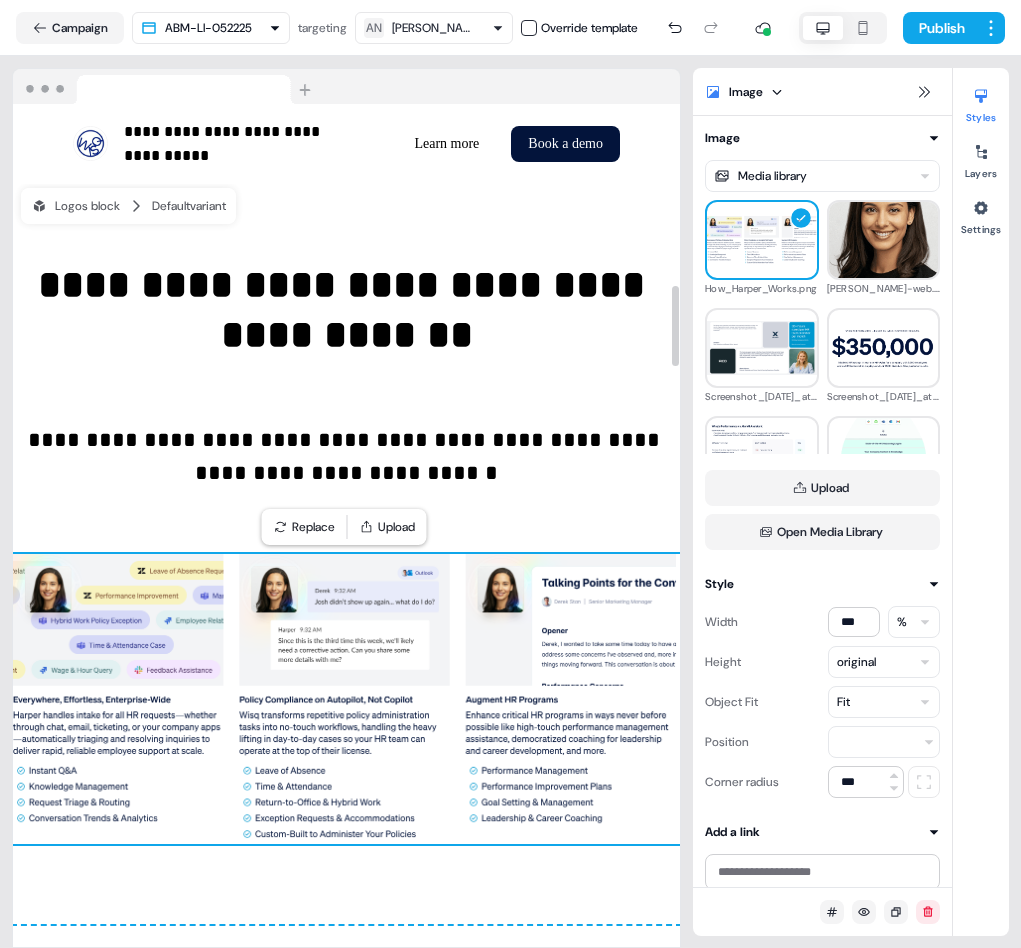 click at bounding box center (346, 699) 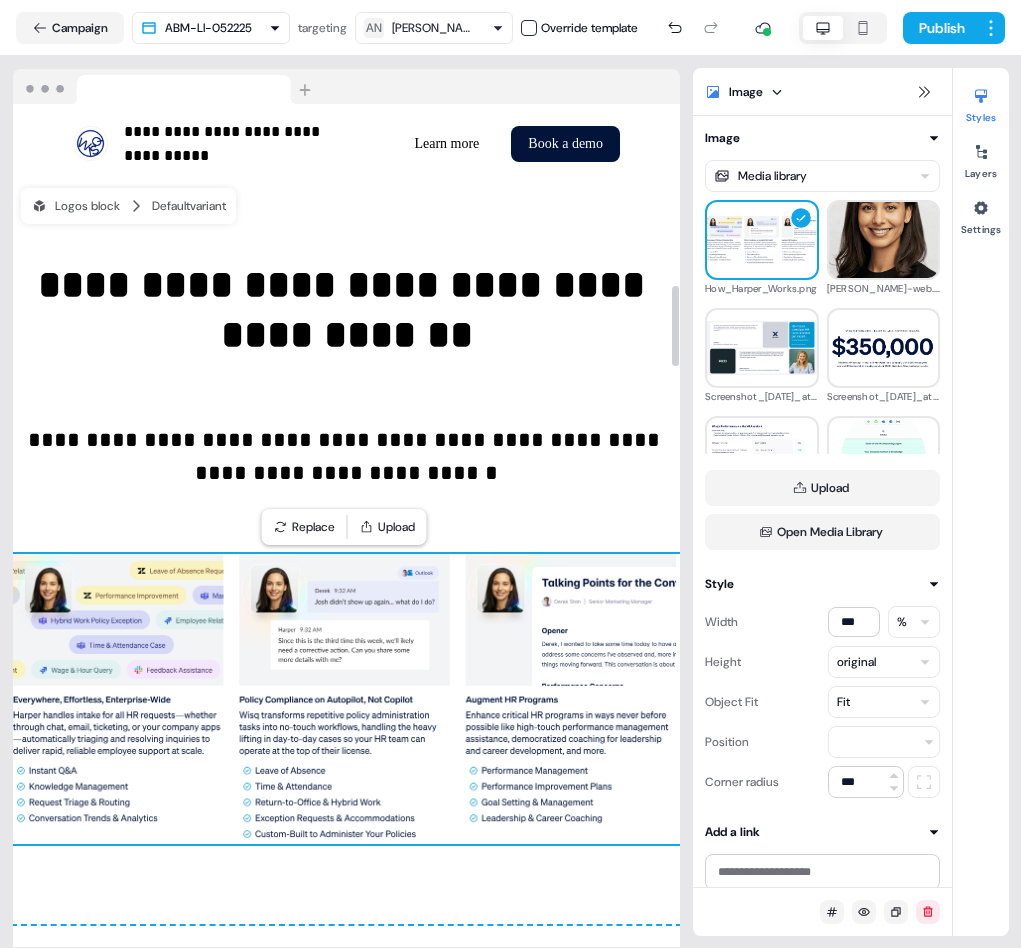 click at bounding box center (346, 699) 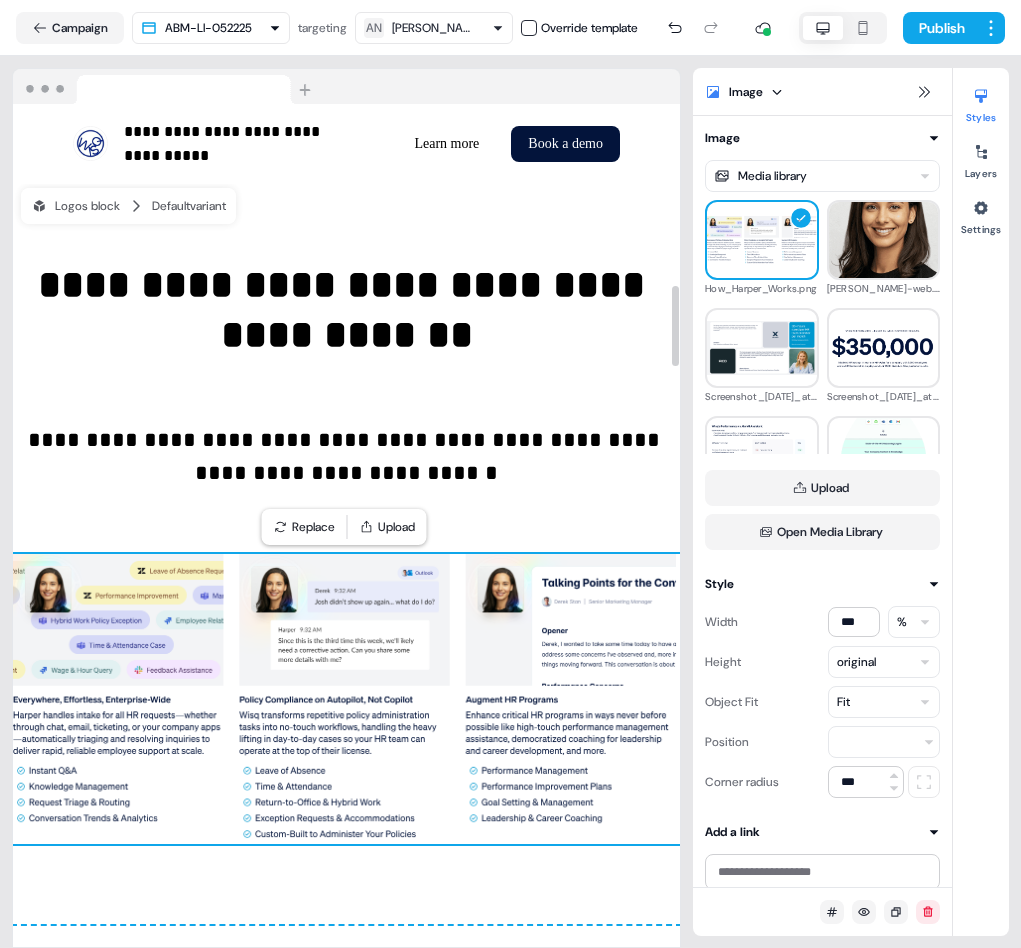 click at bounding box center (346, 699) 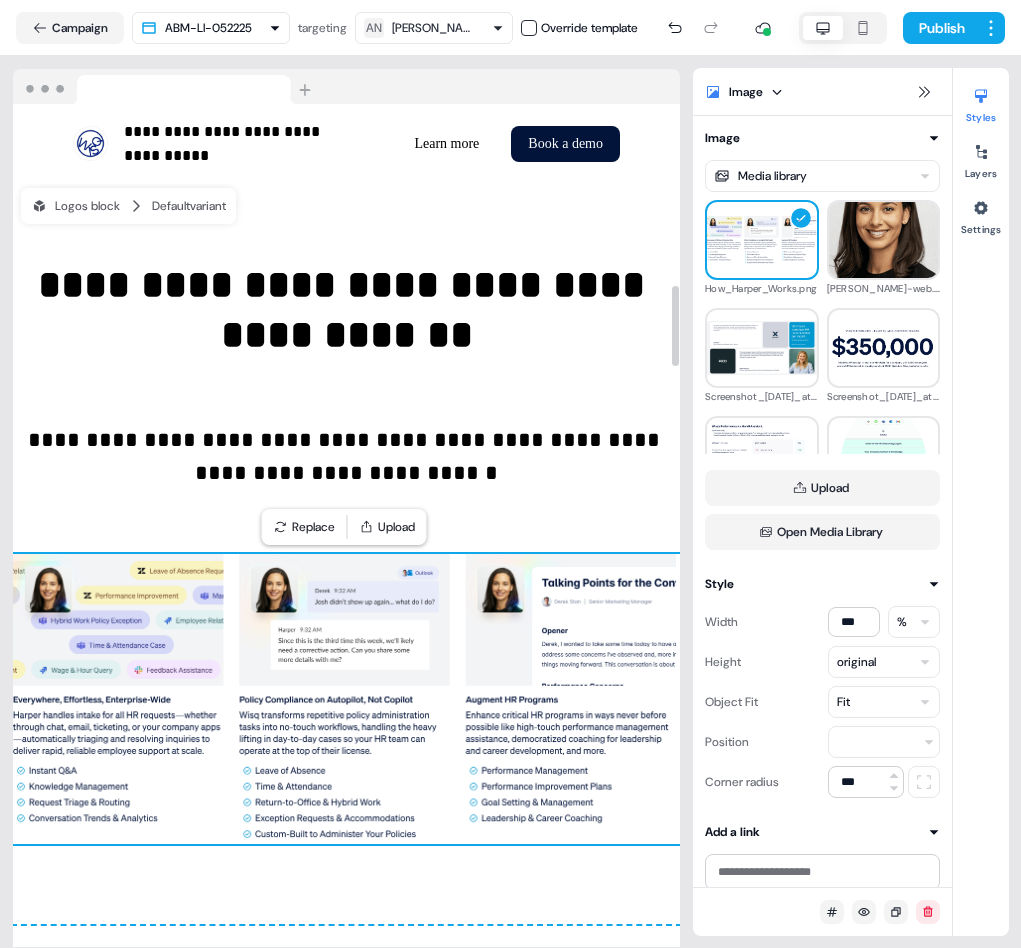 click at bounding box center [346, 699] 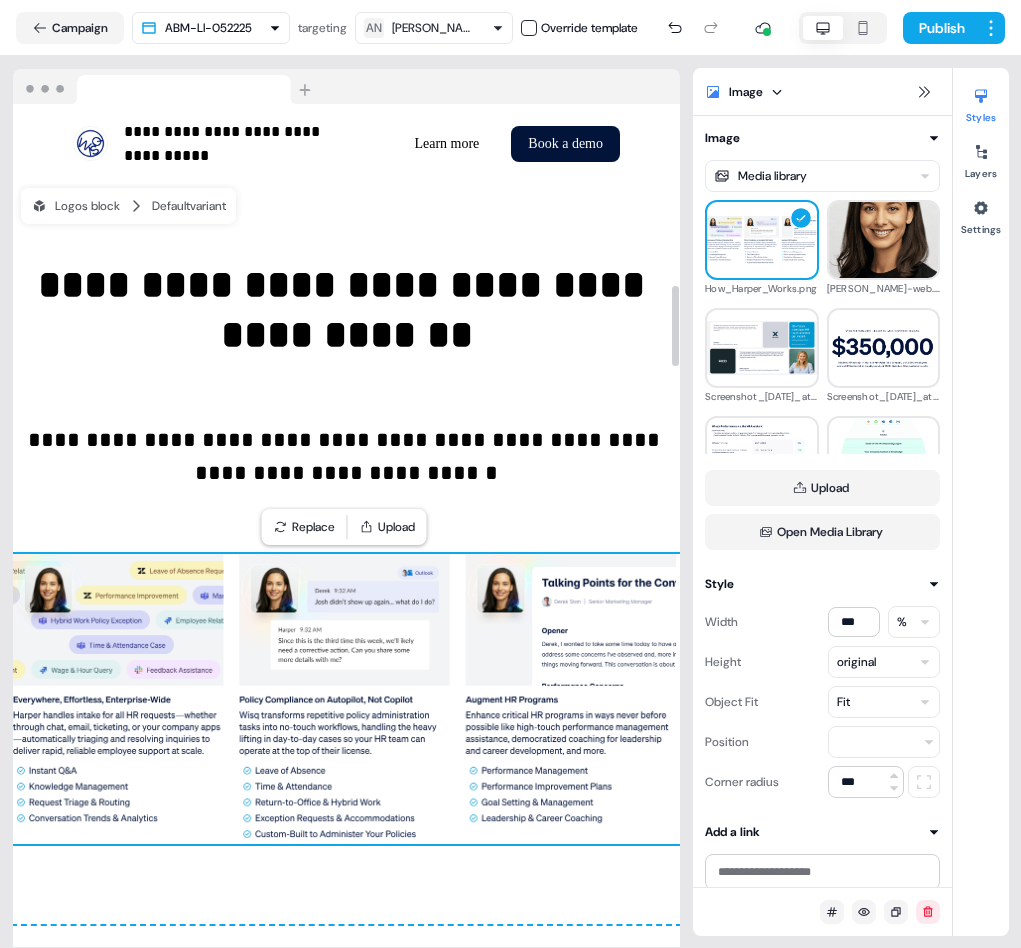 click at bounding box center [346, 699] 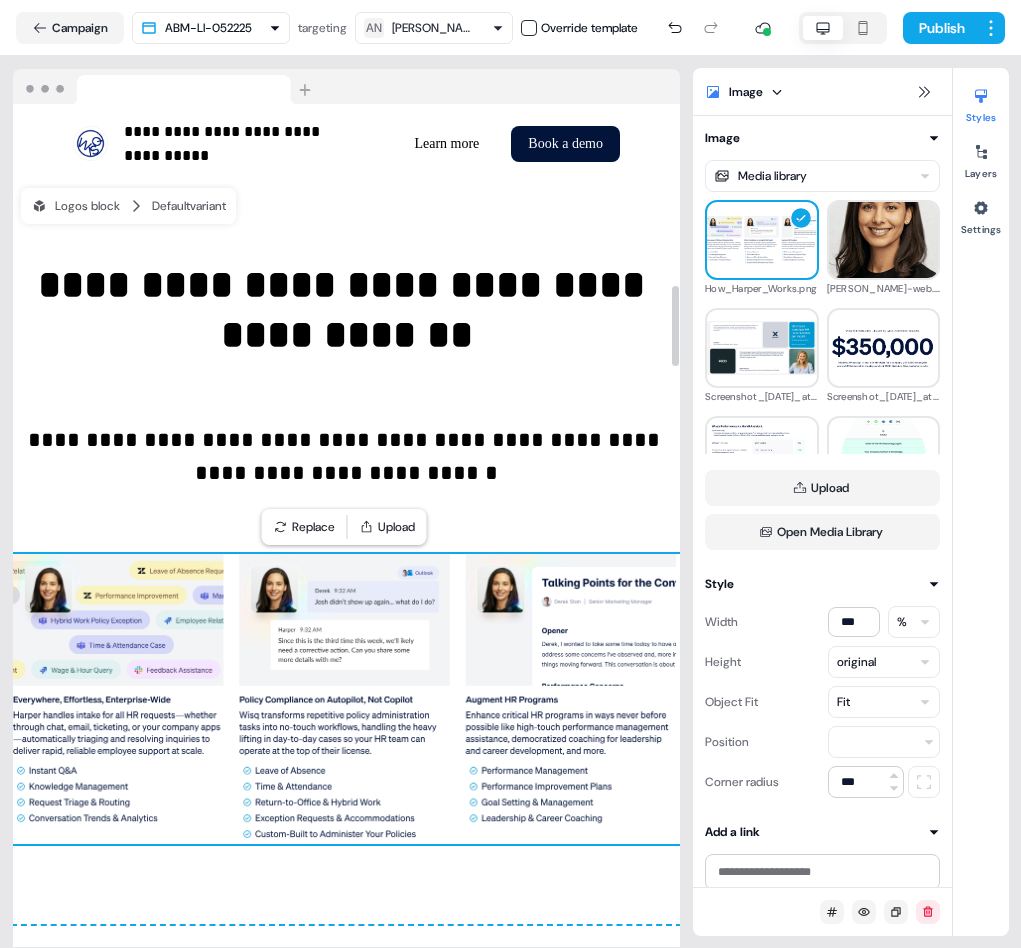 click at bounding box center [346, 699] 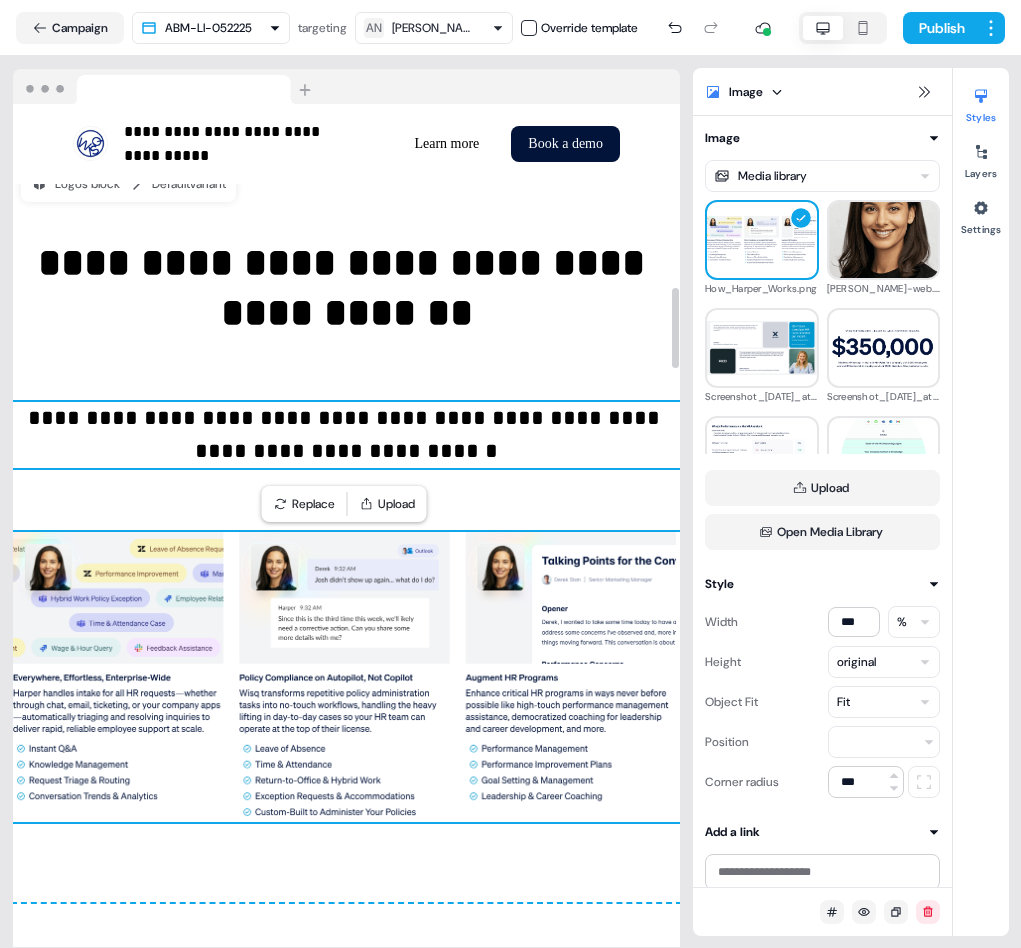 scroll, scrollTop: 1925, scrollLeft: 0, axis: vertical 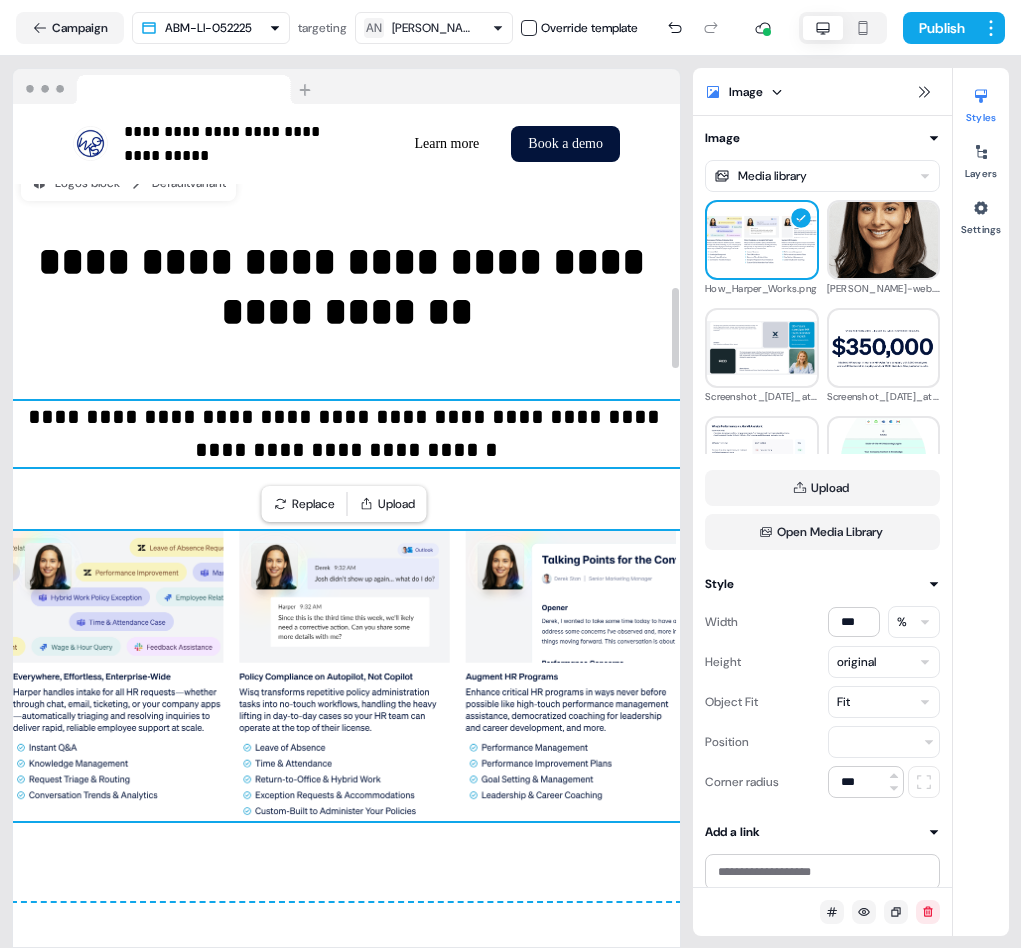 click on "**********" at bounding box center (347, 433) 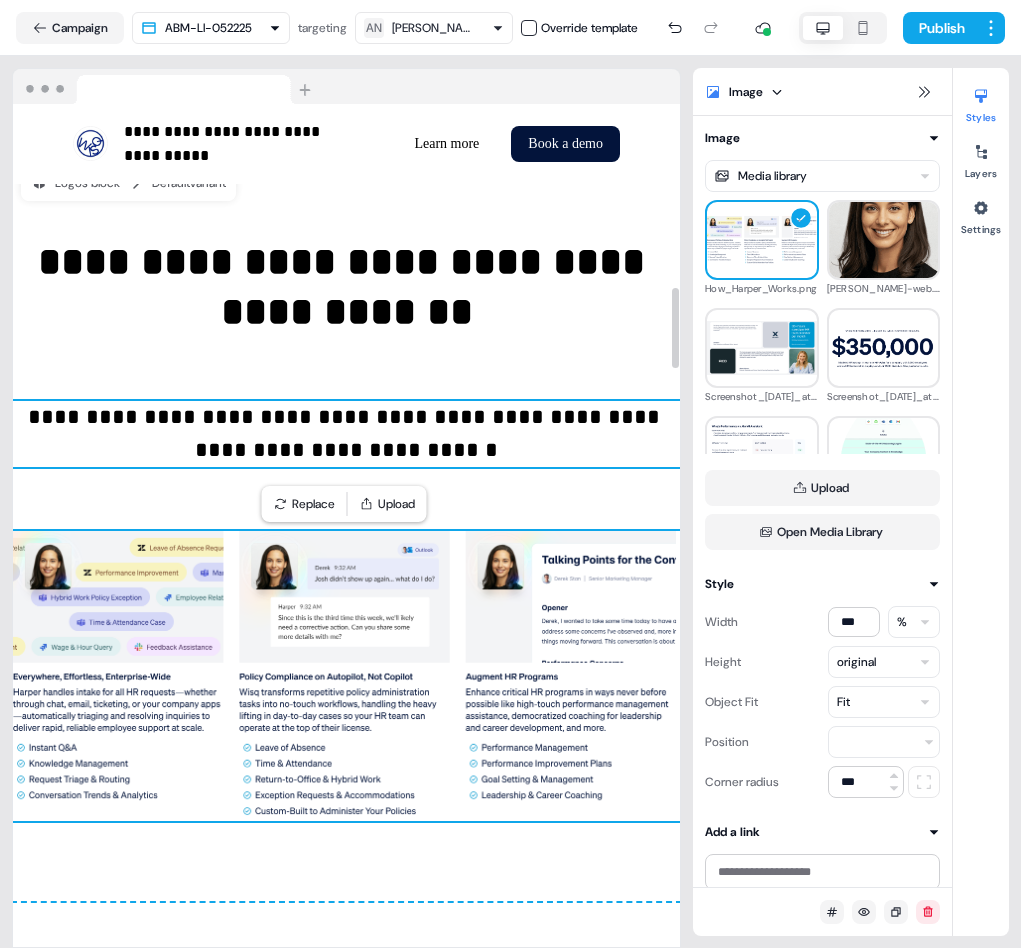 click on "**********" at bounding box center (347, 433) 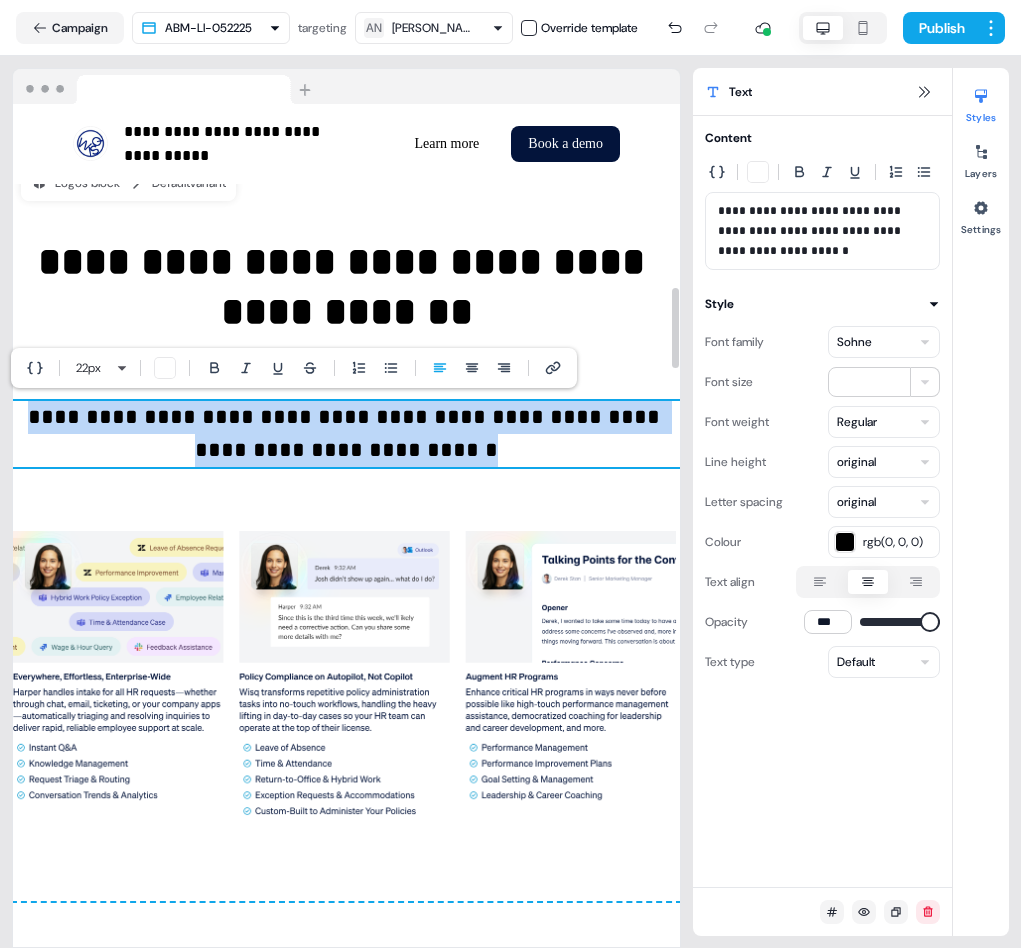 click on "**********" at bounding box center (347, 433) 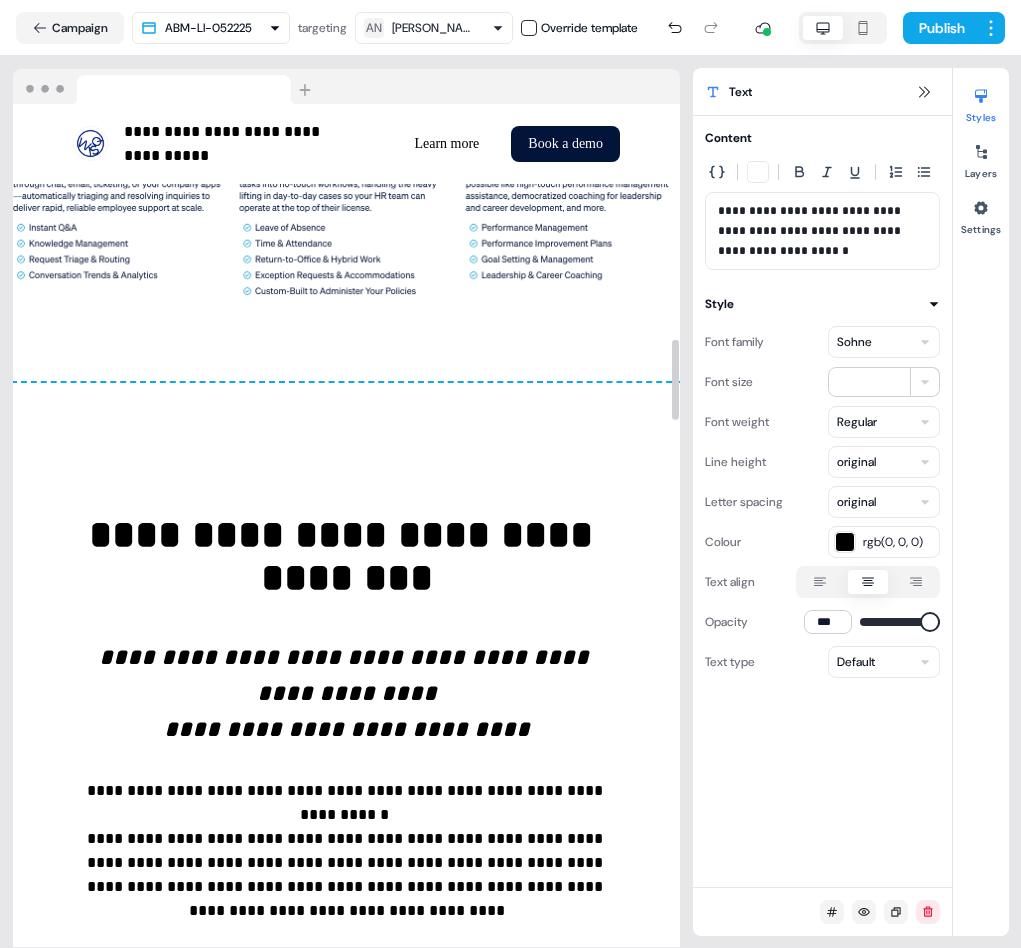 scroll, scrollTop: 2479, scrollLeft: 0, axis: vertical 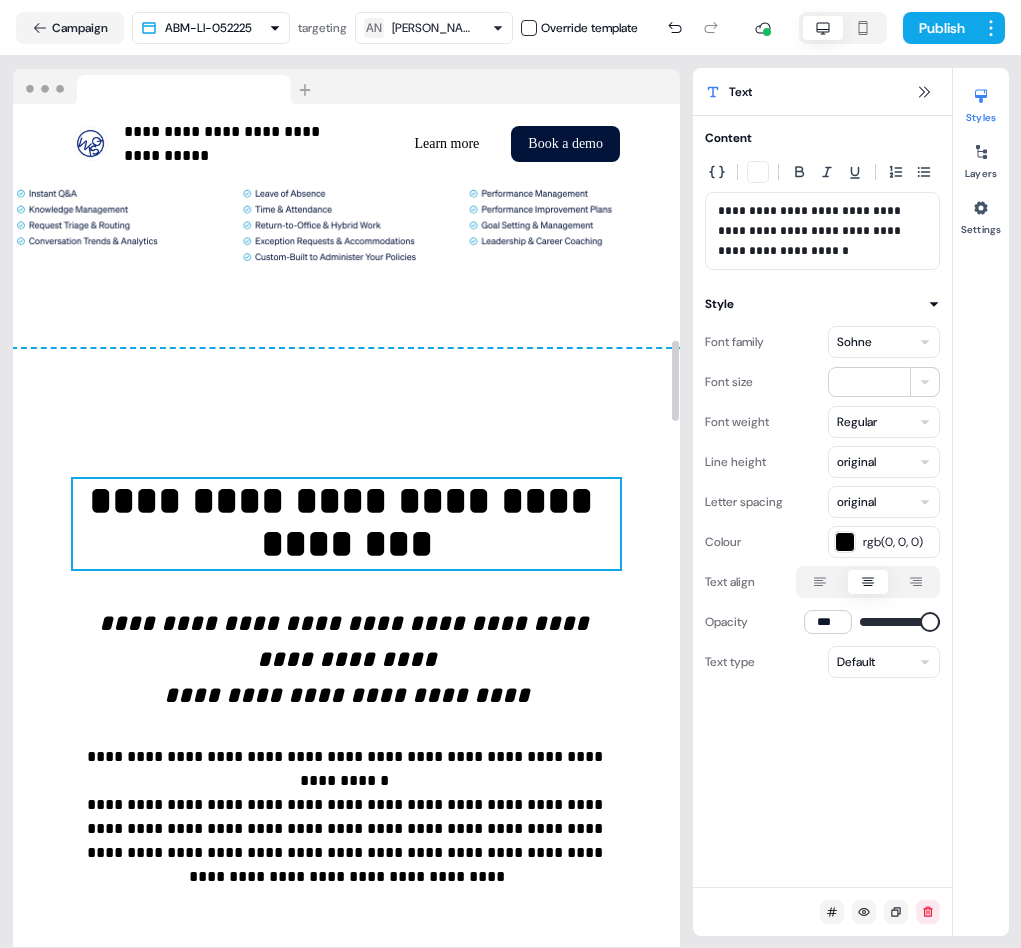 click on "**********" at bounding box center [346, 524] 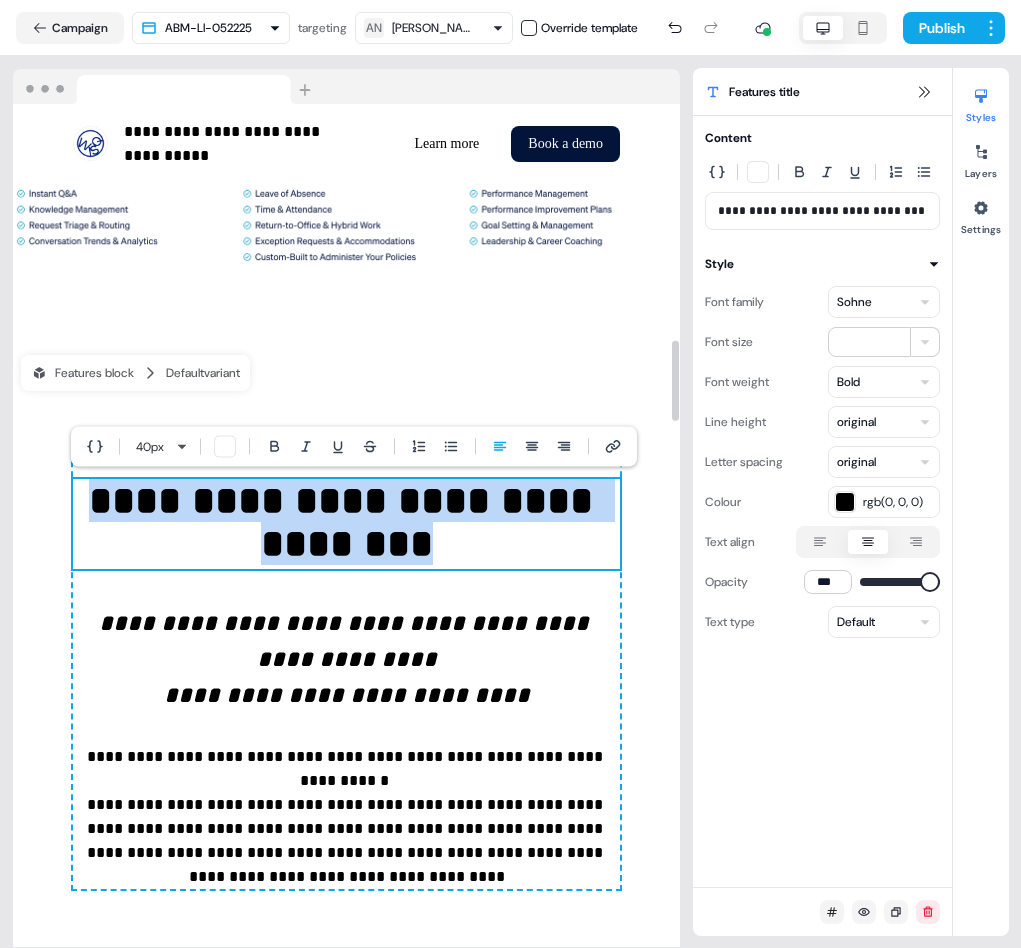 click on "**********" at bounding box center (346, 524) 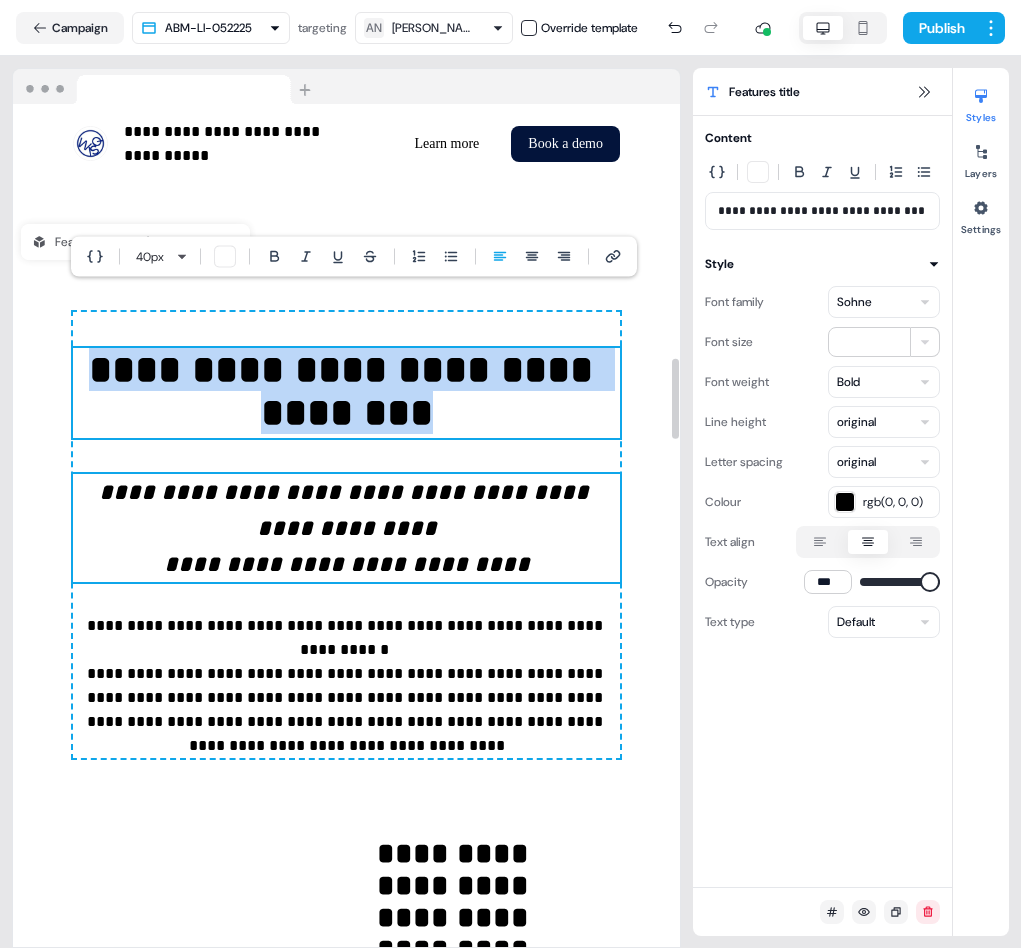 scroll, scrollTop: 2690, scrollLeft: 0, axis: vertical 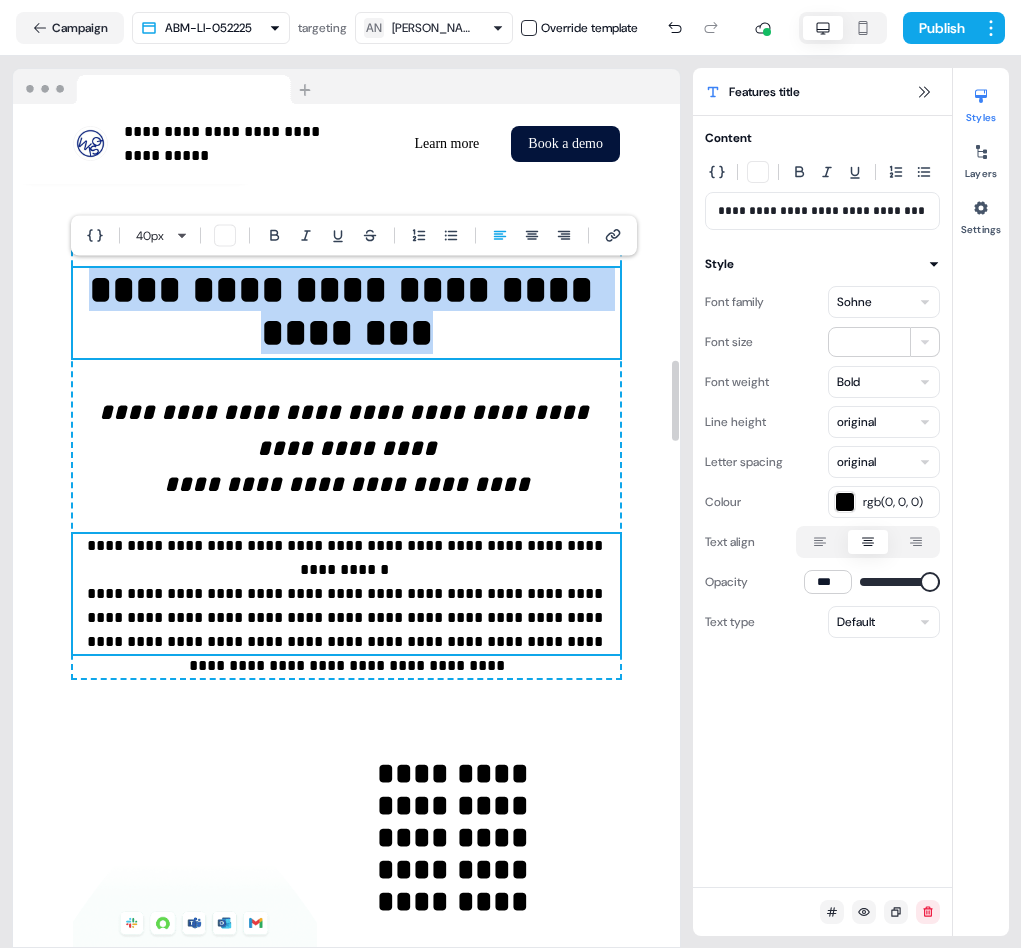 click on "**********" at bounding box center [346, 594] 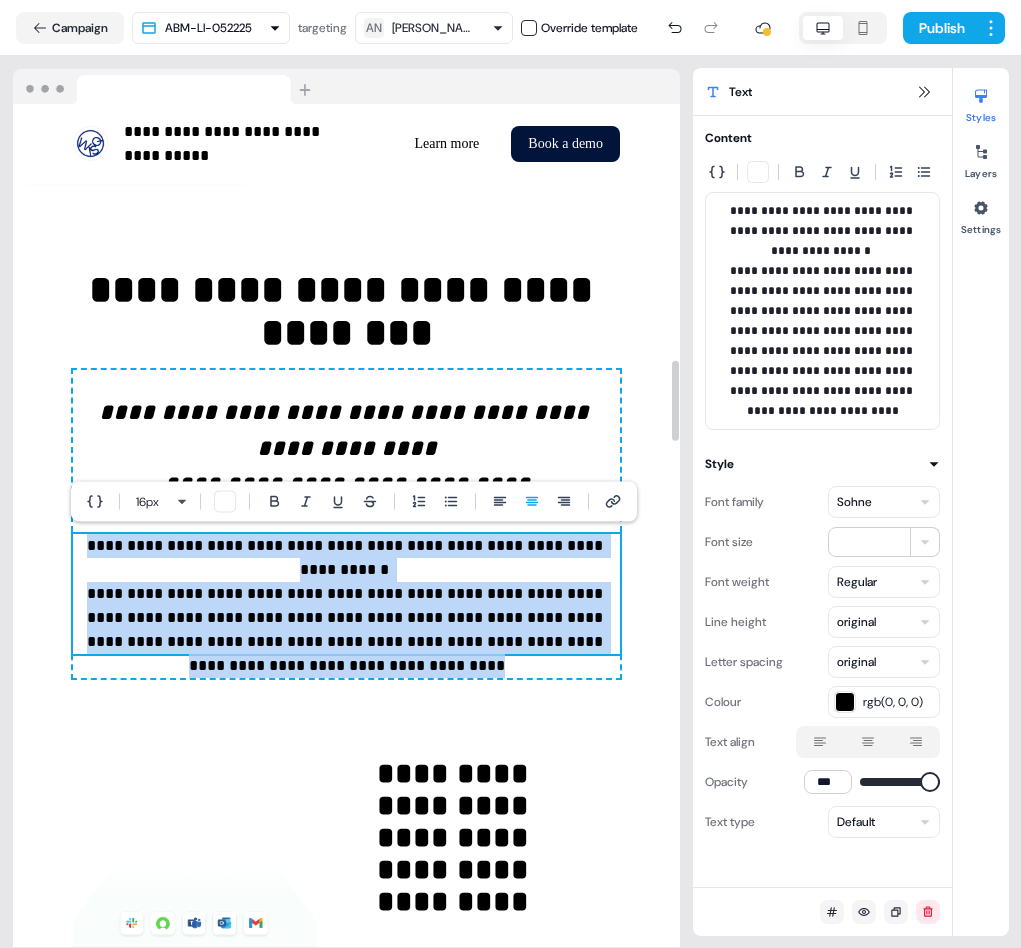 click on "**********" at bounding box center [346, 594] 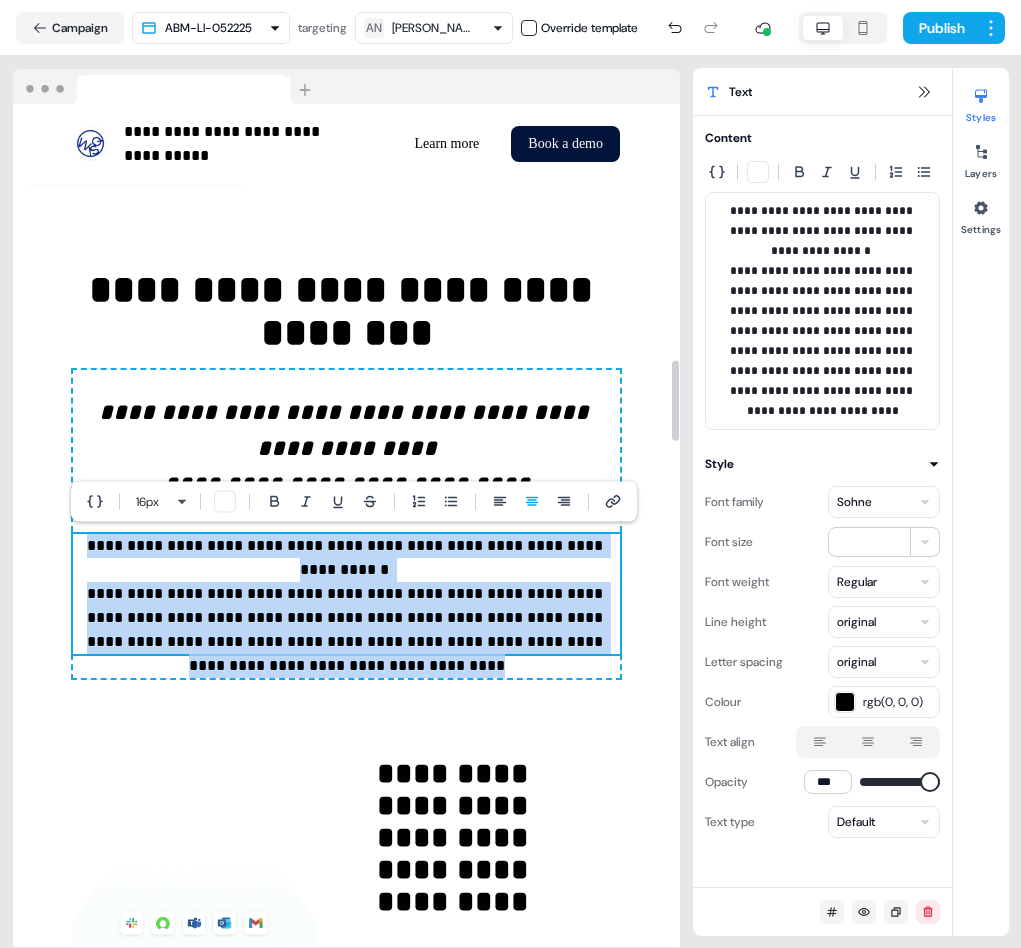 click on "**********" at bounding box center (347, 430) 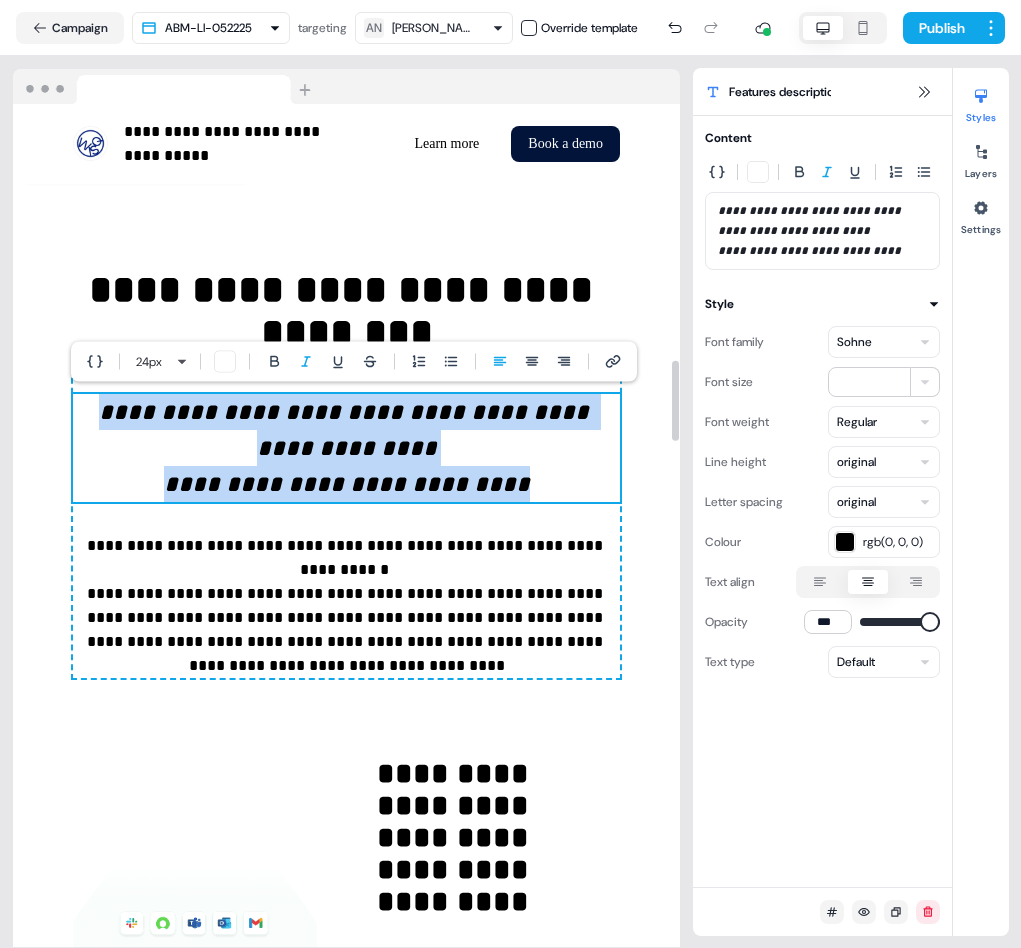 click on "**********" at bounding box center (347, 430) 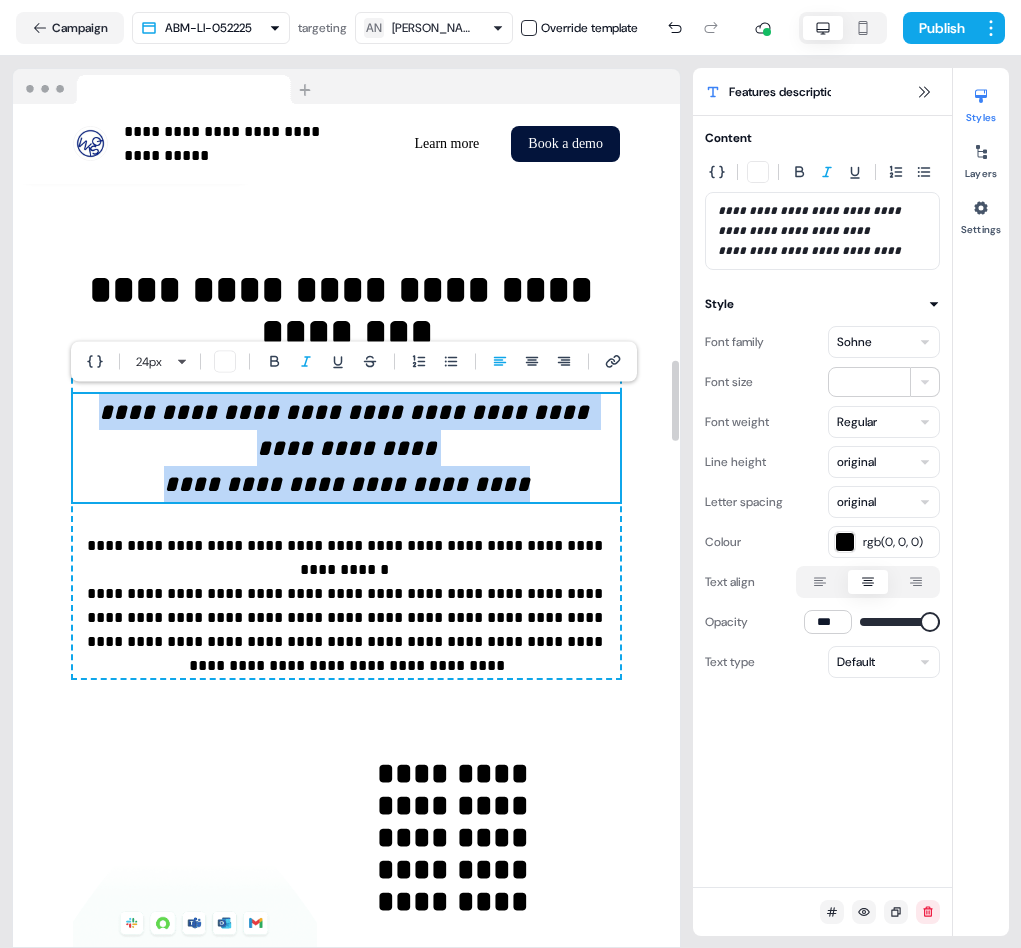 click on "**********" at bounding box center [347, 430] 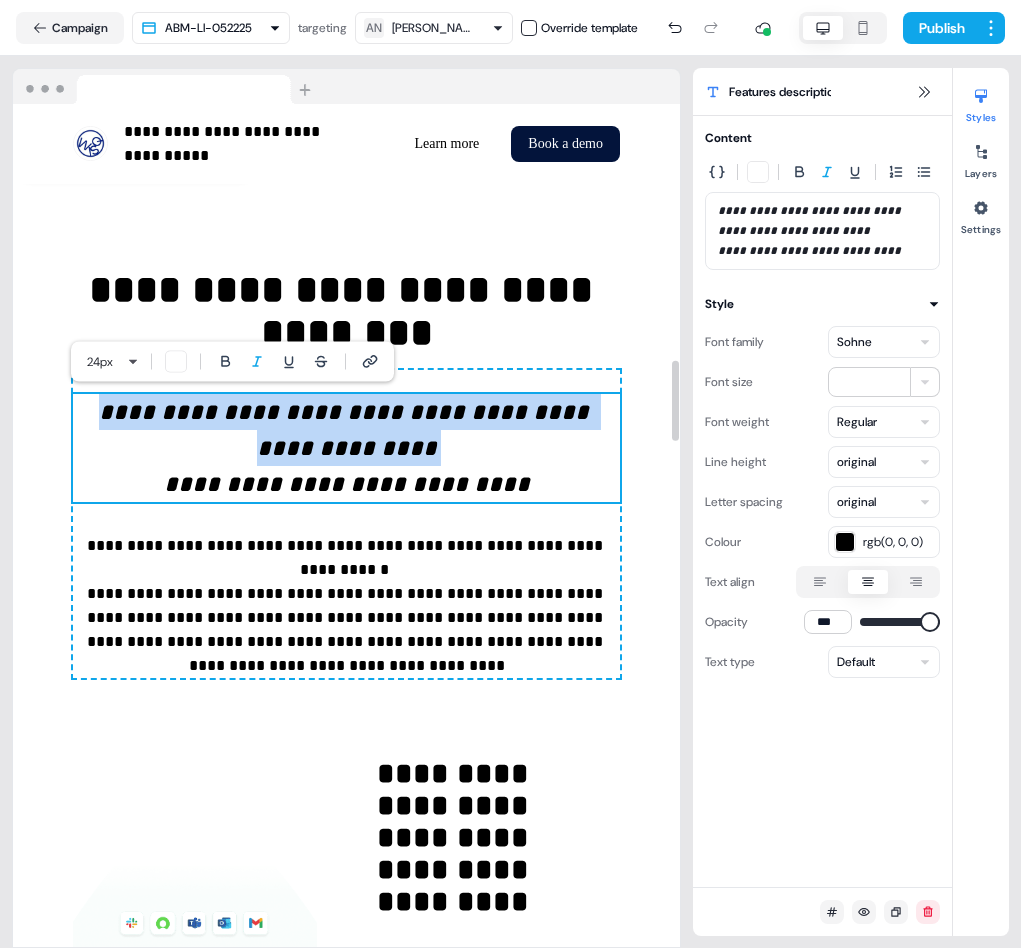 click on "**********" at bounding box center [347, 430] 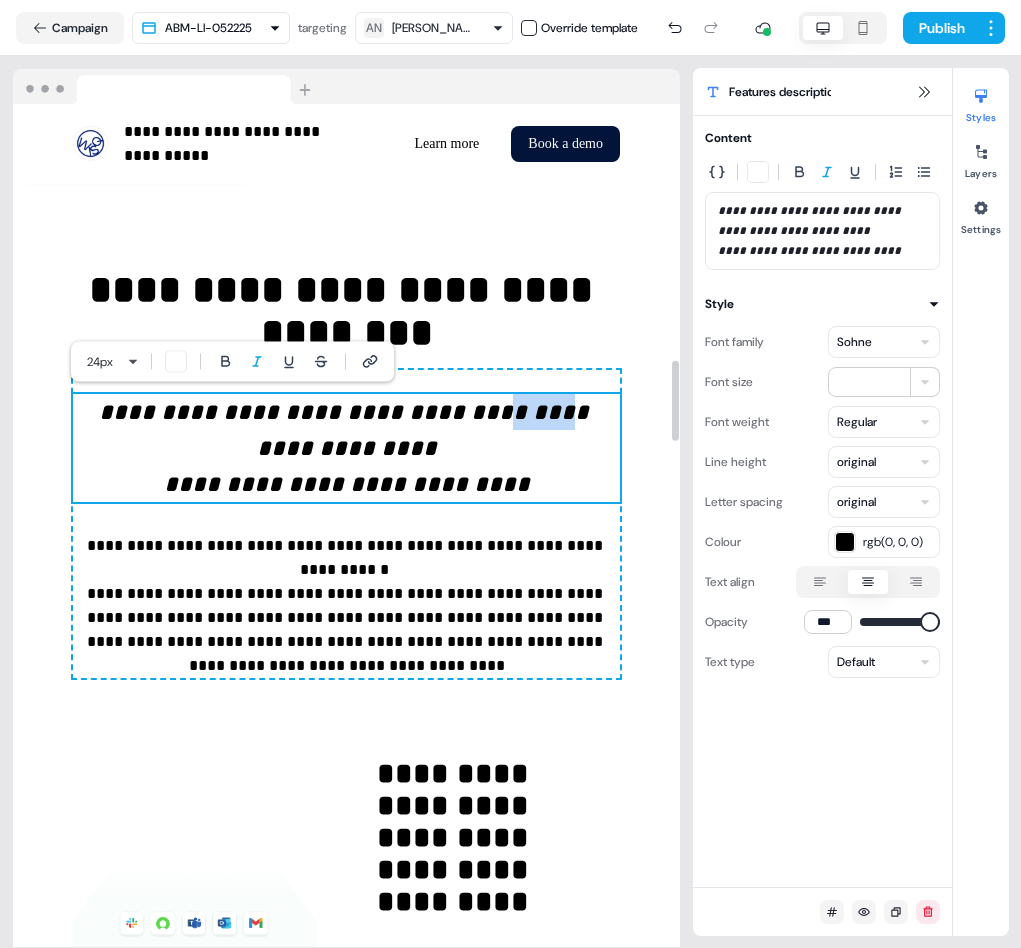 click on "**********" at bounding box center (347, 430) 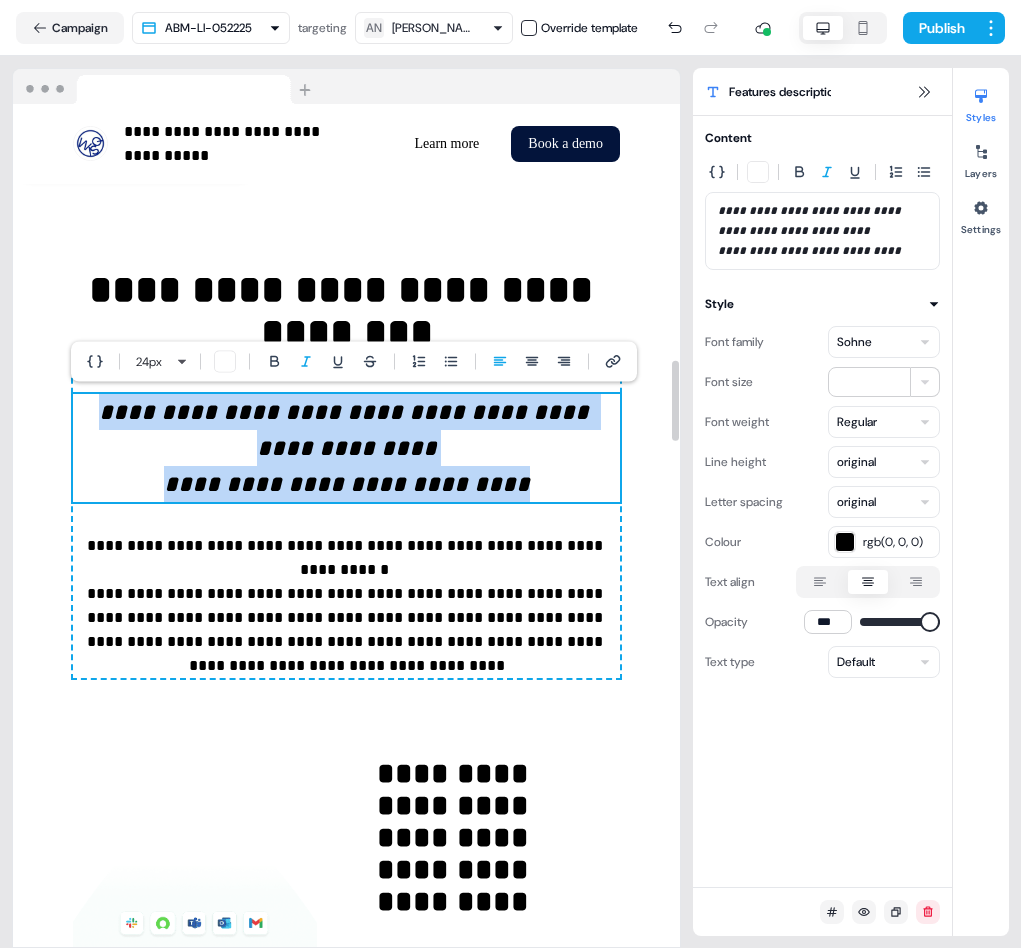 copy on "**********" 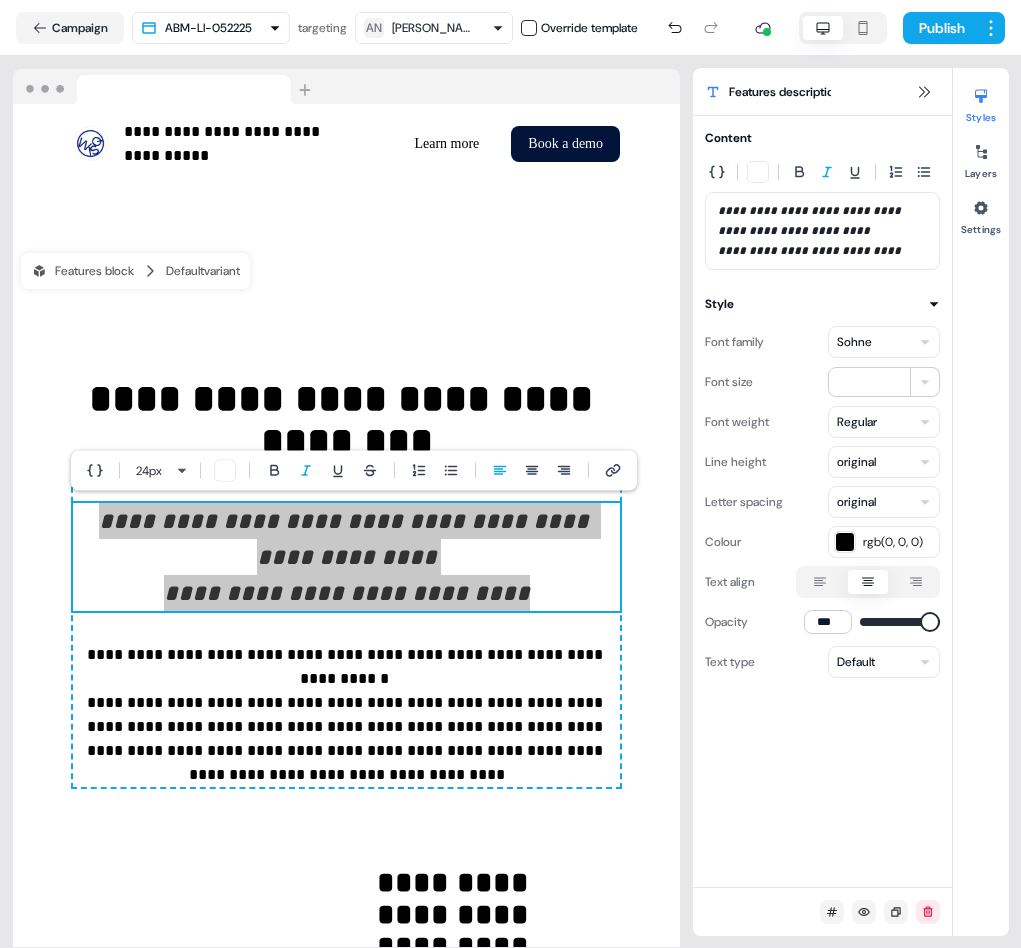 scroll, scrollTop: 2573, scrollLeft: 0, axis: vertical 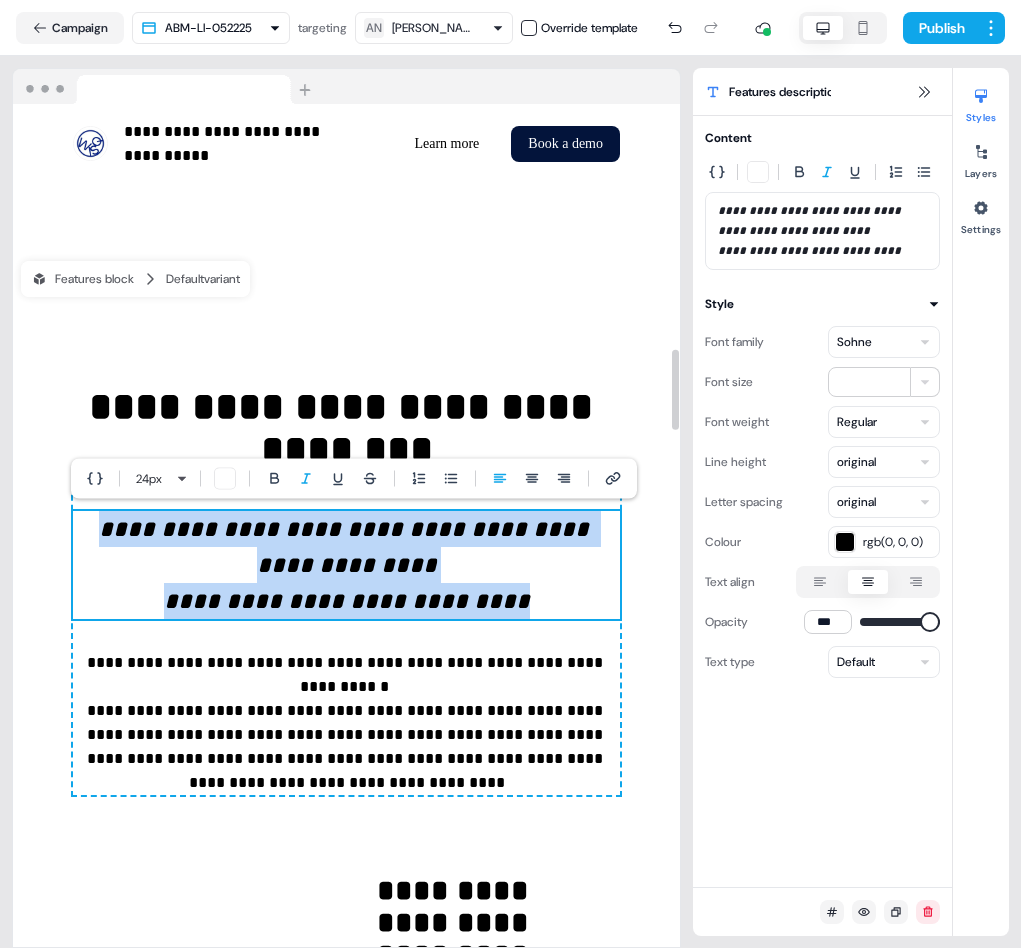 click on "**********" at bounding box center (346, 430) 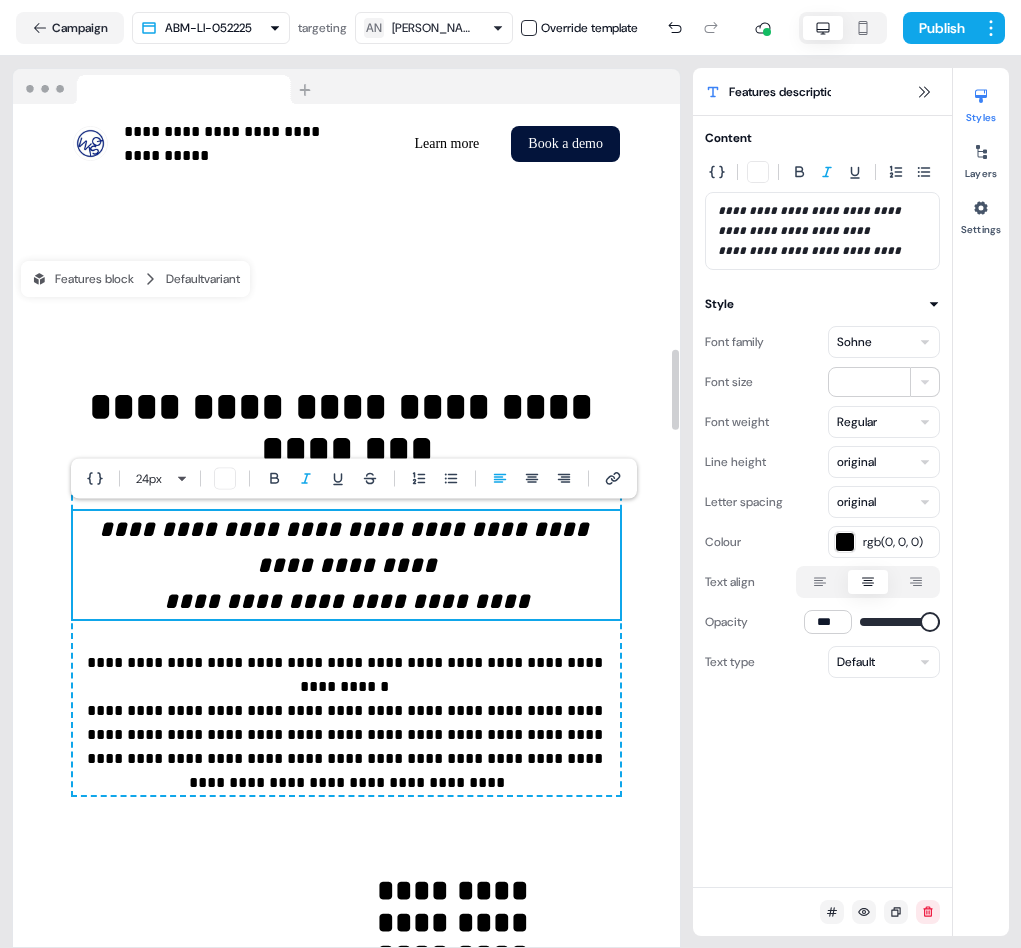 click on "**********" at bounding box center (346, 430) 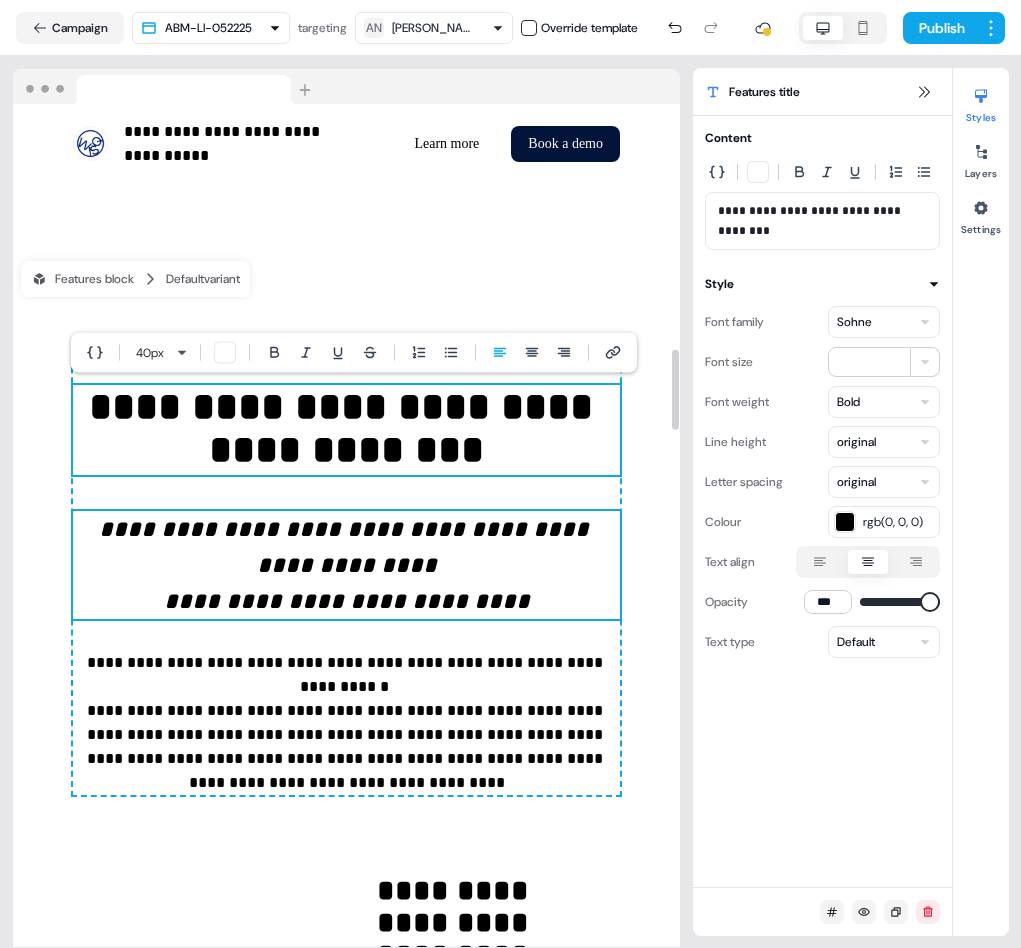click on "**********" at bounding box center (346, 565) 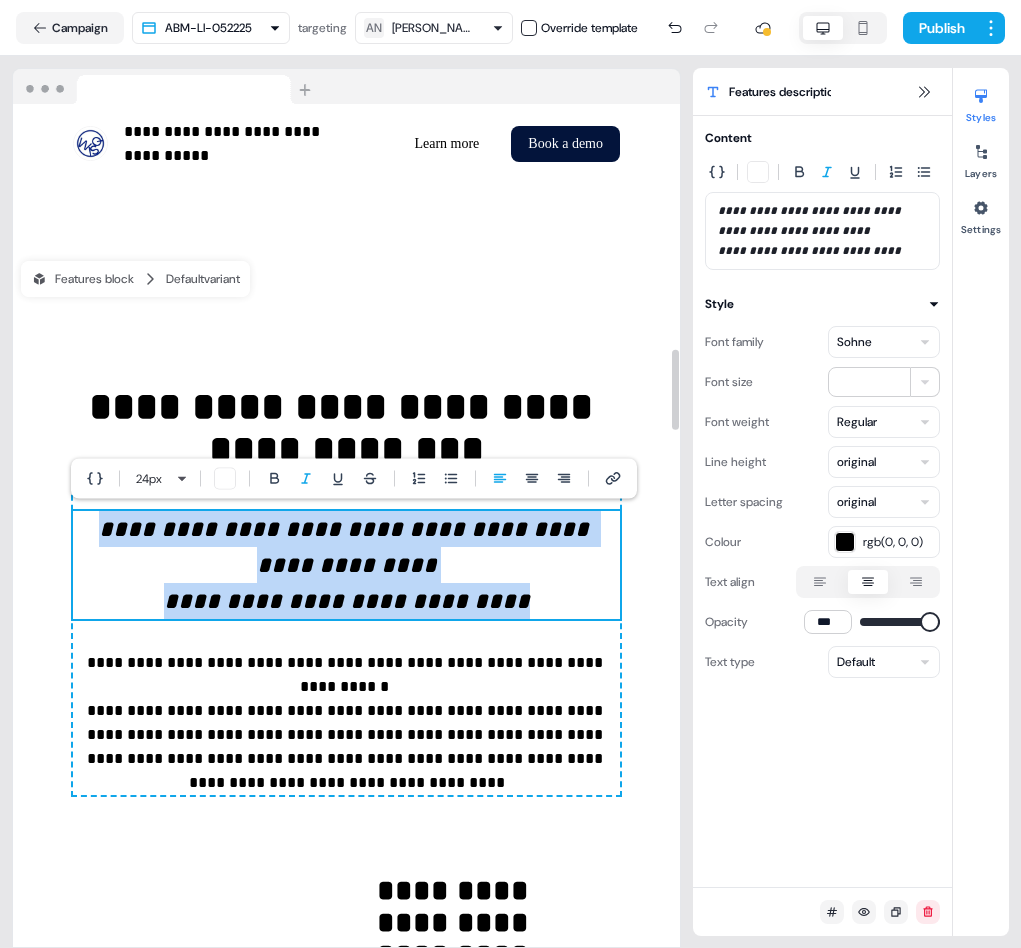 click on "**********" at bounding box center [346, 565] 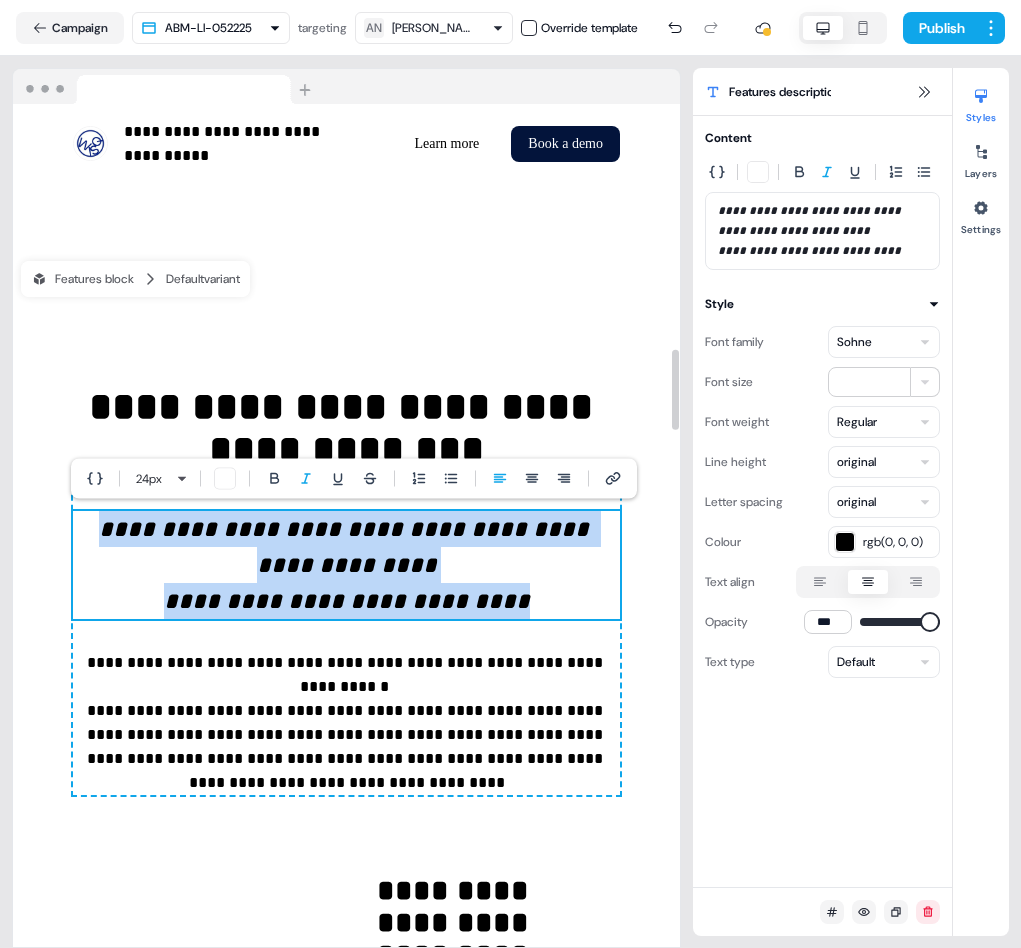 click on "**********" at bounding box center (346, 565) 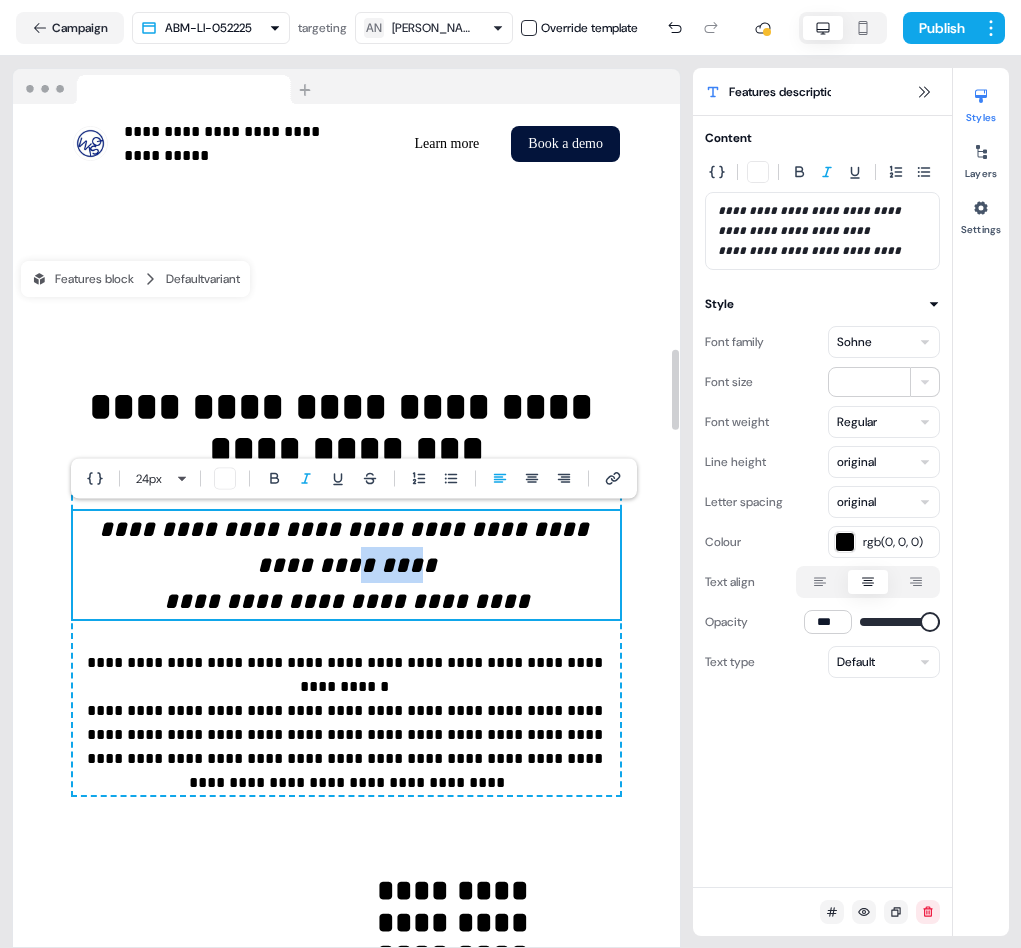 click on "**********" at bounding box center (346, 565) 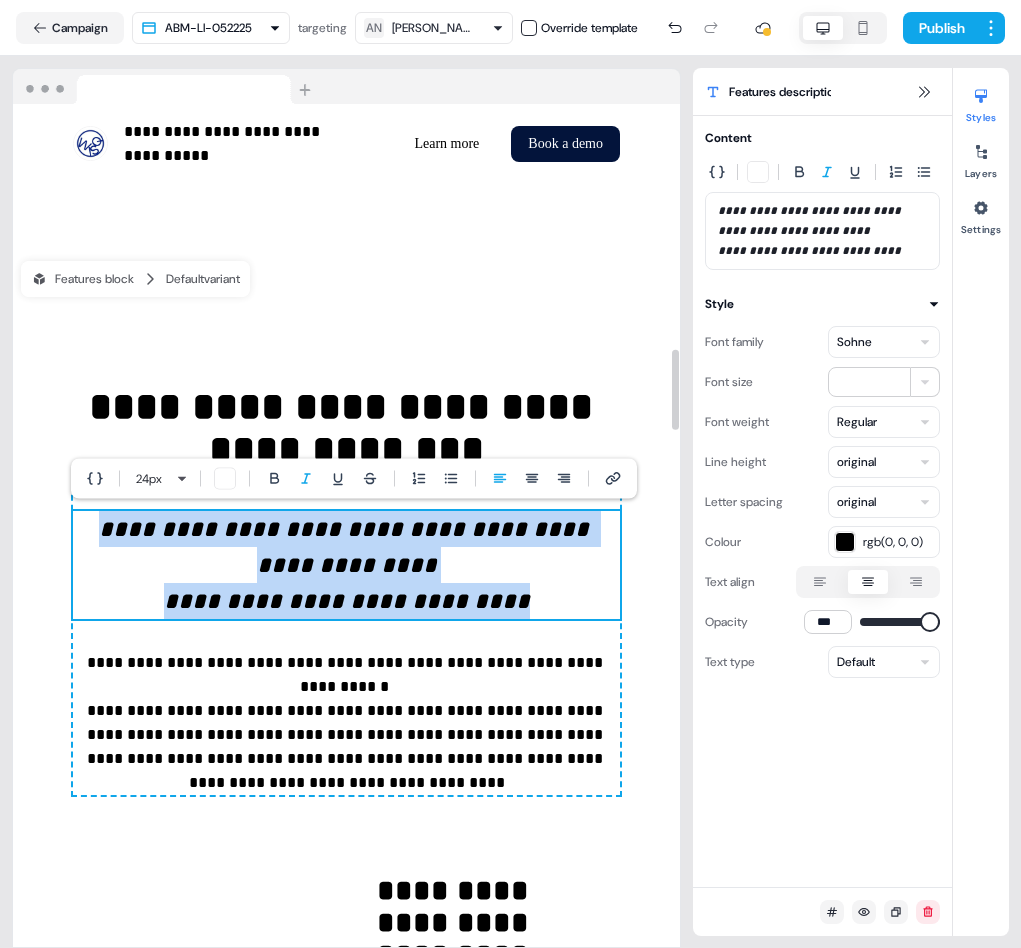 click on "**********" at bounding box center [346, 565] 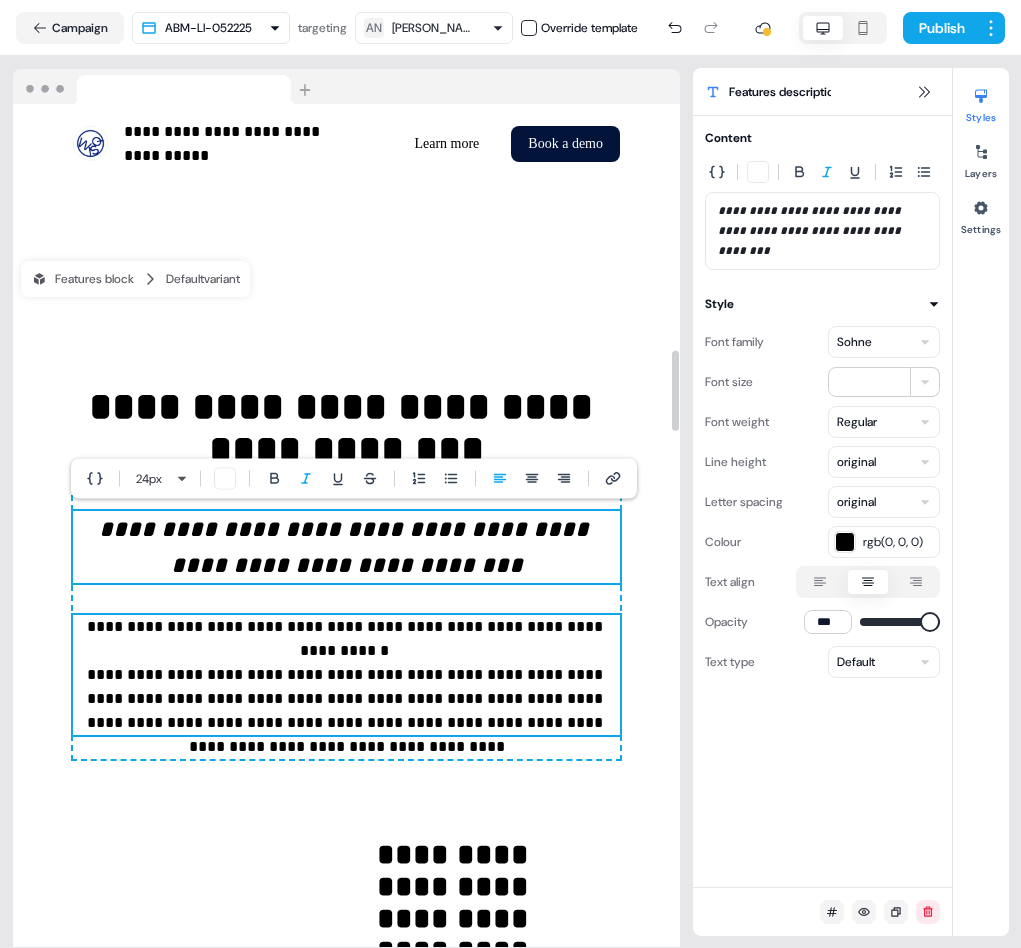 click on "**********" at bounding box center (346, 675) 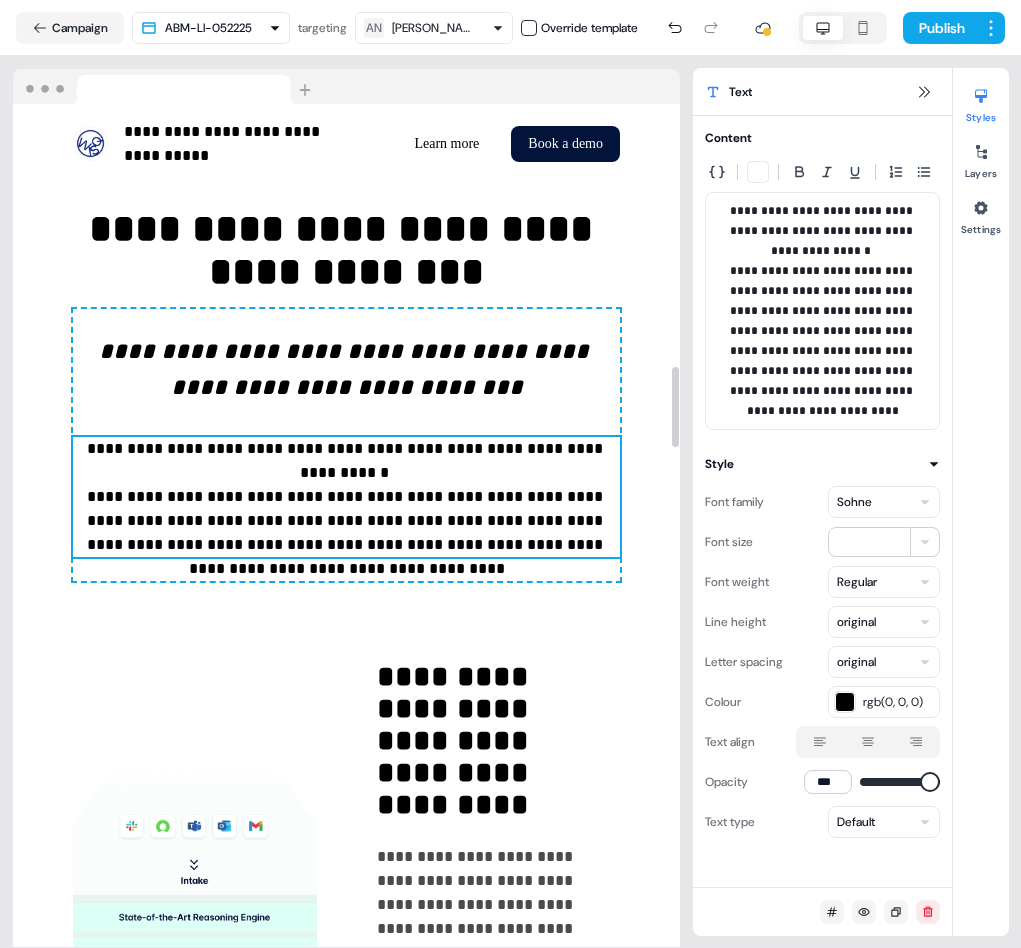 scroll, scrollTop: 2755, scrollLeft: 0, axis: vertical 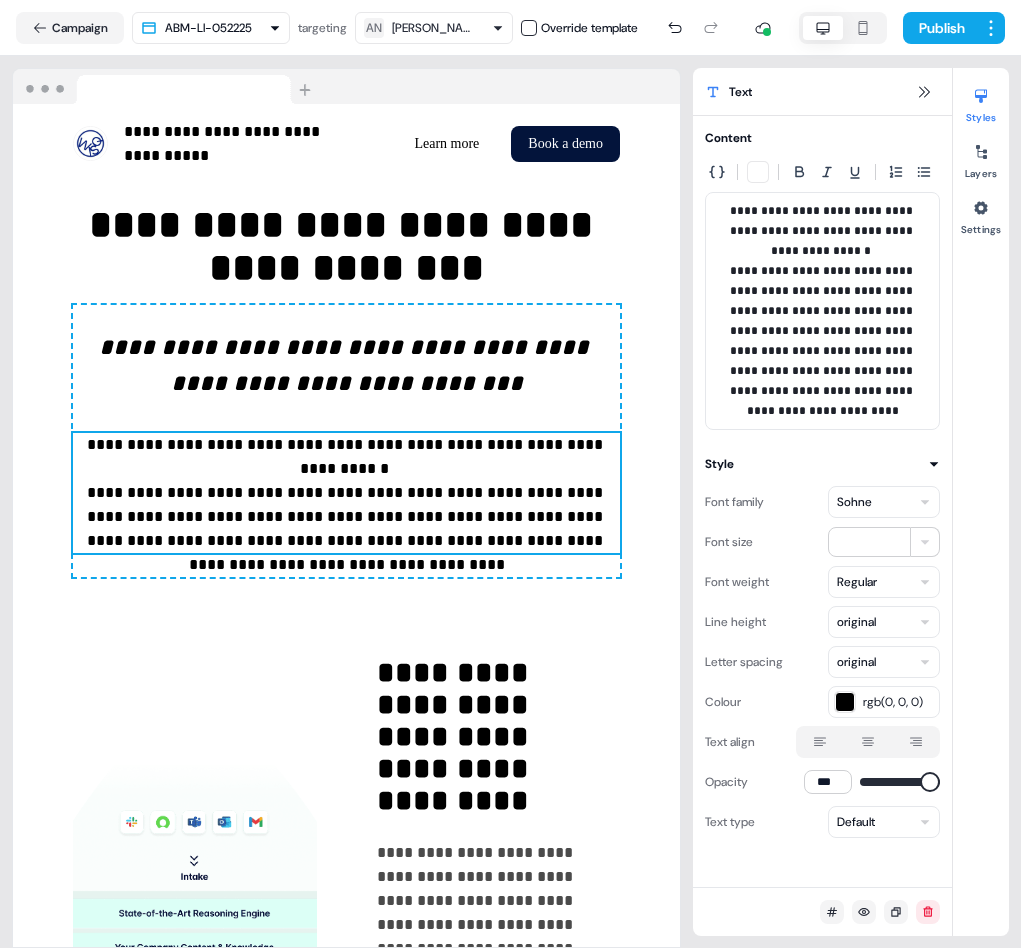 click on "**********" at bounding box center [346, 493] 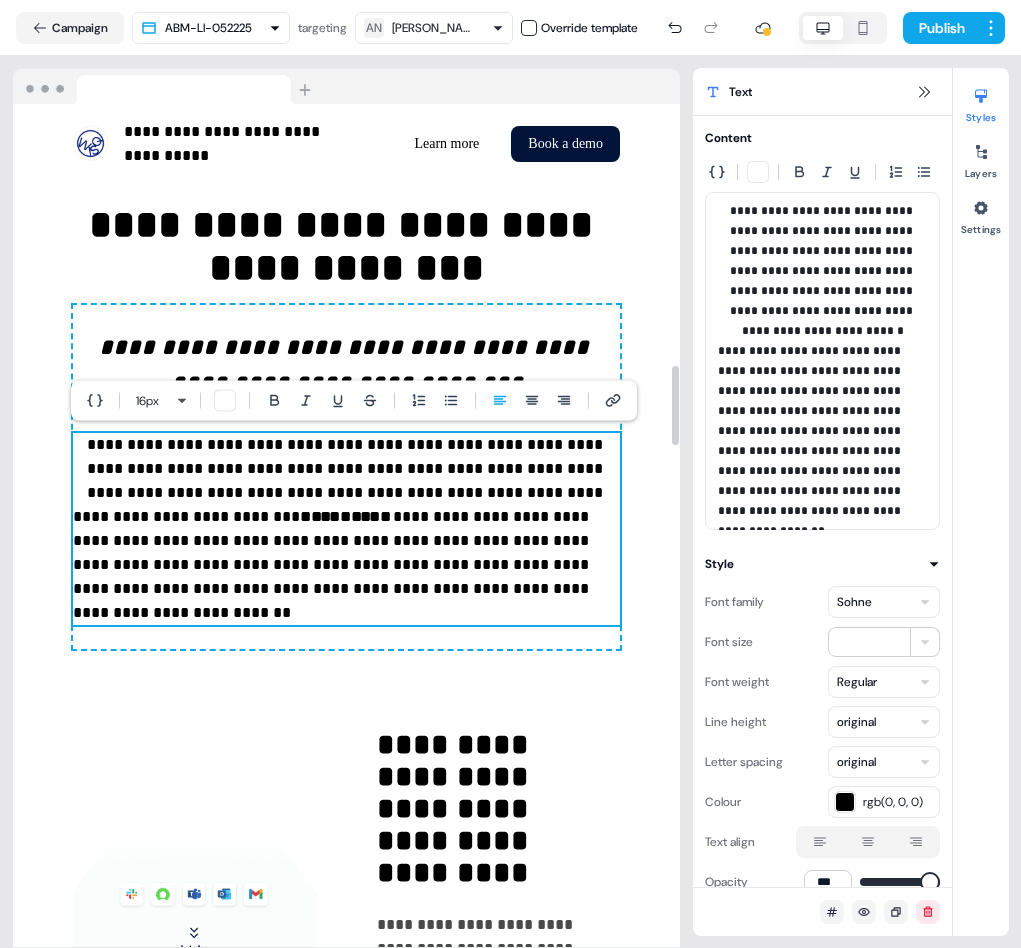 click on "**********" at bounding box center [346, 565] 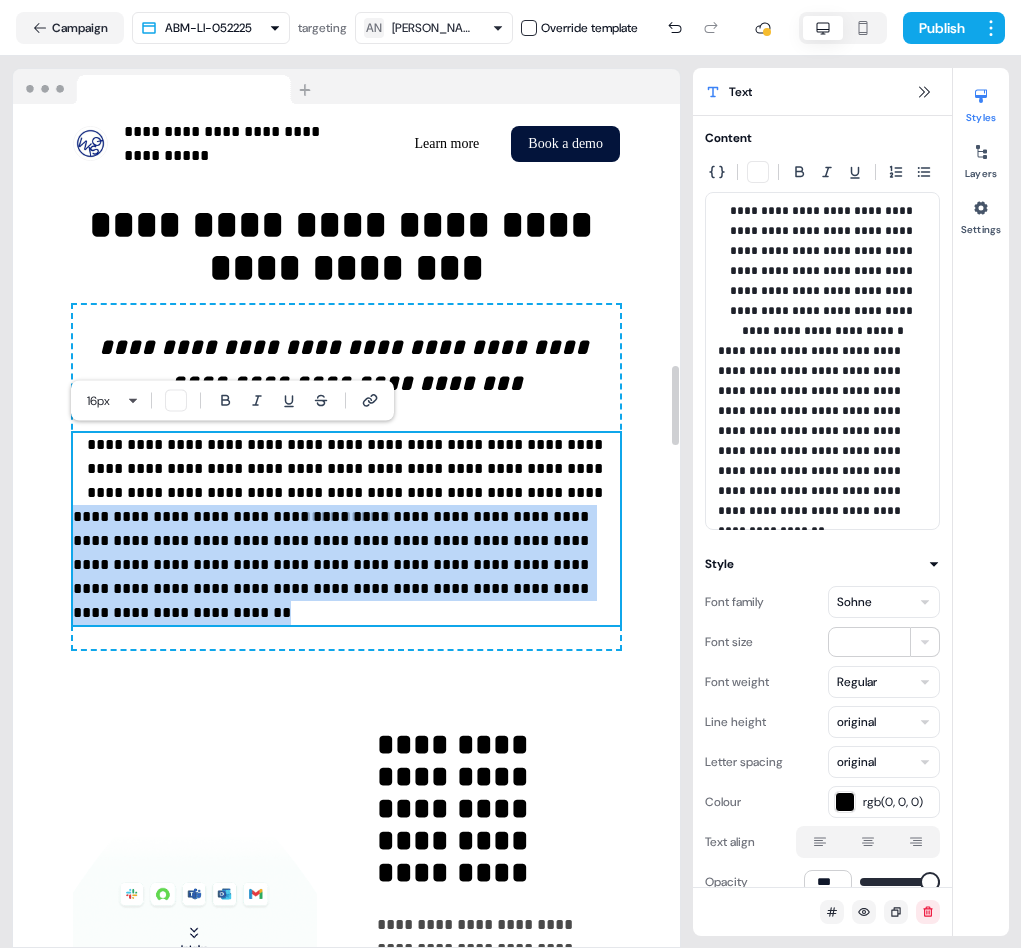 drag, startPoint x: 174, startPoint y: 615, endPoint x: 57, endPoint y: 520, distance: 150.71164 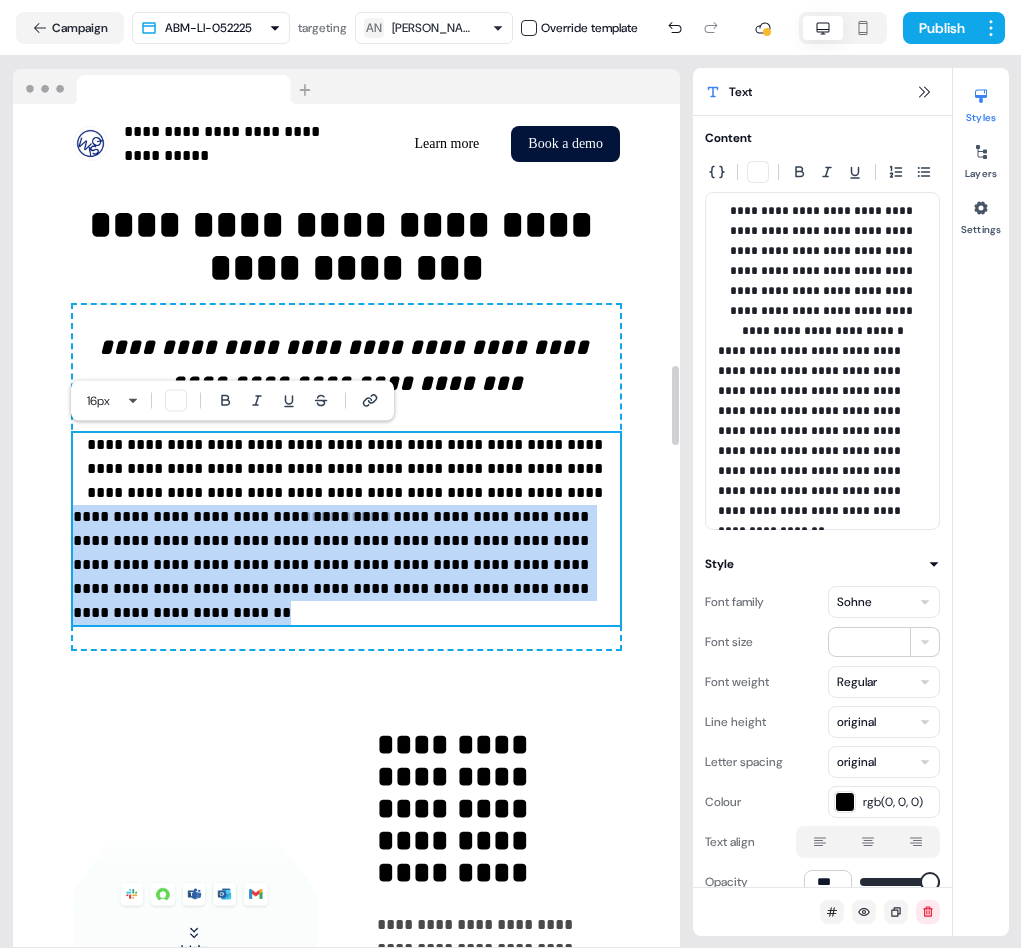 click on "**********" at bounding box center [346, 1536] 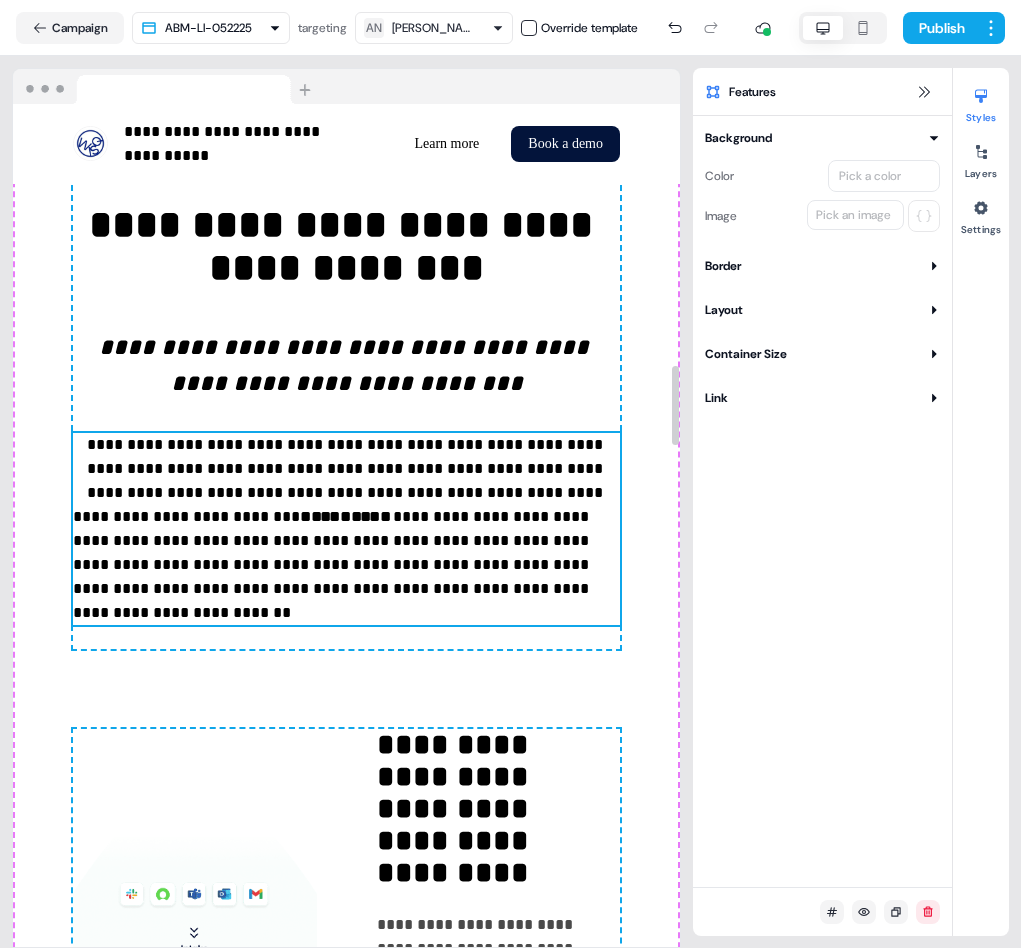 click on "**********" at bounding box center (346, 565) 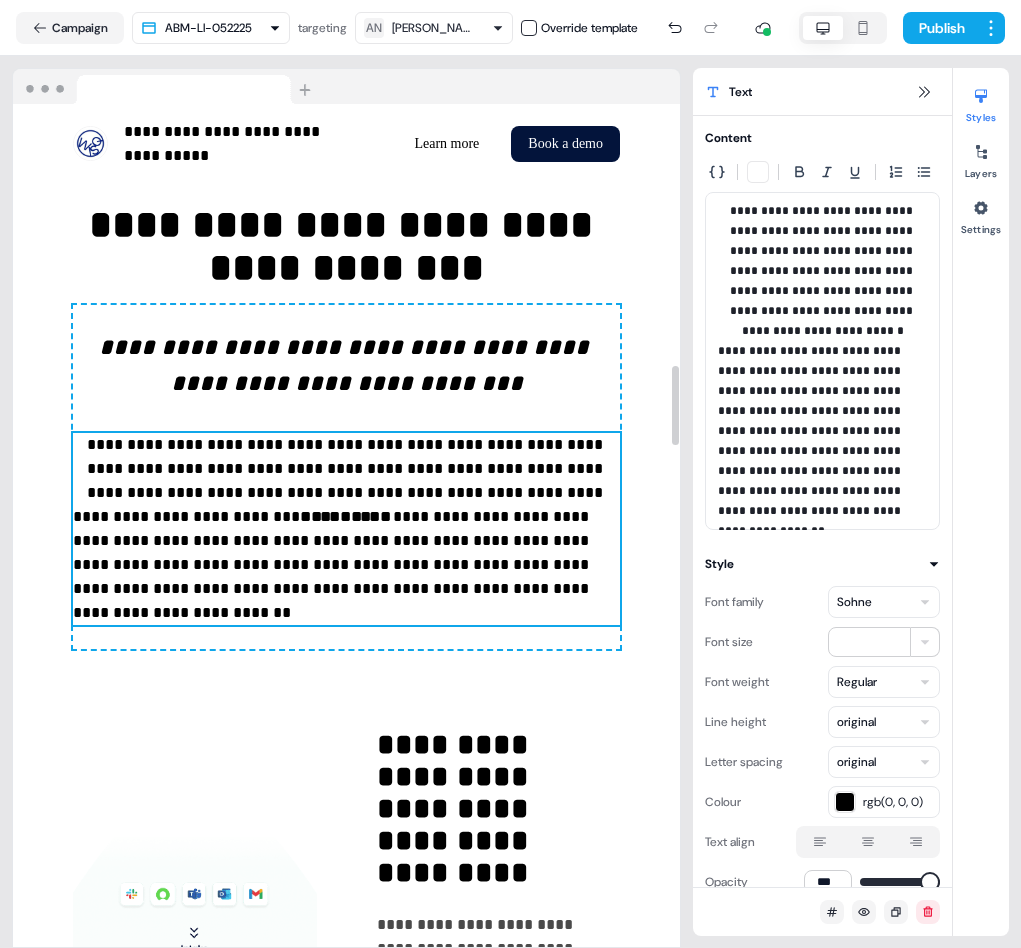 click on "**********" at bounding box center [346, 565] 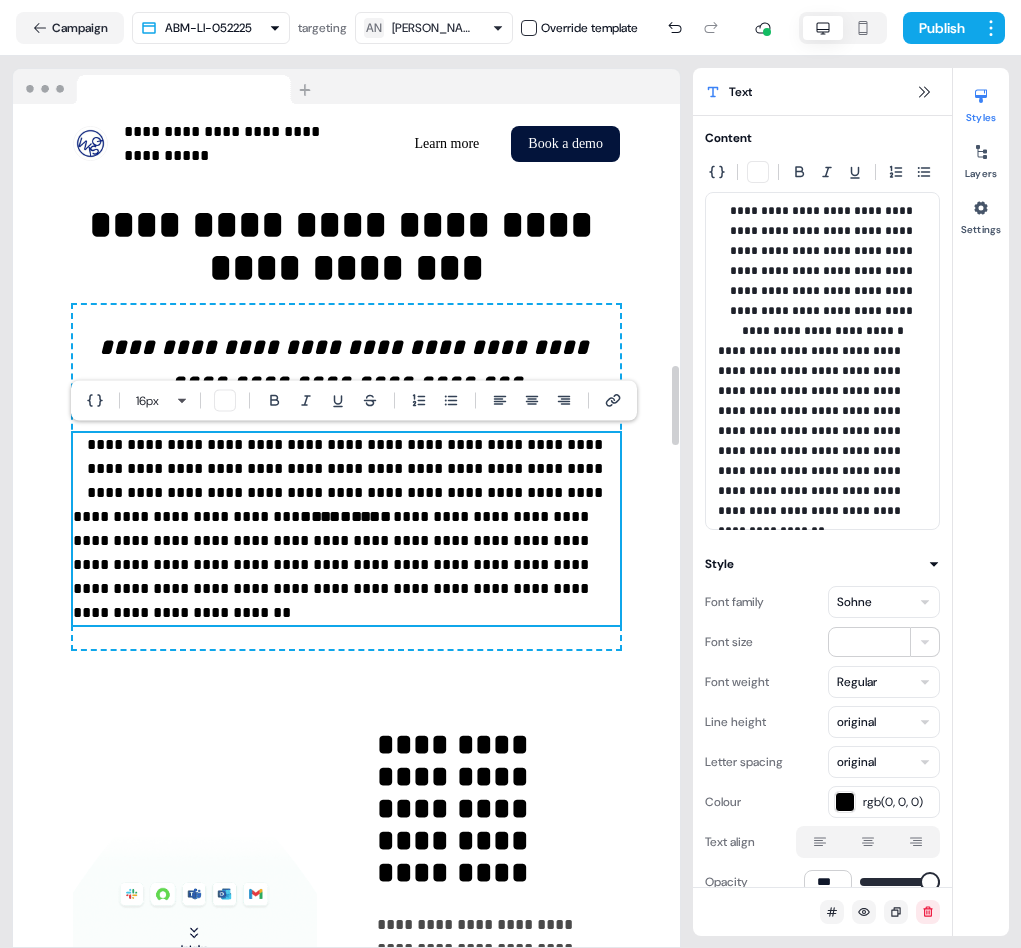 click on "**********" at bounding box center [346, 565] 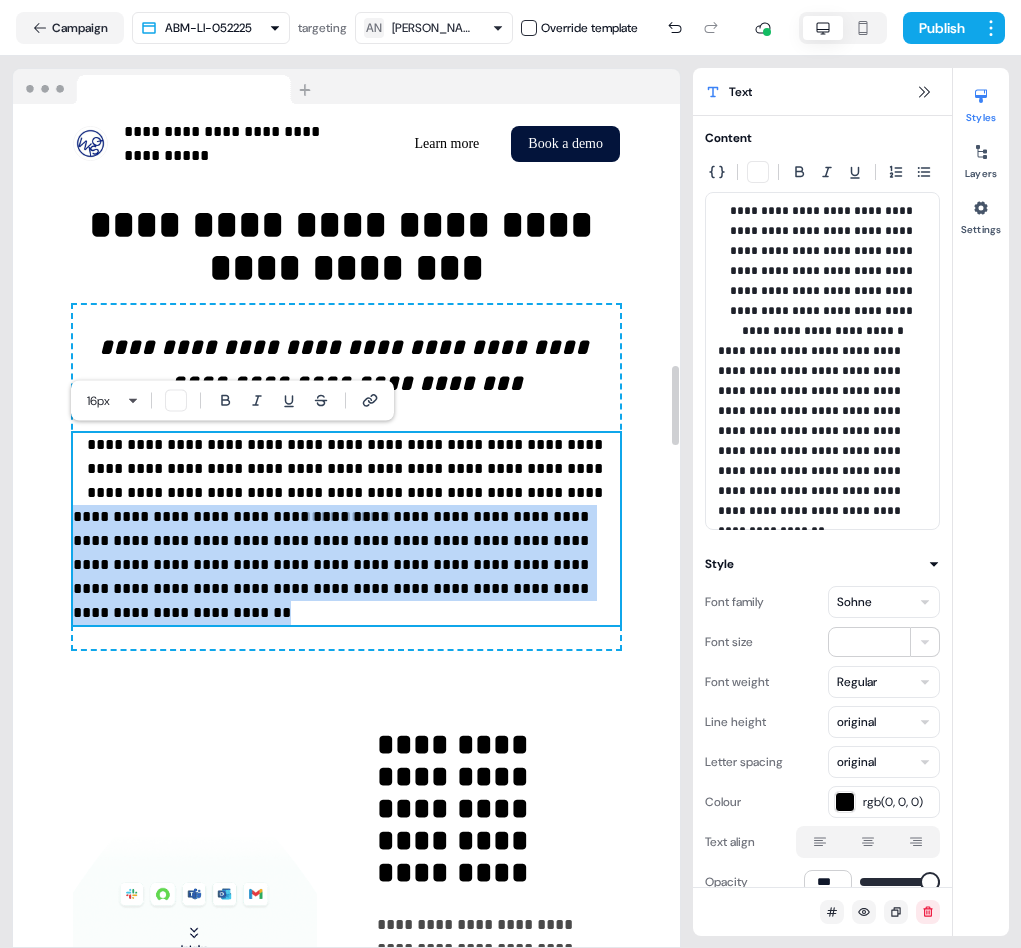 drag, startPoint x: 77, startPoint y: 517, endPoint x: 157, endPoint y: 616, distance: 127.28315 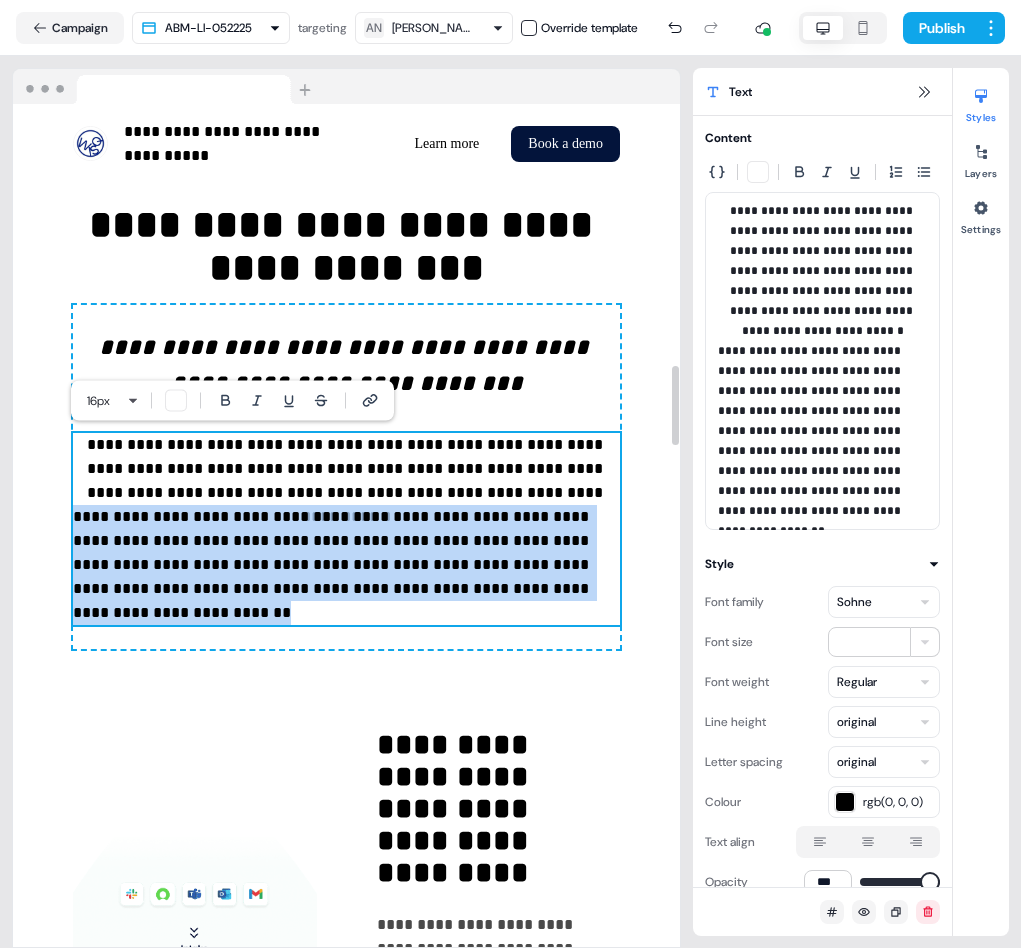 click on "**********" at bounding box center (346, 565) 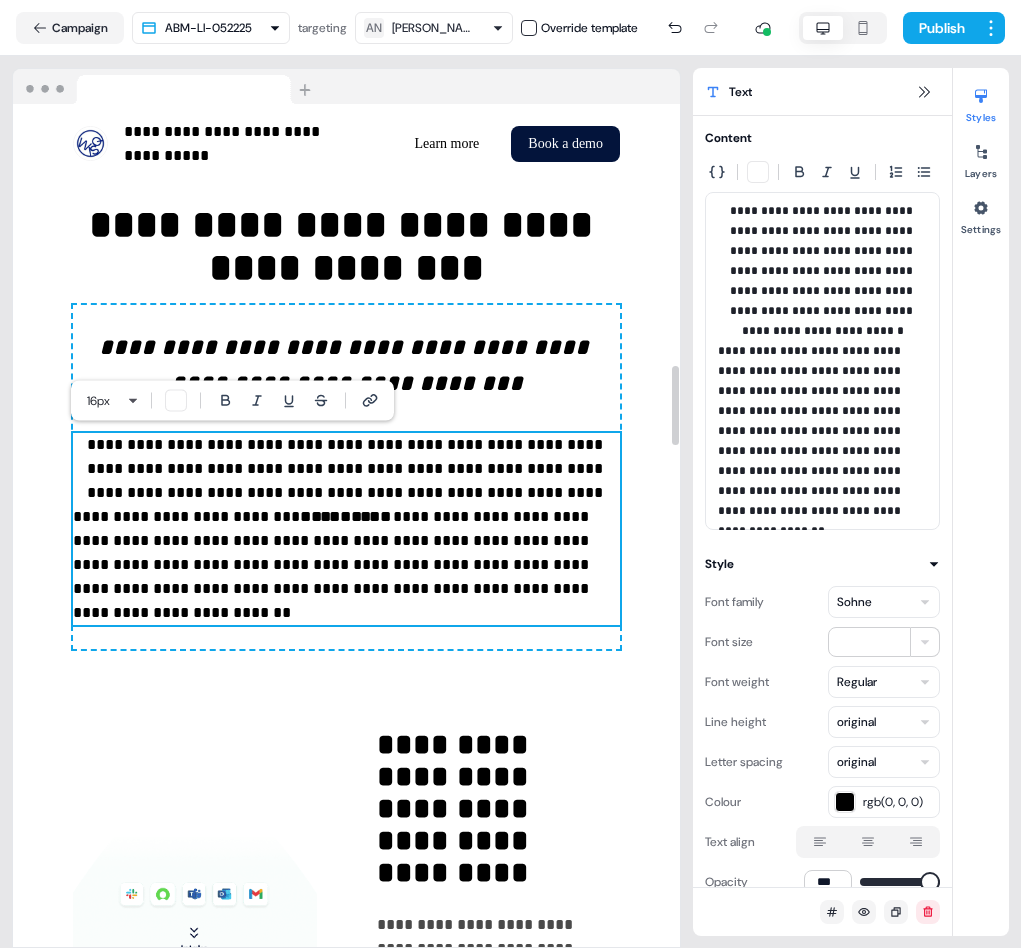 click on "**********" at bounding box center (346, 565) 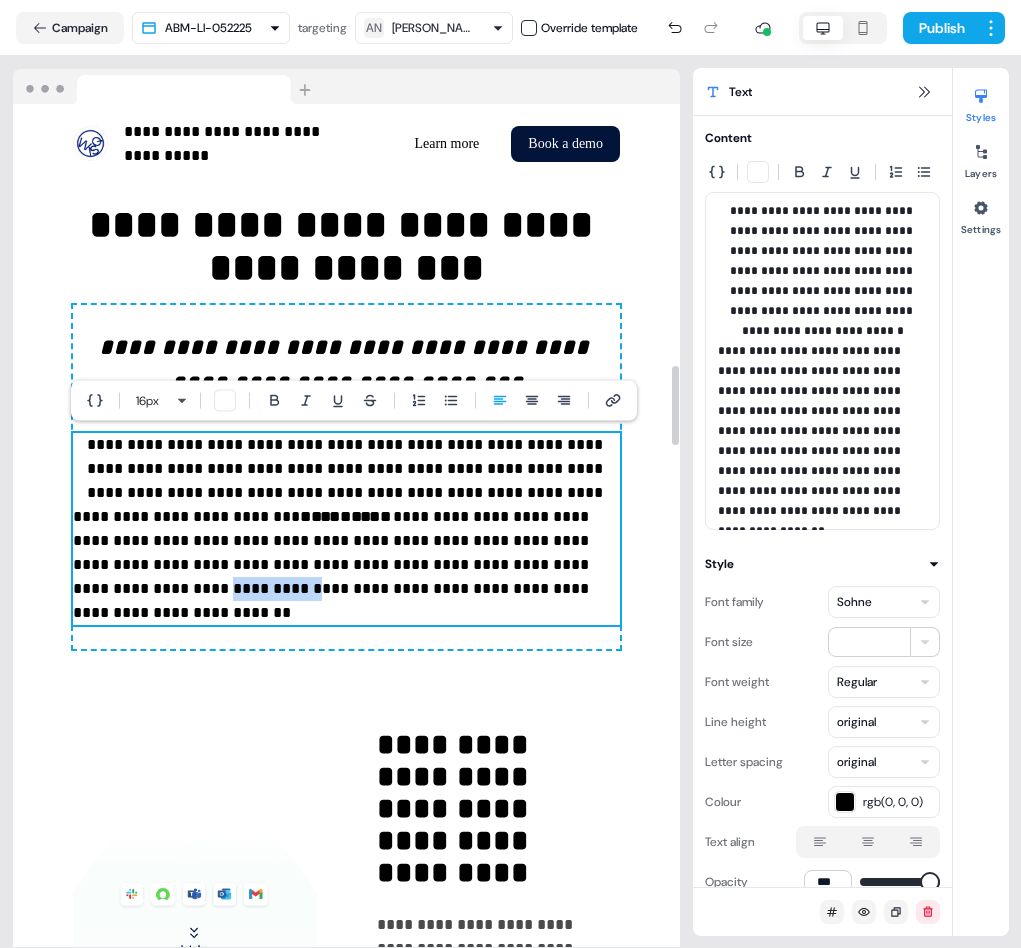 click on "**********" at bounding box center [346, 565] 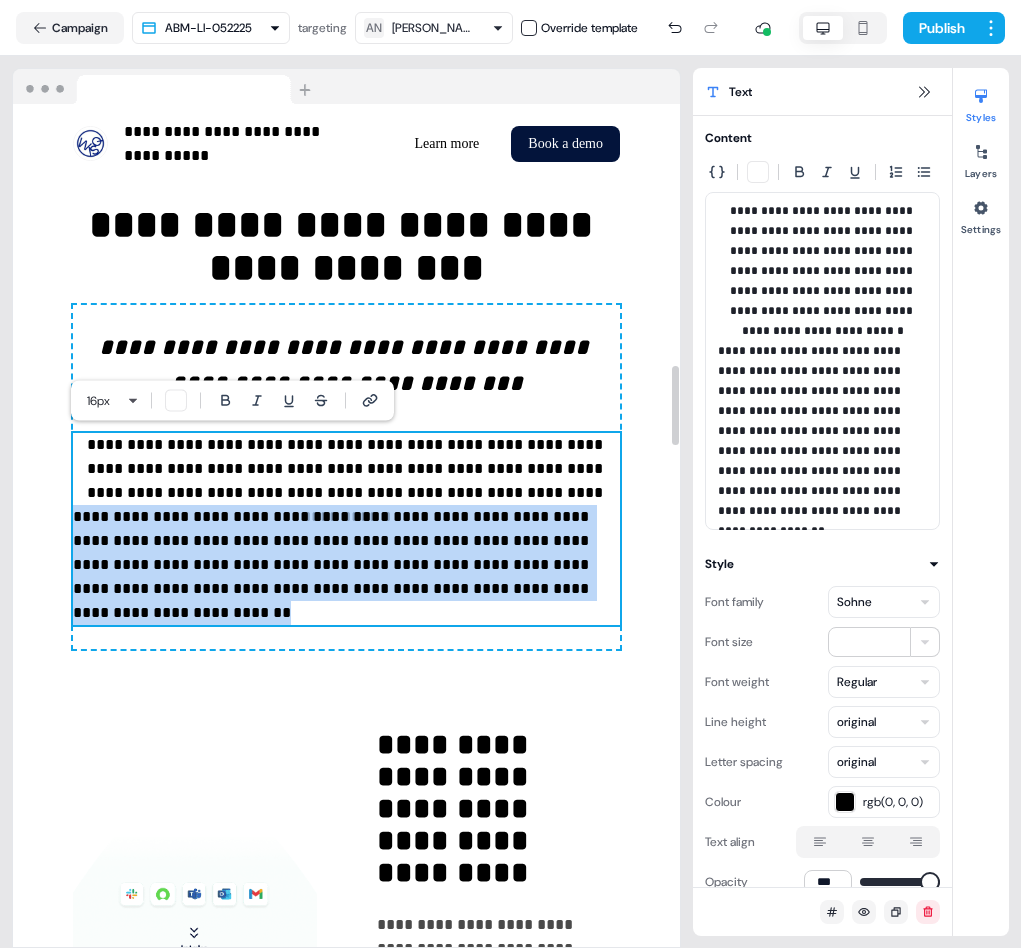 click on "**********" at bounding box center [346, 565] 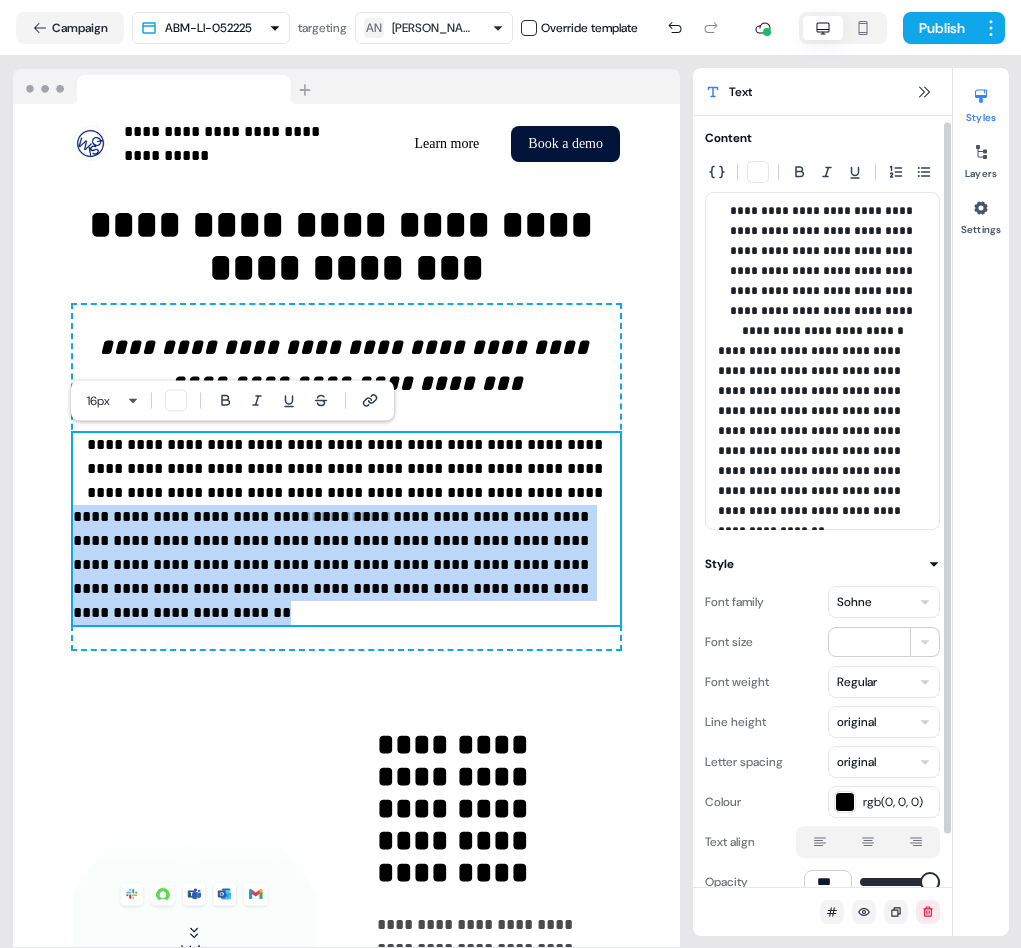 scroll, scrollTop: 63, scrollLeft: 0, axis: vertical 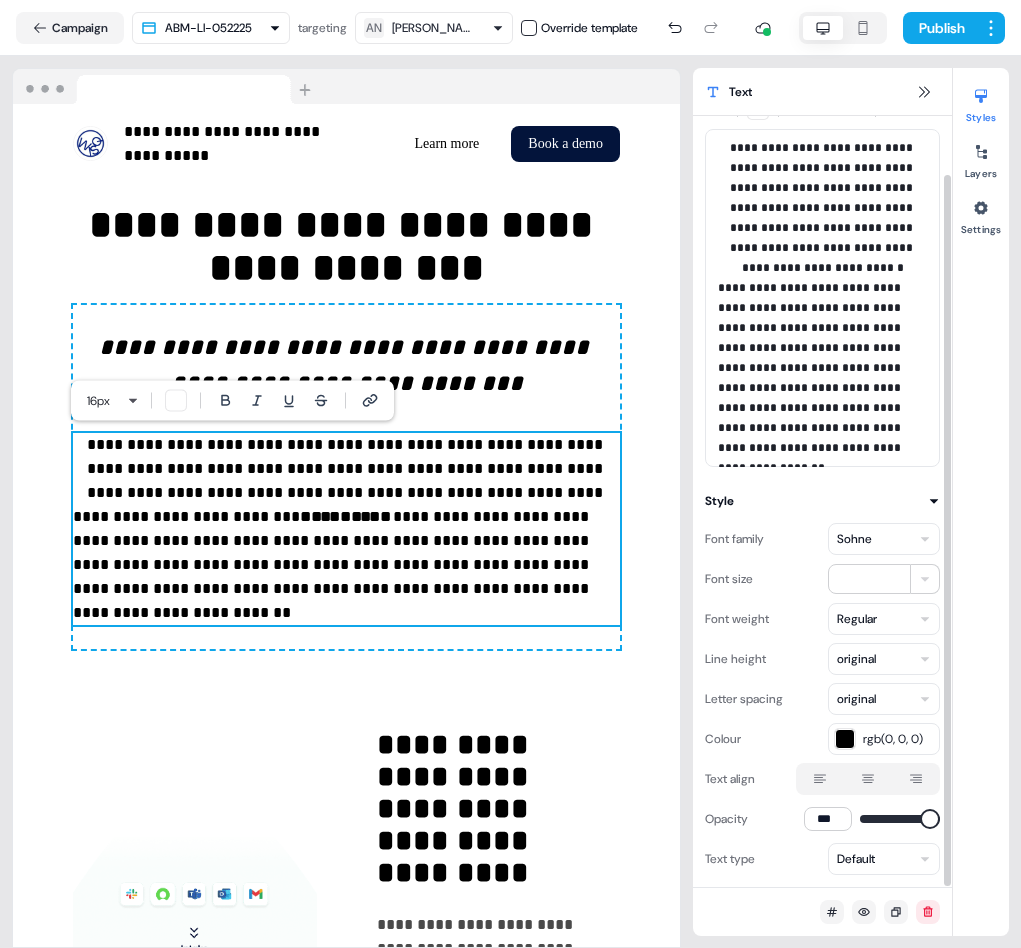 click 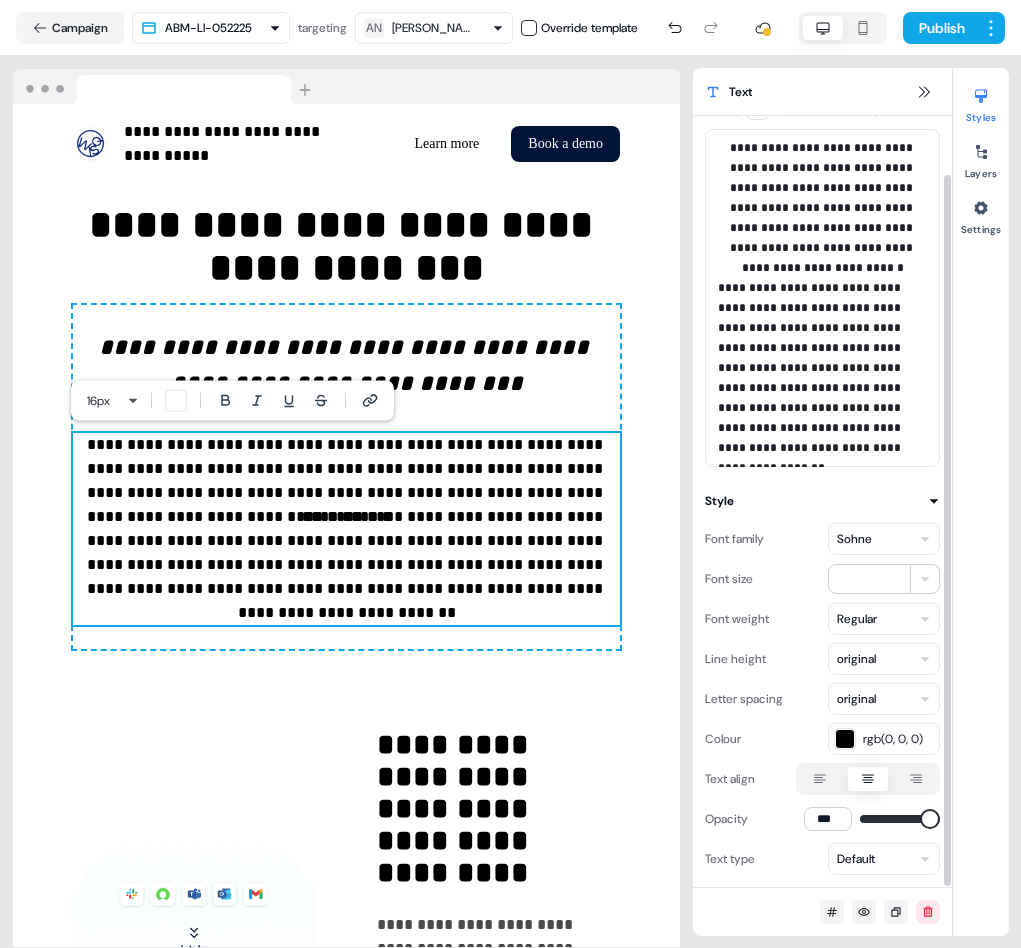 click 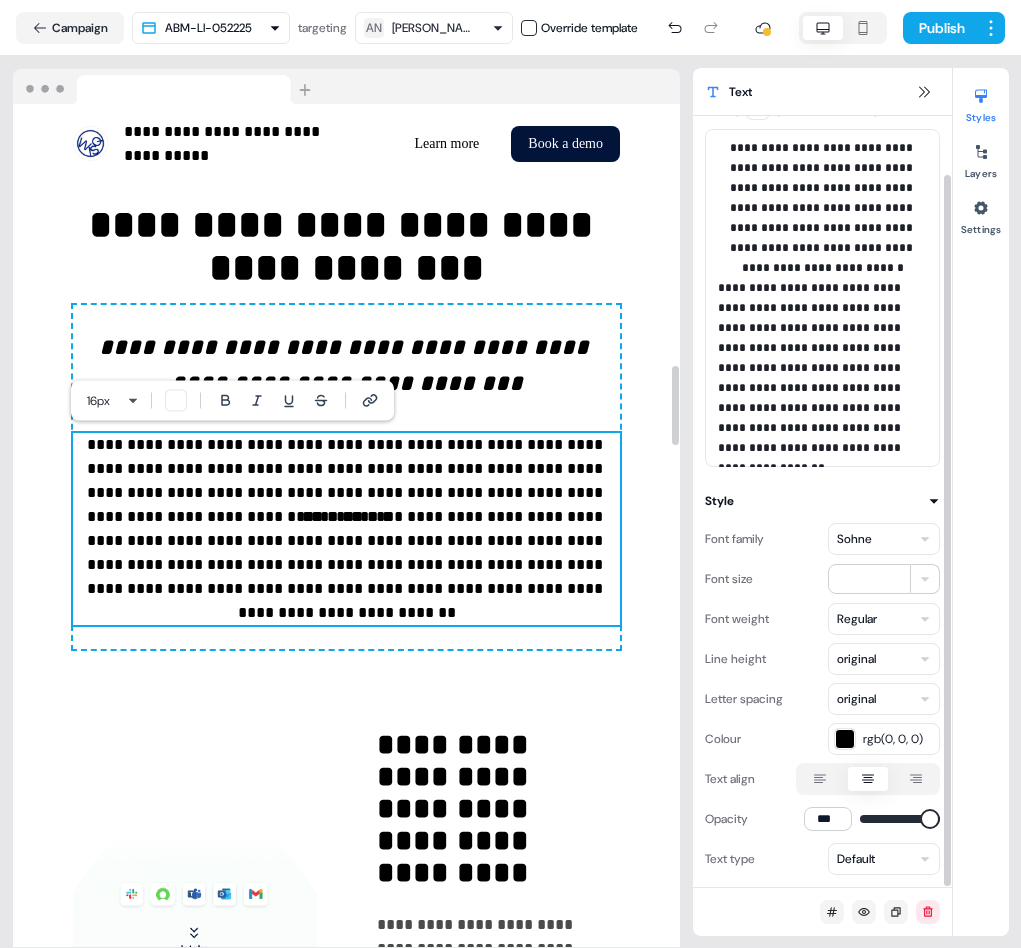 click on "**********" at bounding box center [346, 469] 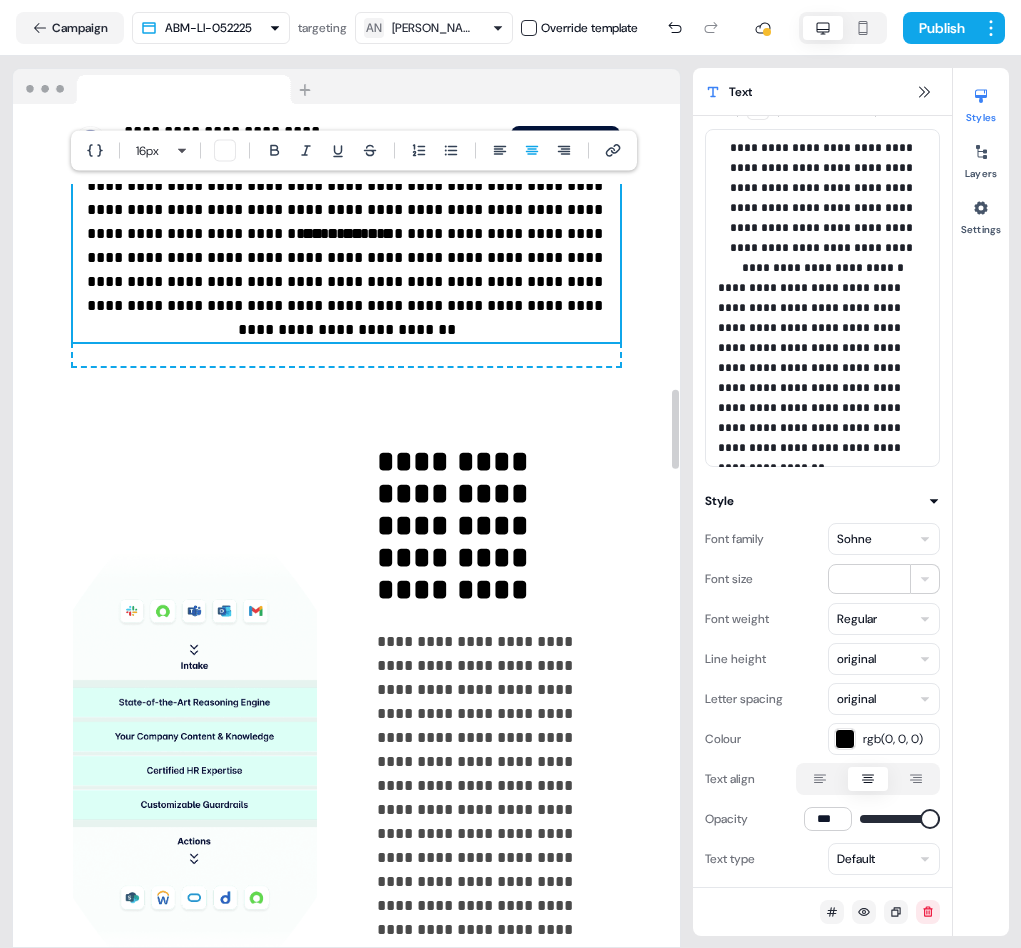 scroll, scrollTop: 3105, scrollLeft: 0, axis: vertical 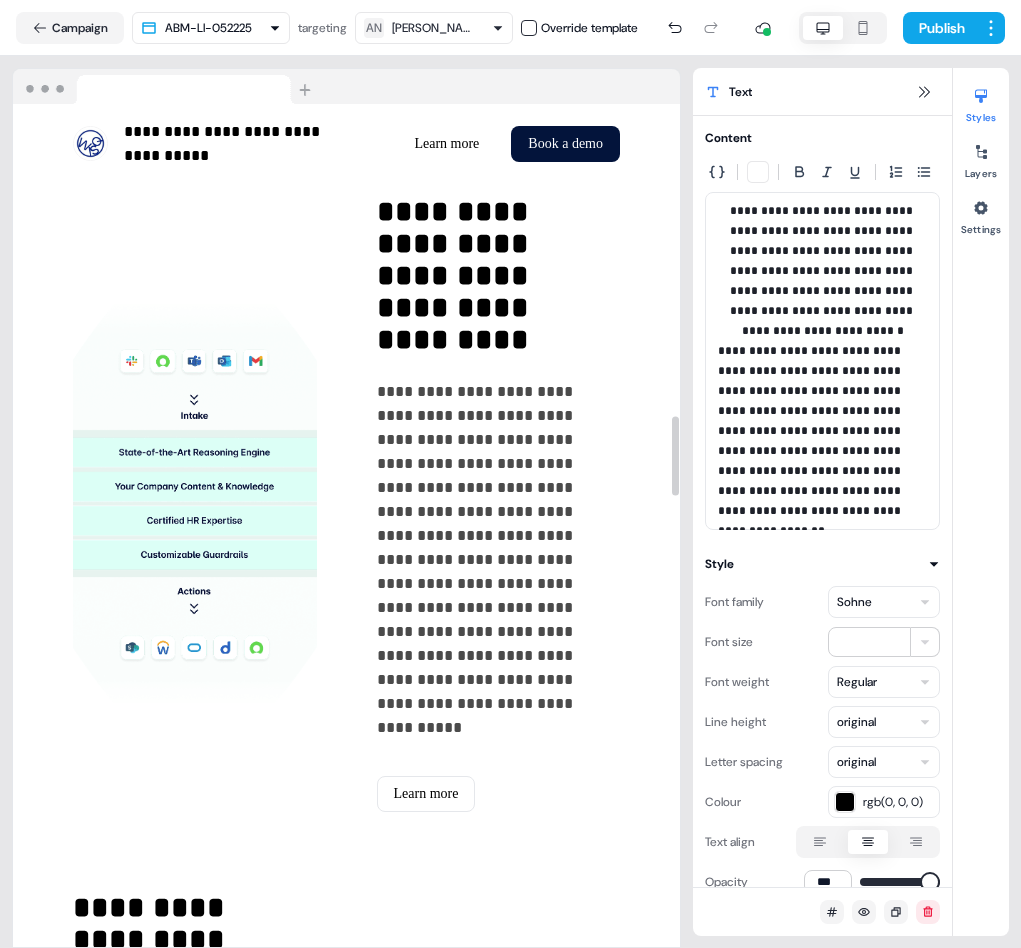 click on "**********" at bounding box center [457, 275] 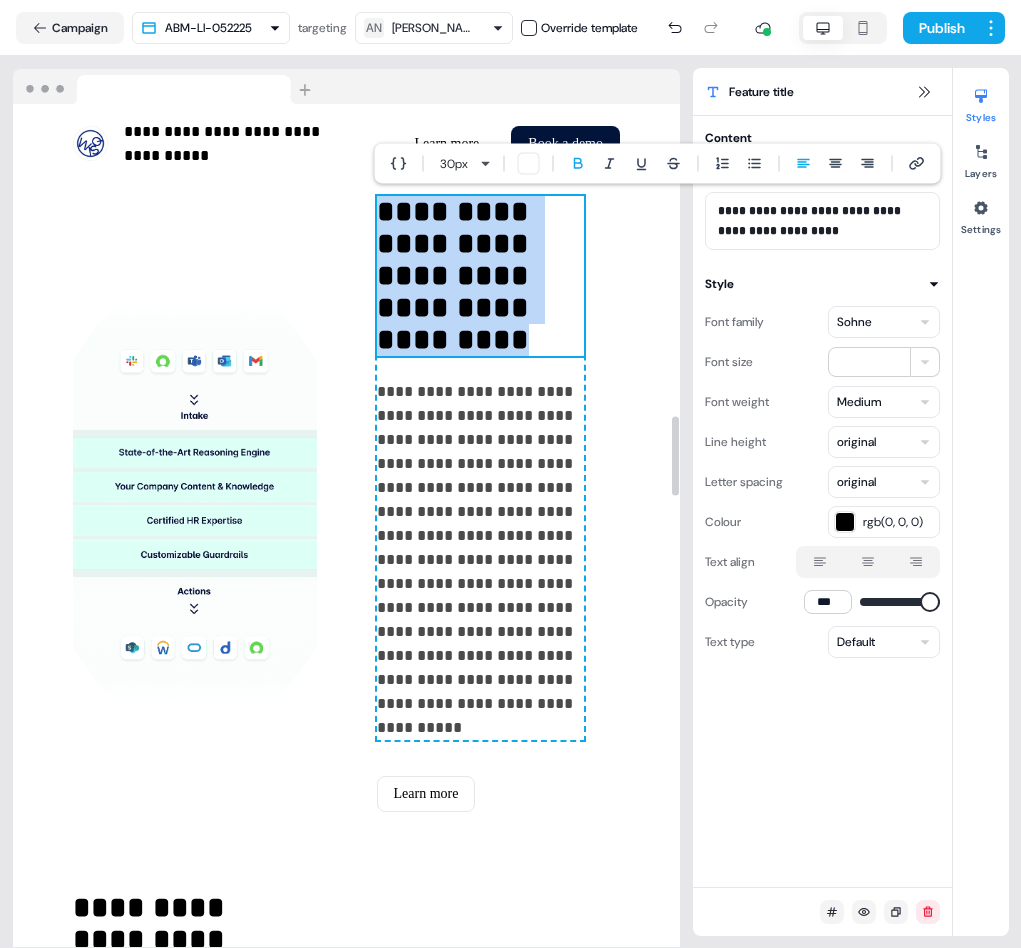 click on "**********" at bounding box center [457, 275] 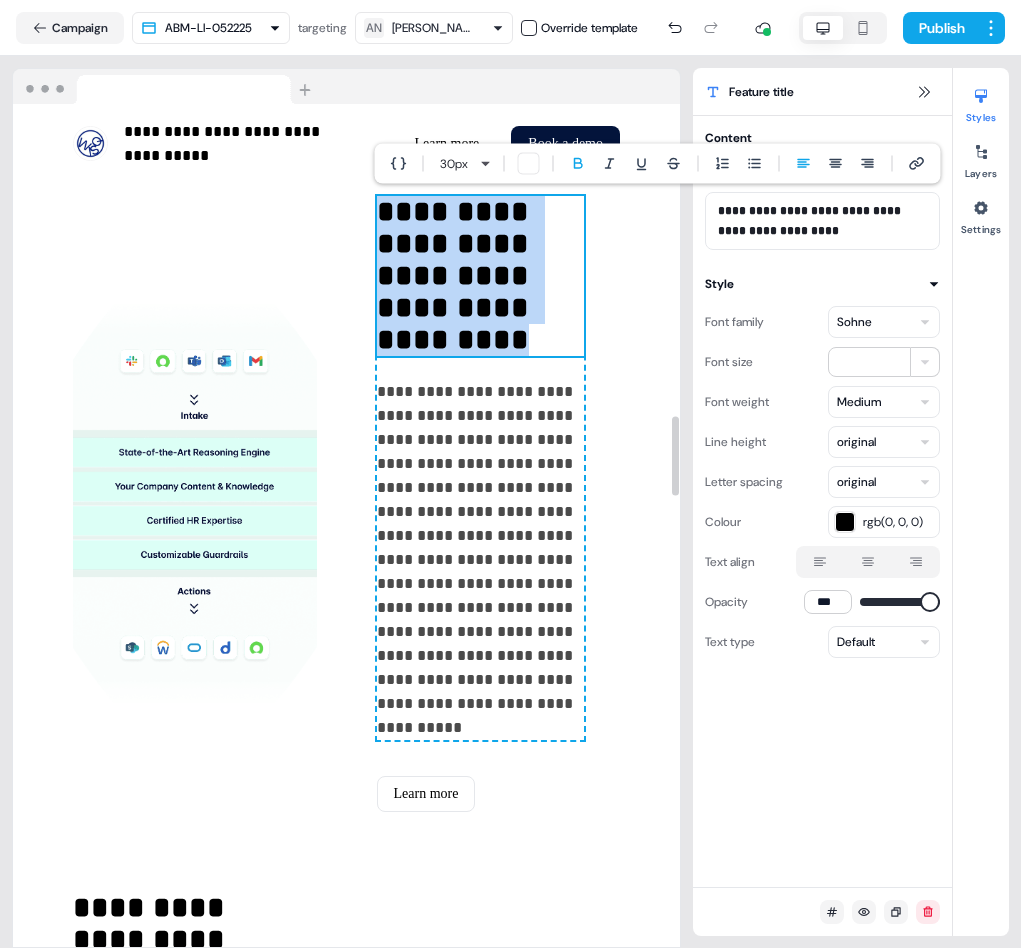 click on "**********" at bounding box center [457, 275] 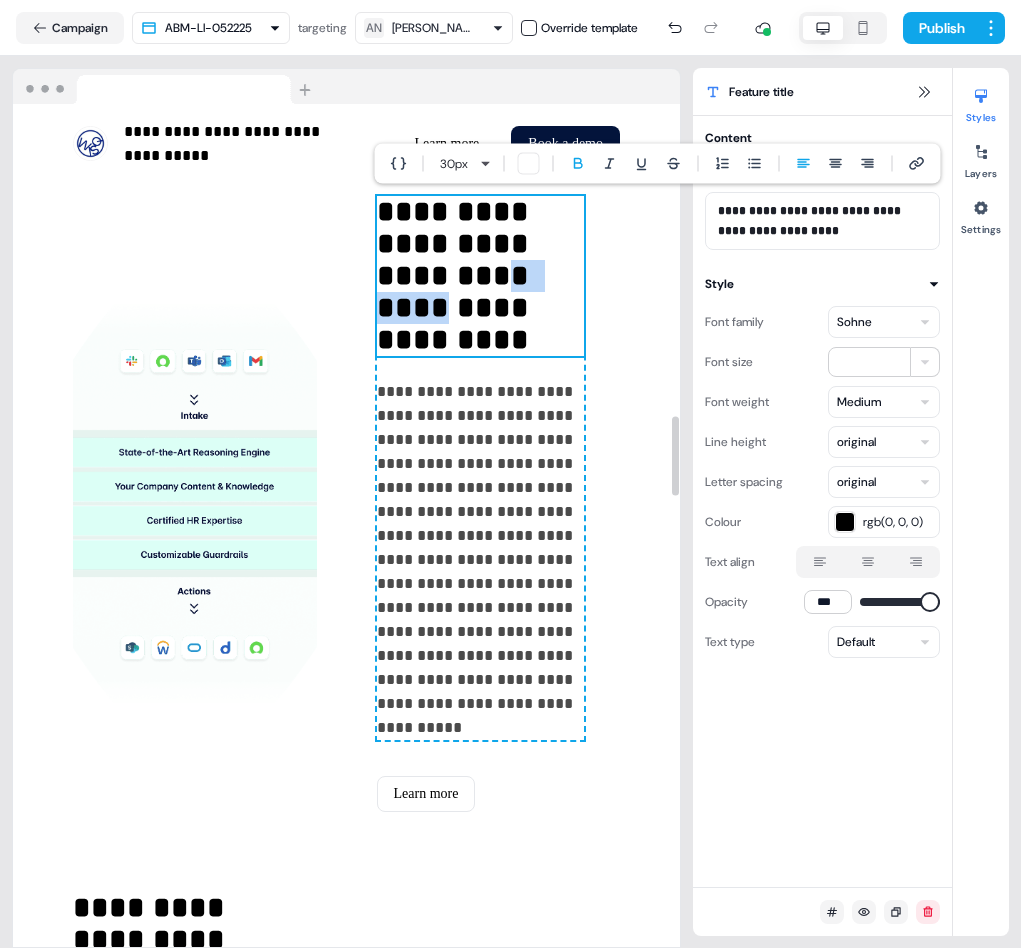click on "**********" at bounding box center (457, 275) 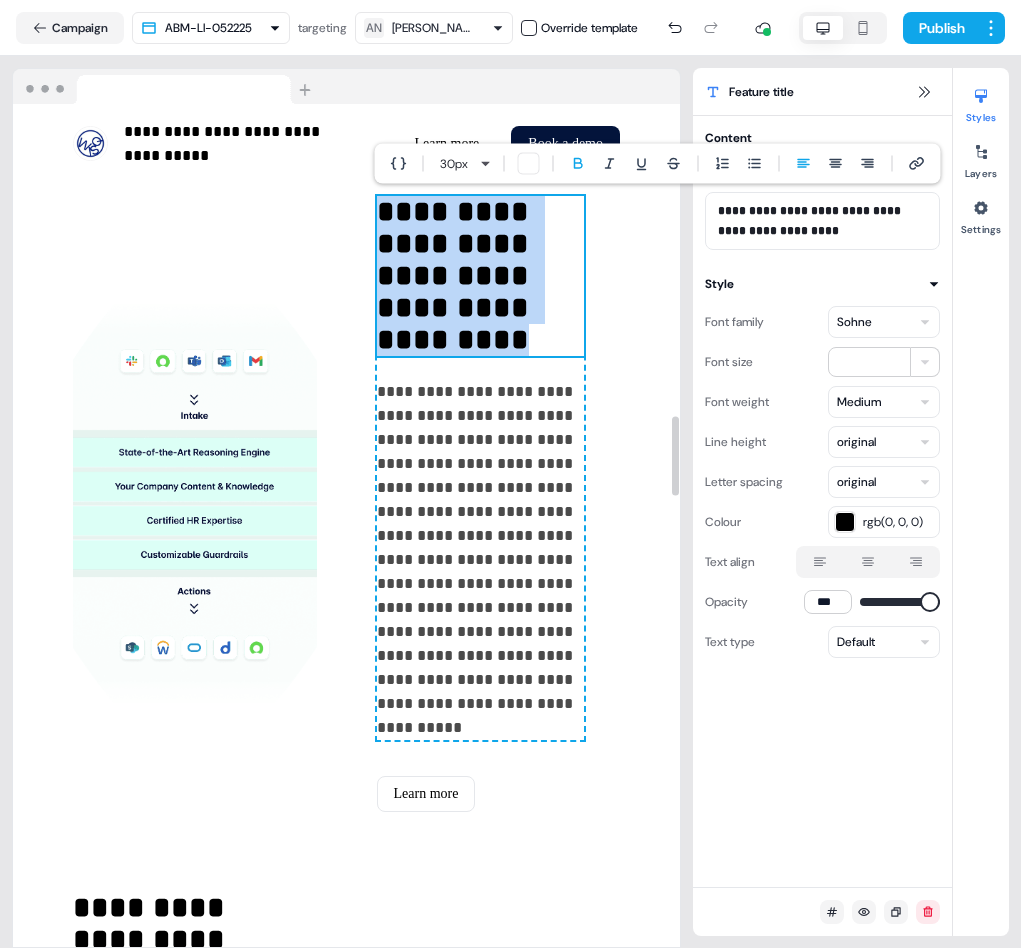 copy on "**********" 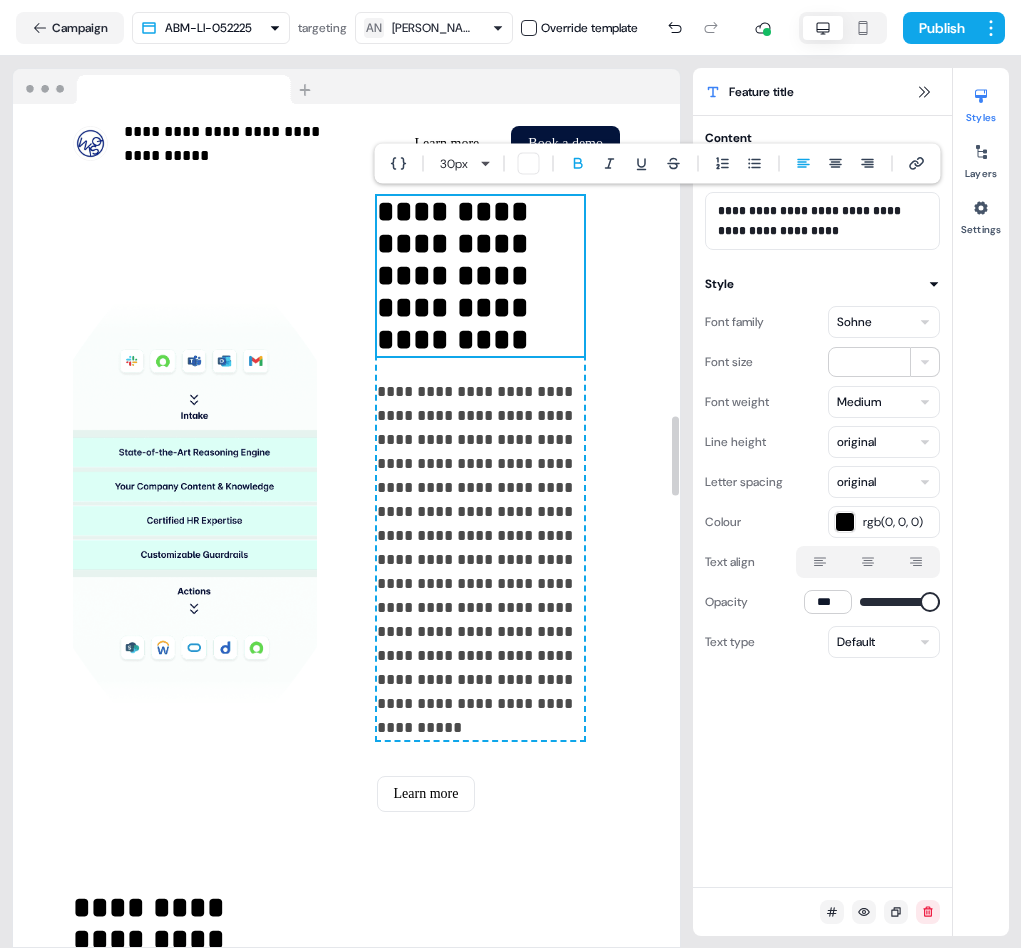 click on "**********" at bounding box center [481, 560] 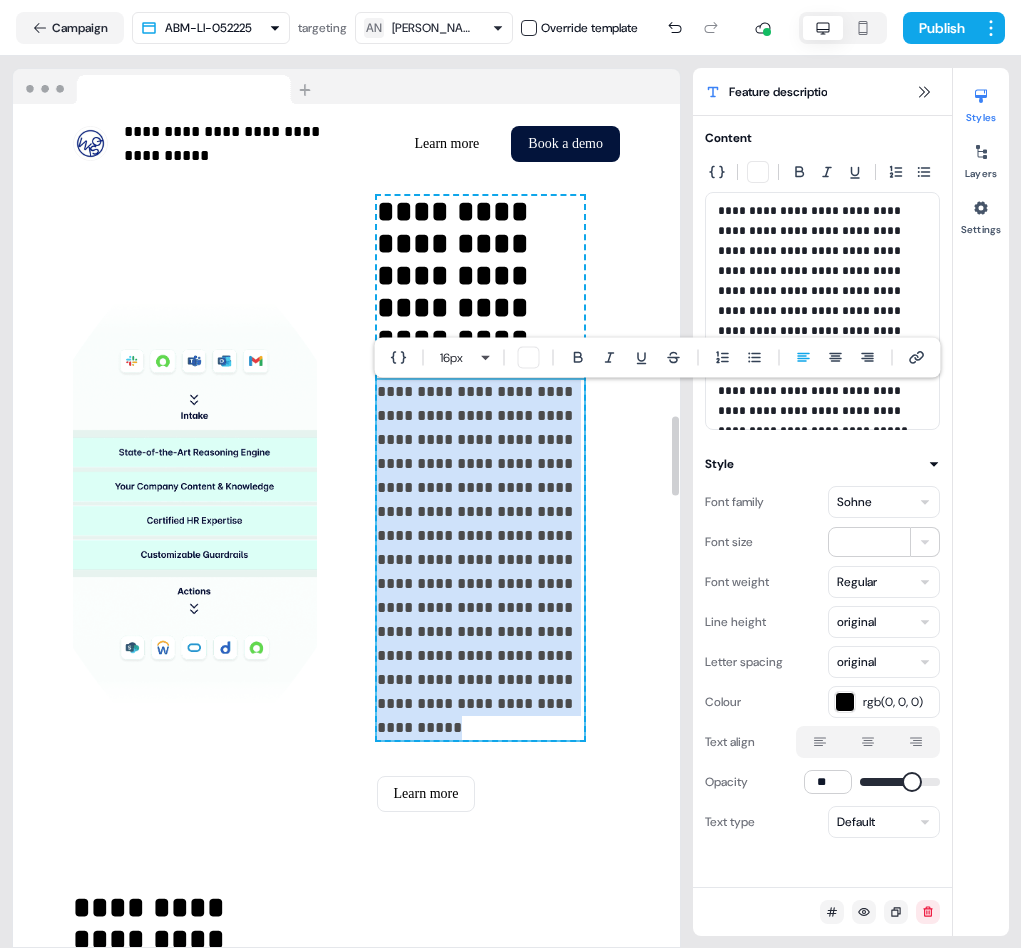 copy on "**********" 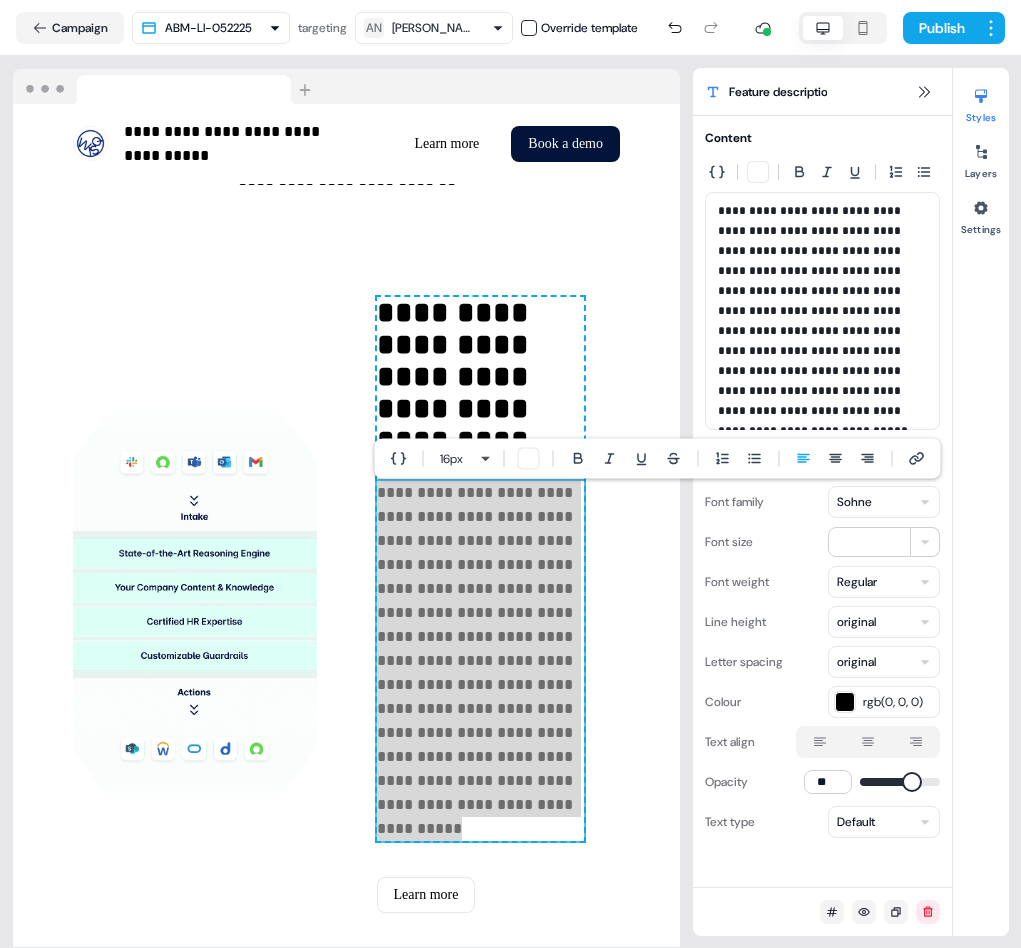 scroll, scrollTop: 3186, scrollLeft: 0, axis: vertical 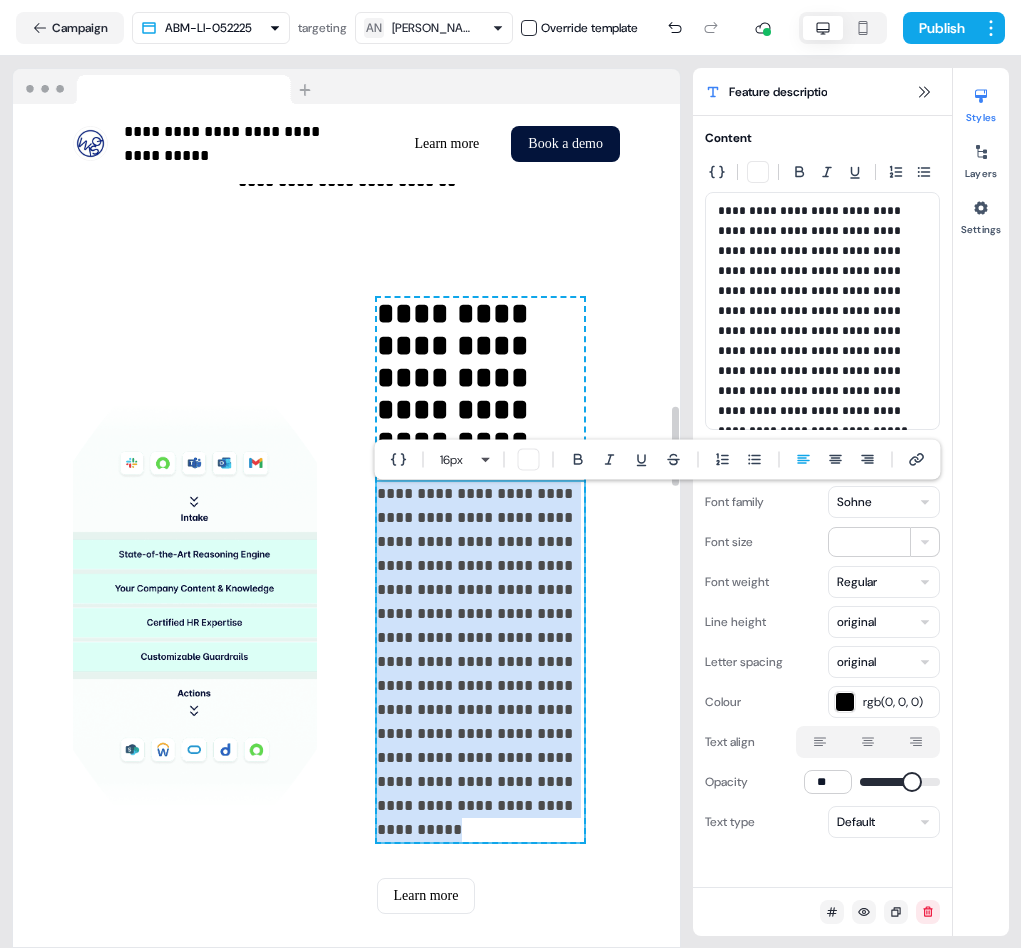 click on "**********" at bounding box center [346, 1105] 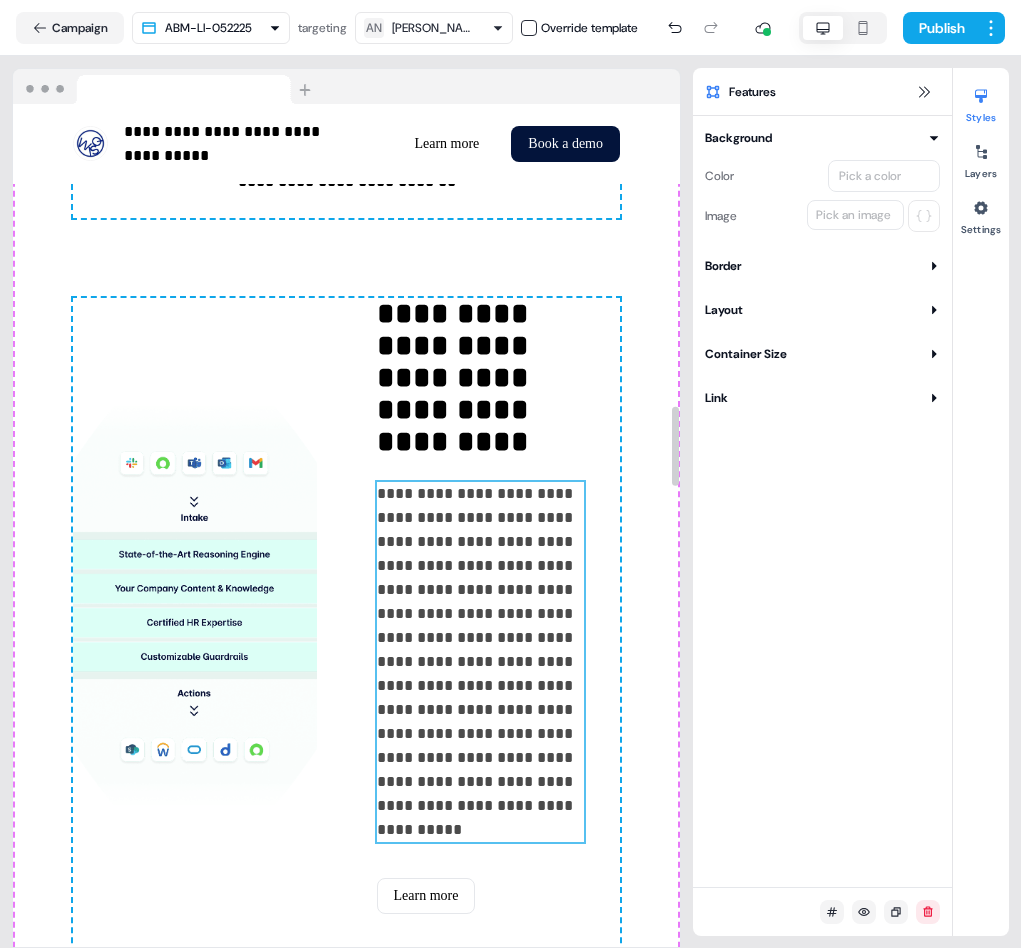 click on "**********" at bounding box center [481, 662] 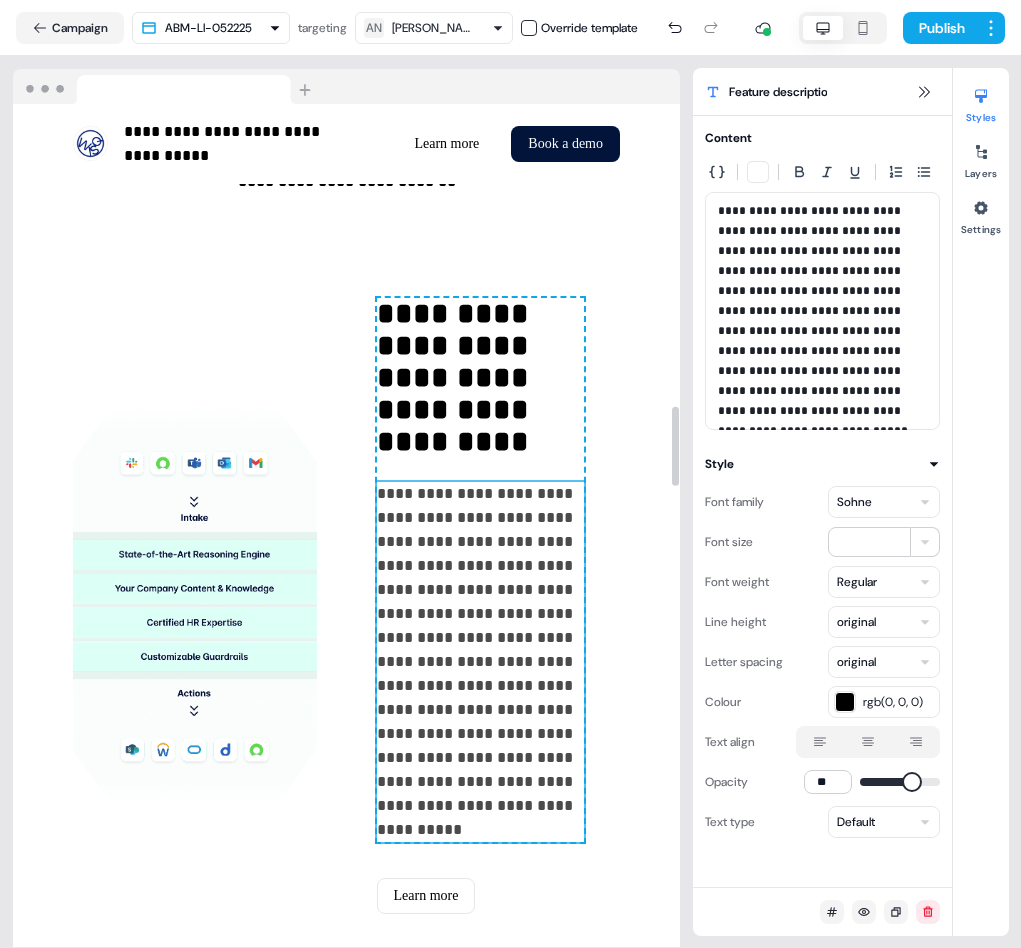 click on "**********" at bounding box center (481, 662) 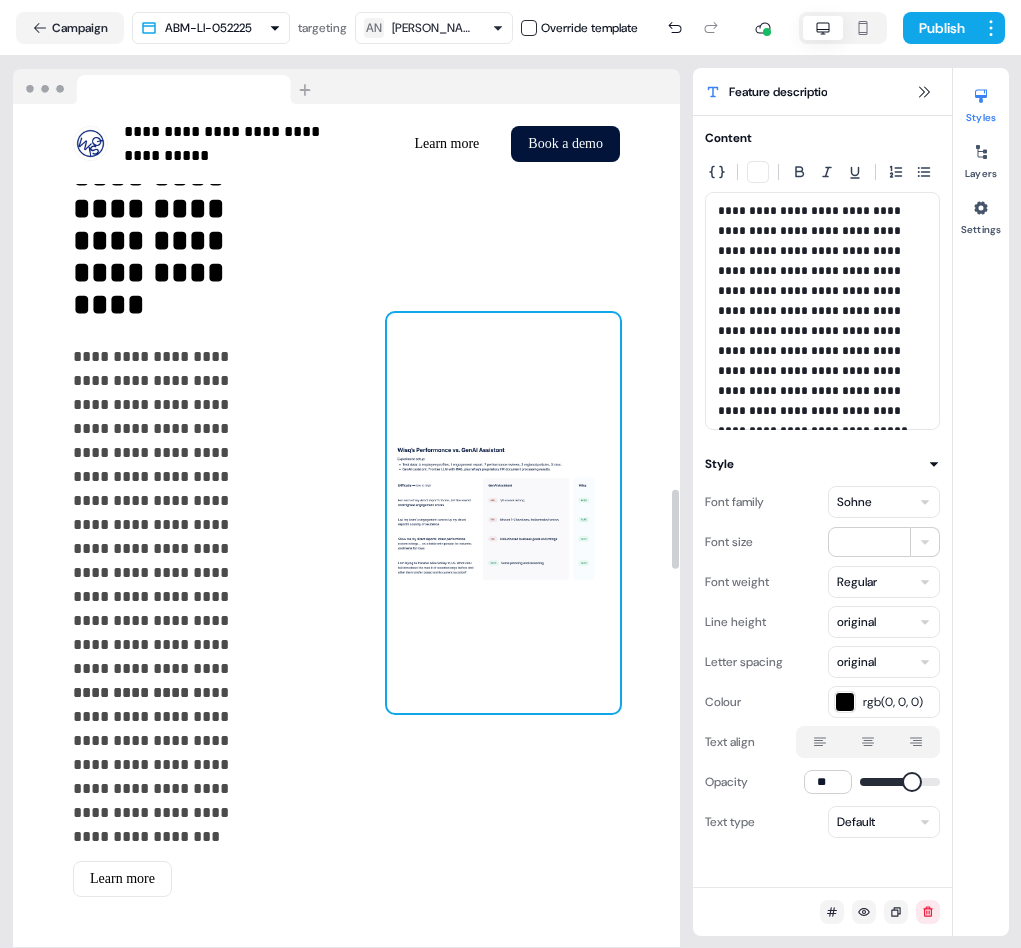 scroll, scrollTop: 4079, scrollLeft: 0, axis: vertical 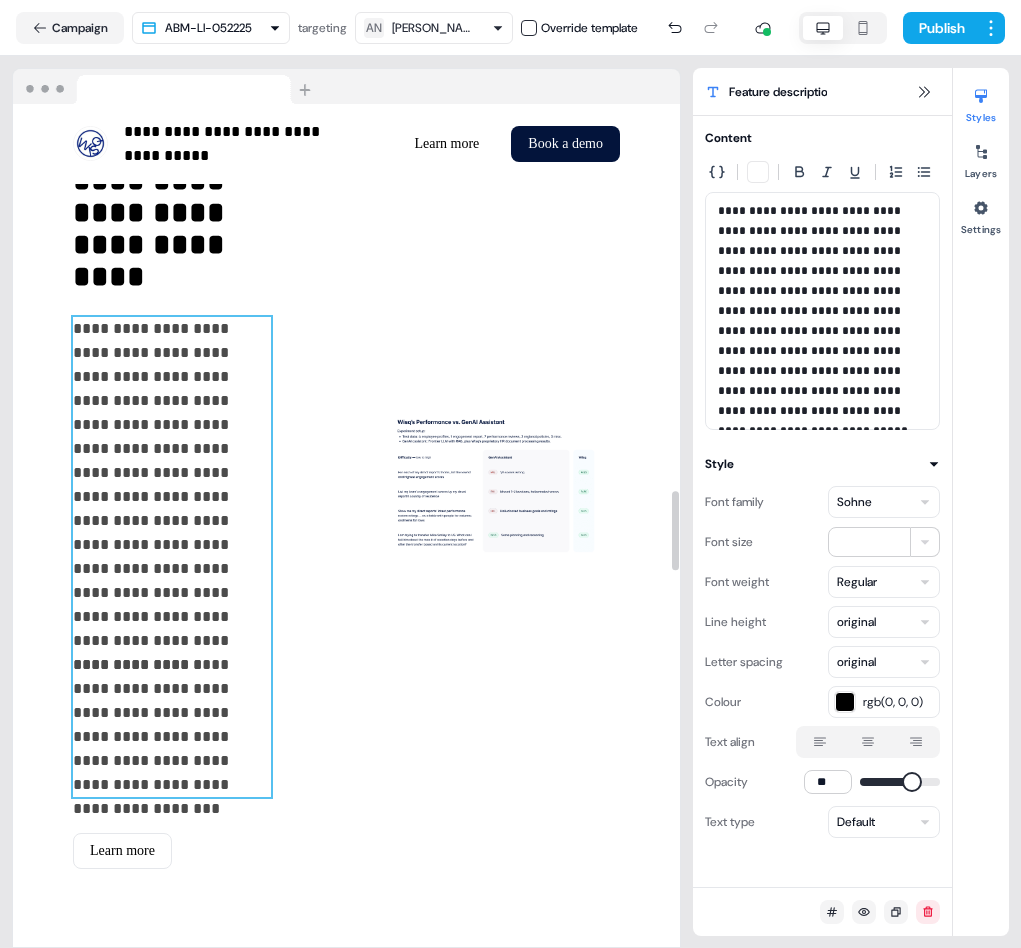 click on "**********" at bounding box center [172, 485] 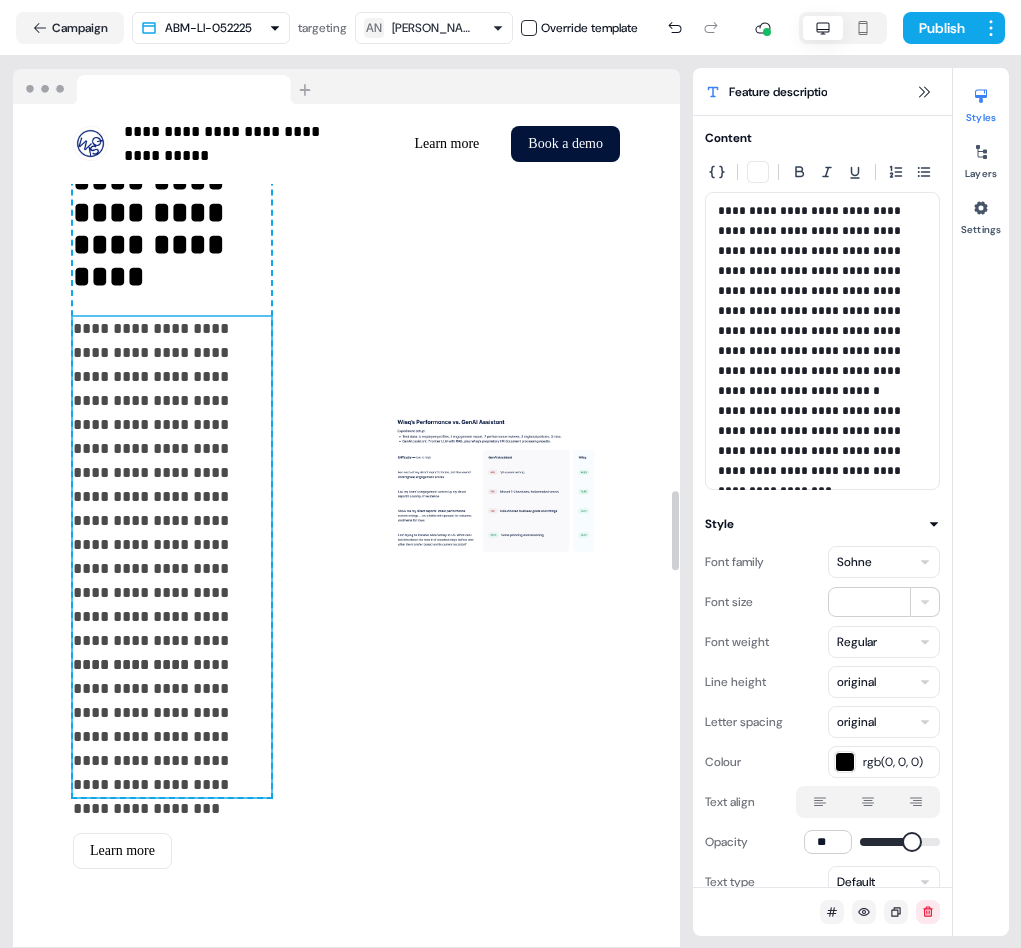 click on "**********" at bounding box center (172, 485) 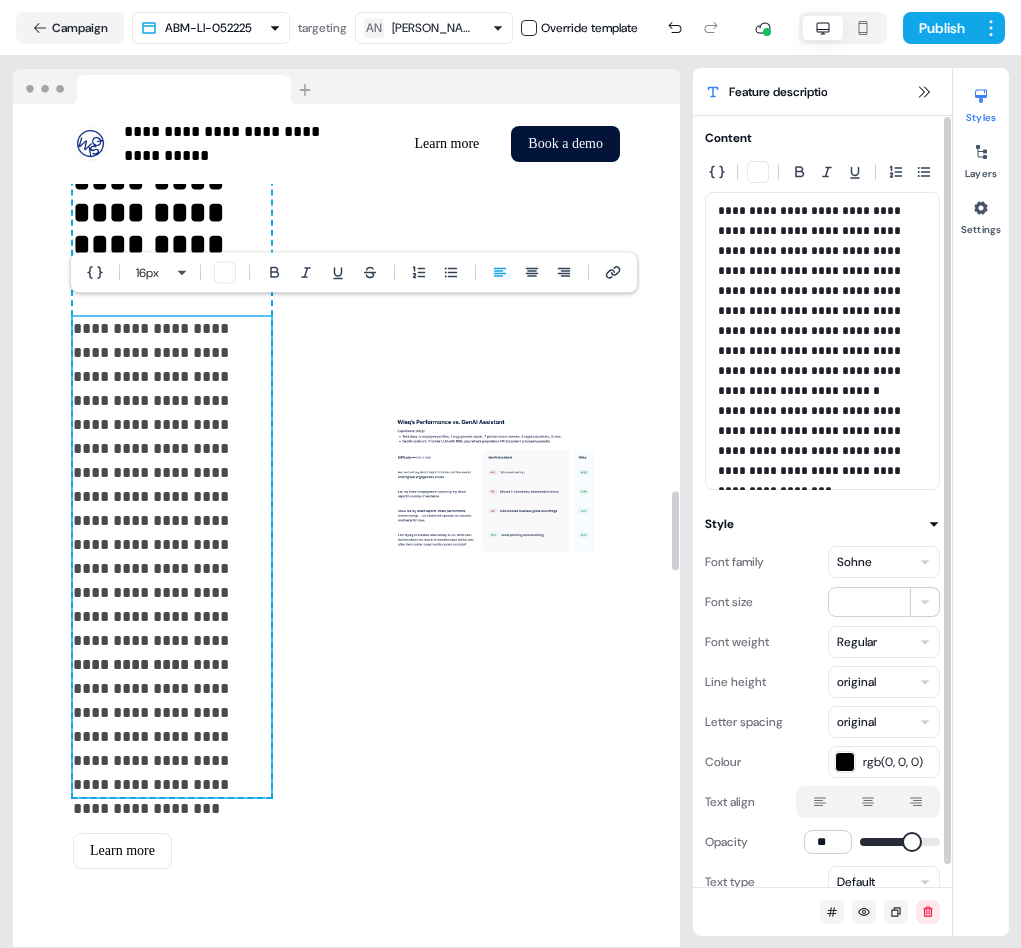 click on "**********" at bounding box center (822, 301) 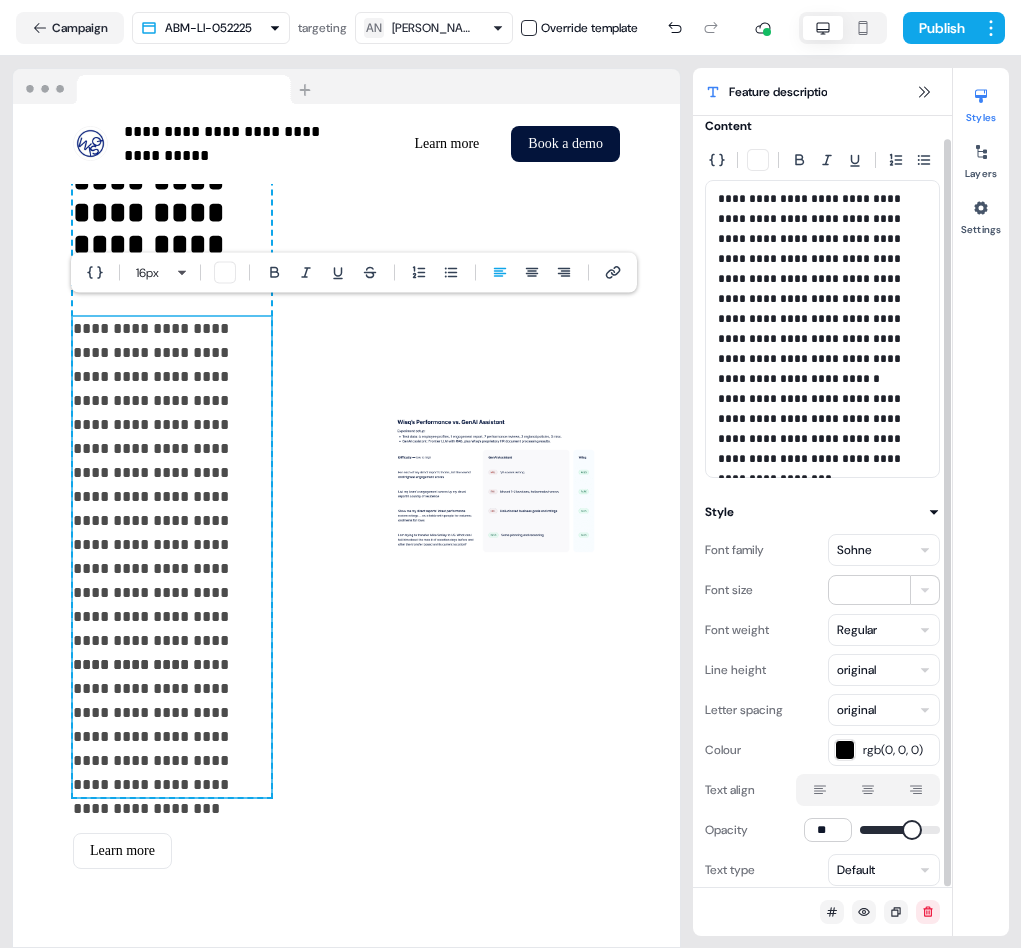 scroll, scrollTop: 23, scrollLeft: 0, axis: vertical 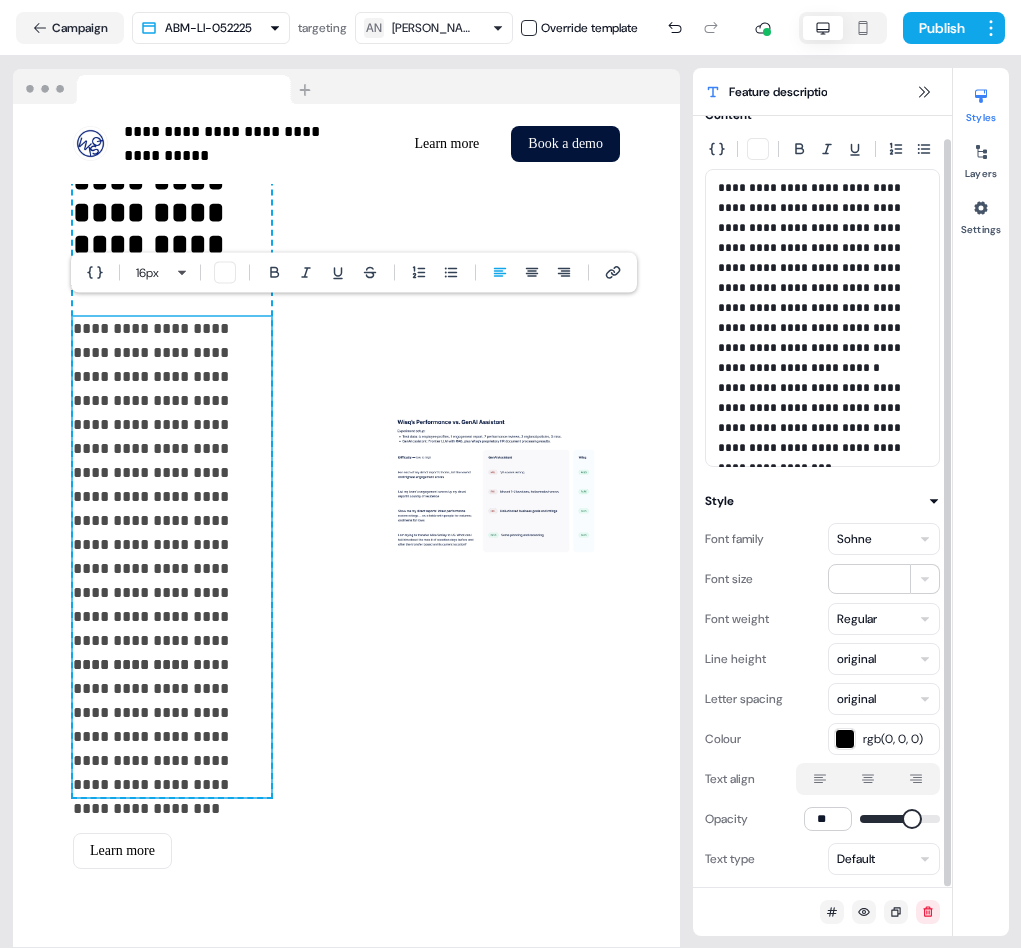 click on "**********" at bounding box center (822, 278) 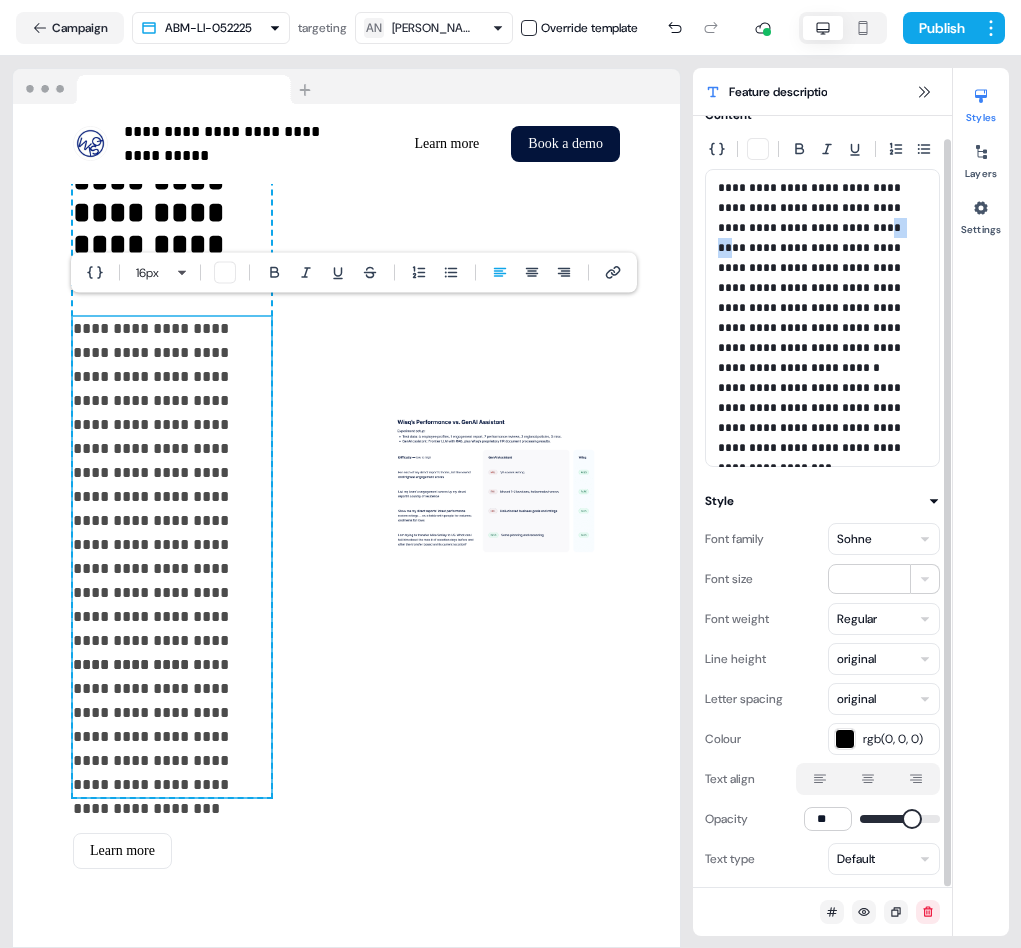 click on "**********" at bounding box center (822, 278) 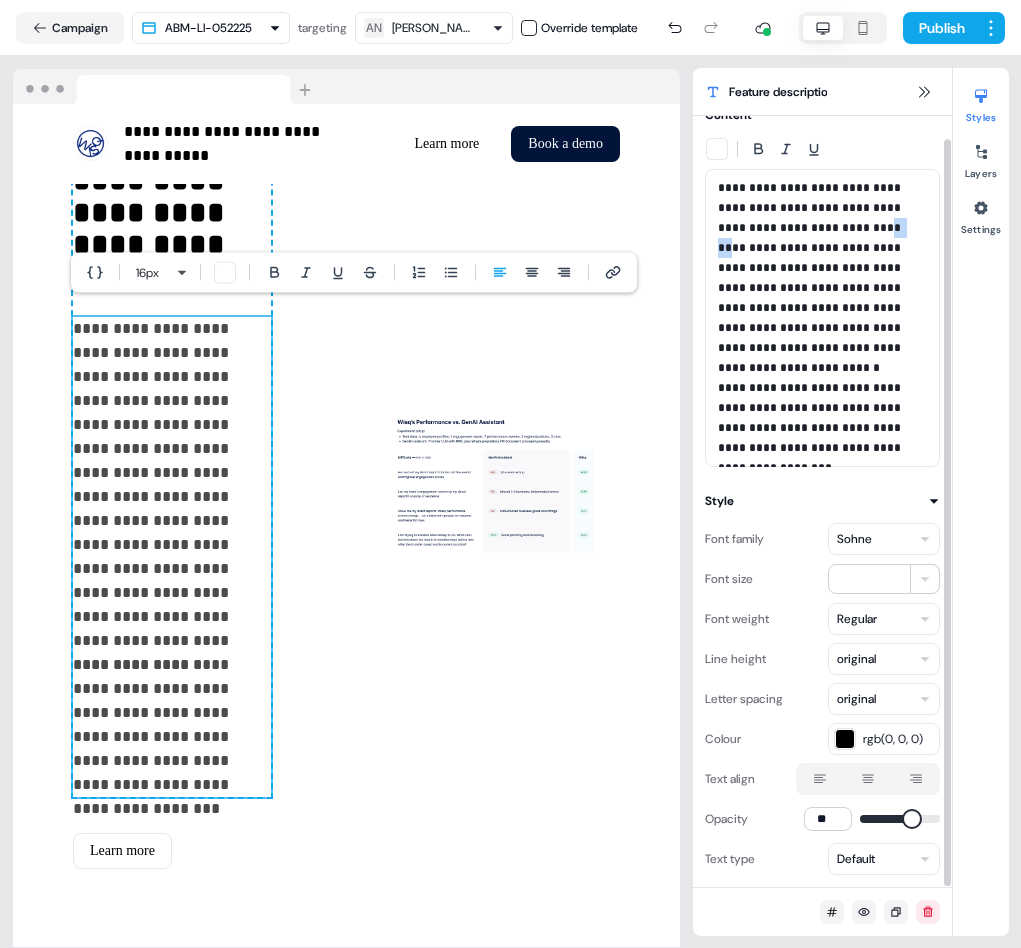 type 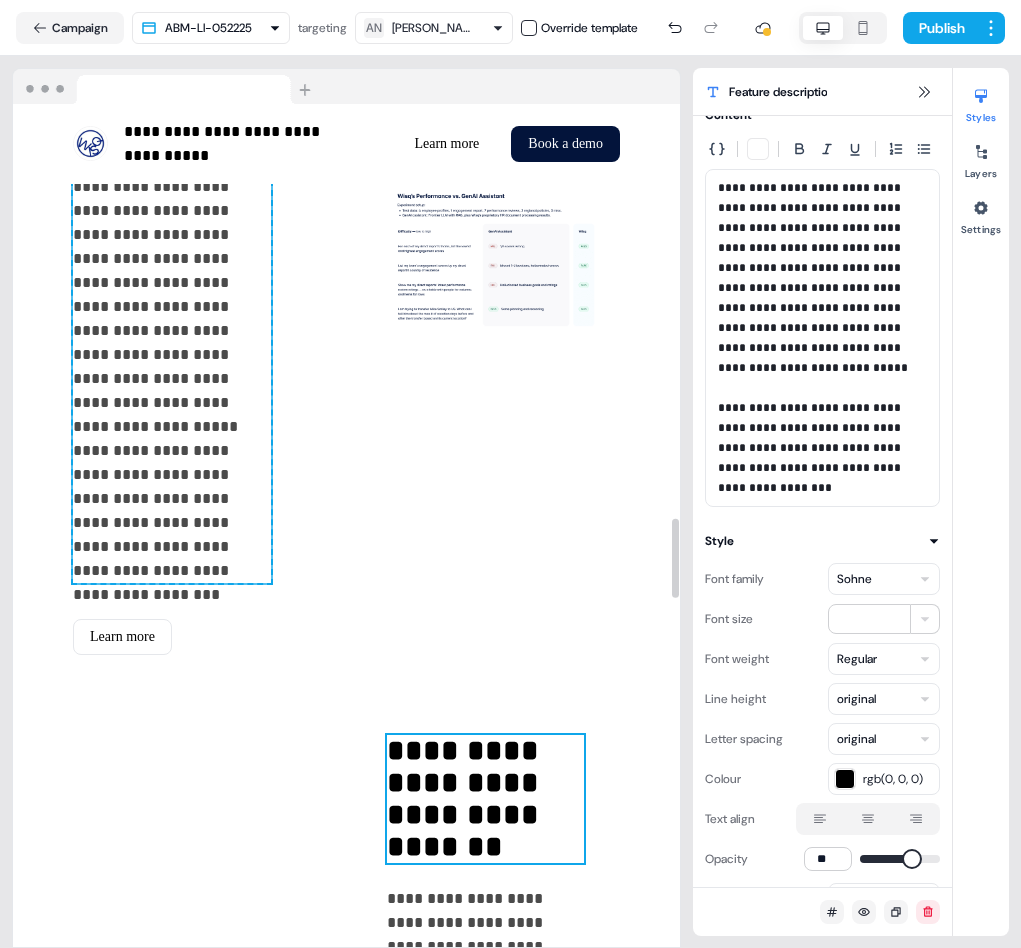 scroll, scrollTop: 4381, scrollLeft: 0, axis: vertical 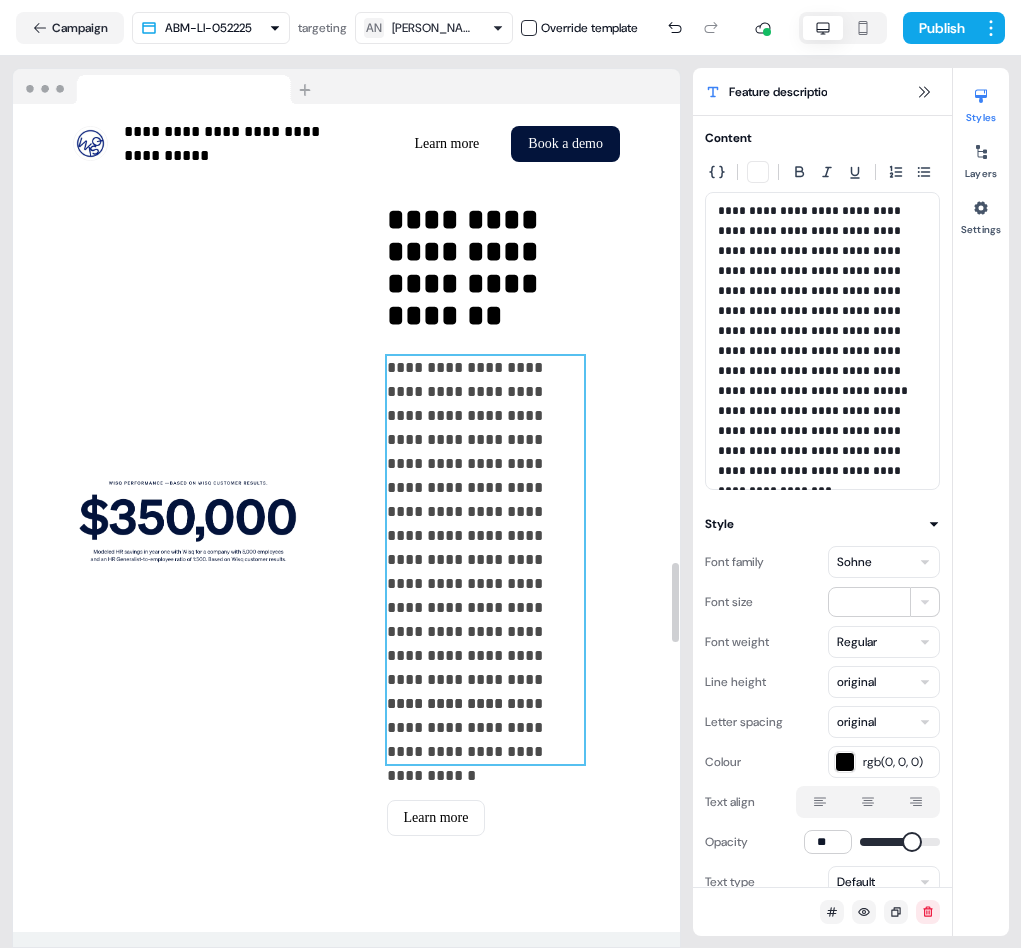 click on "**********" at bounding box center (486, 524) 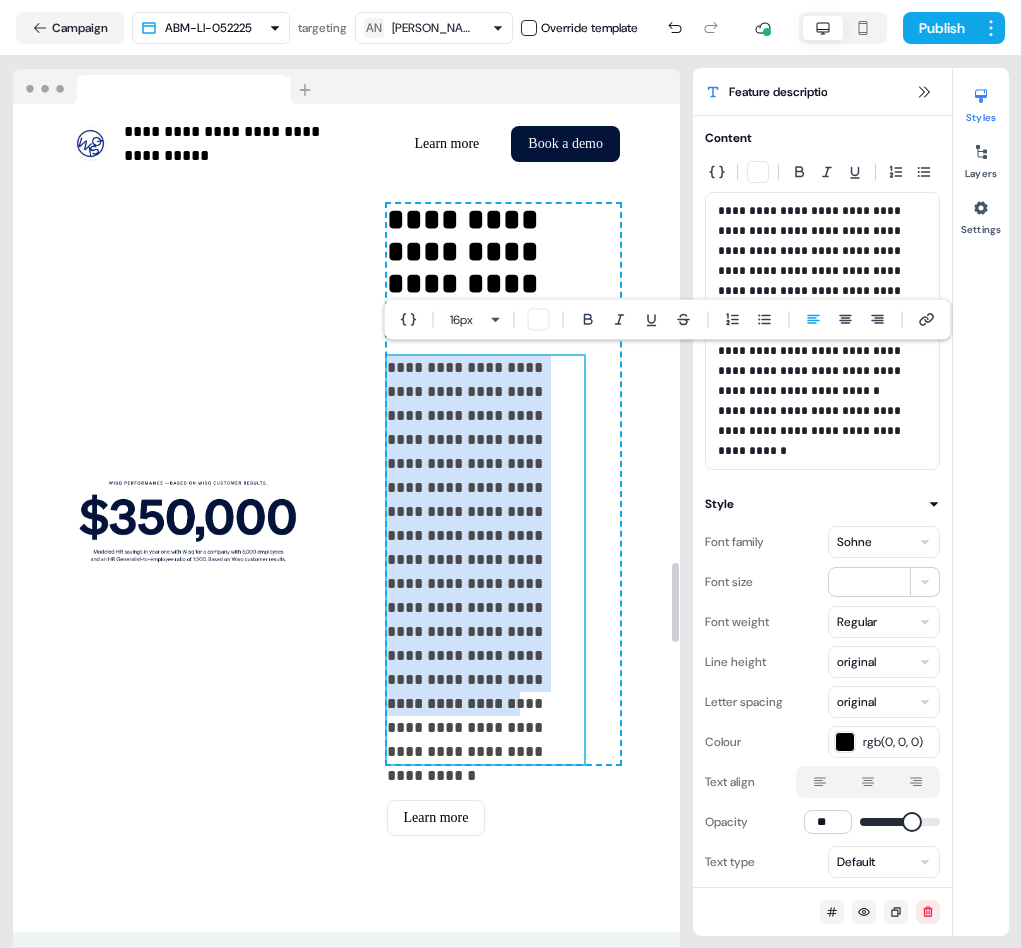 click on "**********" at bounding box center [486, 524] 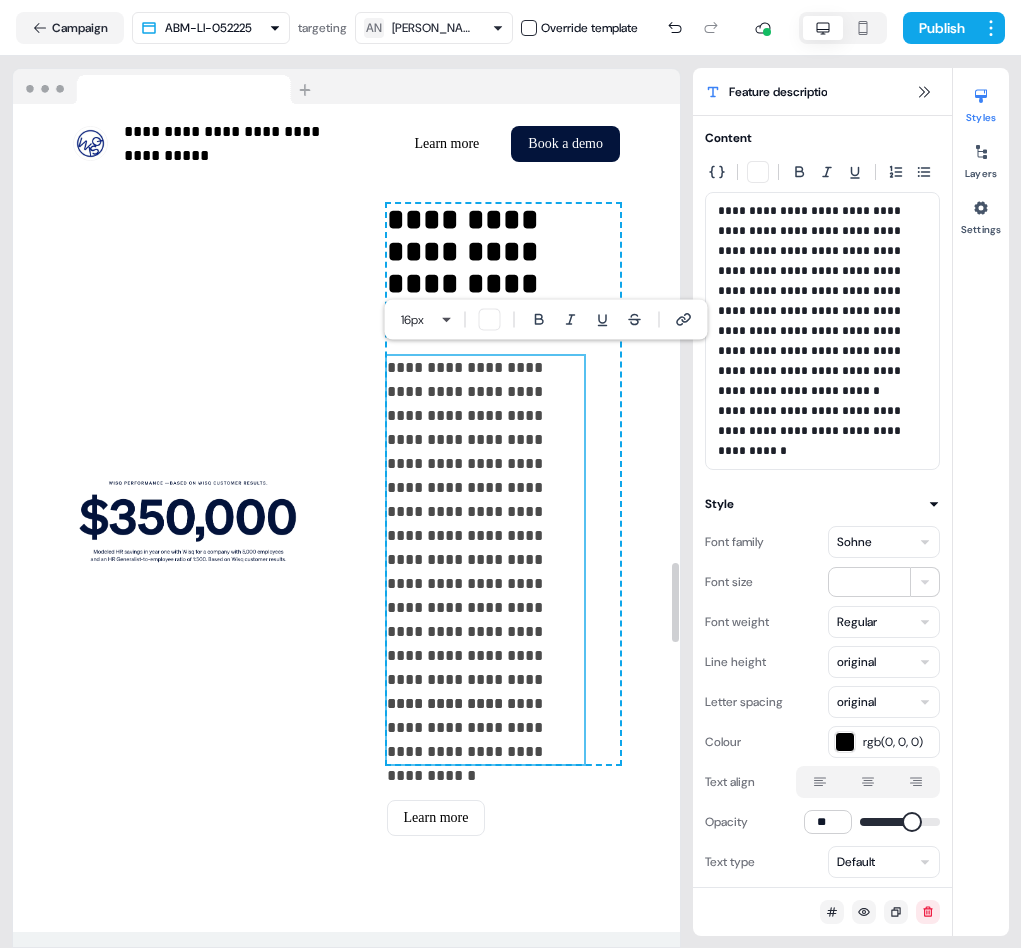 click on "**********" at bounding box center (486, 728) 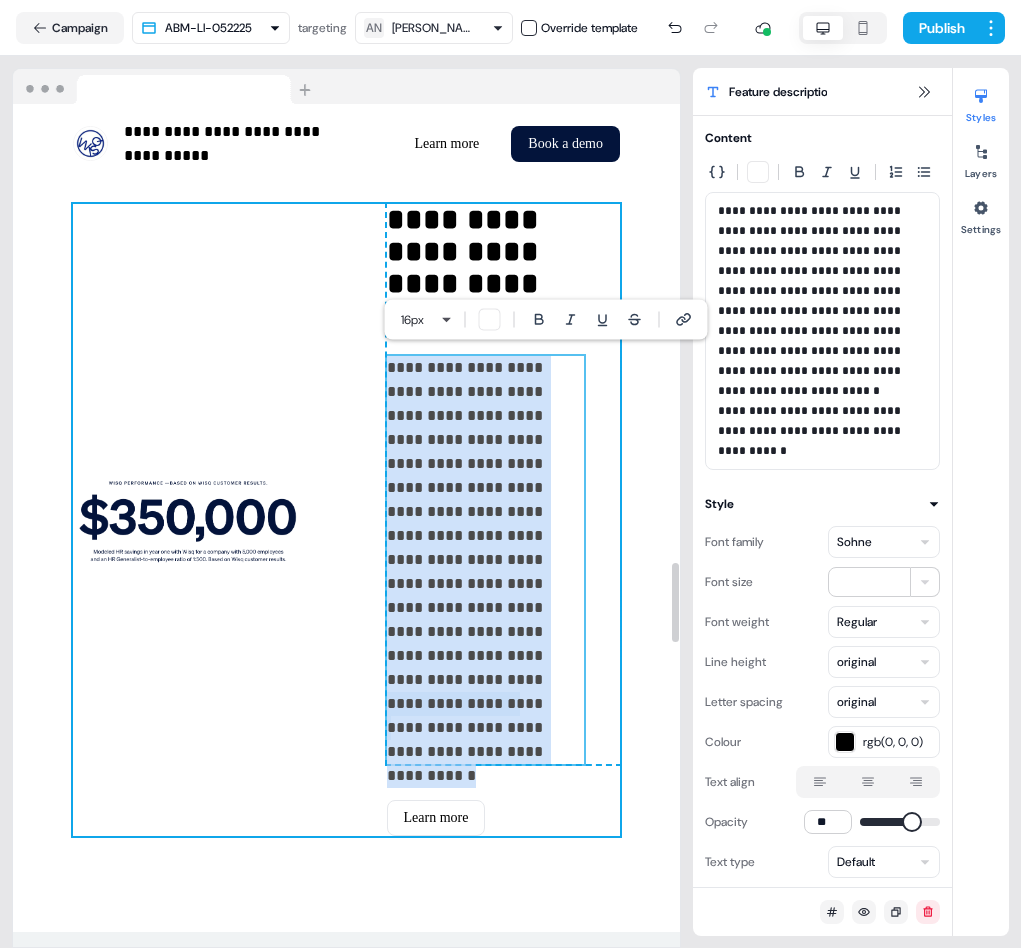 drag, startPoint x: 507, startPoint y: 750, endPoint x: 381, endPoint y: 355, distance: 414.60947 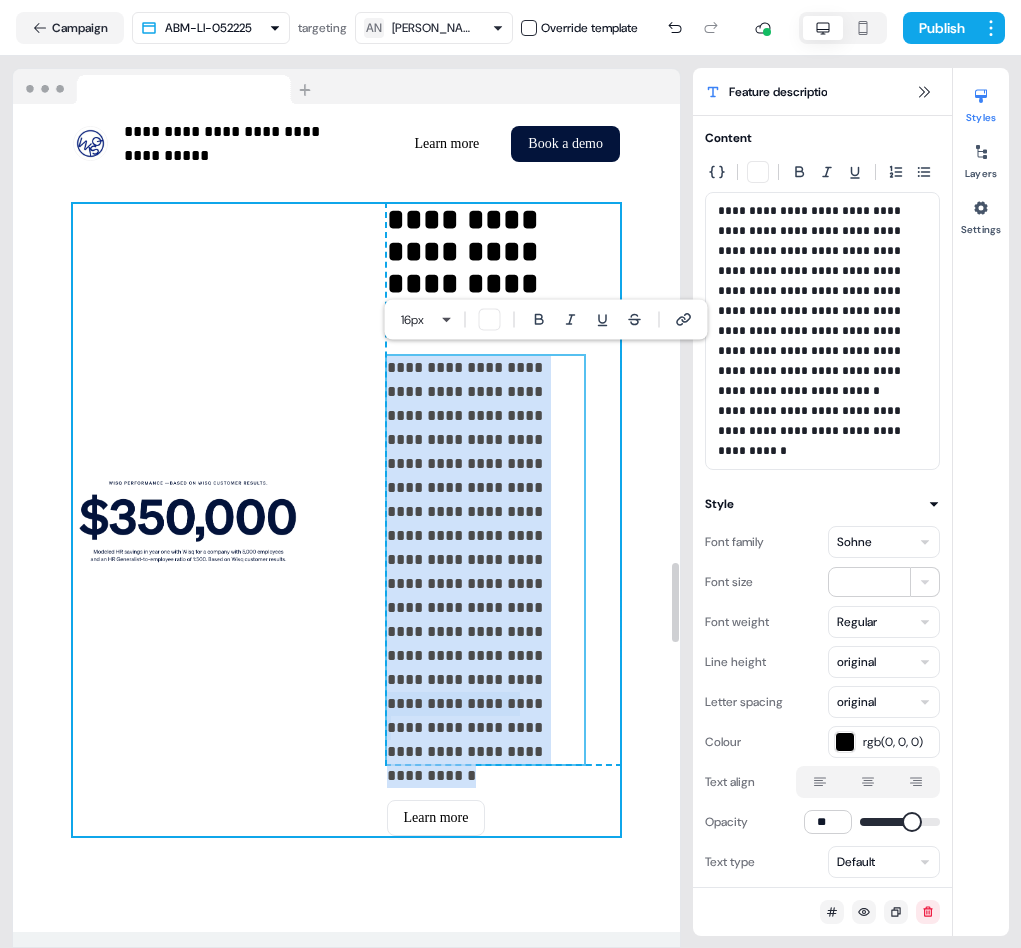 click on "**********" at bounding box center (346, 520) 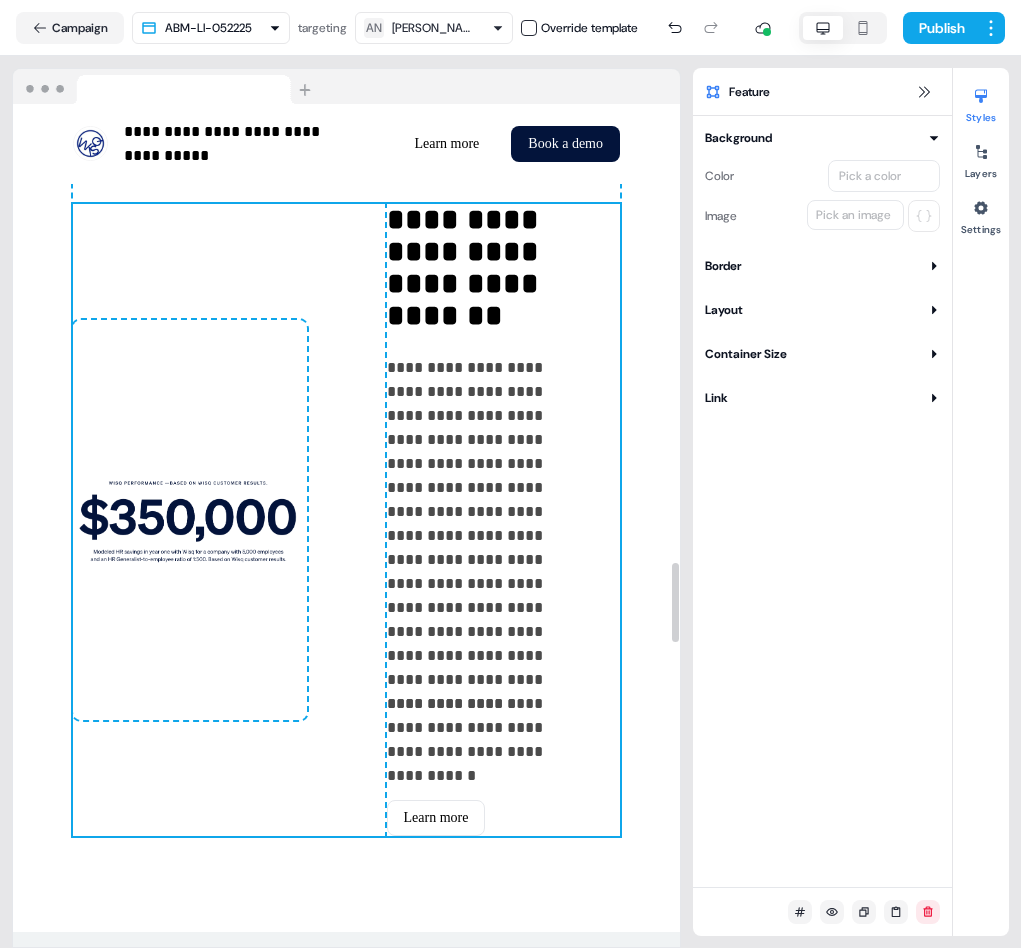 click on "**********" at bounding box center [486, 524] 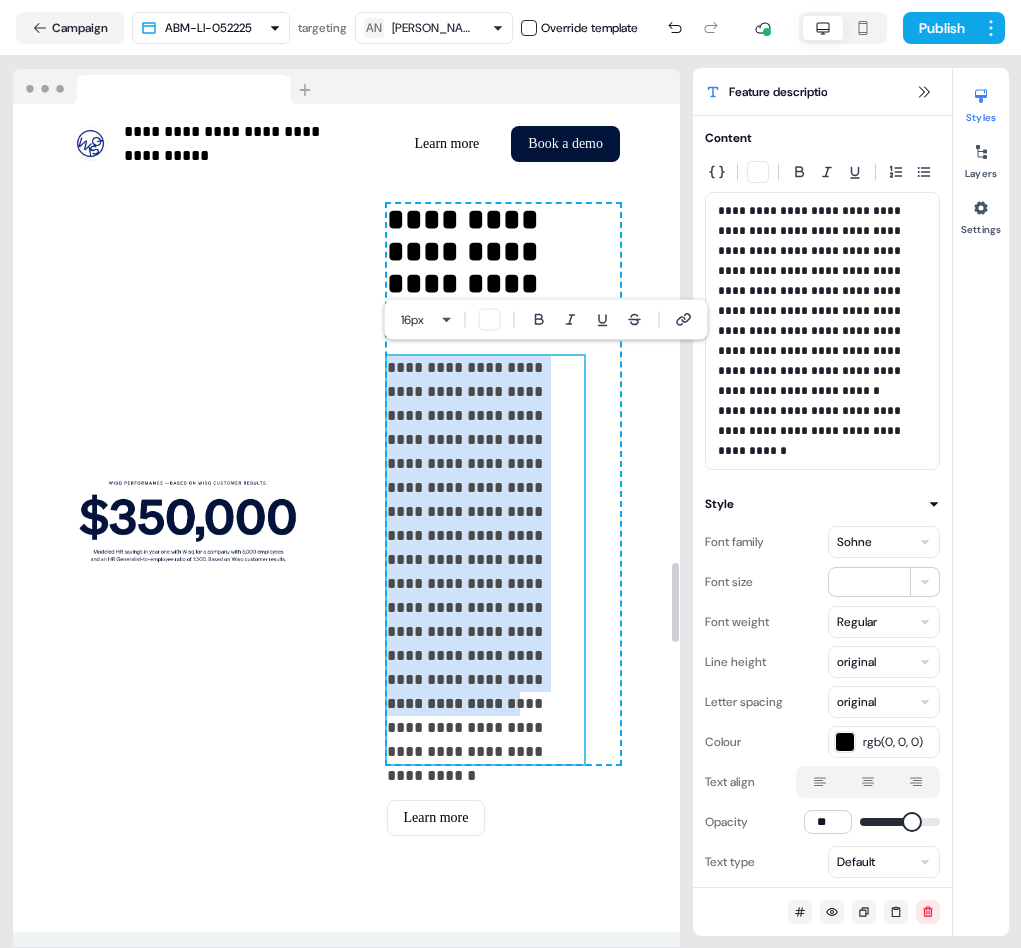 click on "**********" at bounding box center [486, 524] 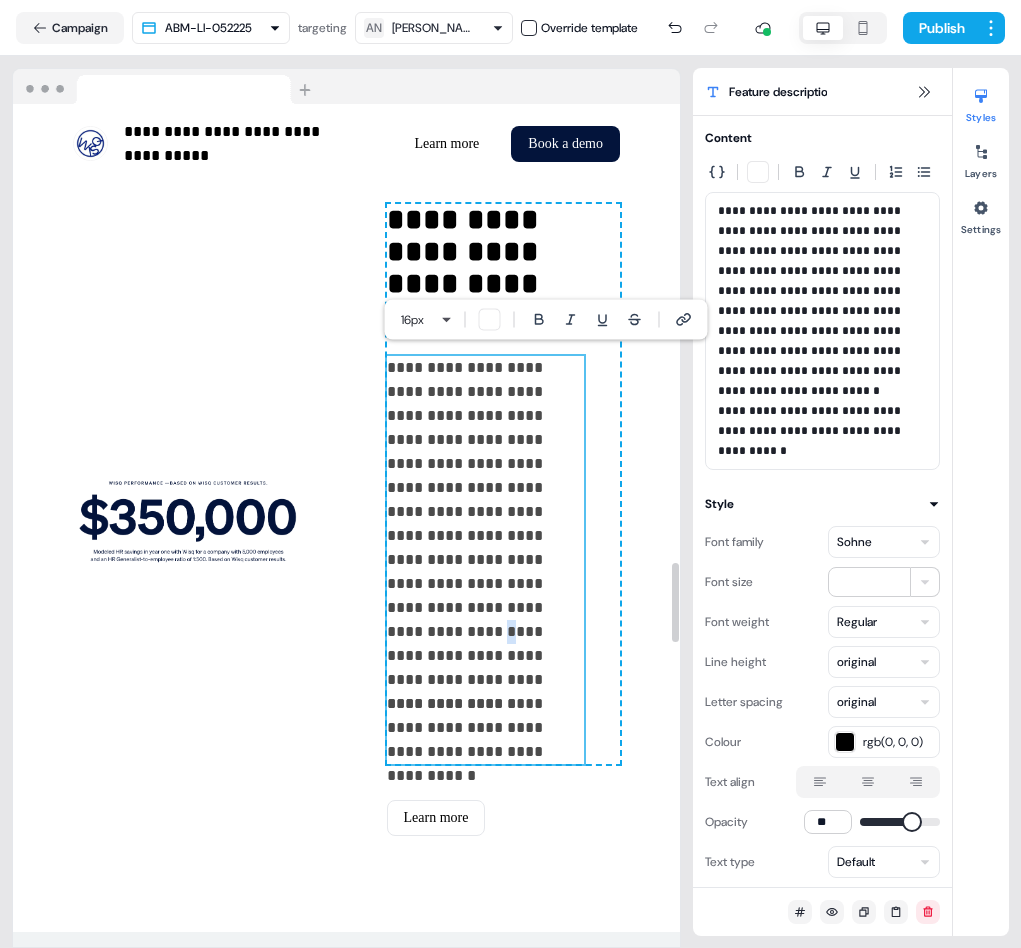 click on "**********" at bounding box center [486, 524] 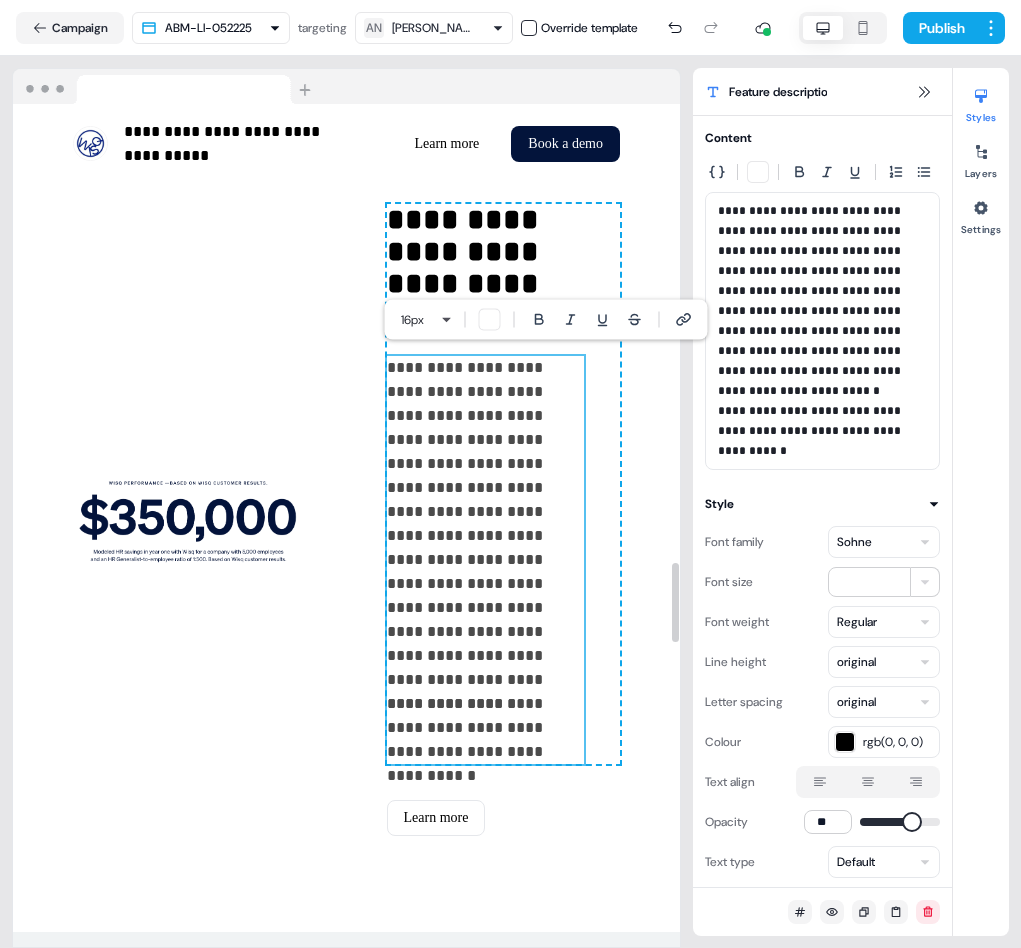 click on "**********" at bounding box center (486, 524) 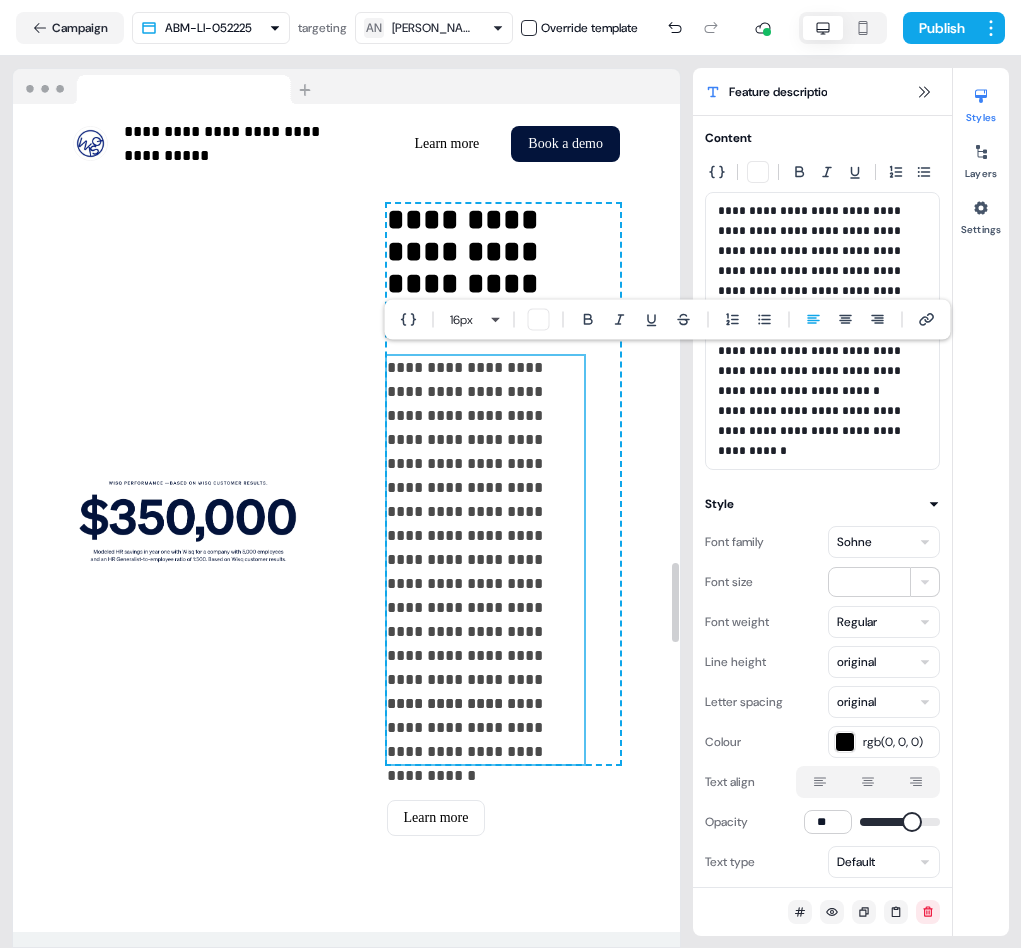 click on "**********" at bounding box center [486, 524] 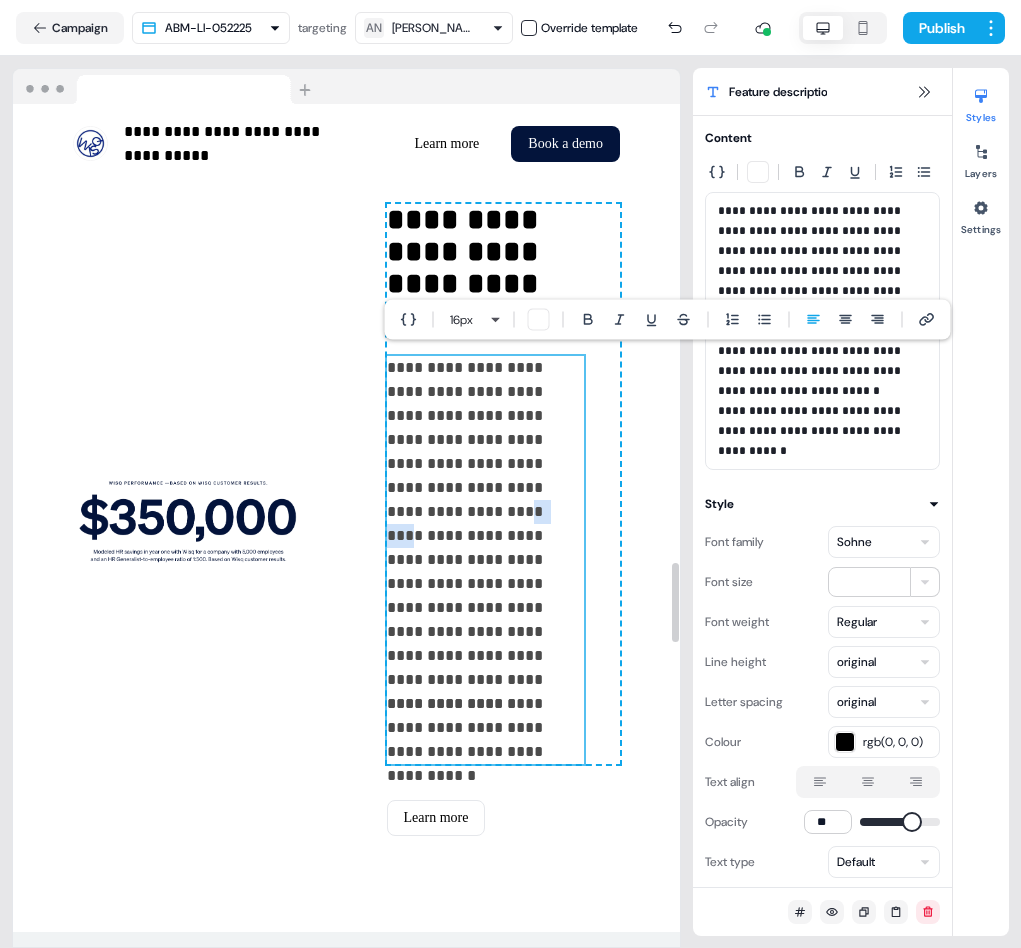 click on "**********" at bounding box center [486, 524] 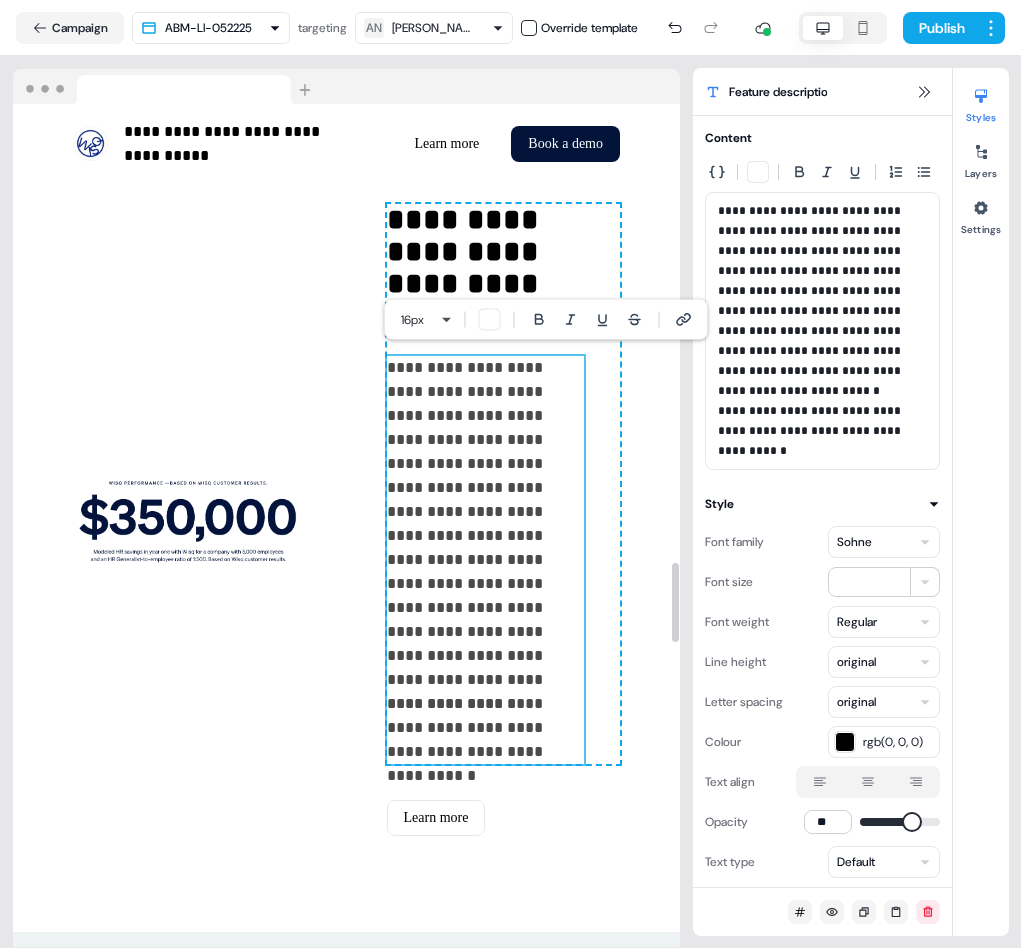 click on "**********" at bounding box center (486, 524) 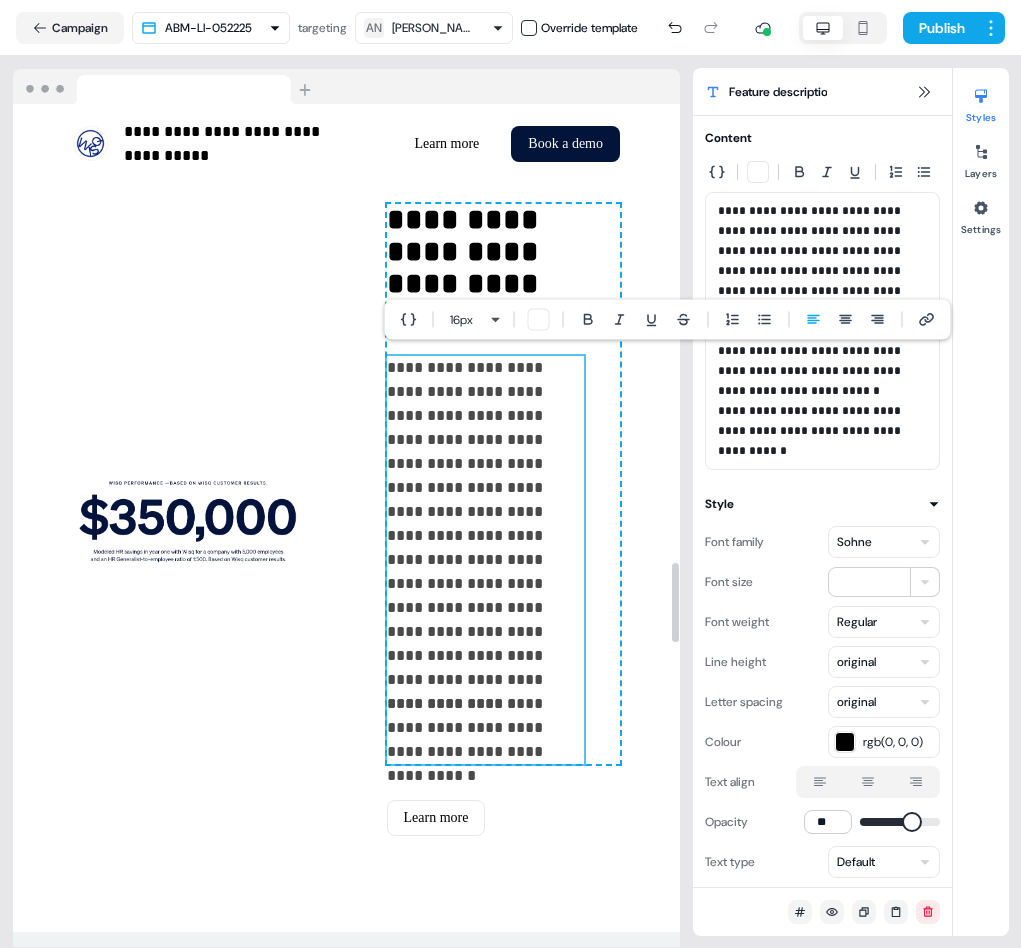 click on "**********" at bounding box center [486, 524] 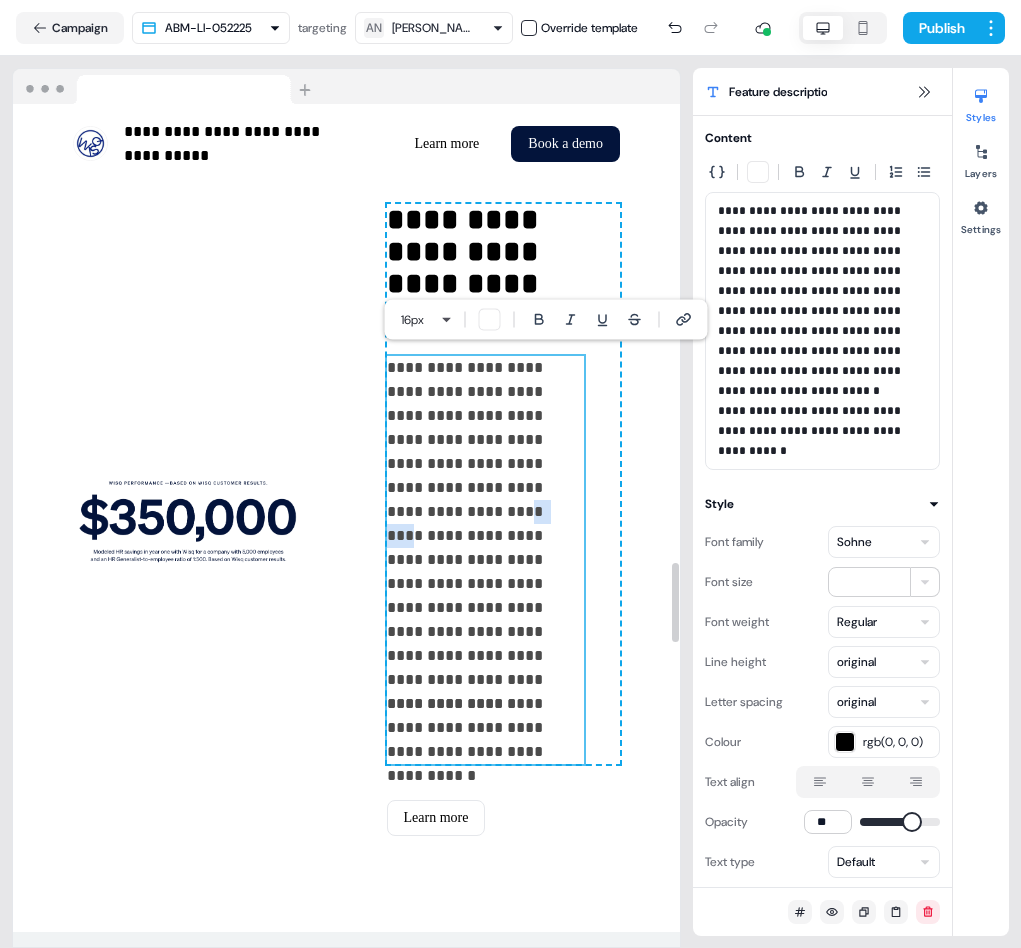 drag, startPoint x: 490, startPoint y: 487, endPoint x: 530, endPoint y: 491, distance: 40.1995 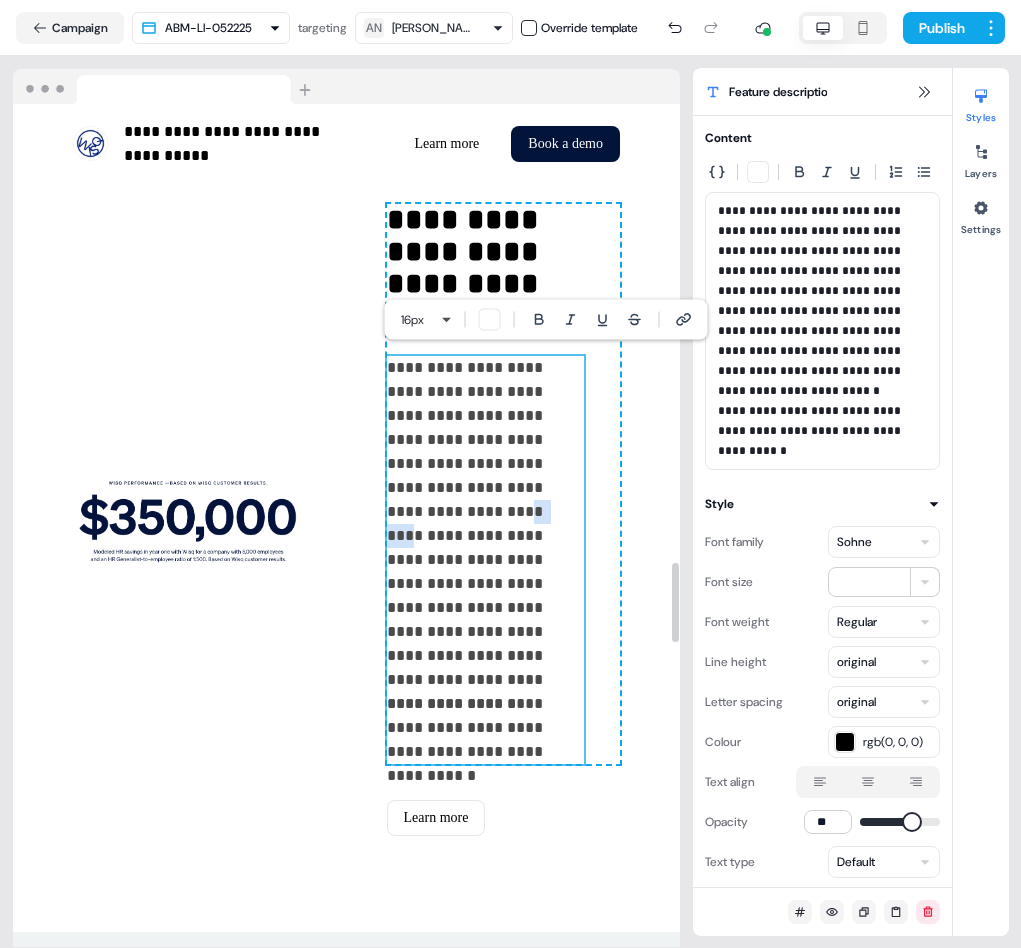 click on "**********" at bounding box center (486, 524) 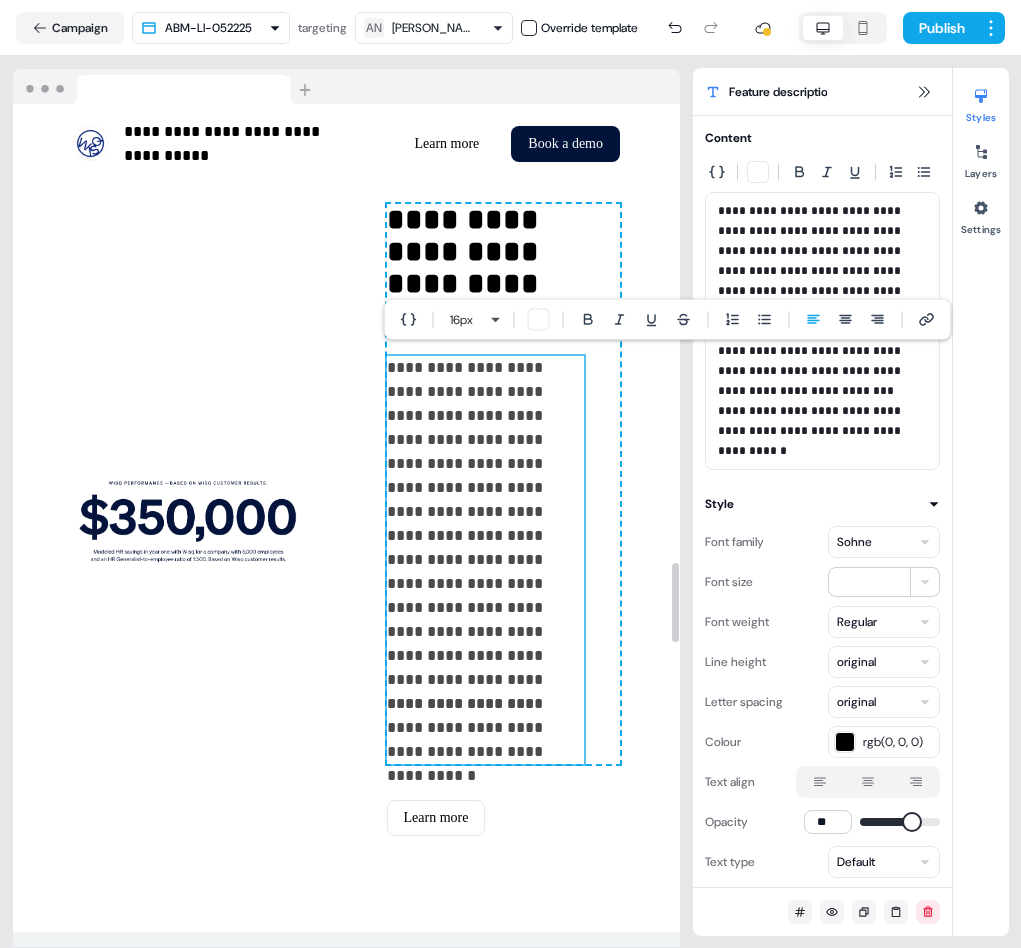 click on "**********" at bounding box center (486, 524) 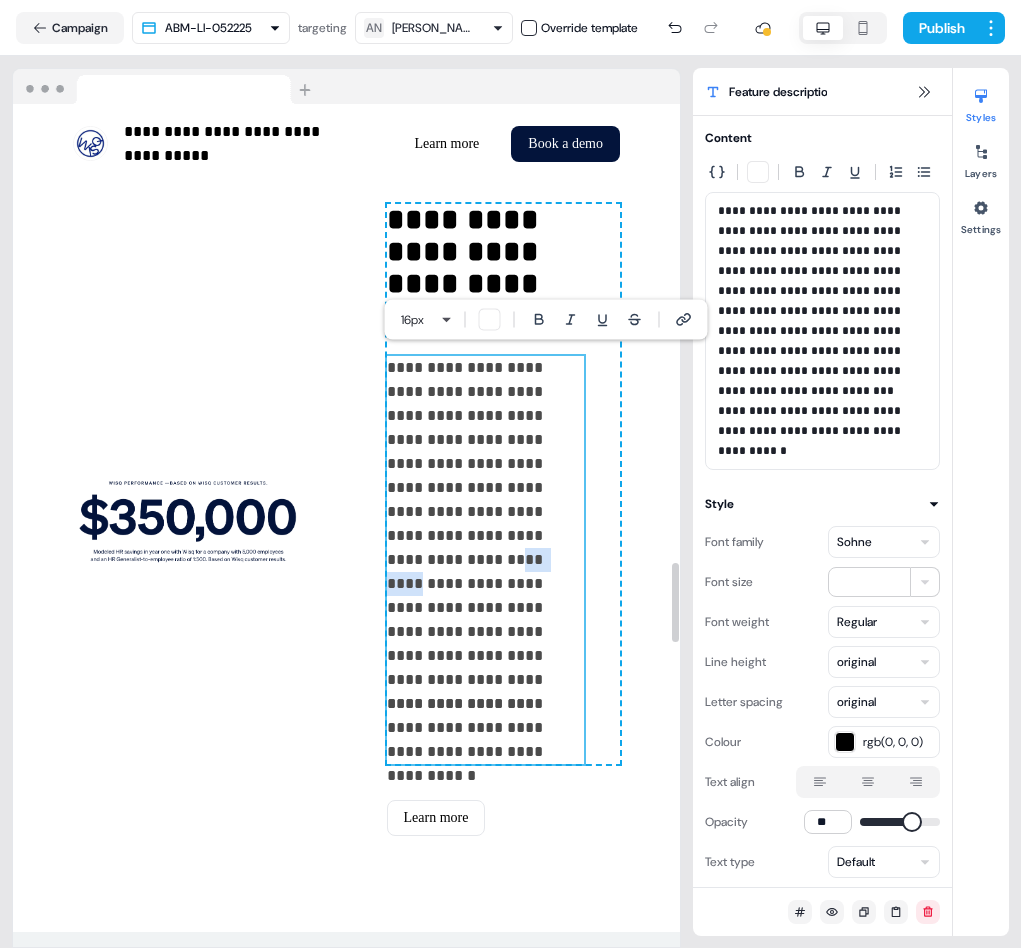 drag, startPoint x: 493, startPoint y: 533, endPoint x: 434, endPoint y: 532, distance: 59.008472 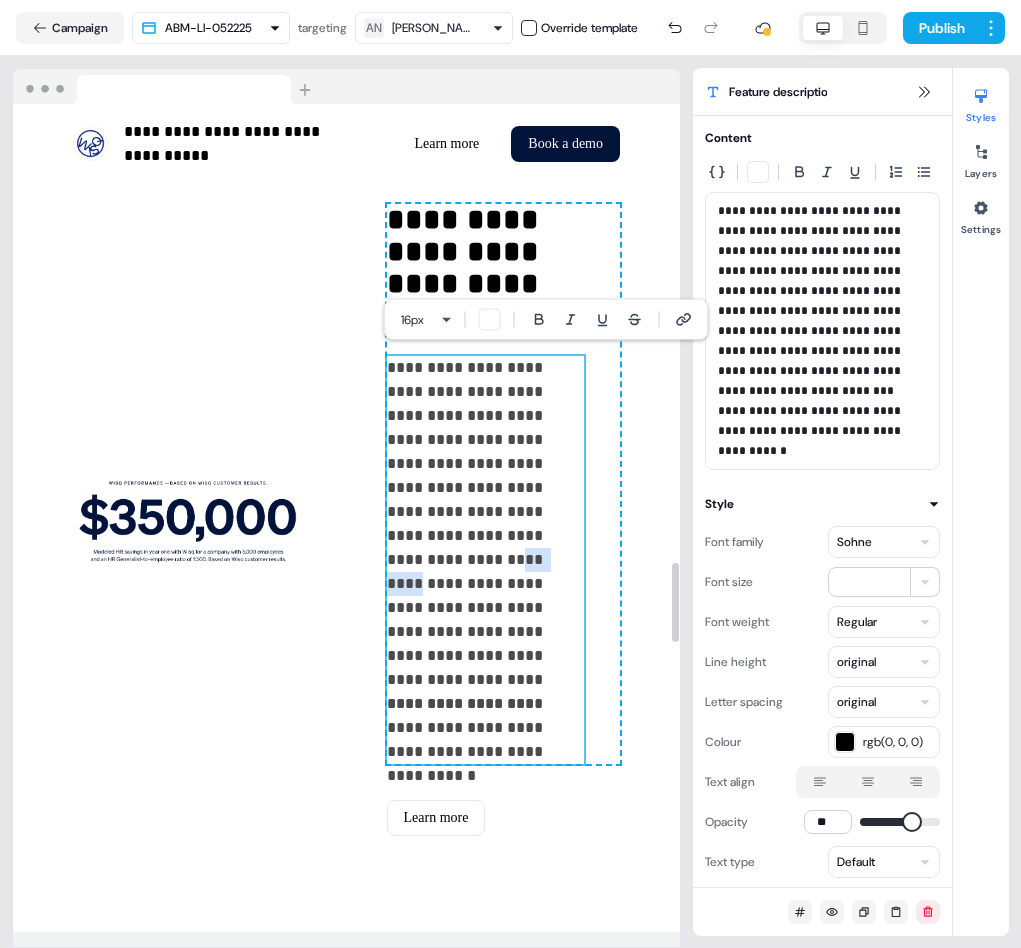 click on "**********" at bounding box center [486, 524] 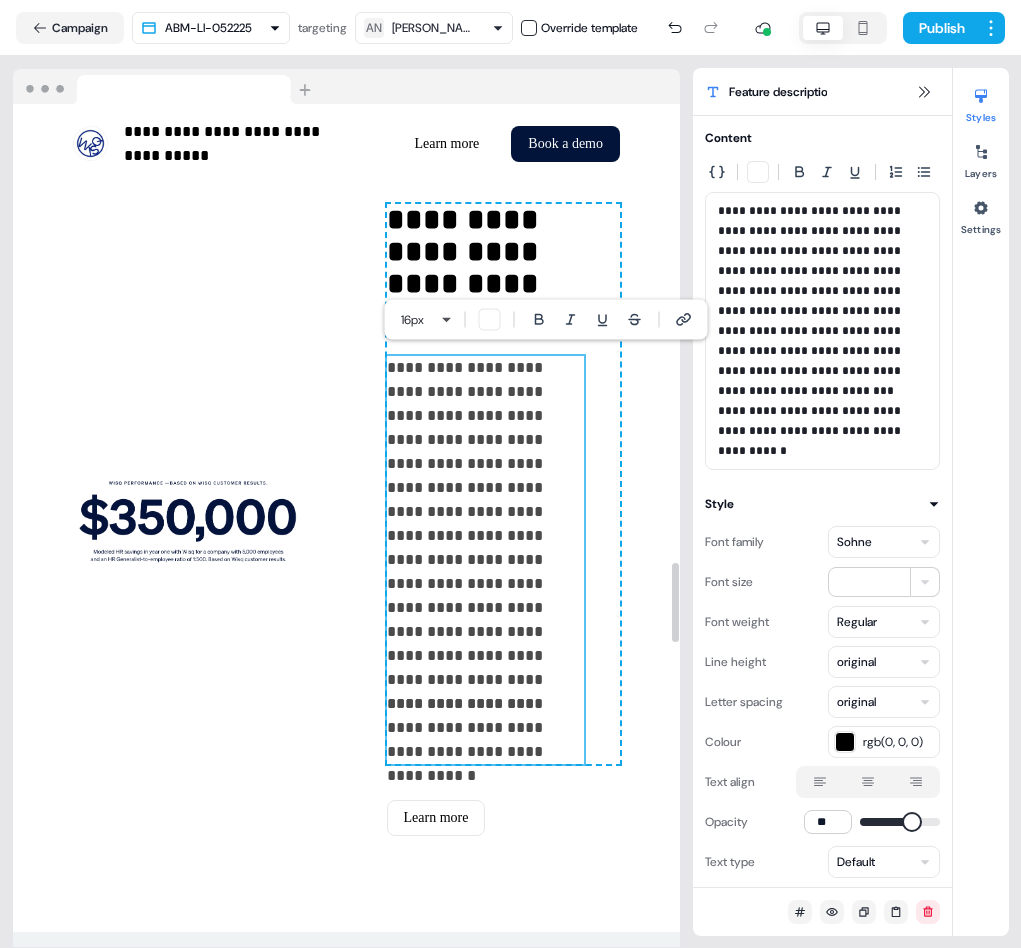 click on "**********" at bounding box center [486, 524] 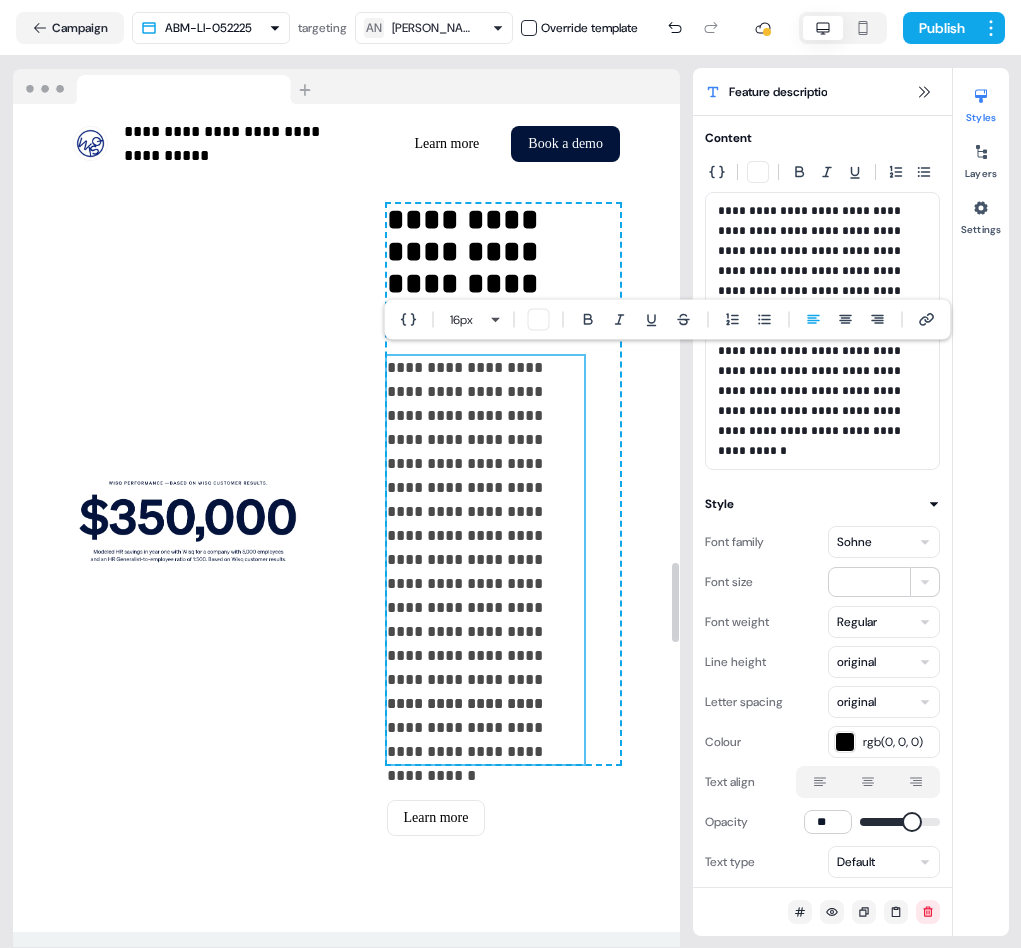 click on "**********" at bounding box center [486, 524] 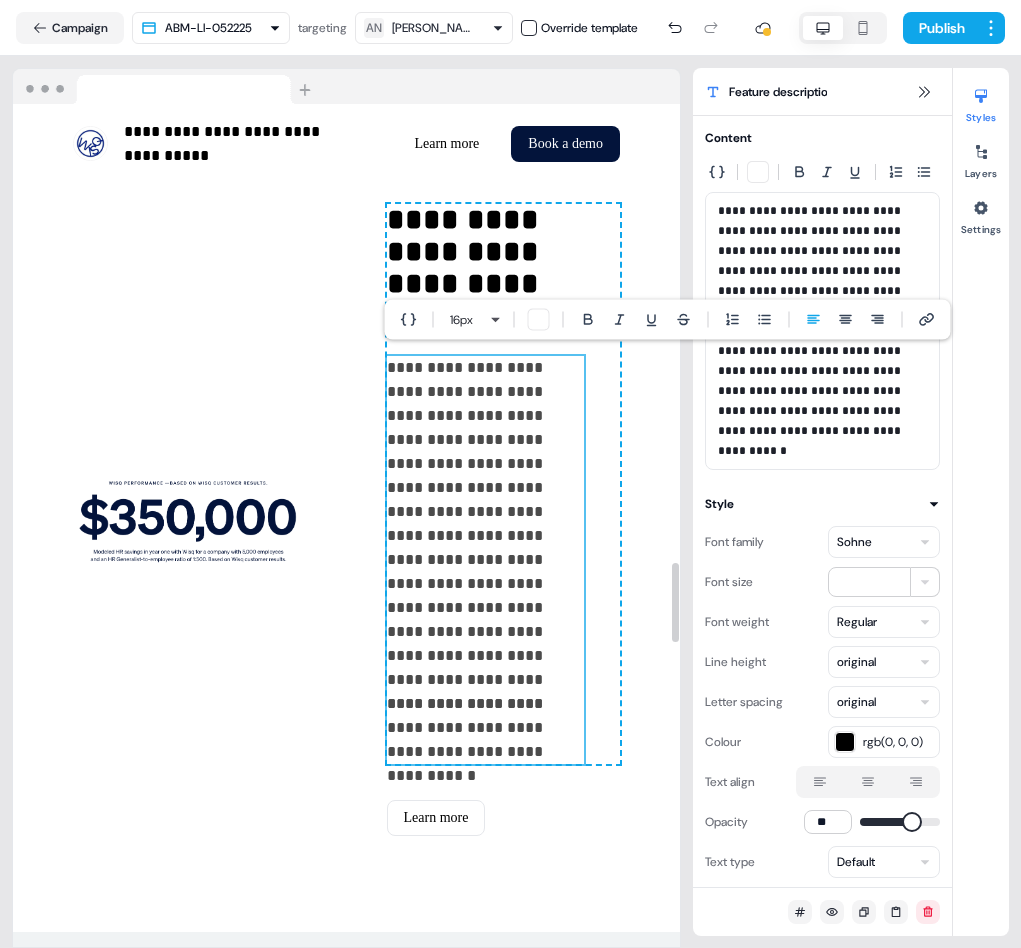 click on "**********" at bounding box center [486, 524] 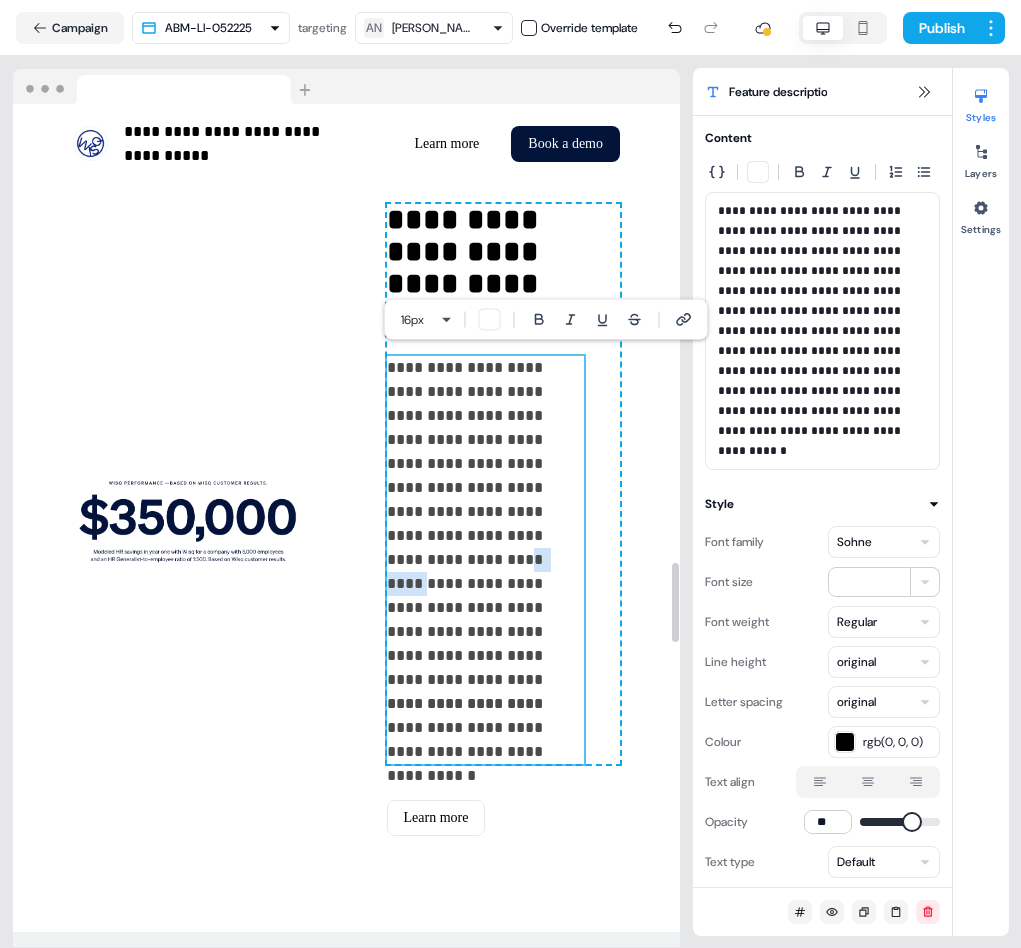 drag, startPoint x: 492, startPoint y: 533, endPoint x: 435, endPoint y: 529, distance: 57.14018 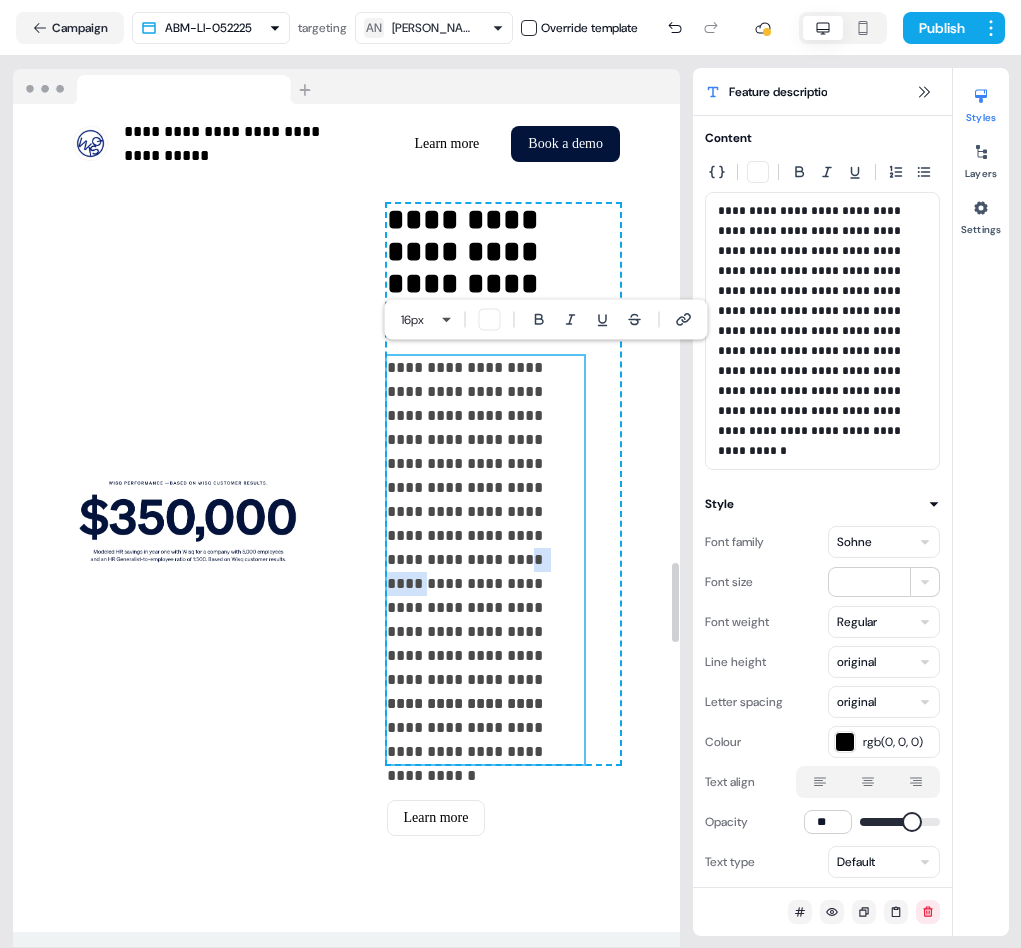 click on "**********" at bounding box center (486, 524) 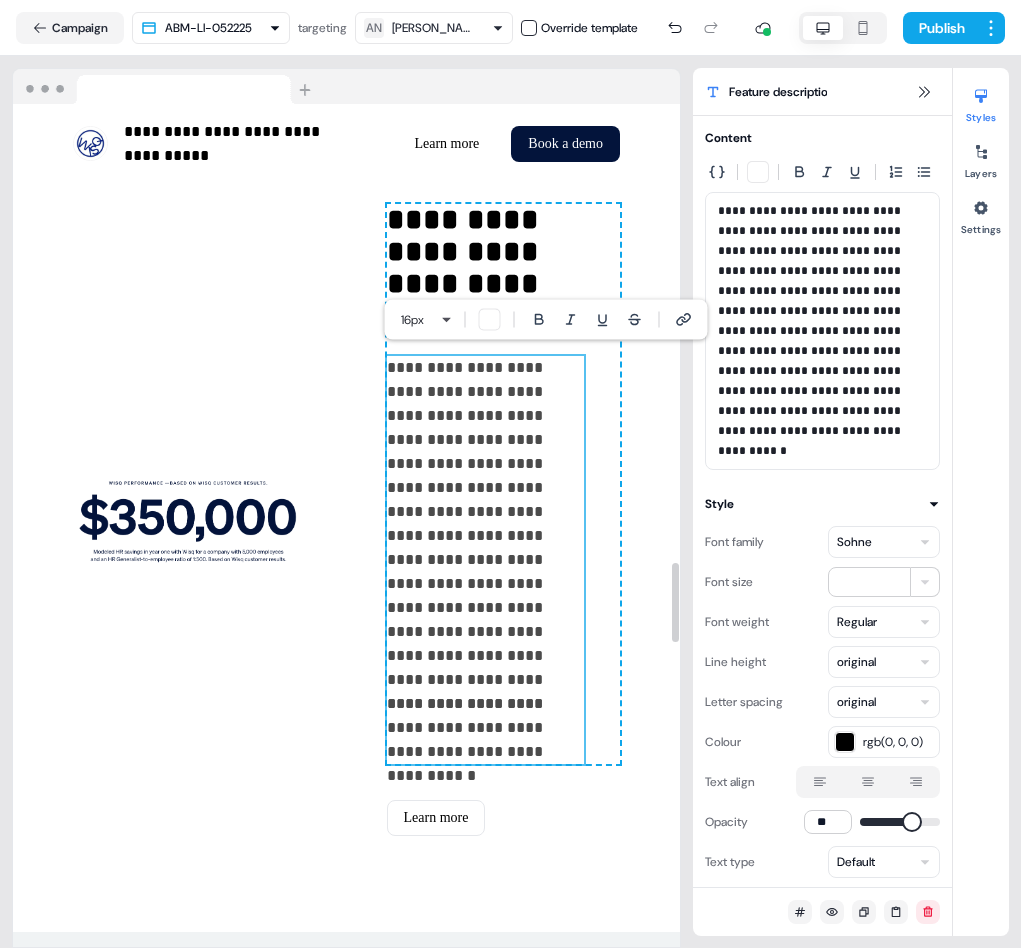 click on "**********" at bounding box center [486, 524] 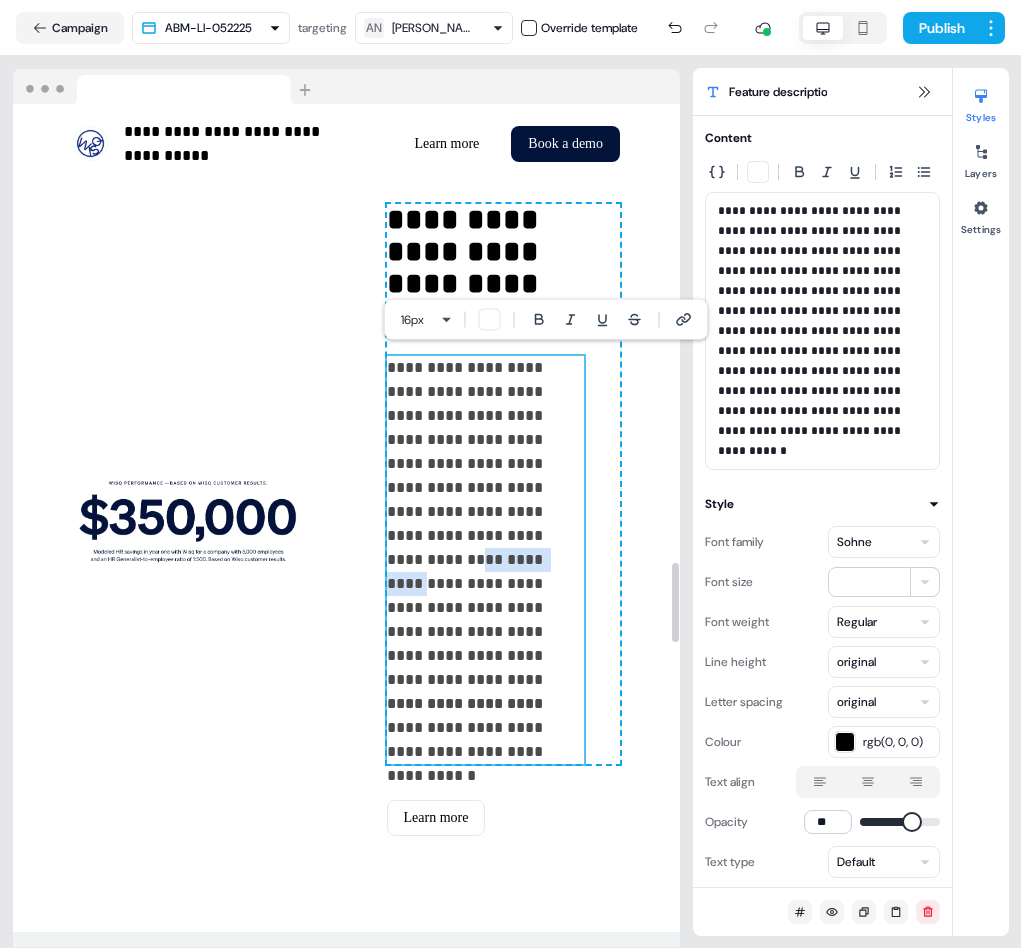 drag, startPoint x: 493, startPoint y: 532, endPoint x: 388, endPoint y: 539, distance: 105.23308 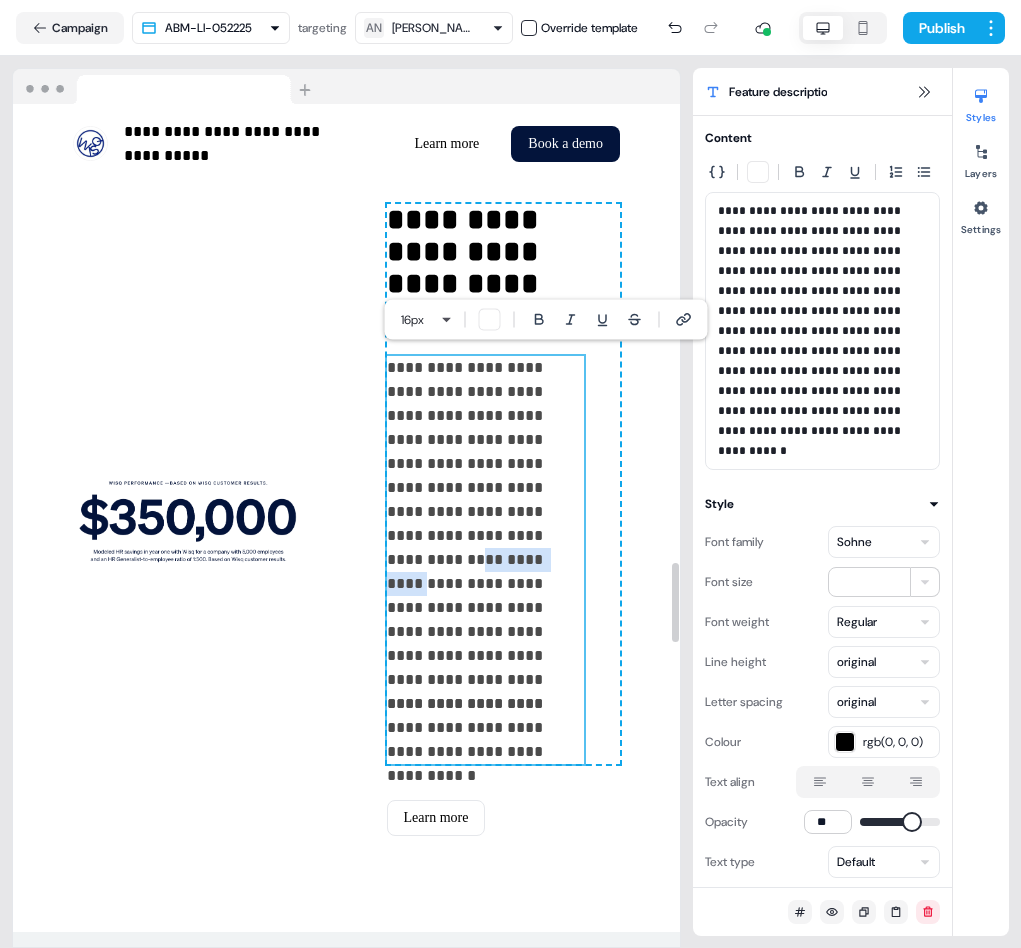 click on "**********" at bounding box center (486, 524) 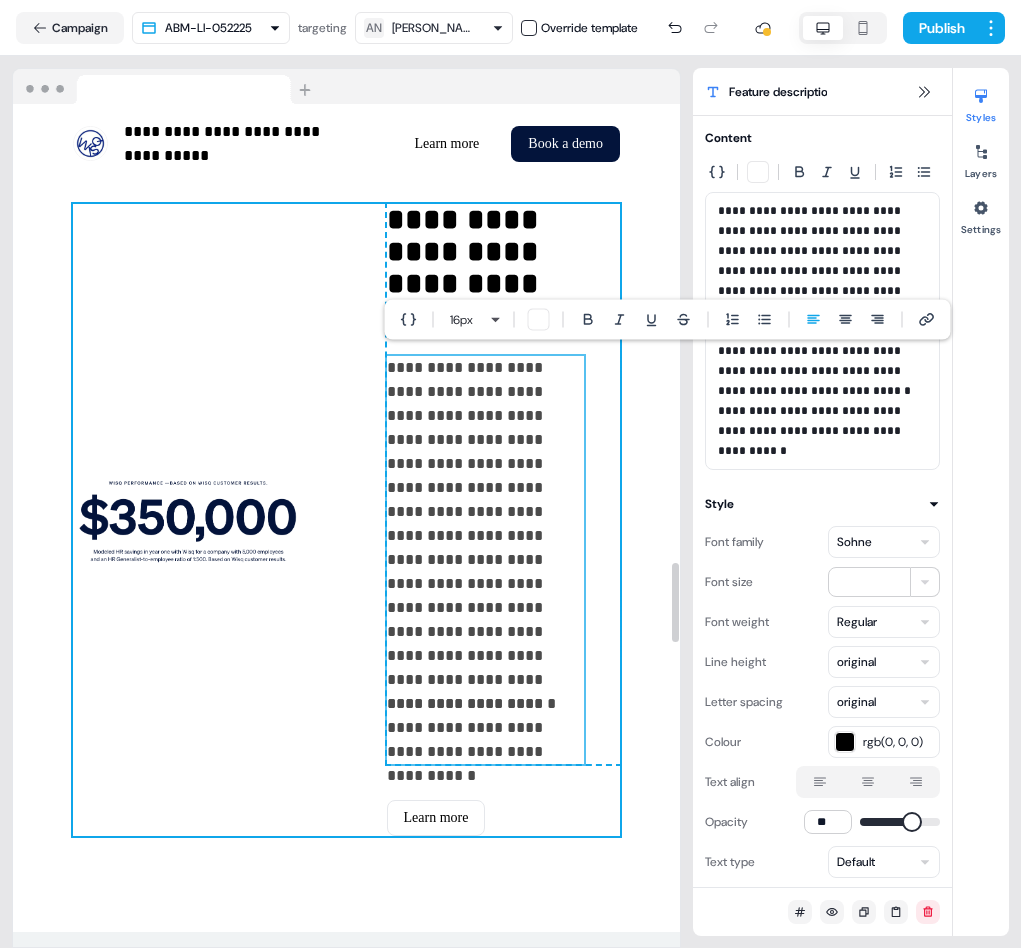 click on "**********" at bounding box center (346, 520) 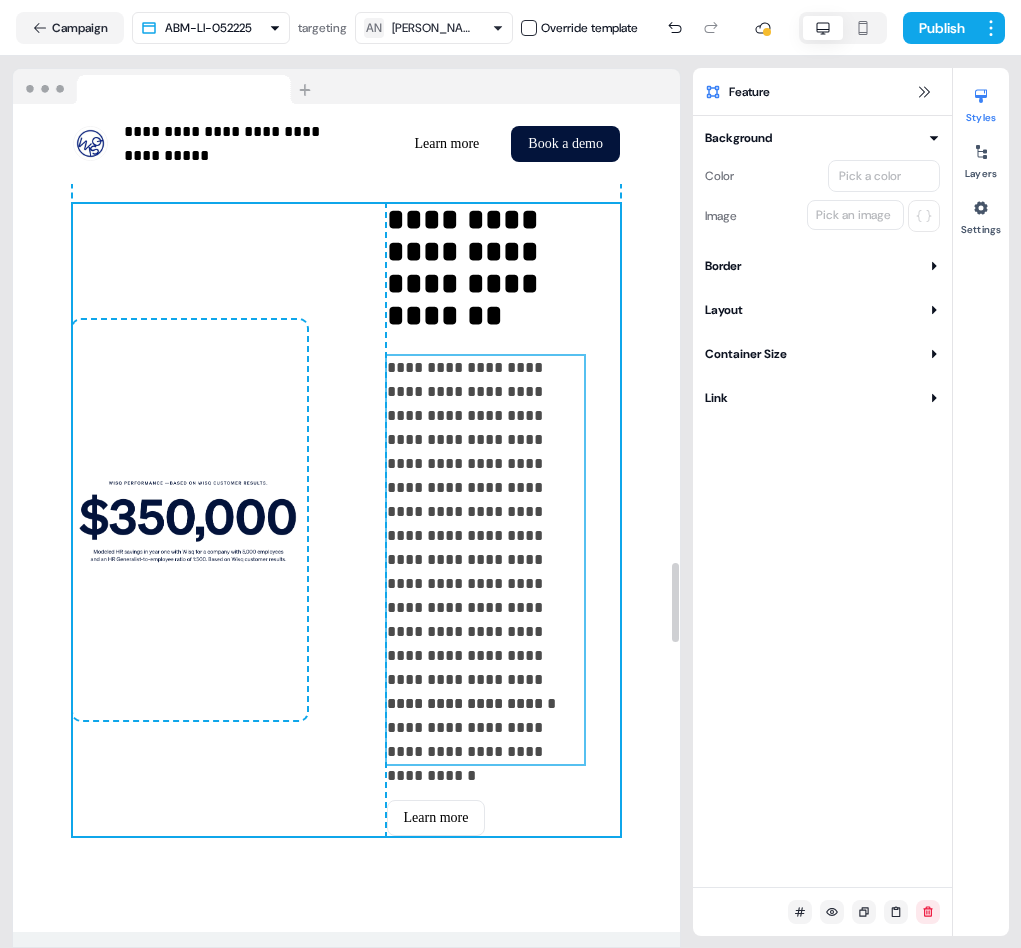 click on "**********" at bounding box center [486, 524] 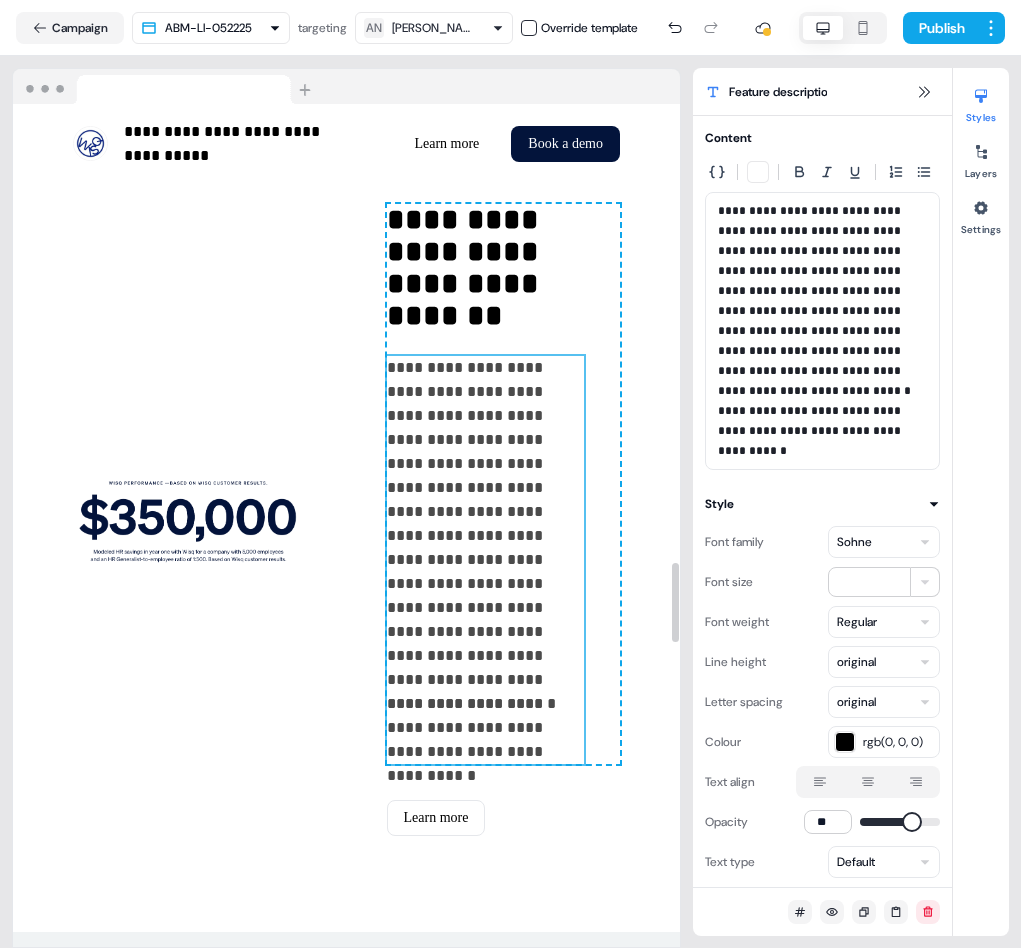 click on "**********" at bounding box center (486, 524) 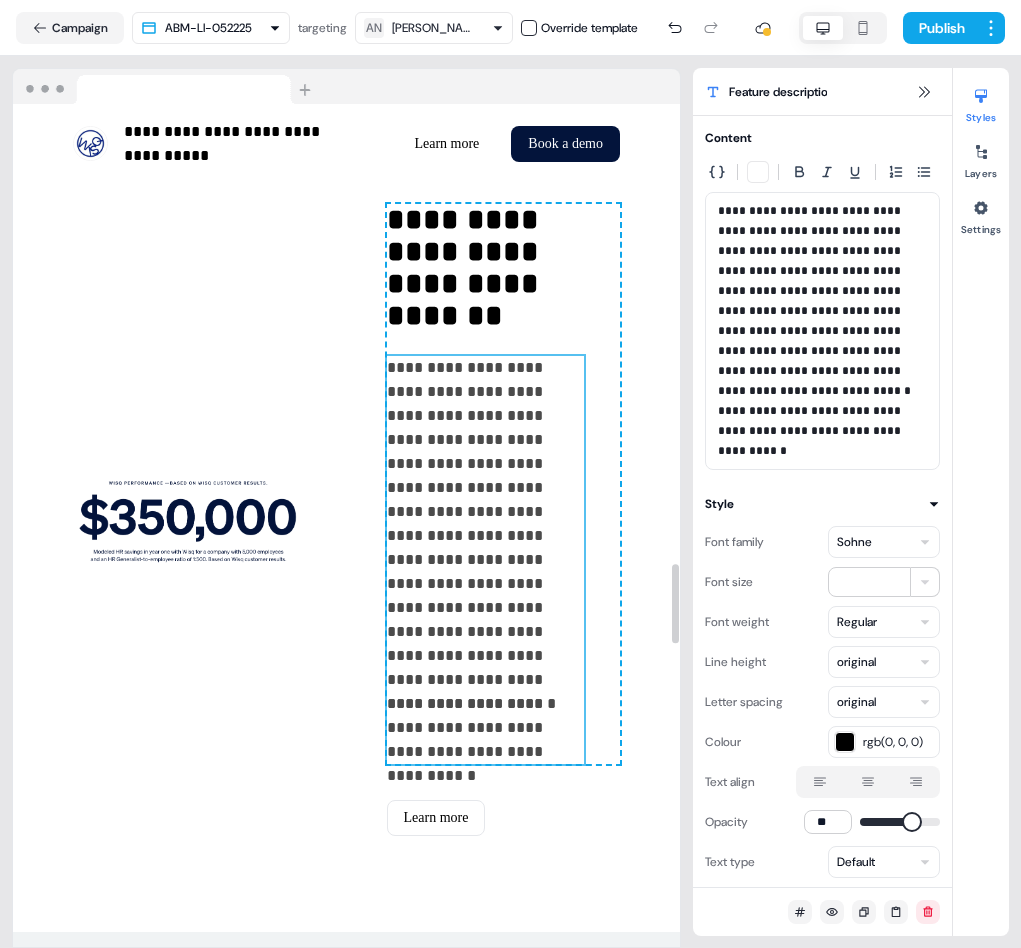 scroll, scrollTop: 4877, scrollLeft: 0, axis: vertical 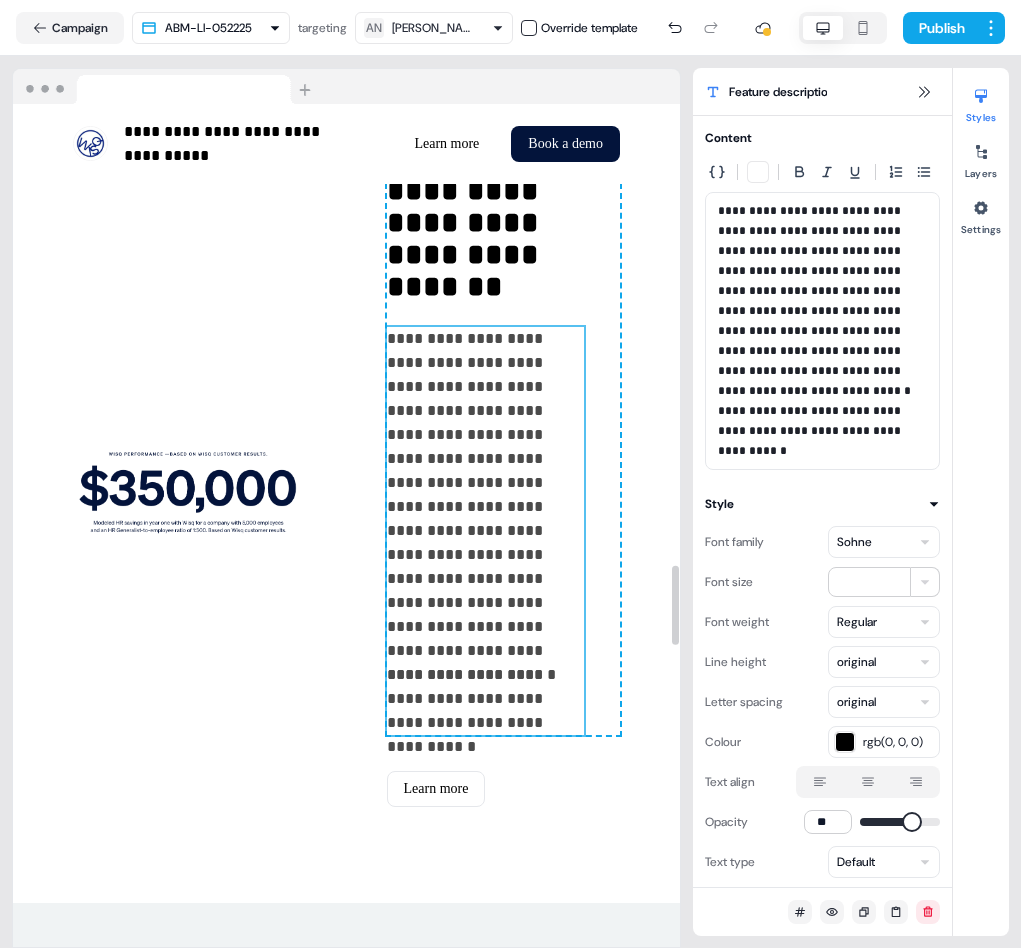 click on "**********" at bounding box center [486, 495] 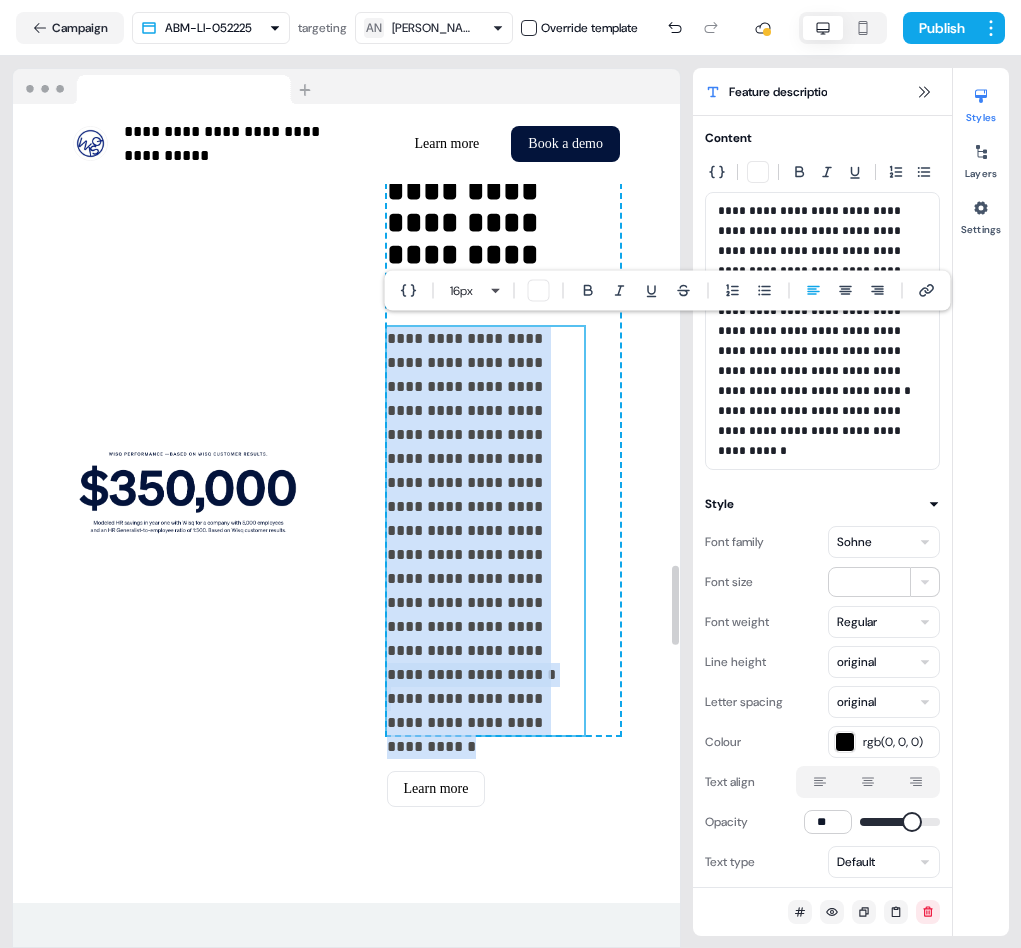 click on "**********" at bounding box center (486, 495) 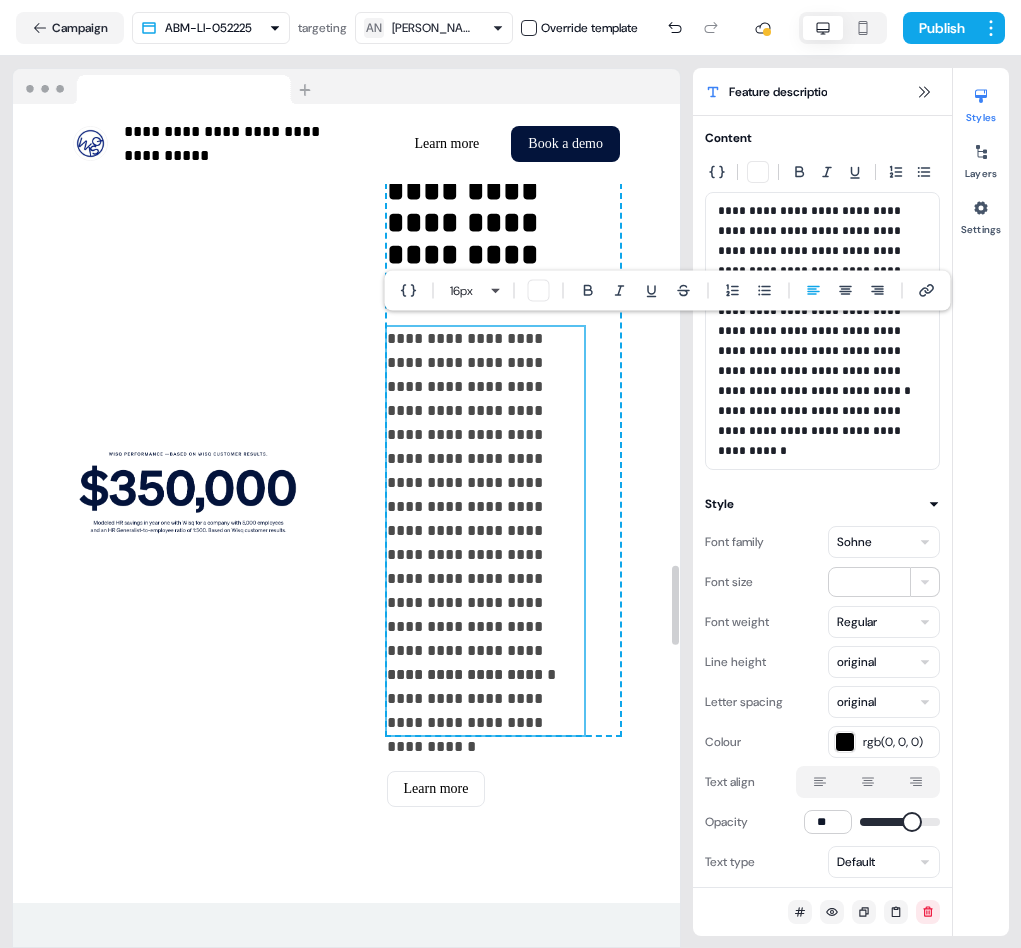 click on "**********" at bounding box center [486, 495] 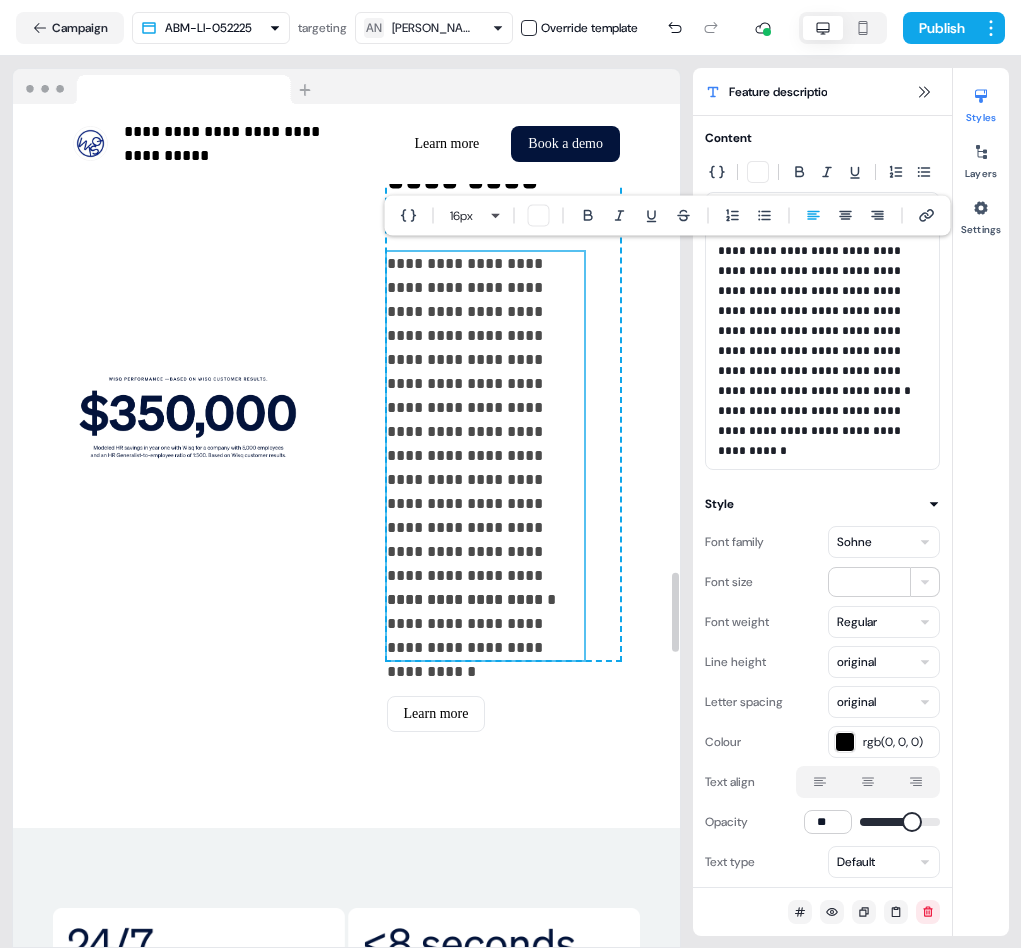 scroll, scrollTop: 4961, scrollLeft: 0, axis: vertical 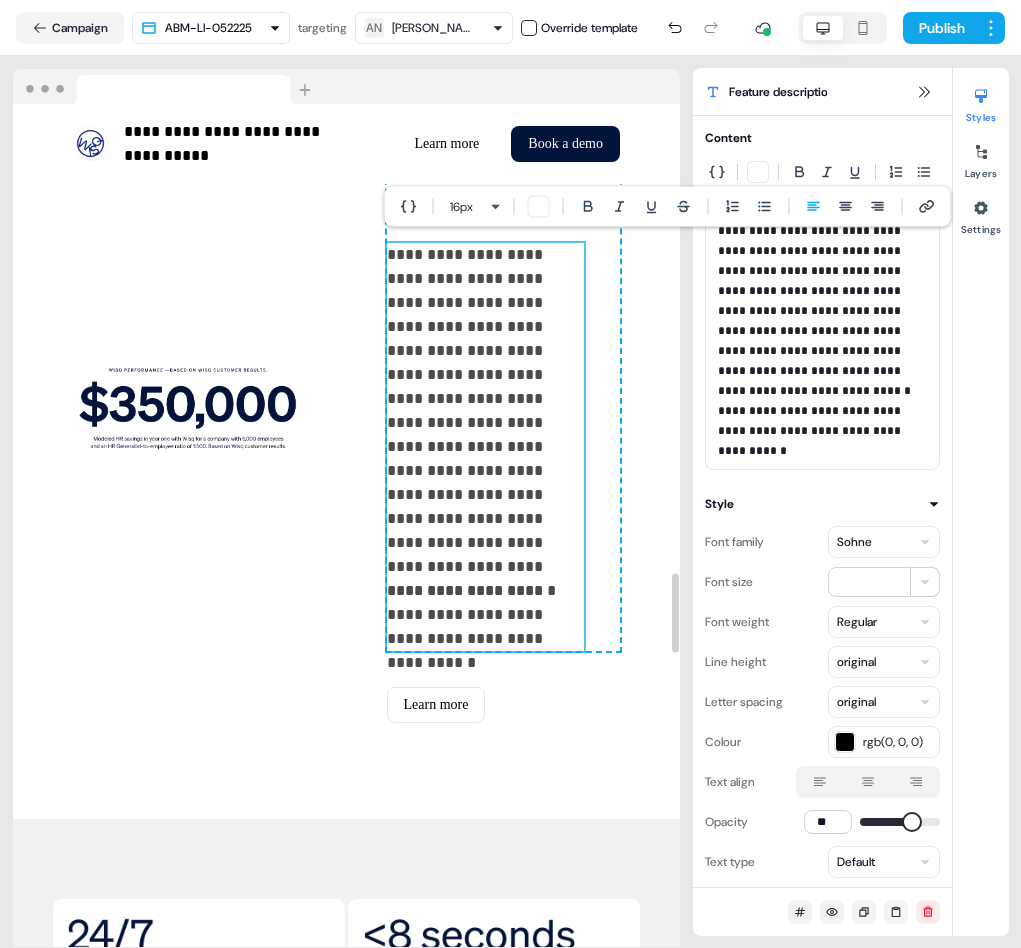 click on "**********" at bounding box center (486, 411) 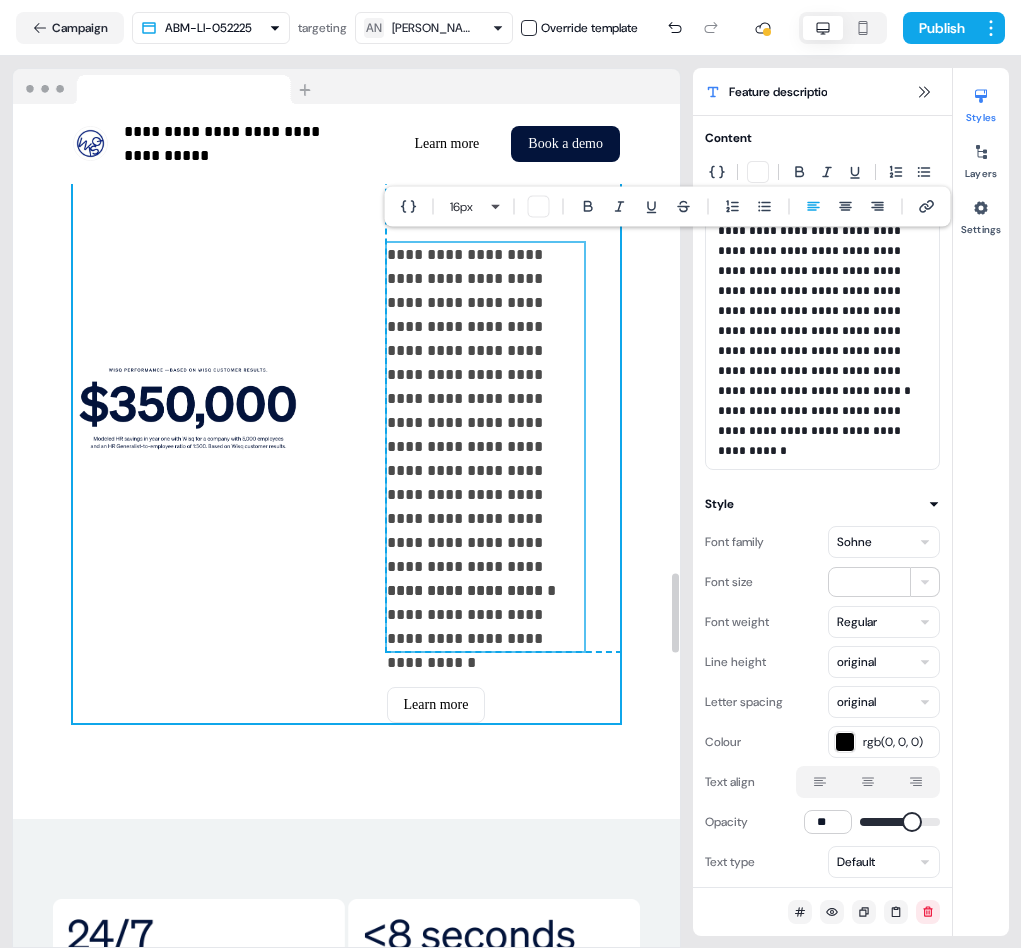 click on "**********" at bounding box center (346, 407) 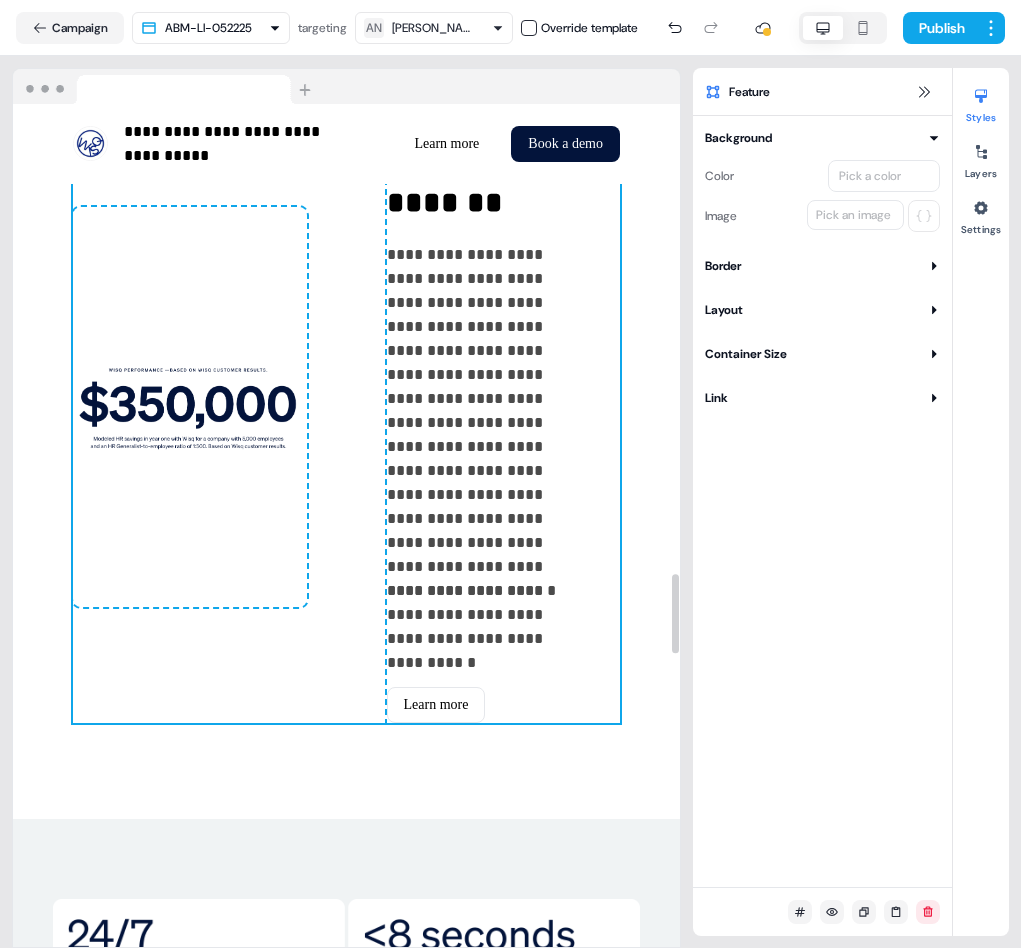 scroll, scrollTop: 4975, scrollLeft: 0, axis: vertical 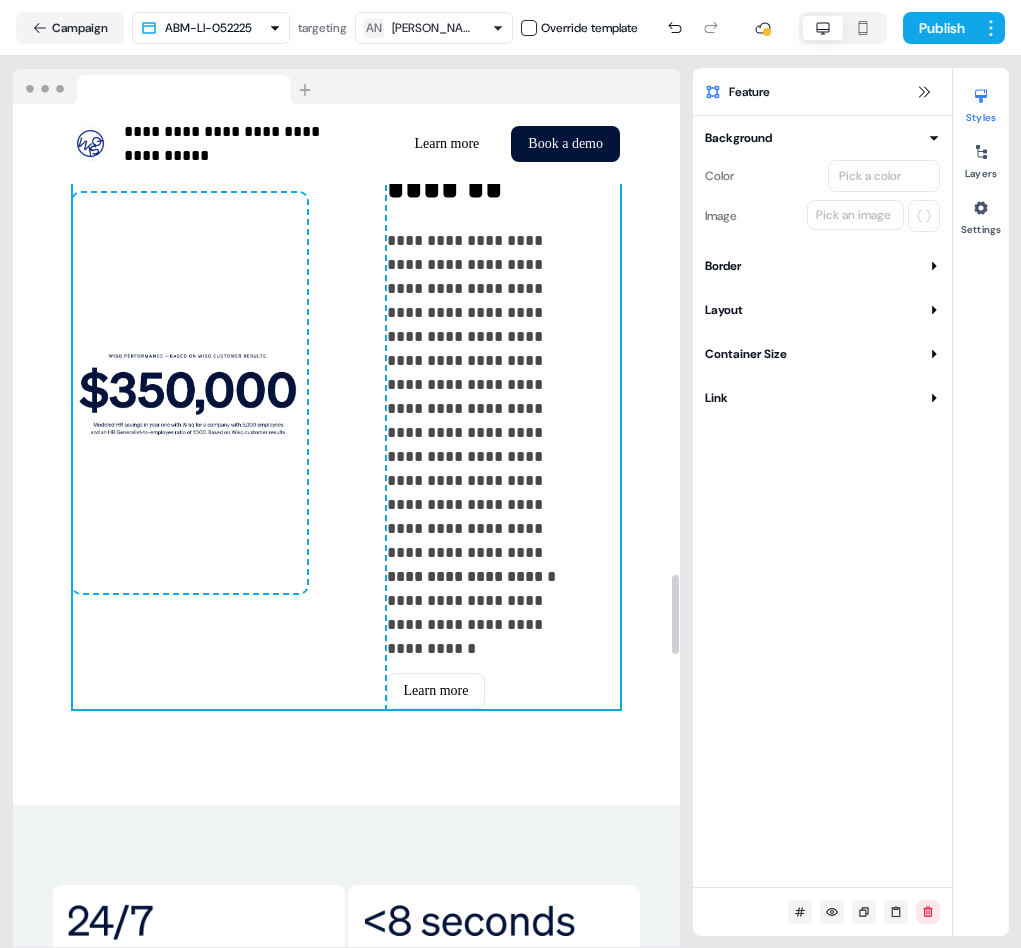 click on "**********" at bounding box center (346, -672) 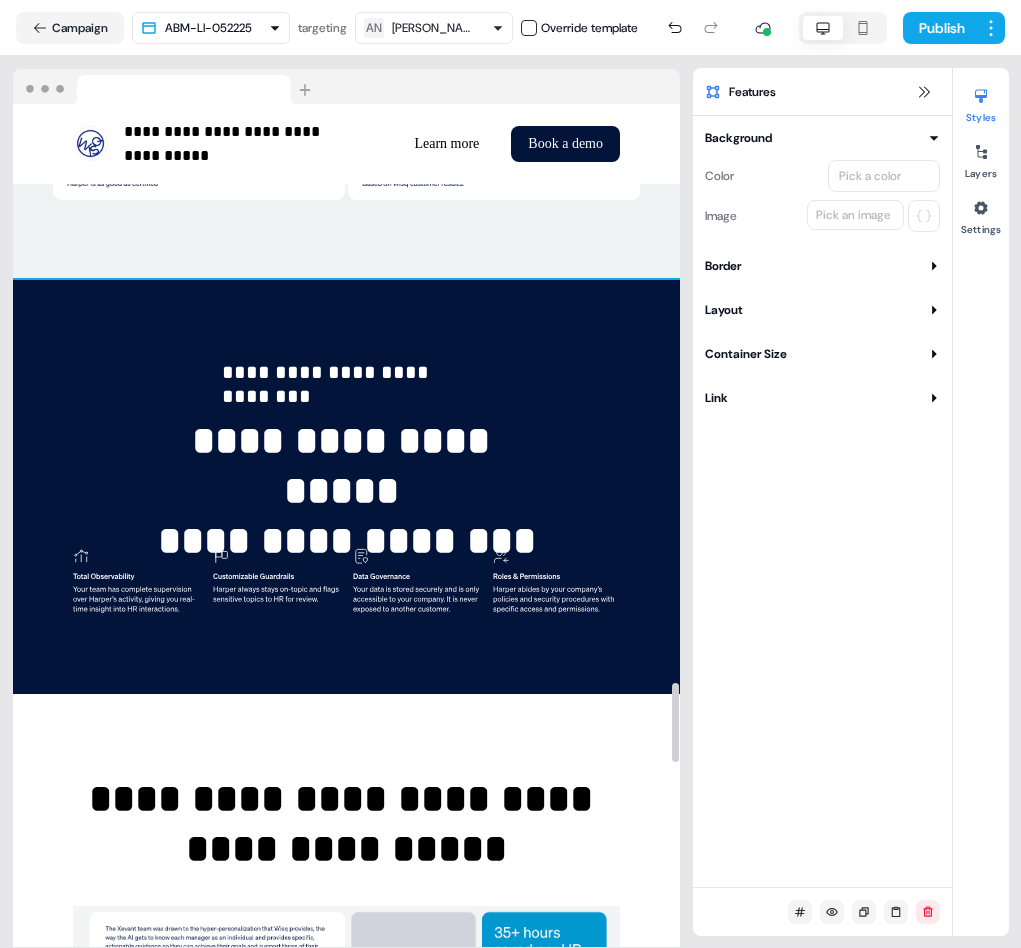 scroll, scrollTop: 6129, scrollLeft: 0, axis: vertical 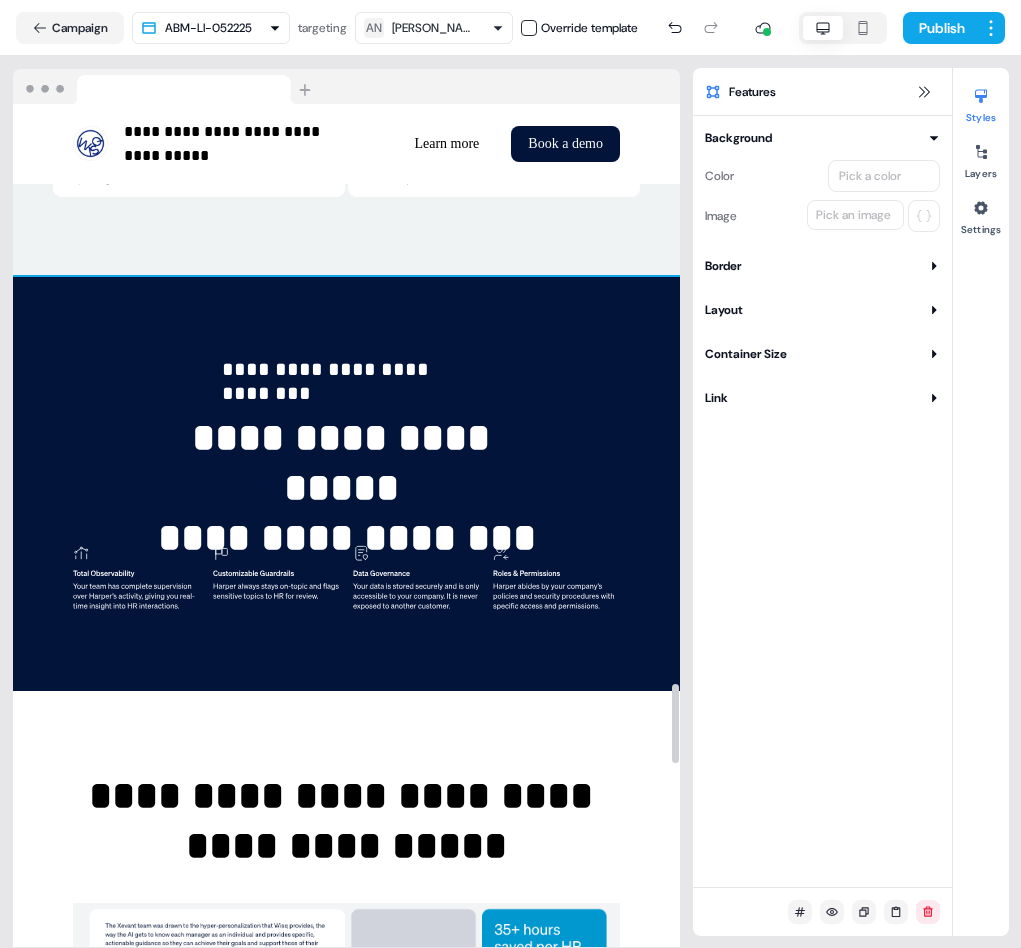 click on "**********" at bounding box center [347, 463] 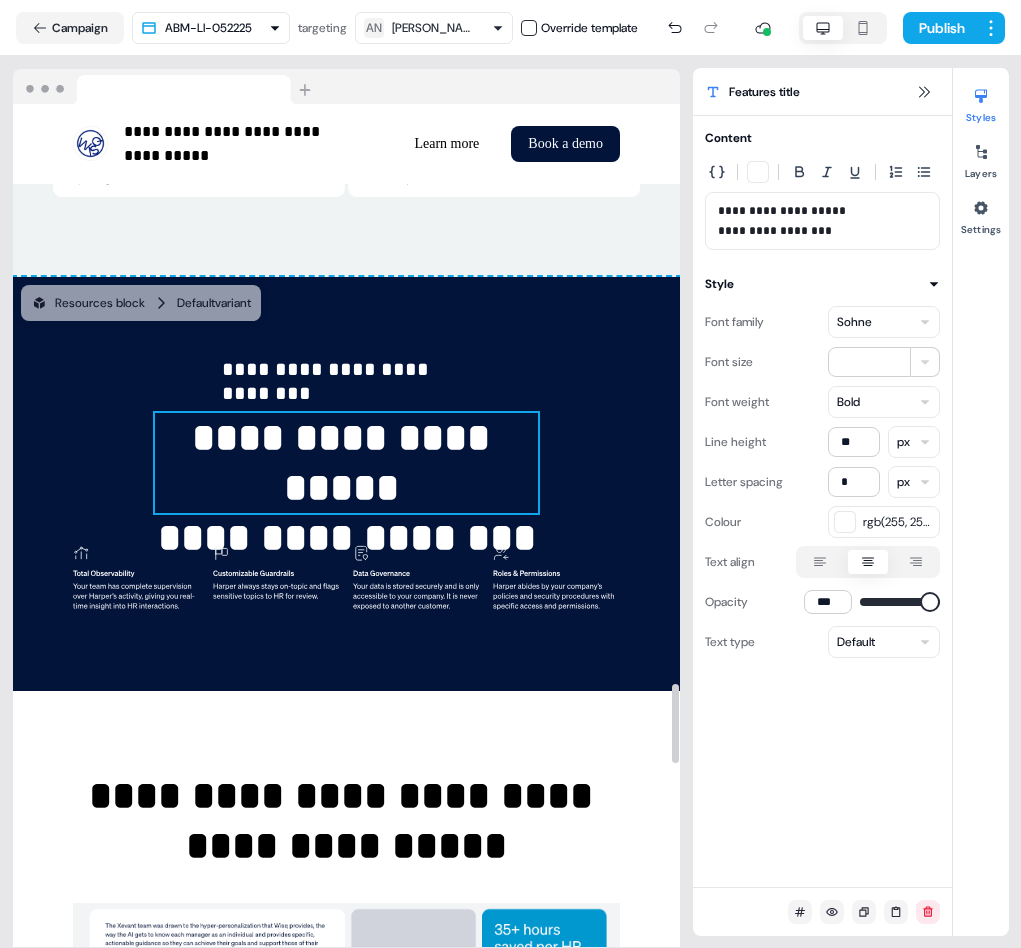 click on "**********" at bounding box center (347, 463) 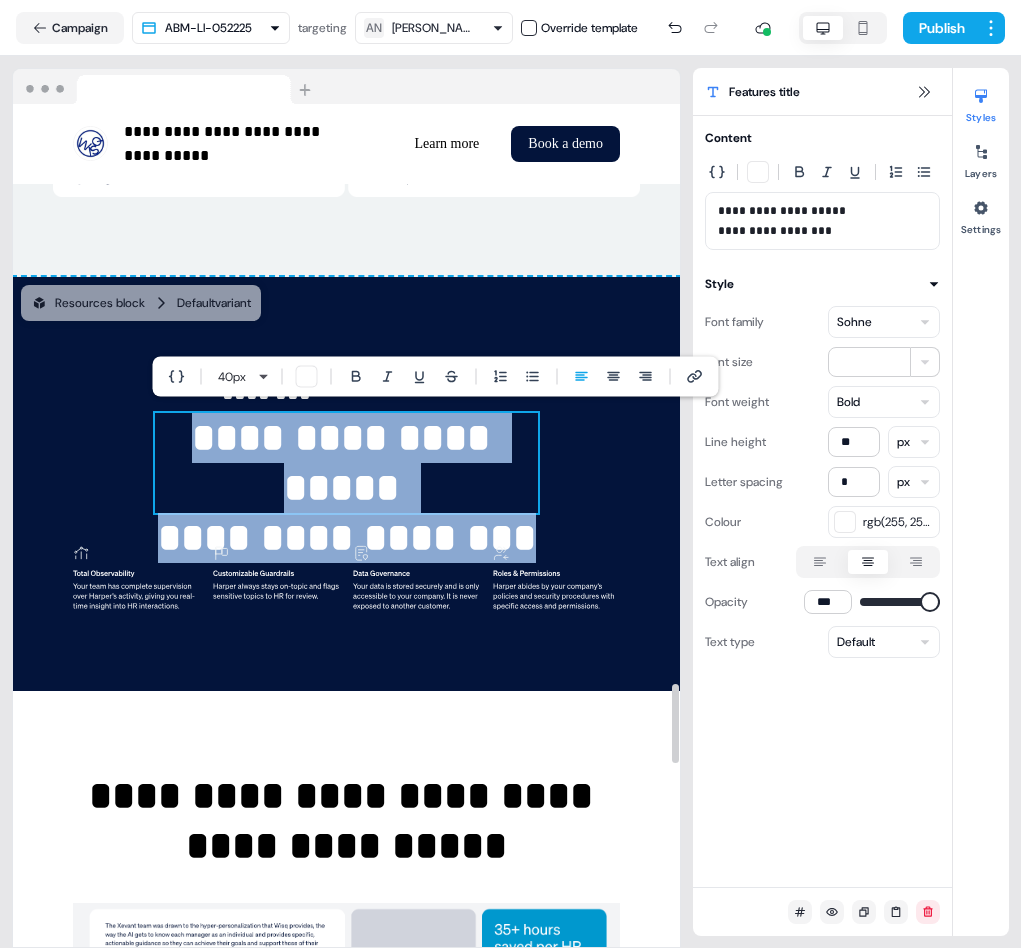 click on "**********" at bounding box center [347, 463] 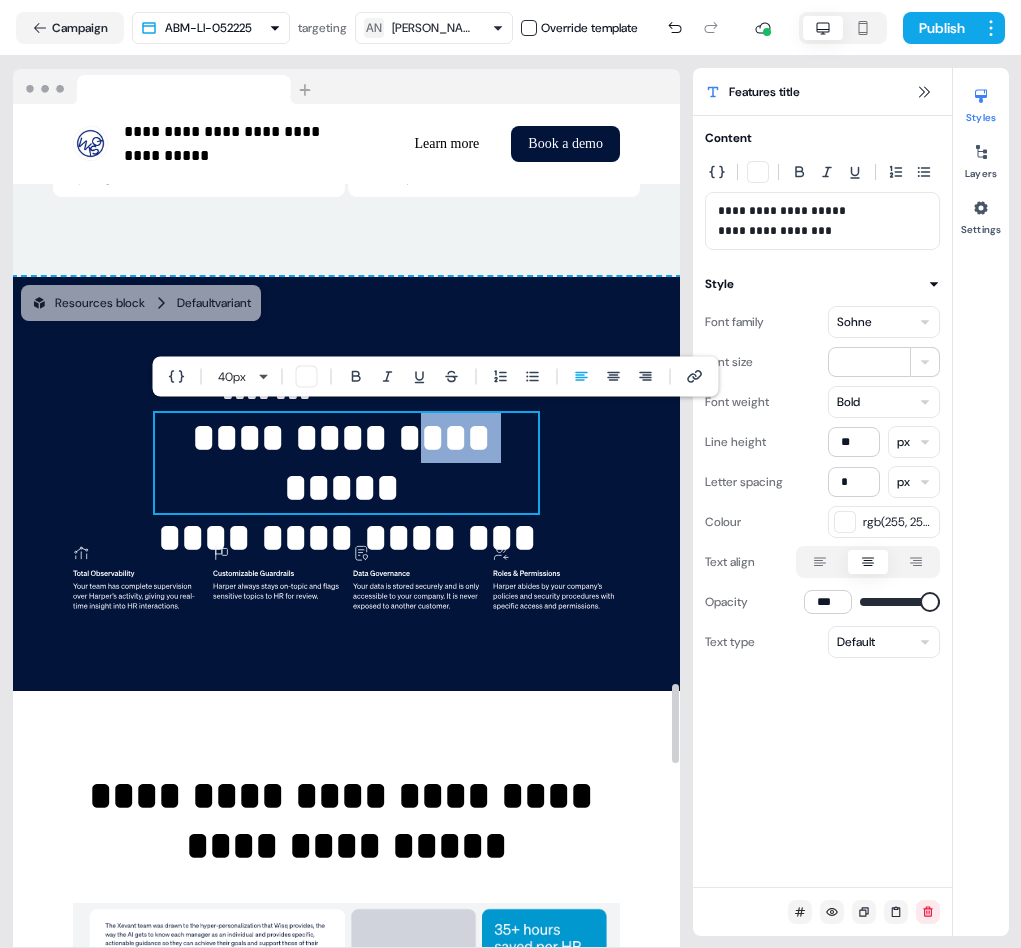 click on "**********" at bounding box center (347, 463) 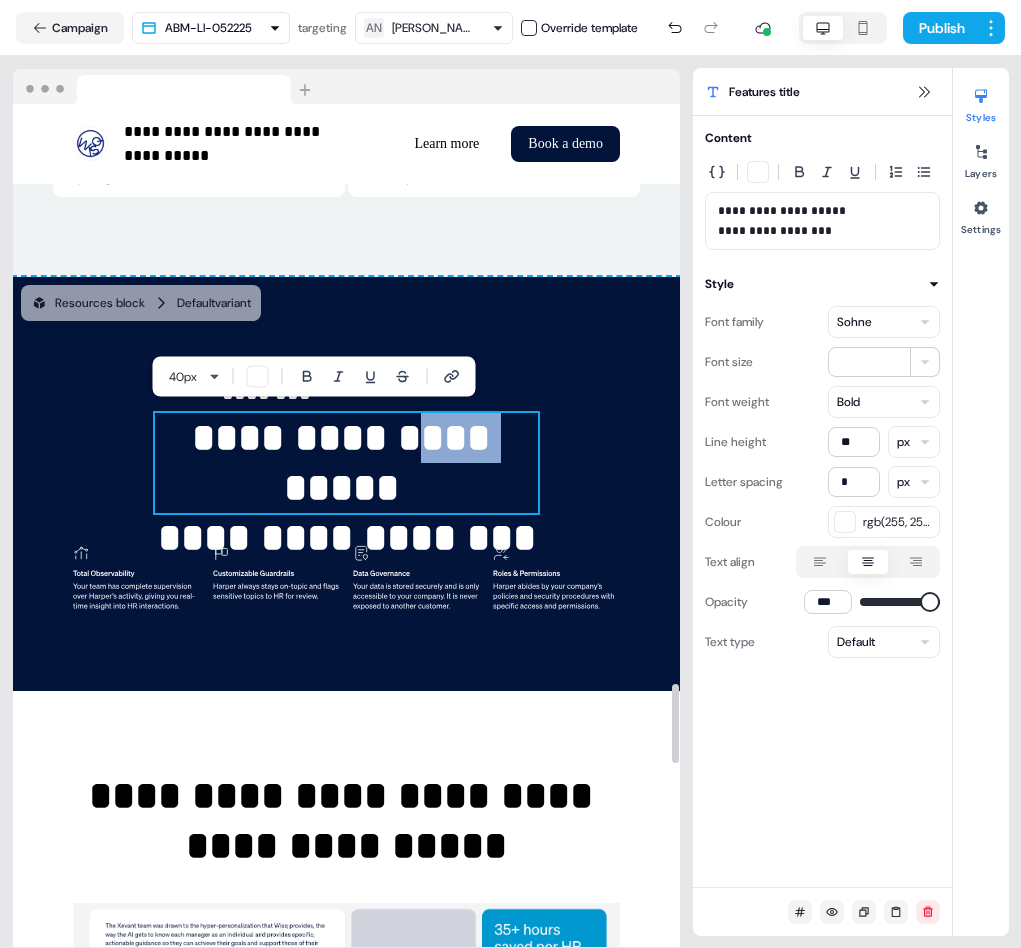 type 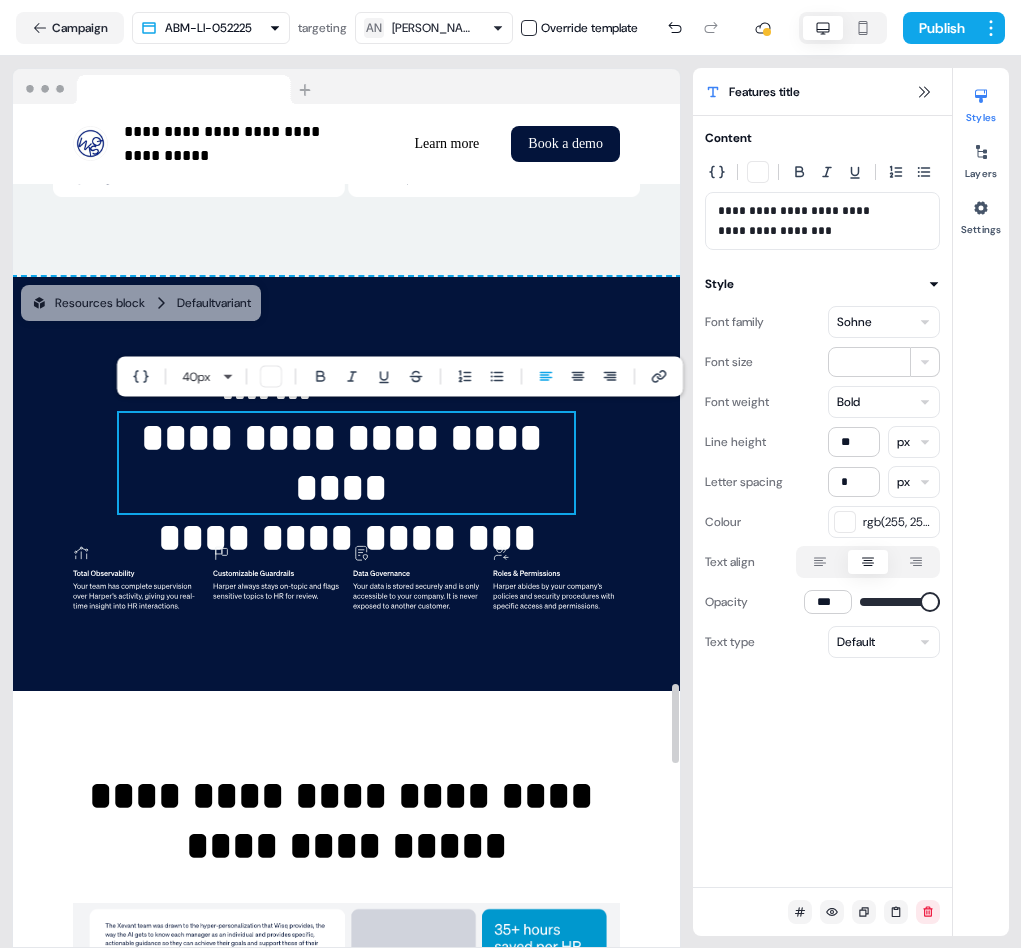 click on "**********" at bounding box center (346, 484) 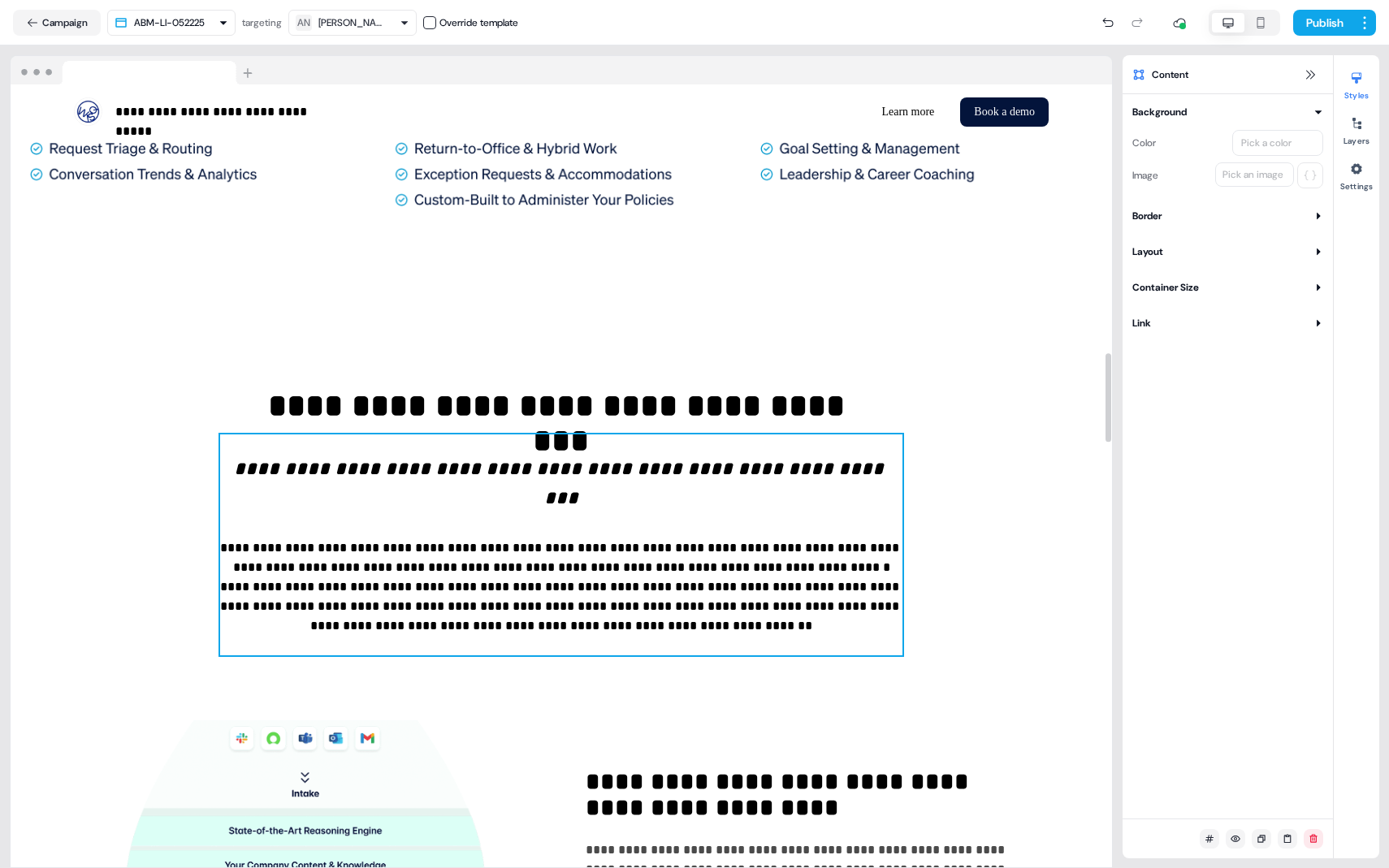scroll, scrollTop: 2369, scrollLeft: 0, axis: vertical 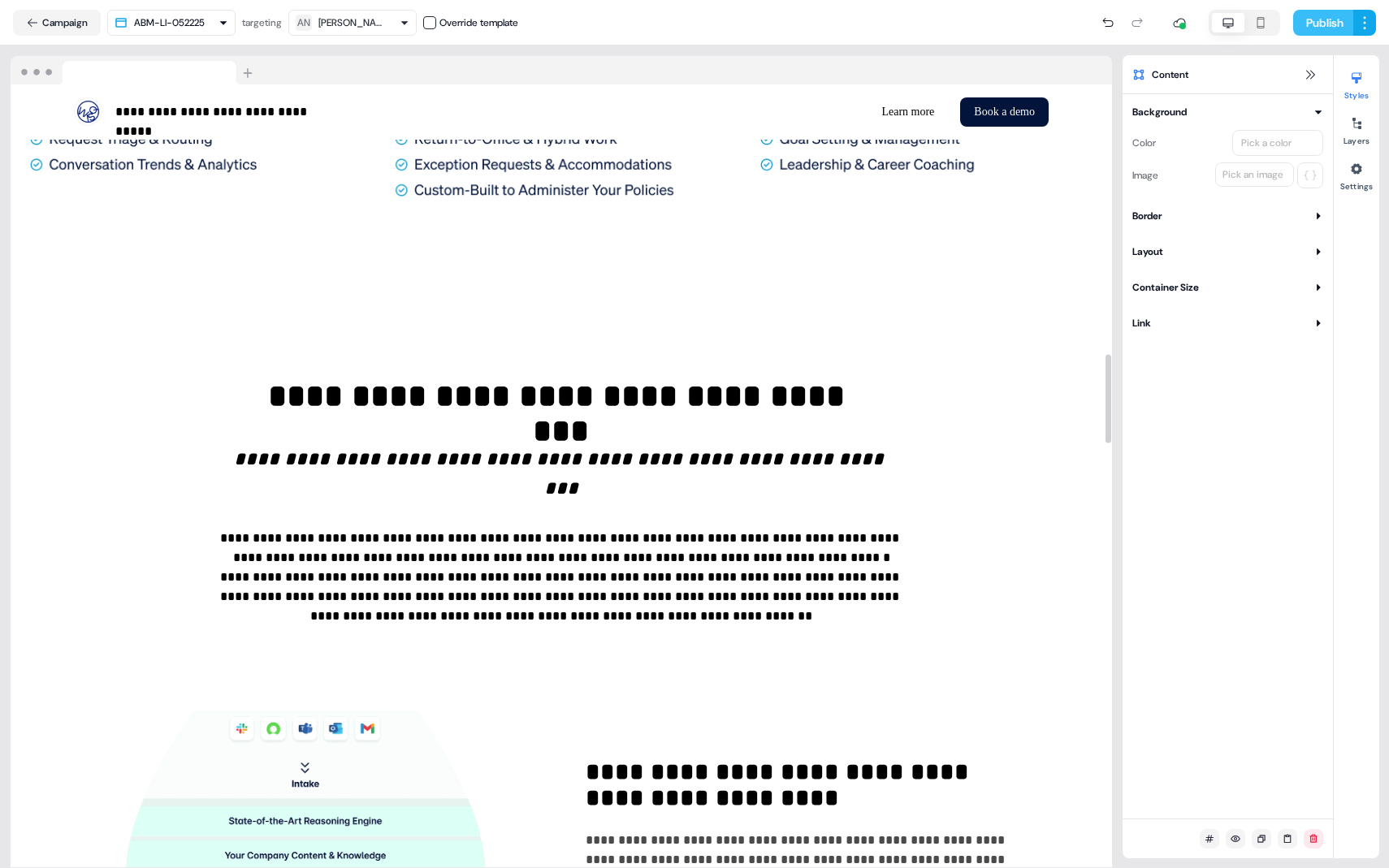 click on "Publish" at bounding box center (1323, 23) 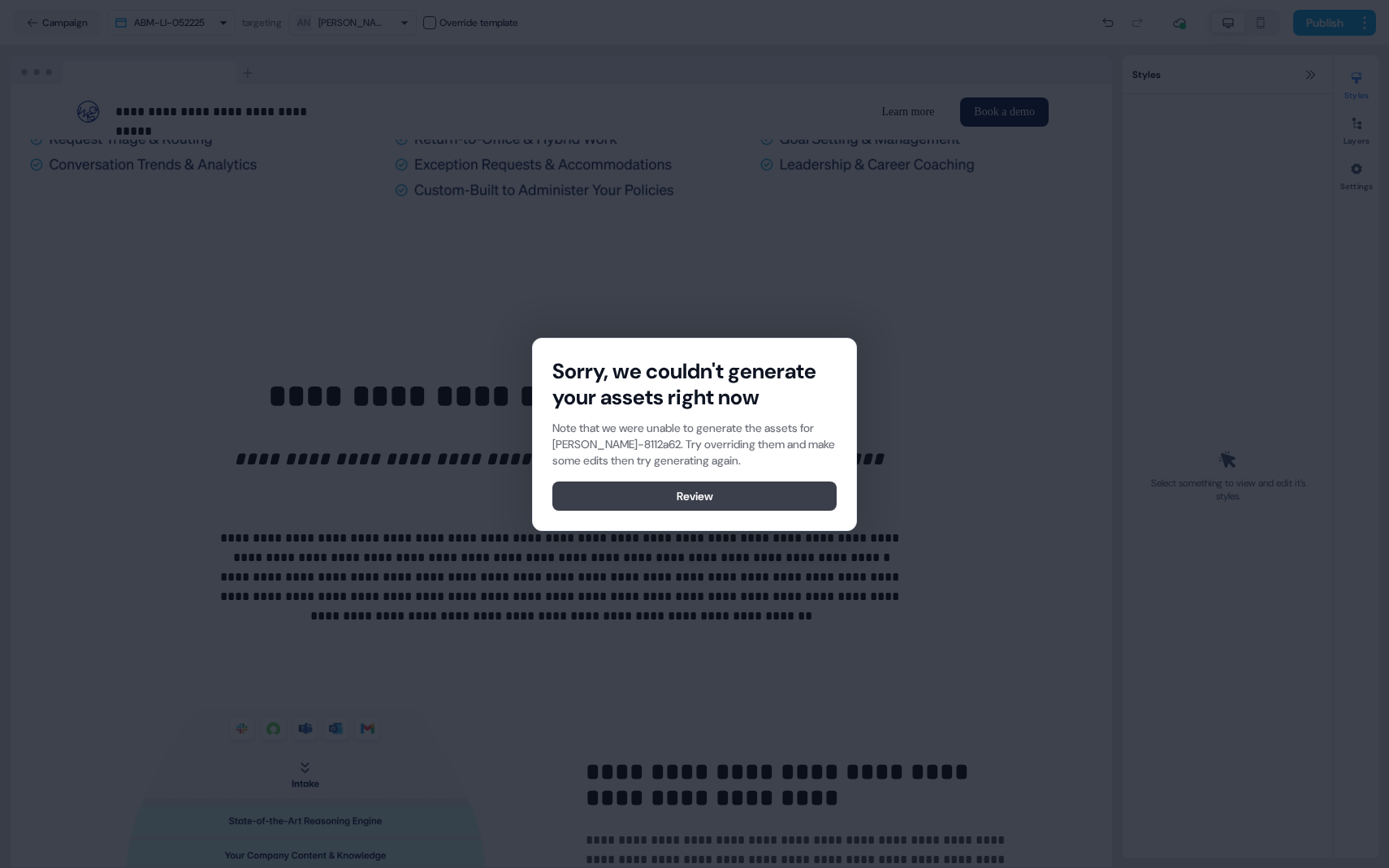 click on "Review" at bounding box center [694, 496] 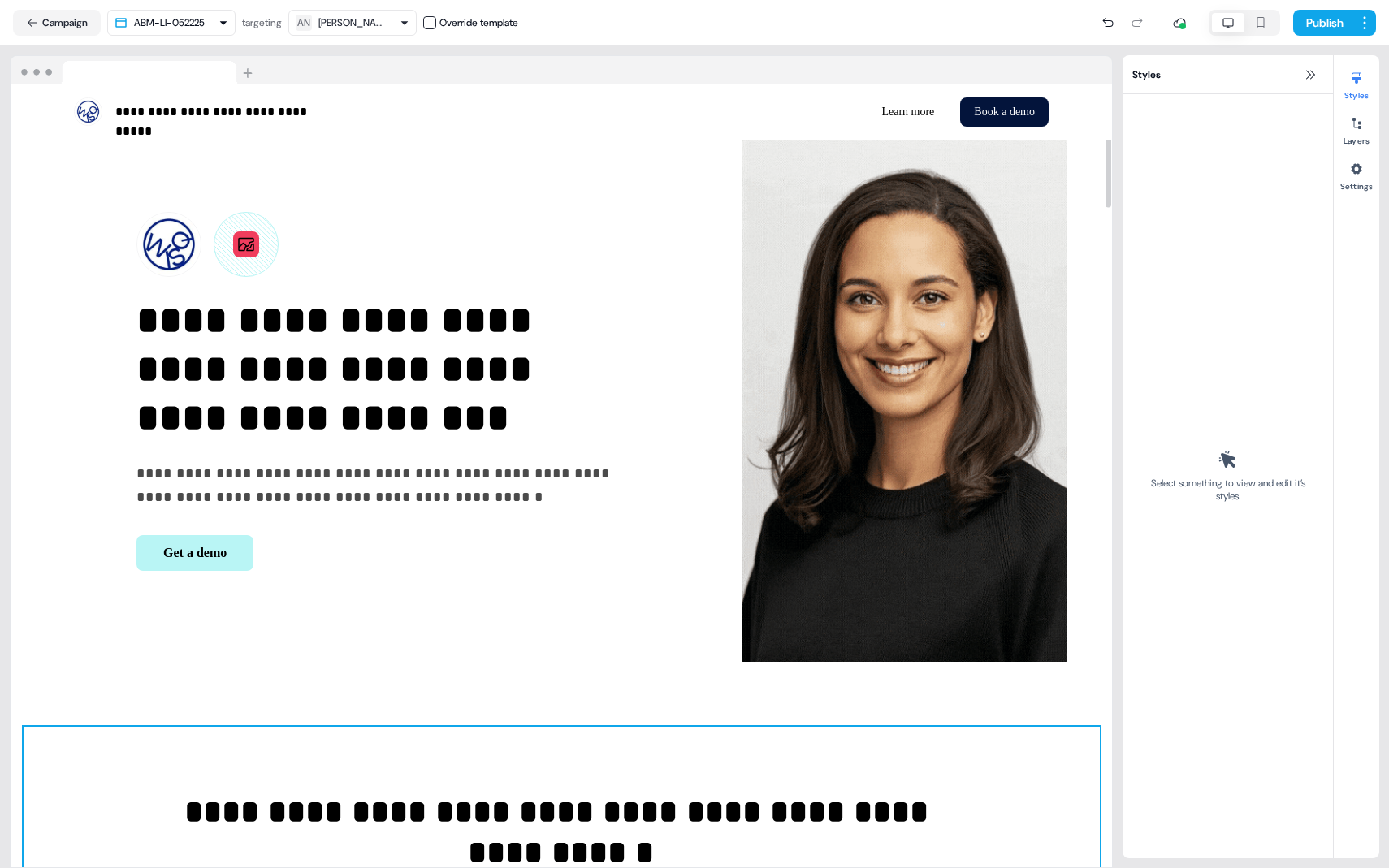 scroll, scrollTop: 0, scrollLeft: 0, axis: both 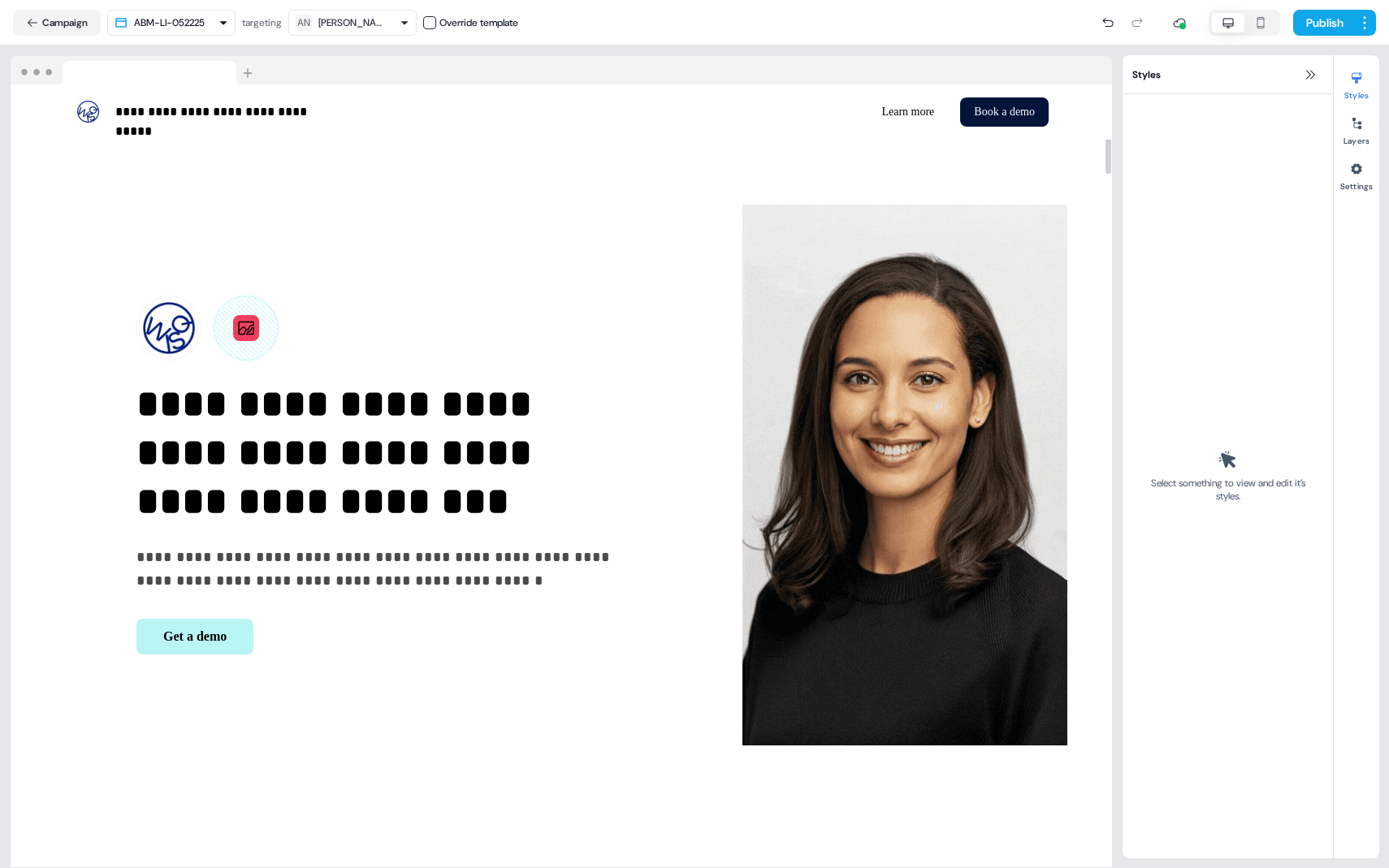 click on "**********" at bounding box center (694, 494) 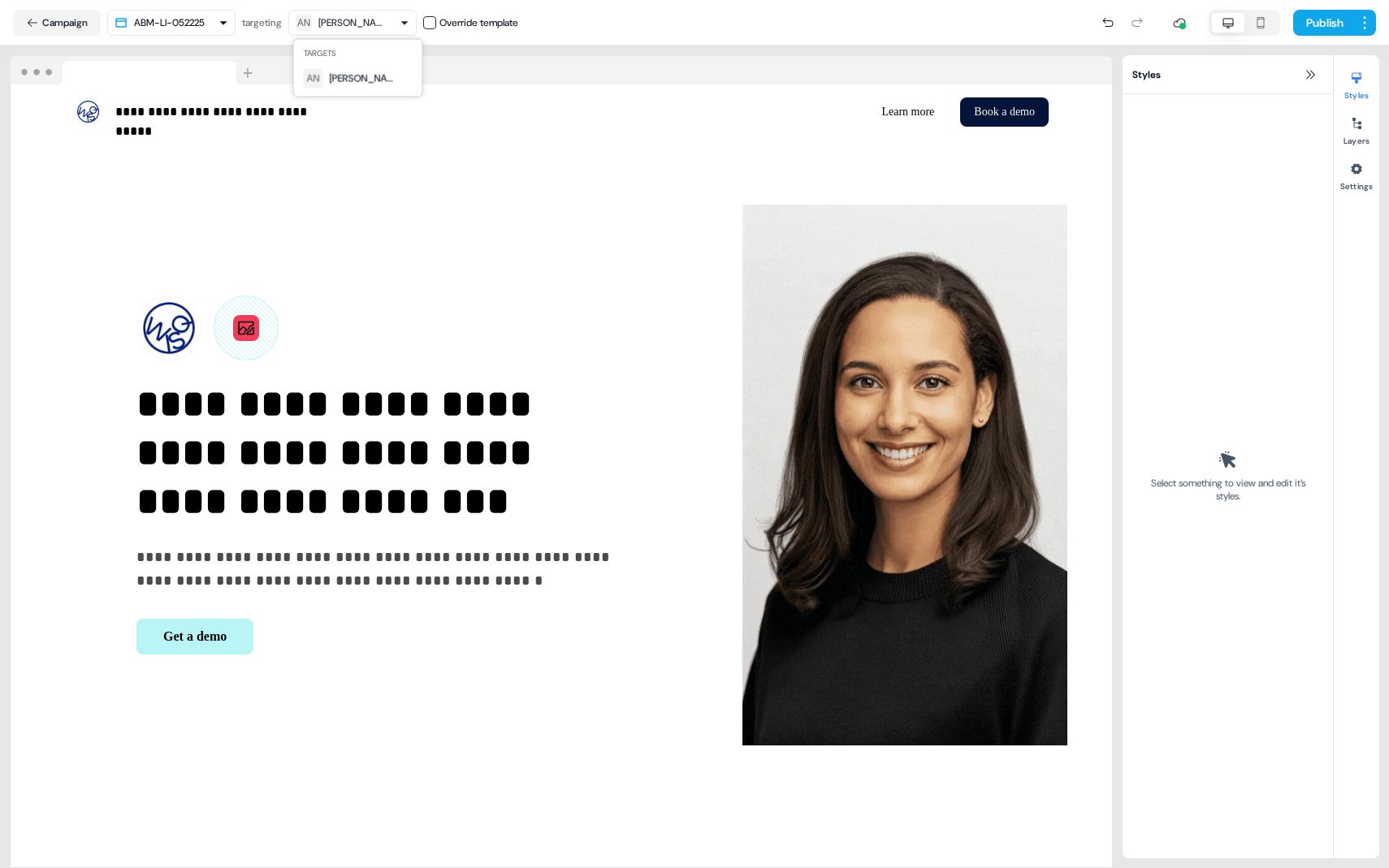 click on "Targets" at bounding box center (358, 54) 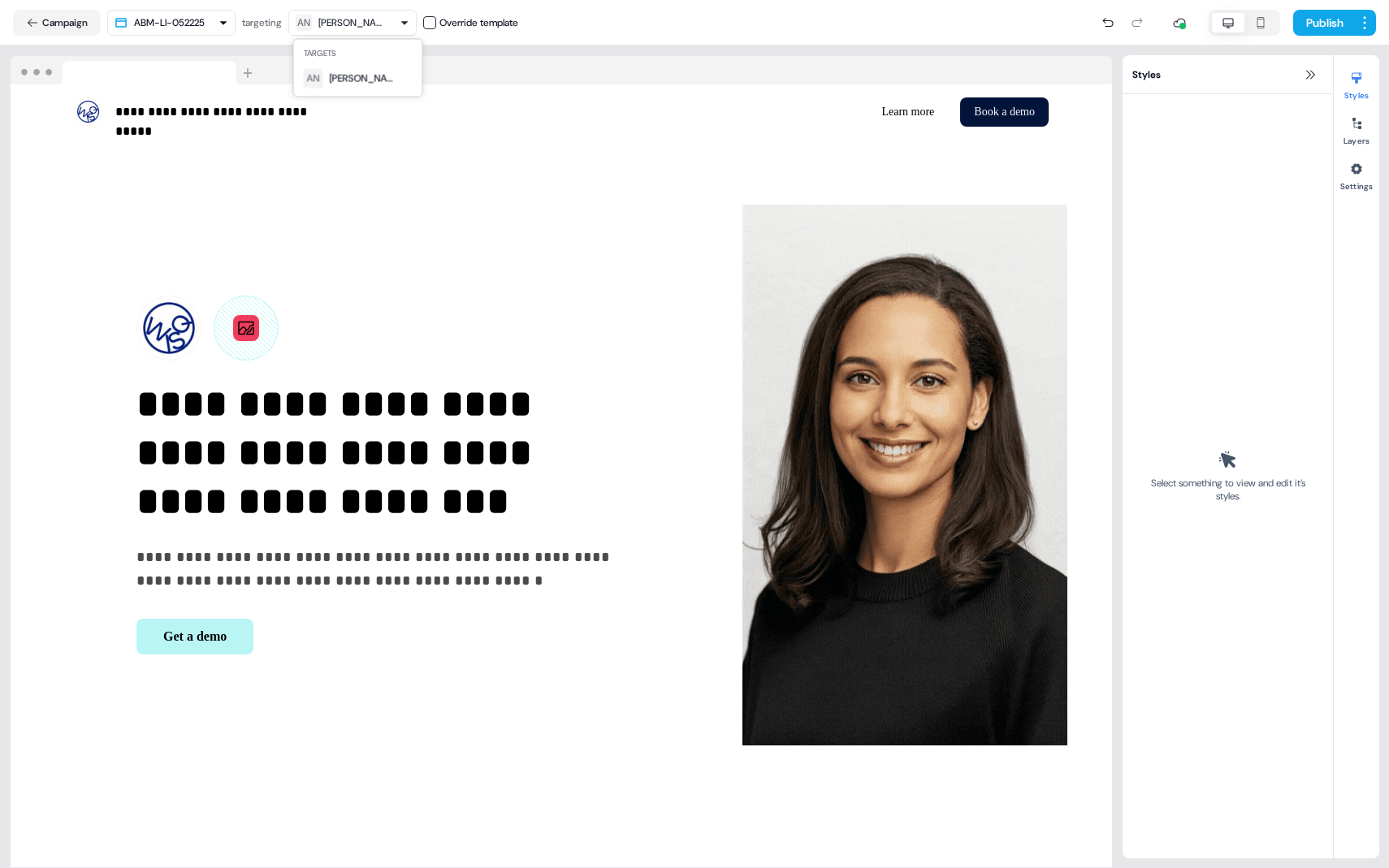 click on "**********" at bounding box center [694, 494] 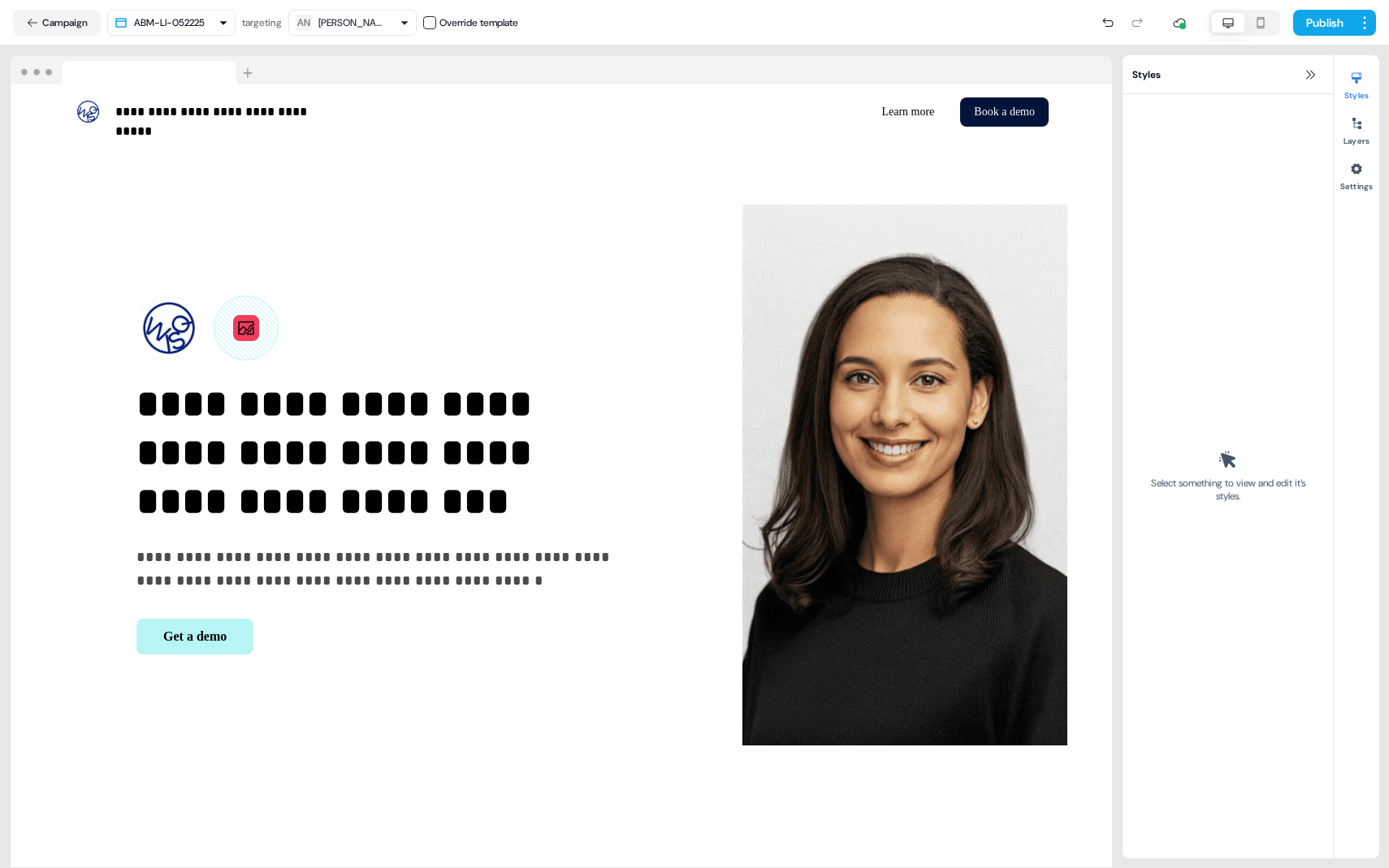 click at bounding box center [430, 23] 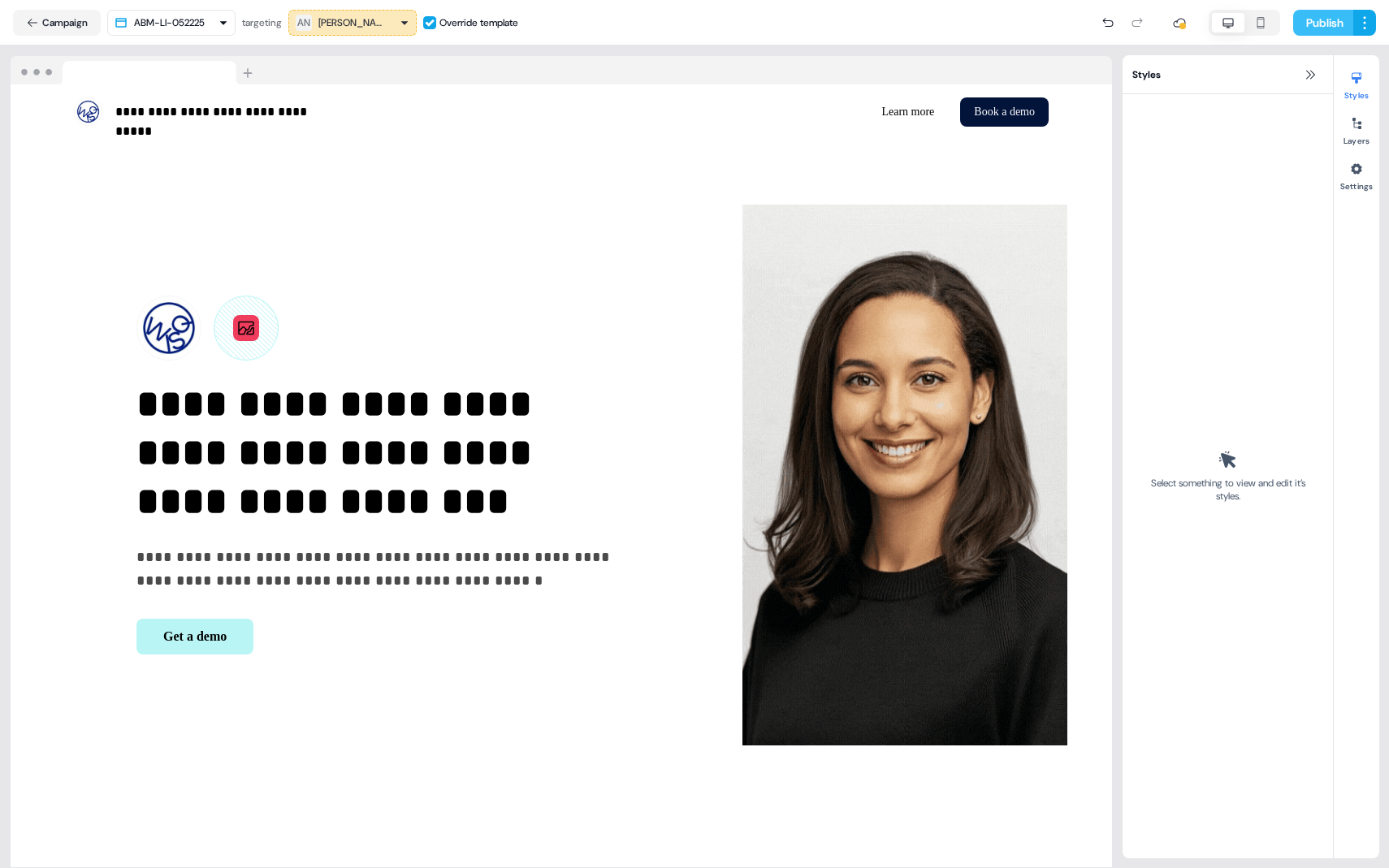 click on "Publish" at bounding box center [1323, 23] 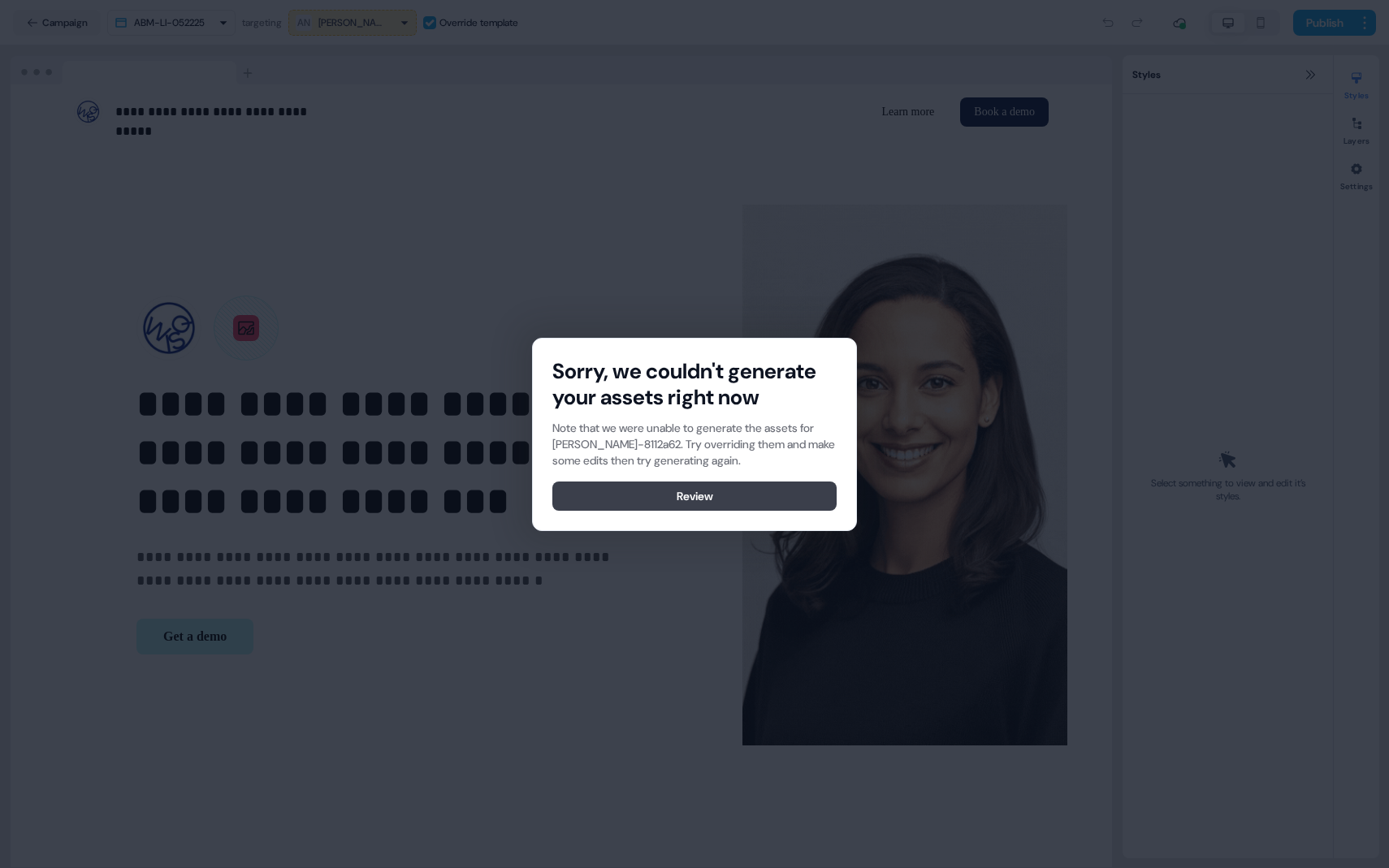 click on "Review" at bounding box center [694, 496] 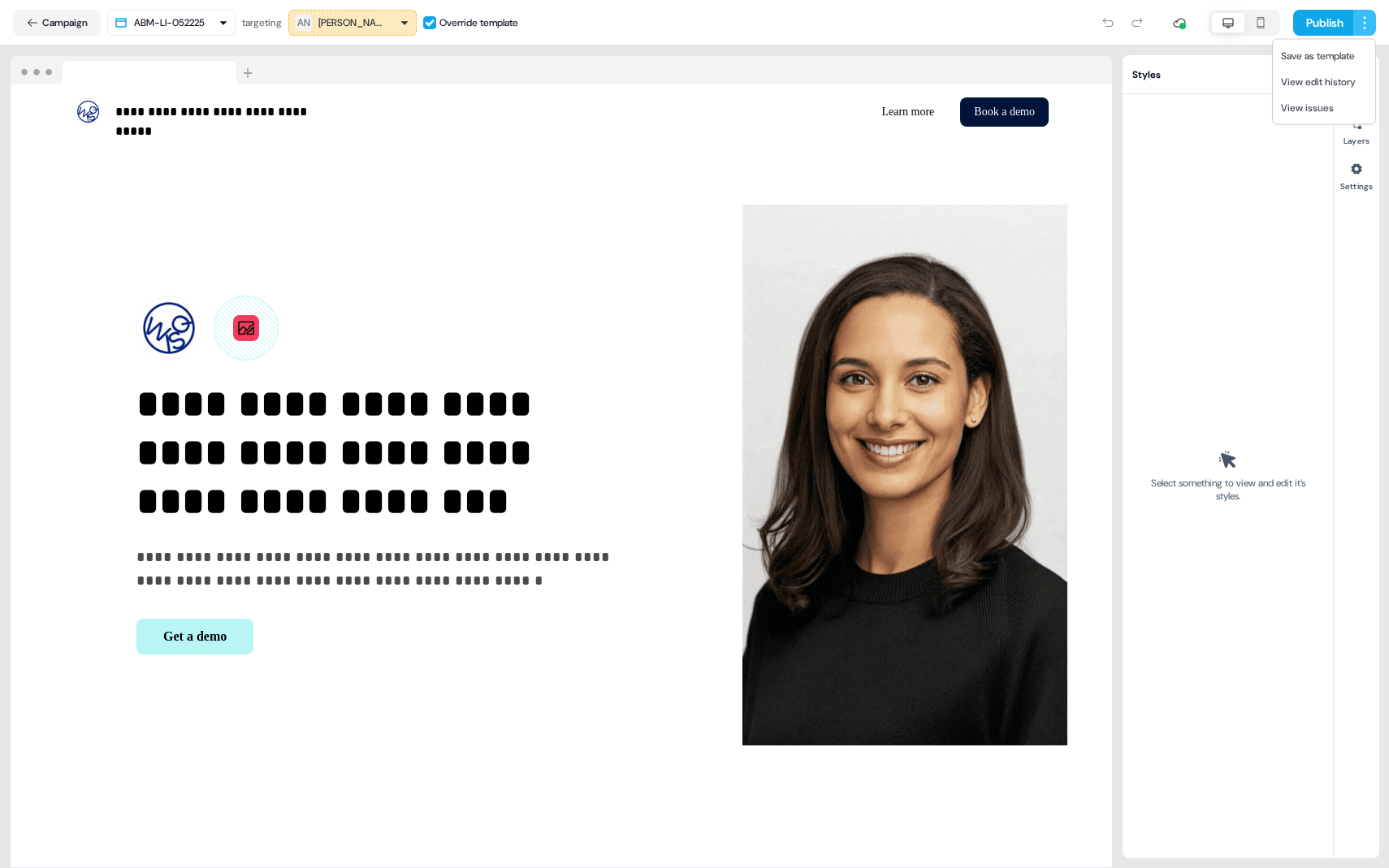 click on "**********" at bounding box center [694, 494] 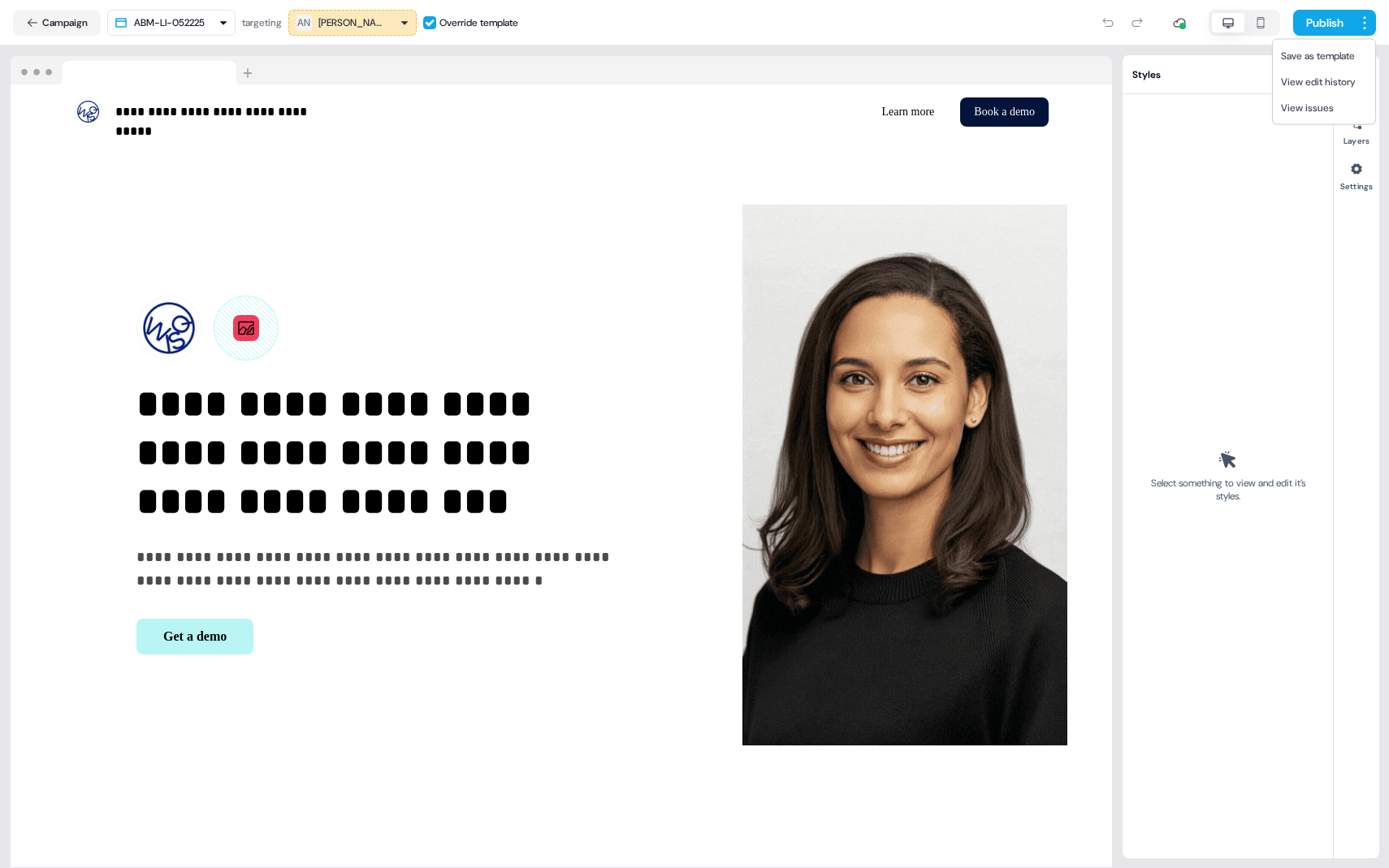 click on "**********" at bounding box center (694, 494) 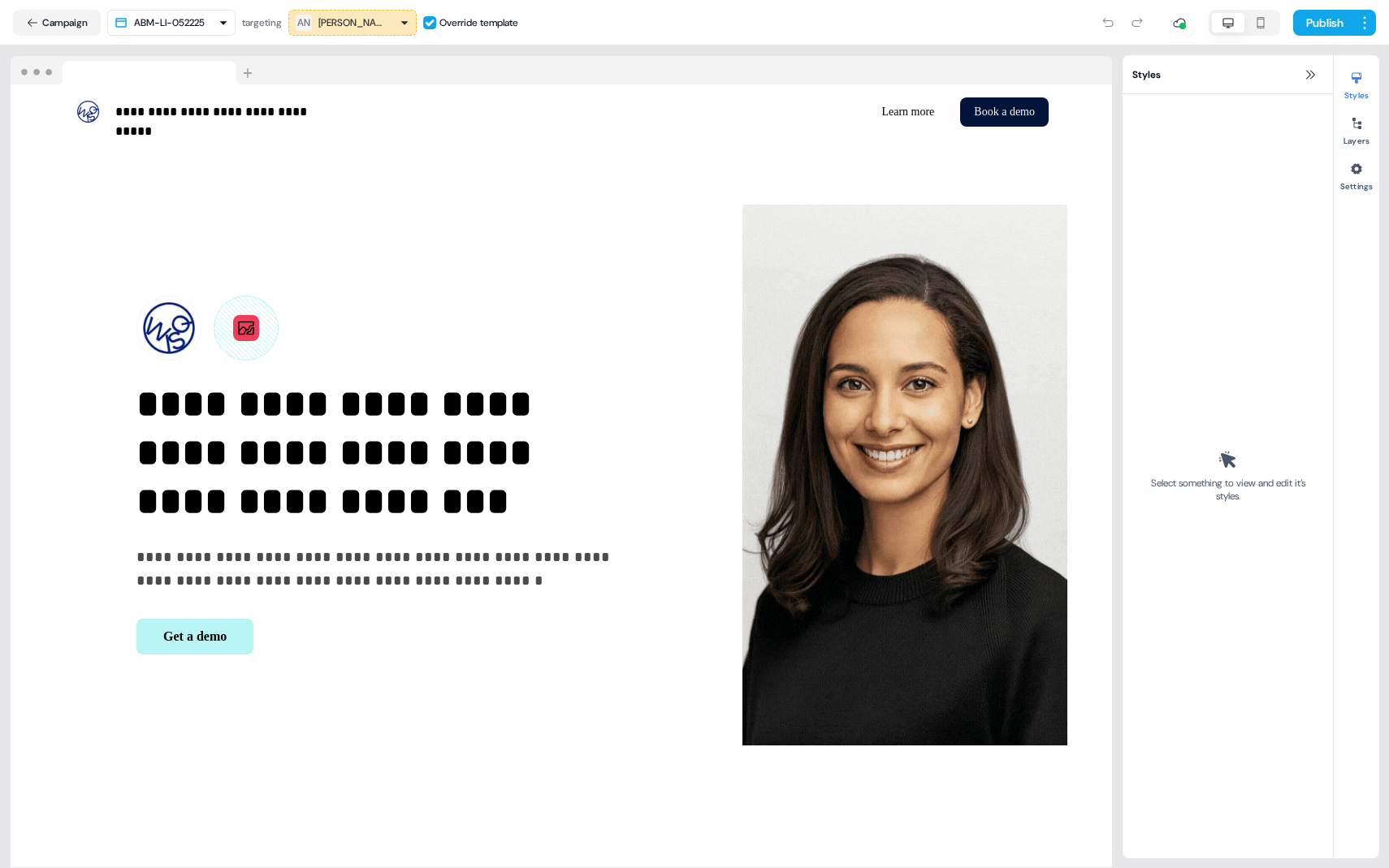 click 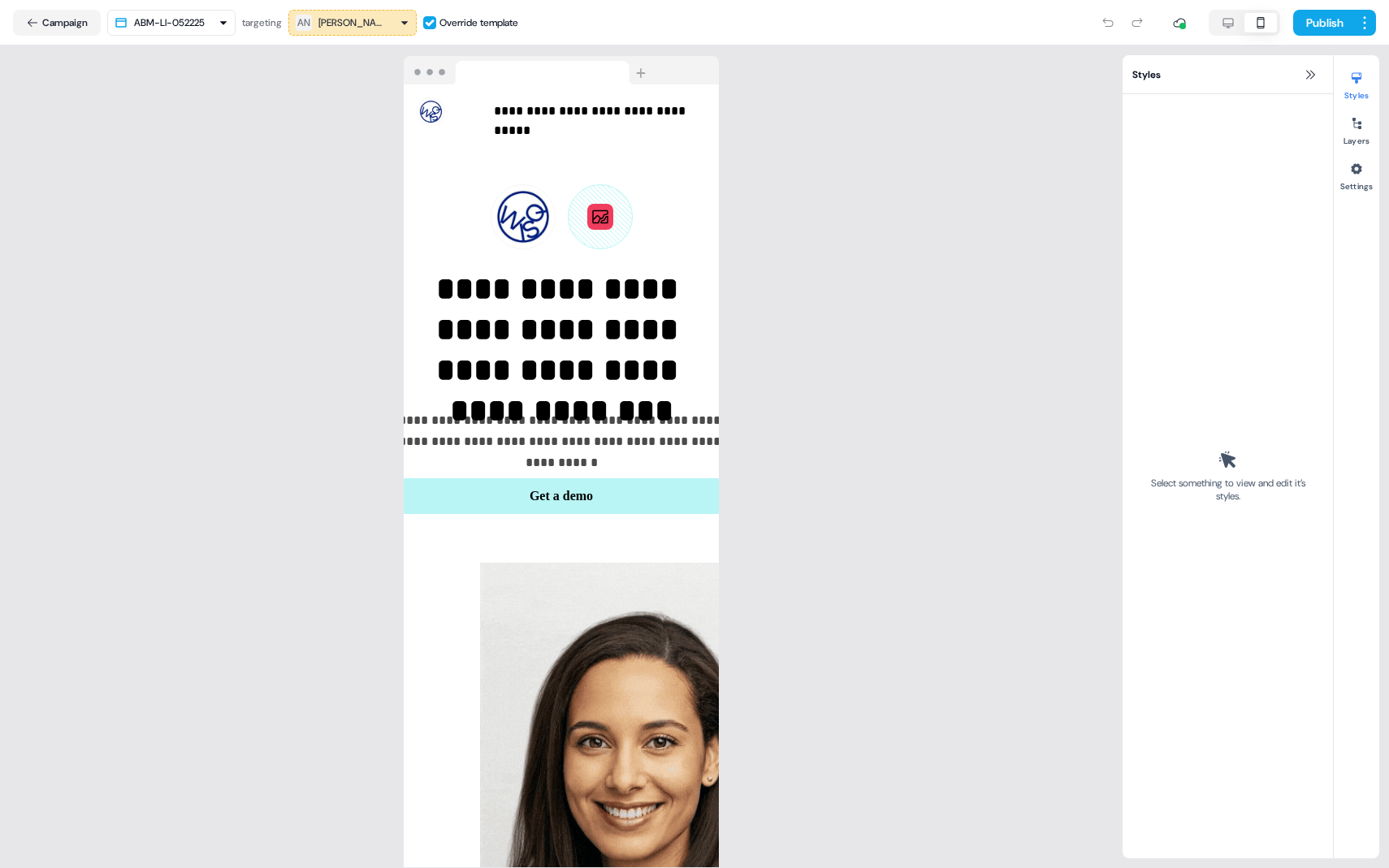 click 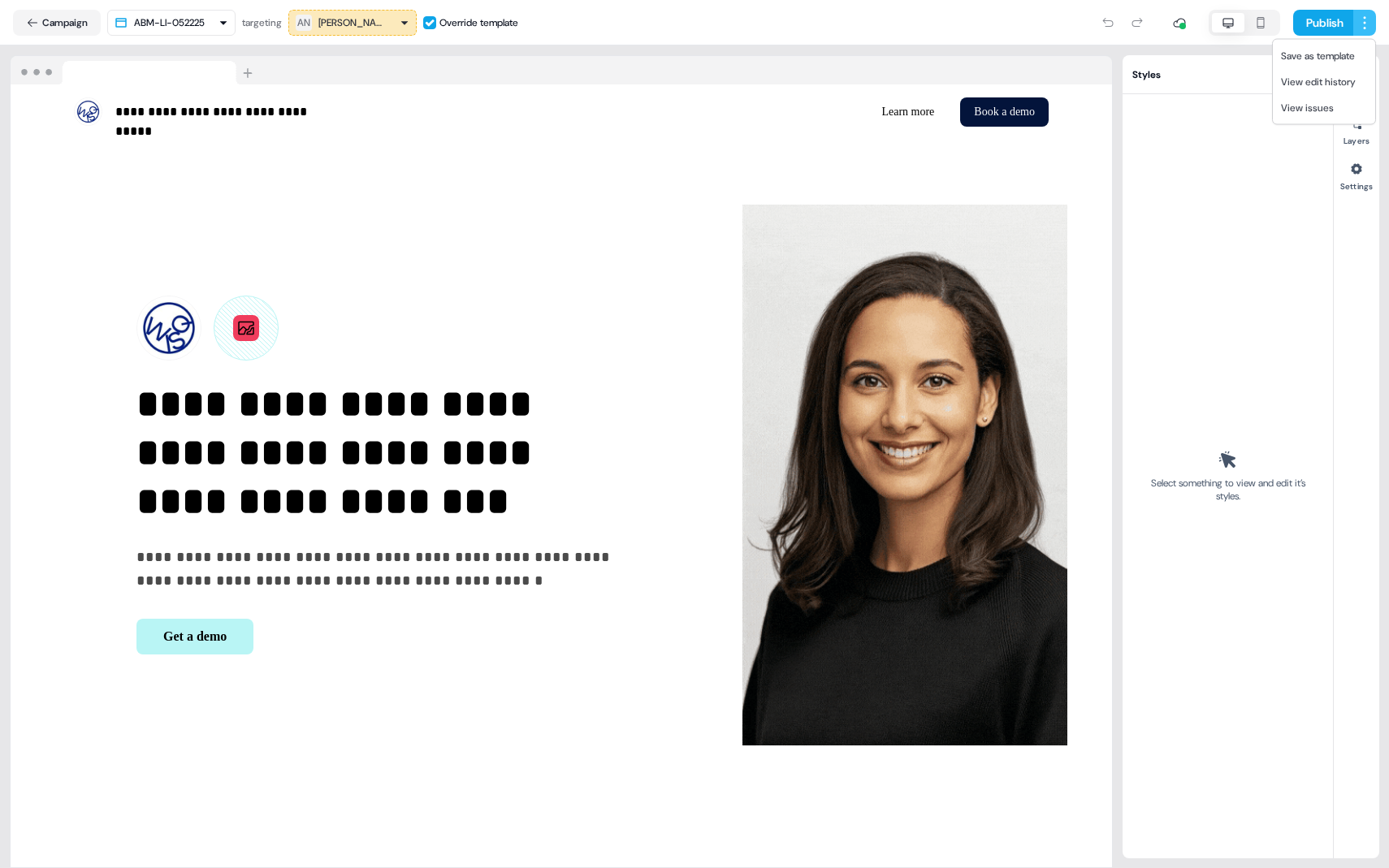 click on "**********" at bounding box center (694, 494) 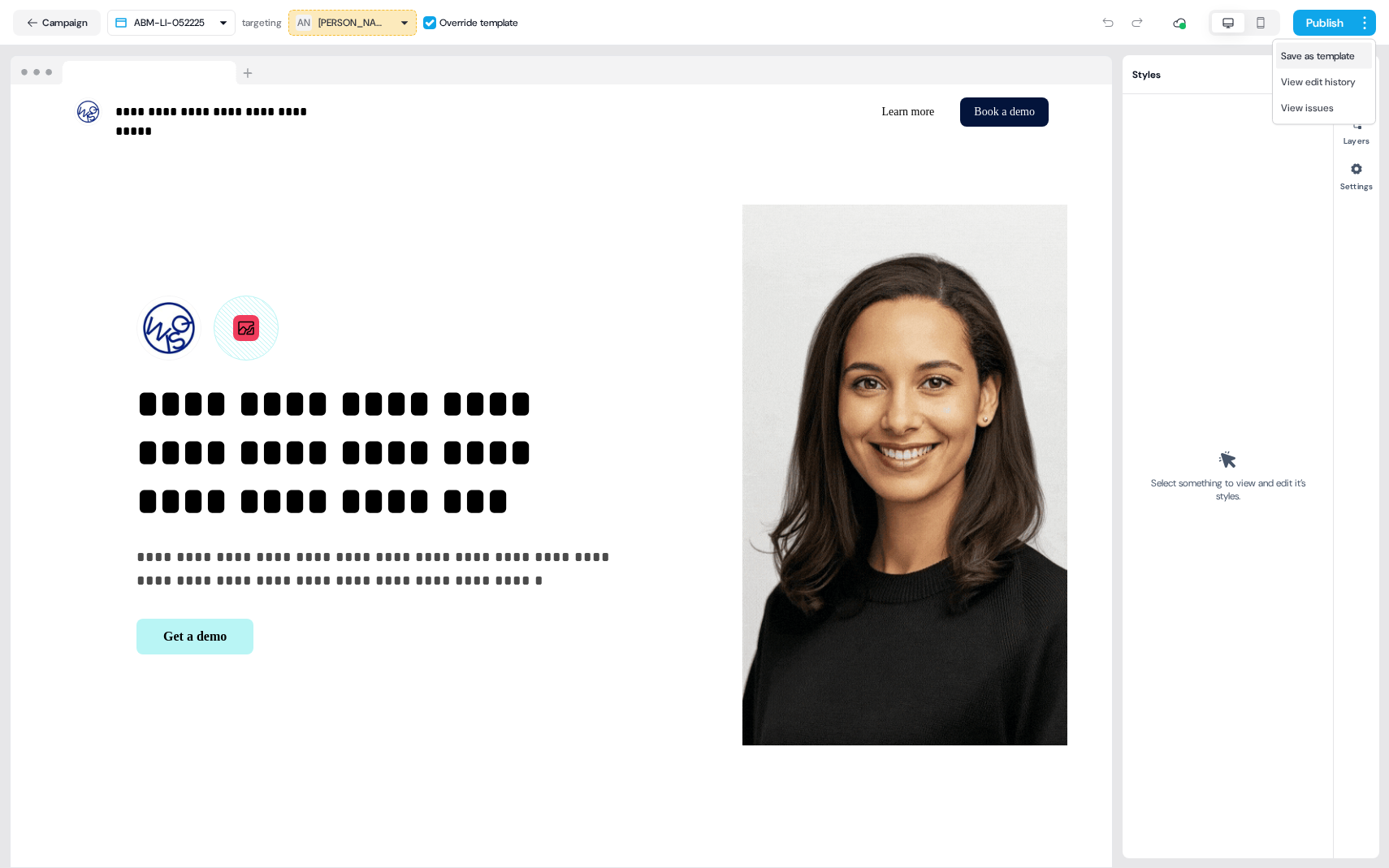 click on "Save as template" at bounding box center [1324, 56] 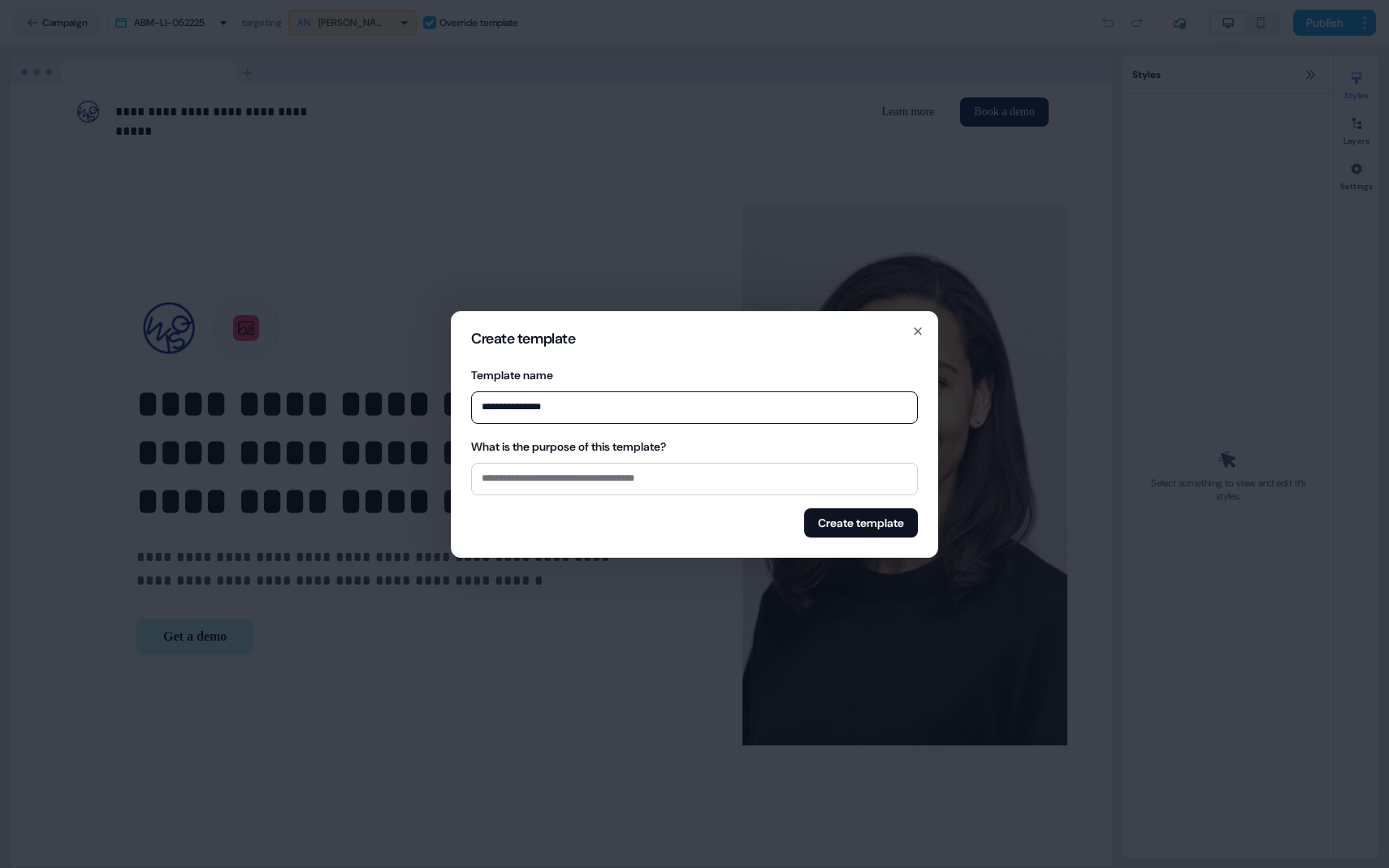 type on "**********" 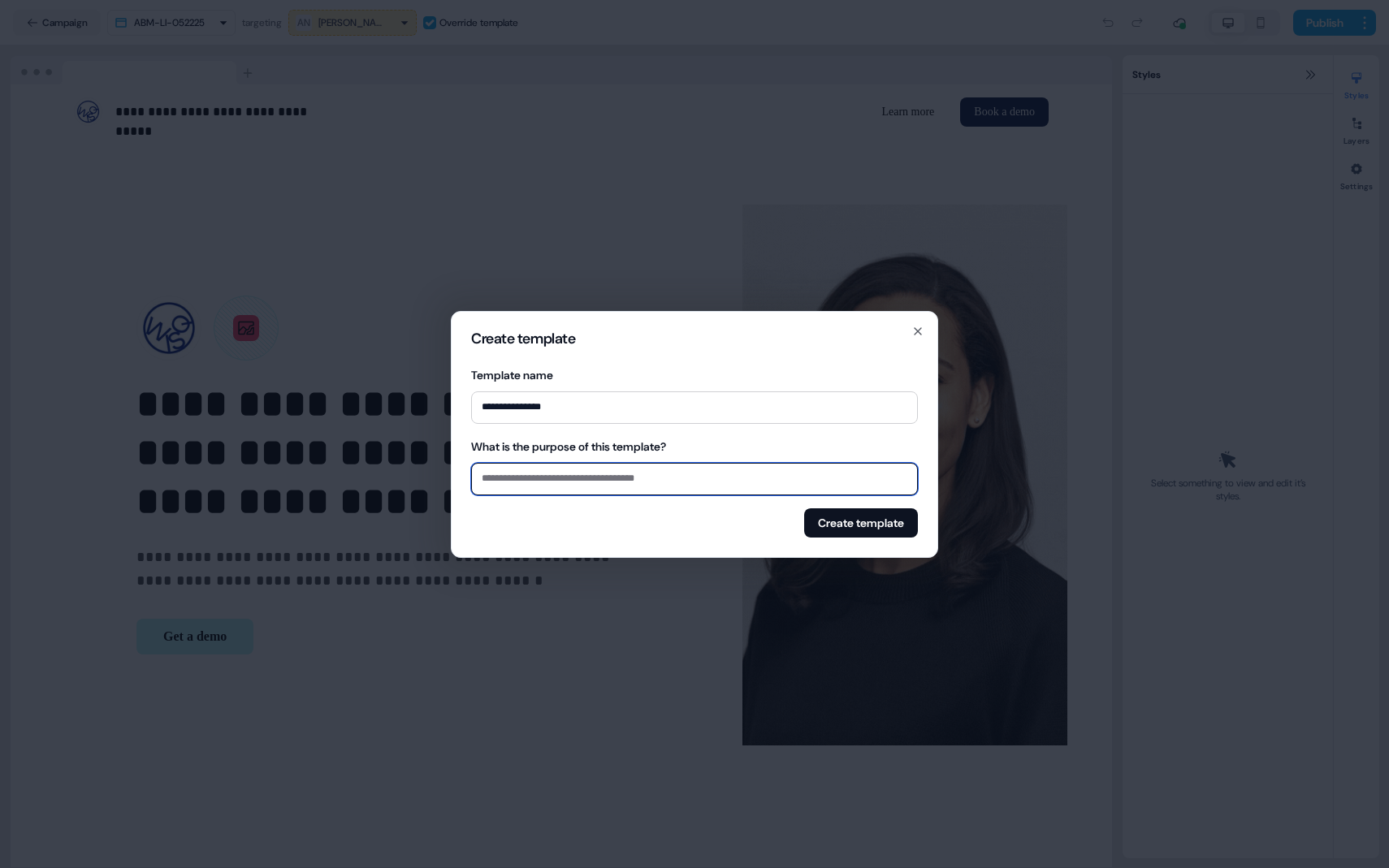 click on "What is the purpose of this template?" at bounding box center (694, 479) 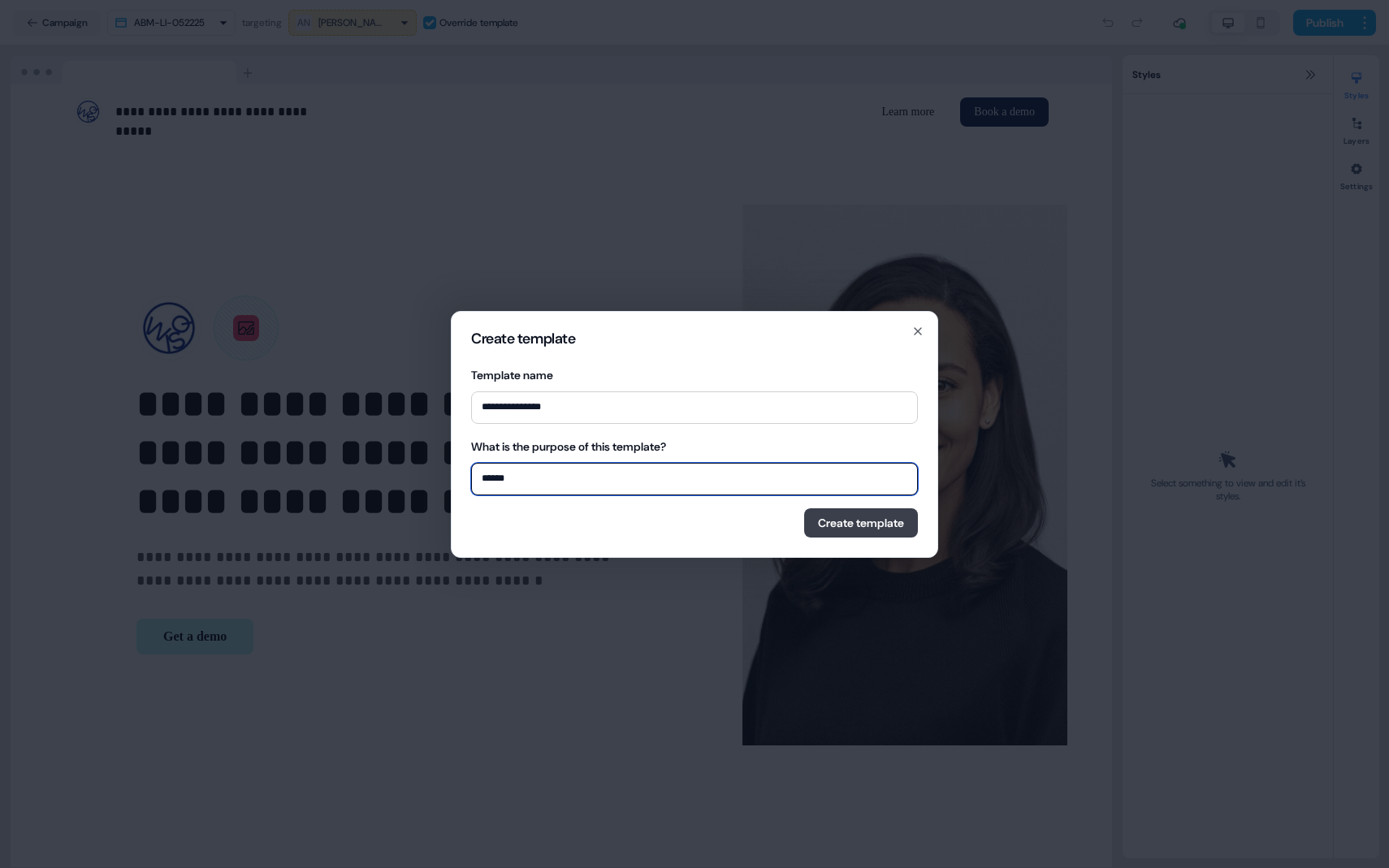 type on "******" 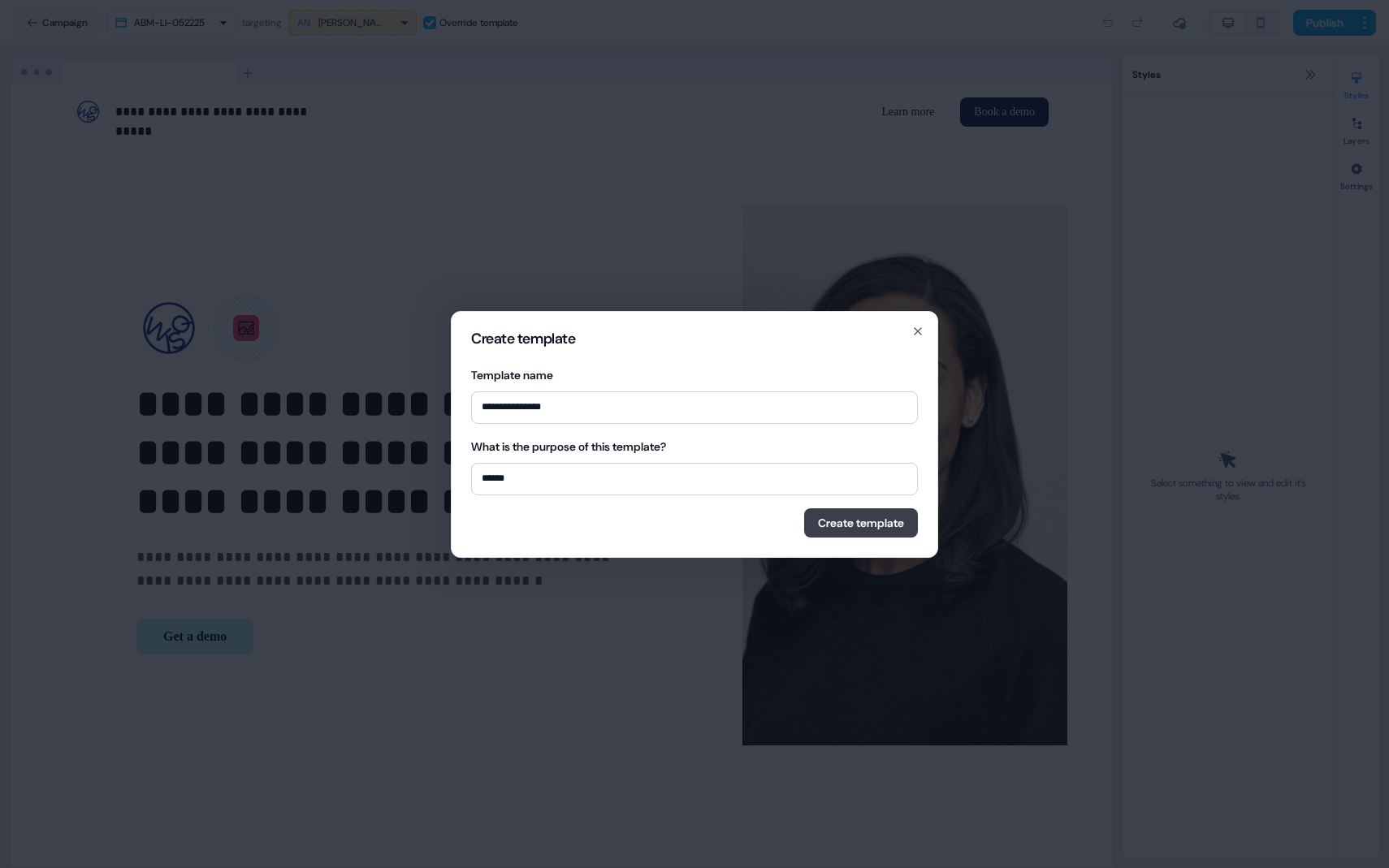 click on "Create template" at bounding box center (861, 523) 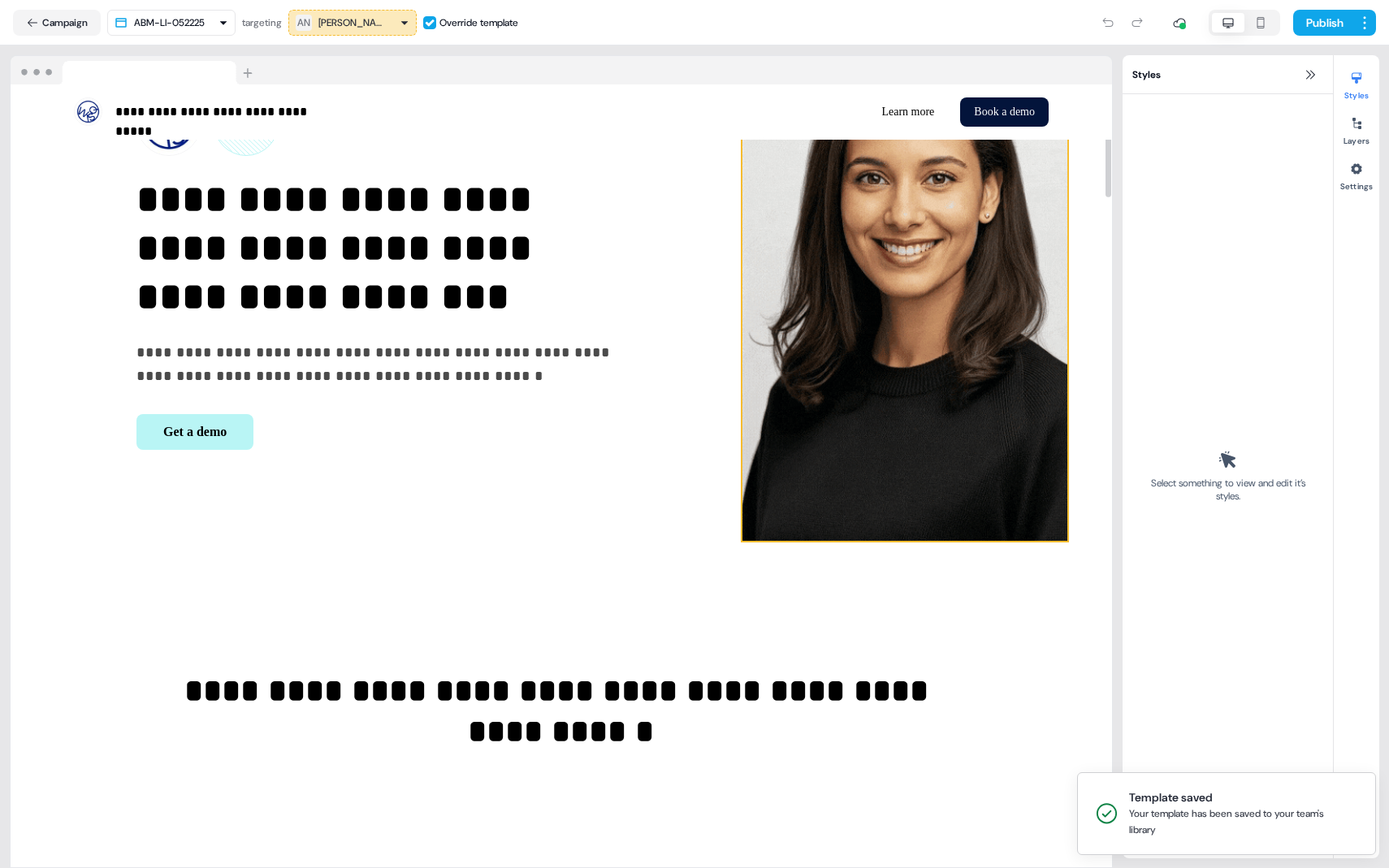 scroll, scrollTop: 0, scrollLeft: 0, axis: both 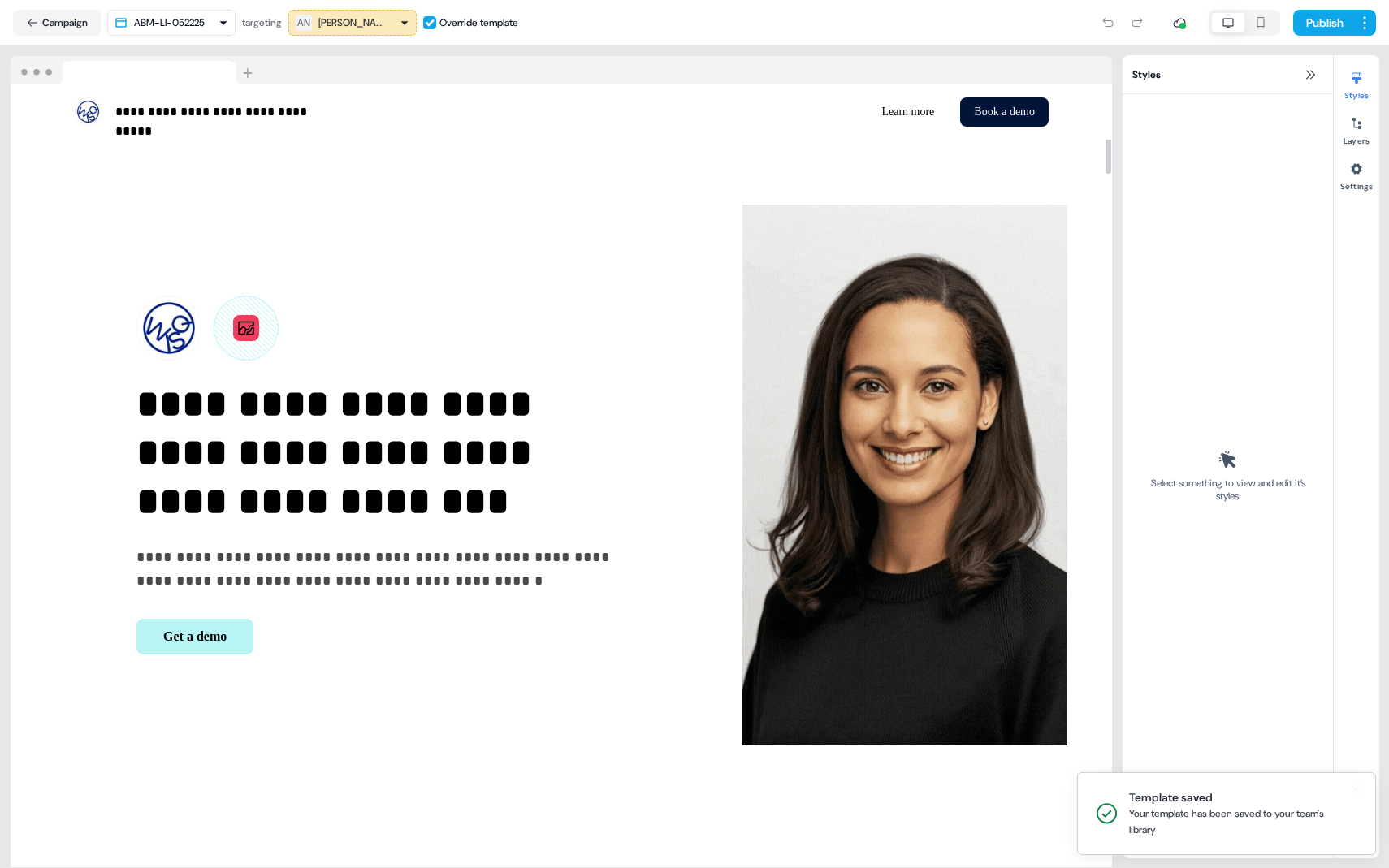 click on "Your template has been saved to your team's library" at bounding box center [1239, 822] 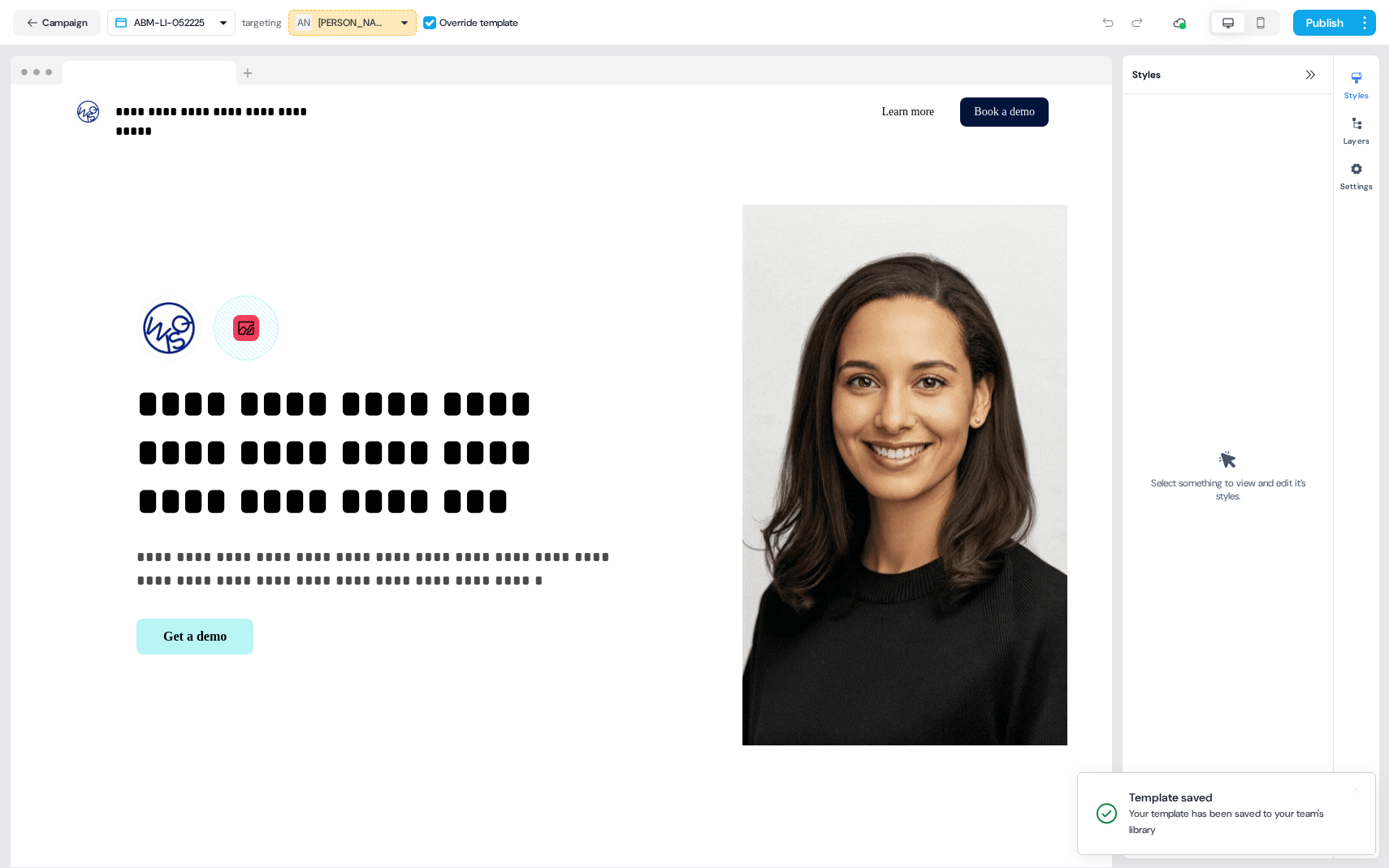 click on "Your template has been saved to your team's library" at bounding box center (1239, 822) 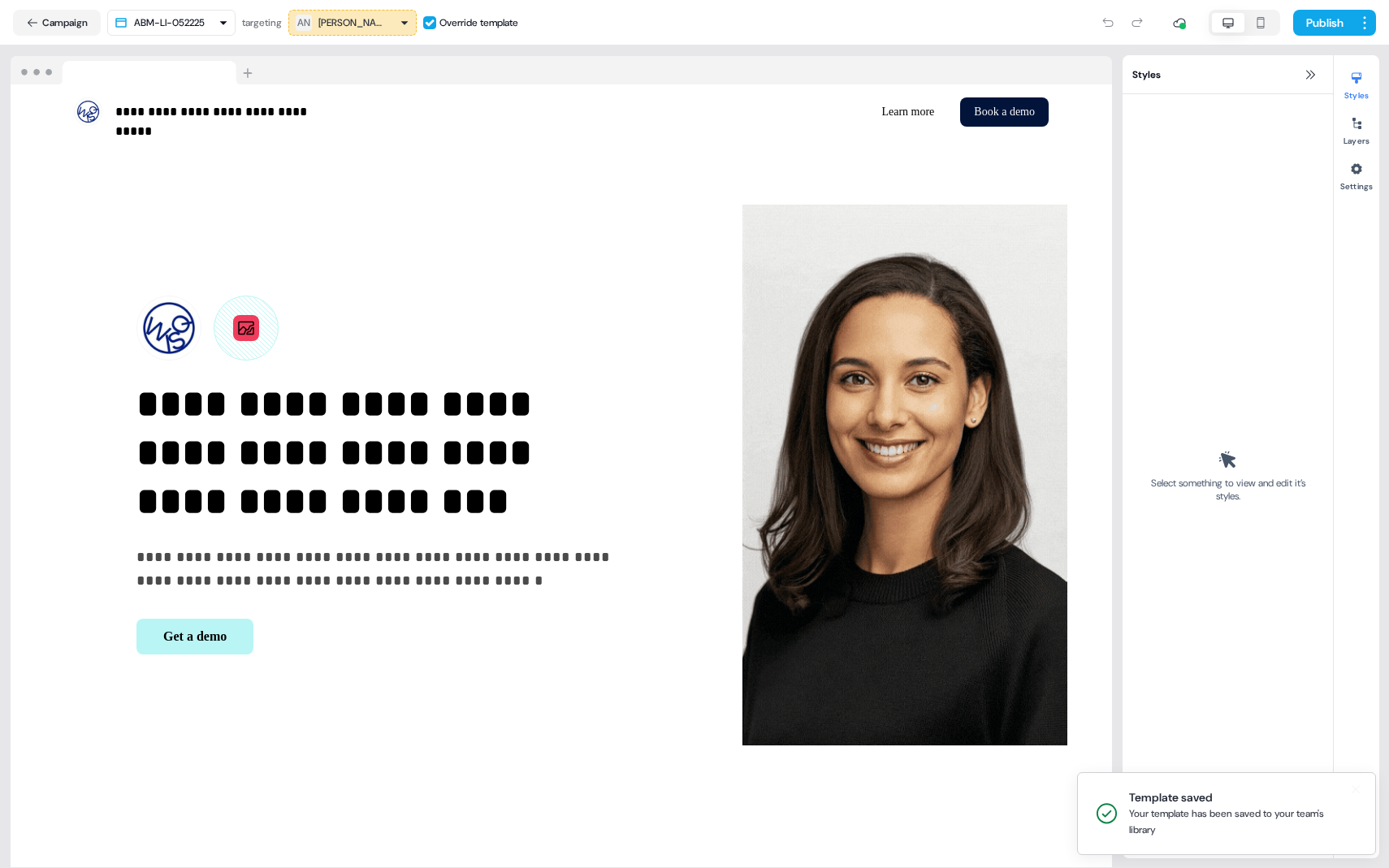 click on "Your template has been saved to your team's library" at bounding box center [1239, 822] 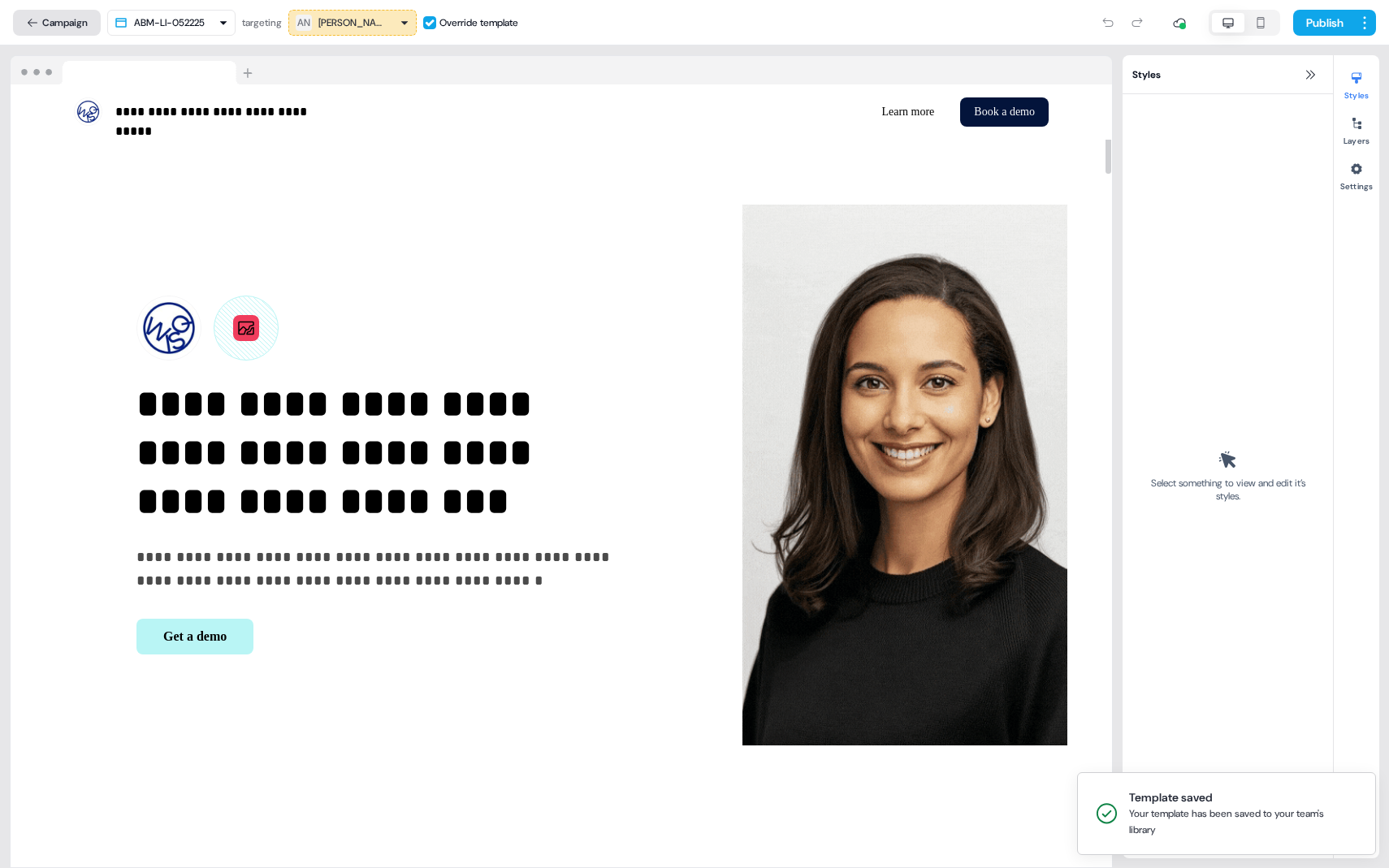 click 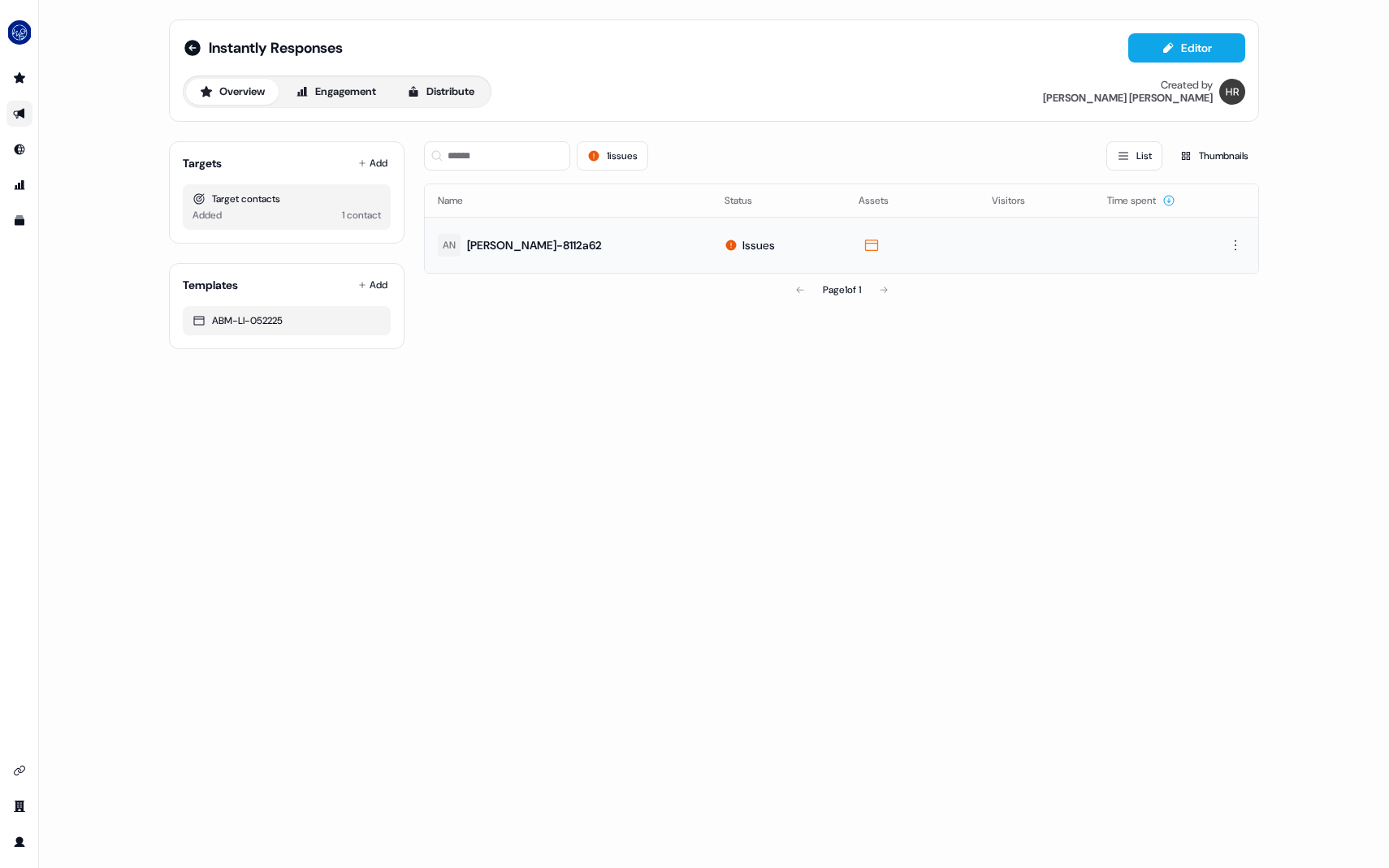 click on "Issues" at bounding box center [759, 245] 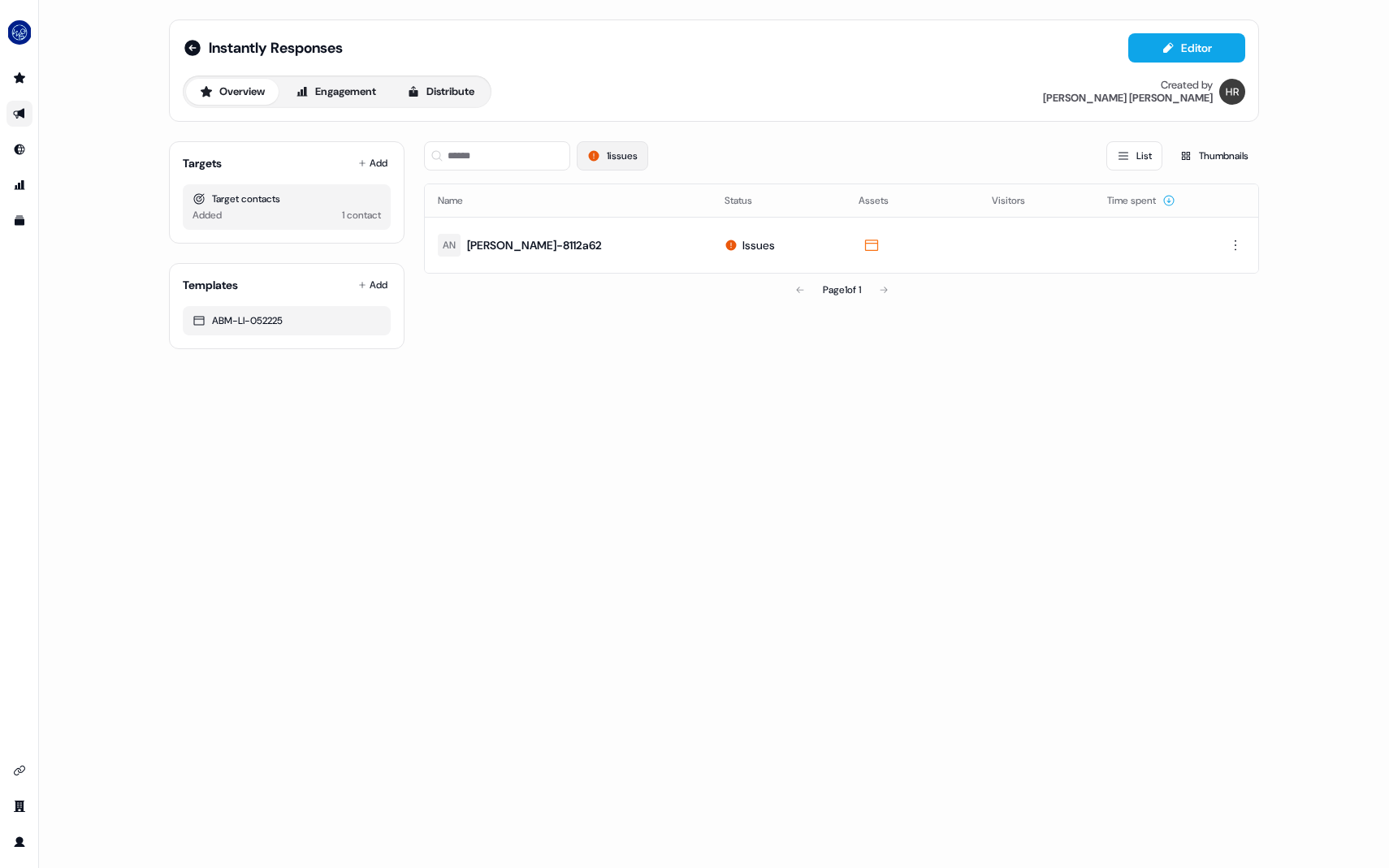 click on "1  issues" at bounding box center (612, 156) 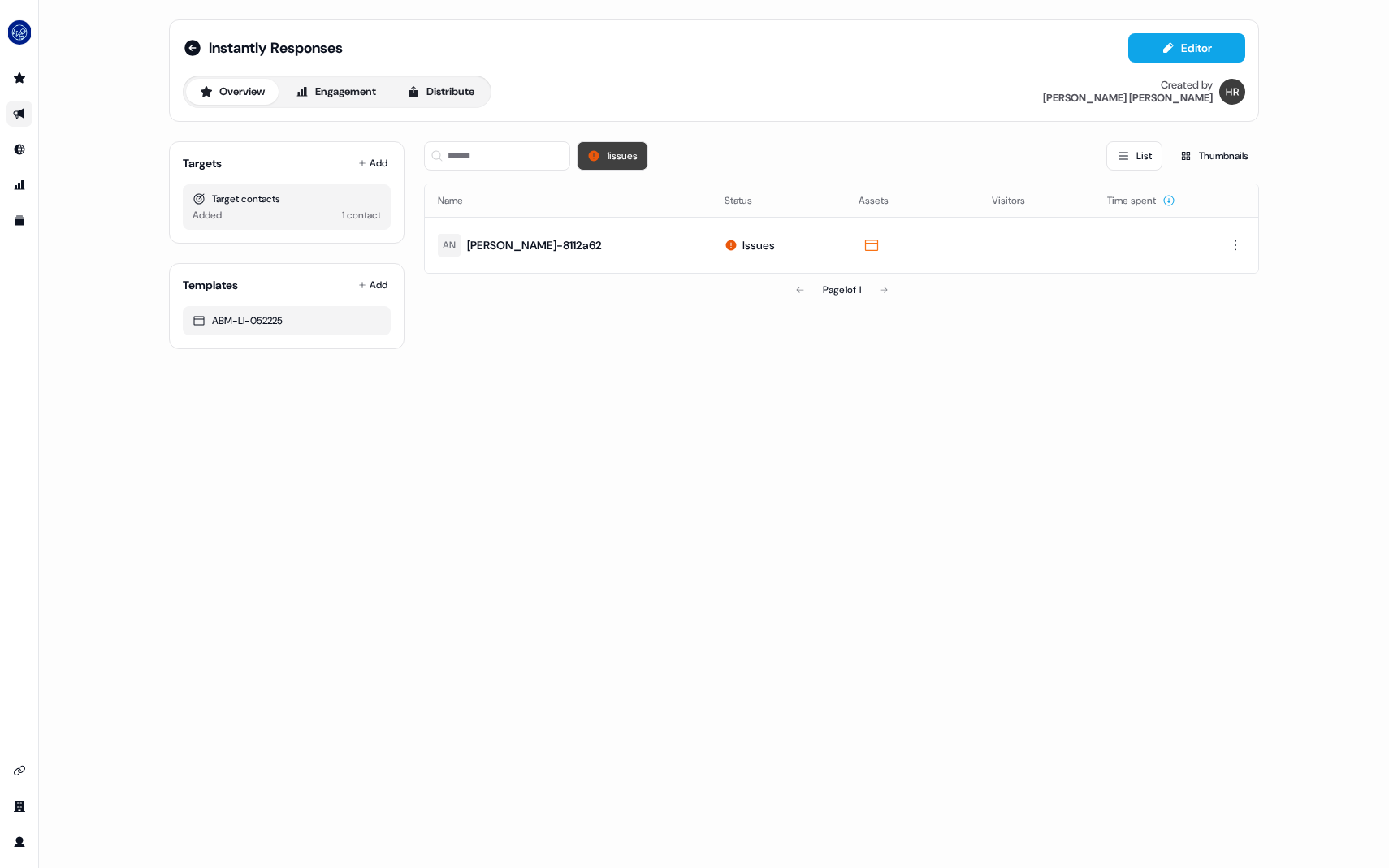 click on "1  issues" at bounding box center (612, 156) 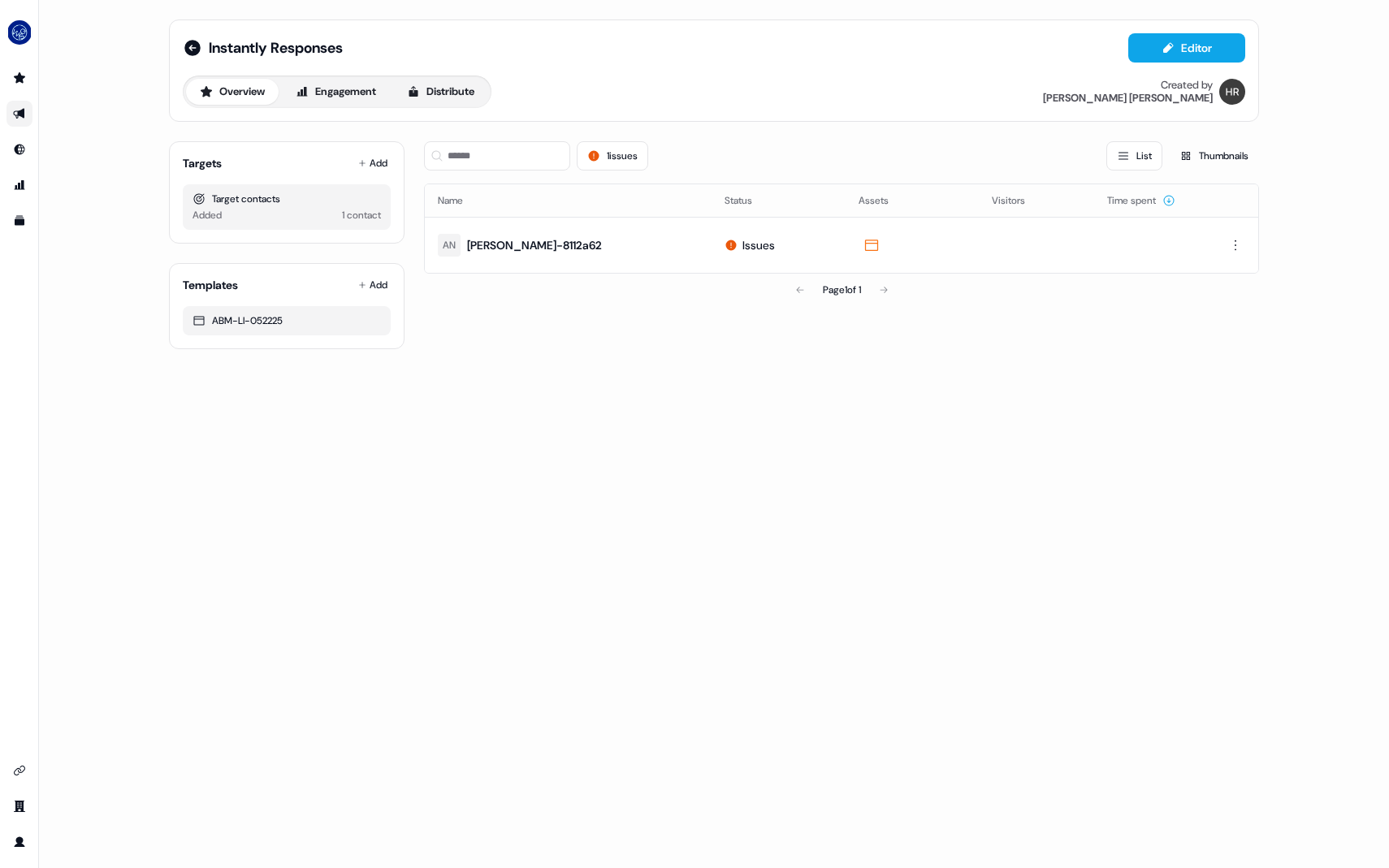 click on "1  issues List Thumbnails" at bounding box center [842, 156] 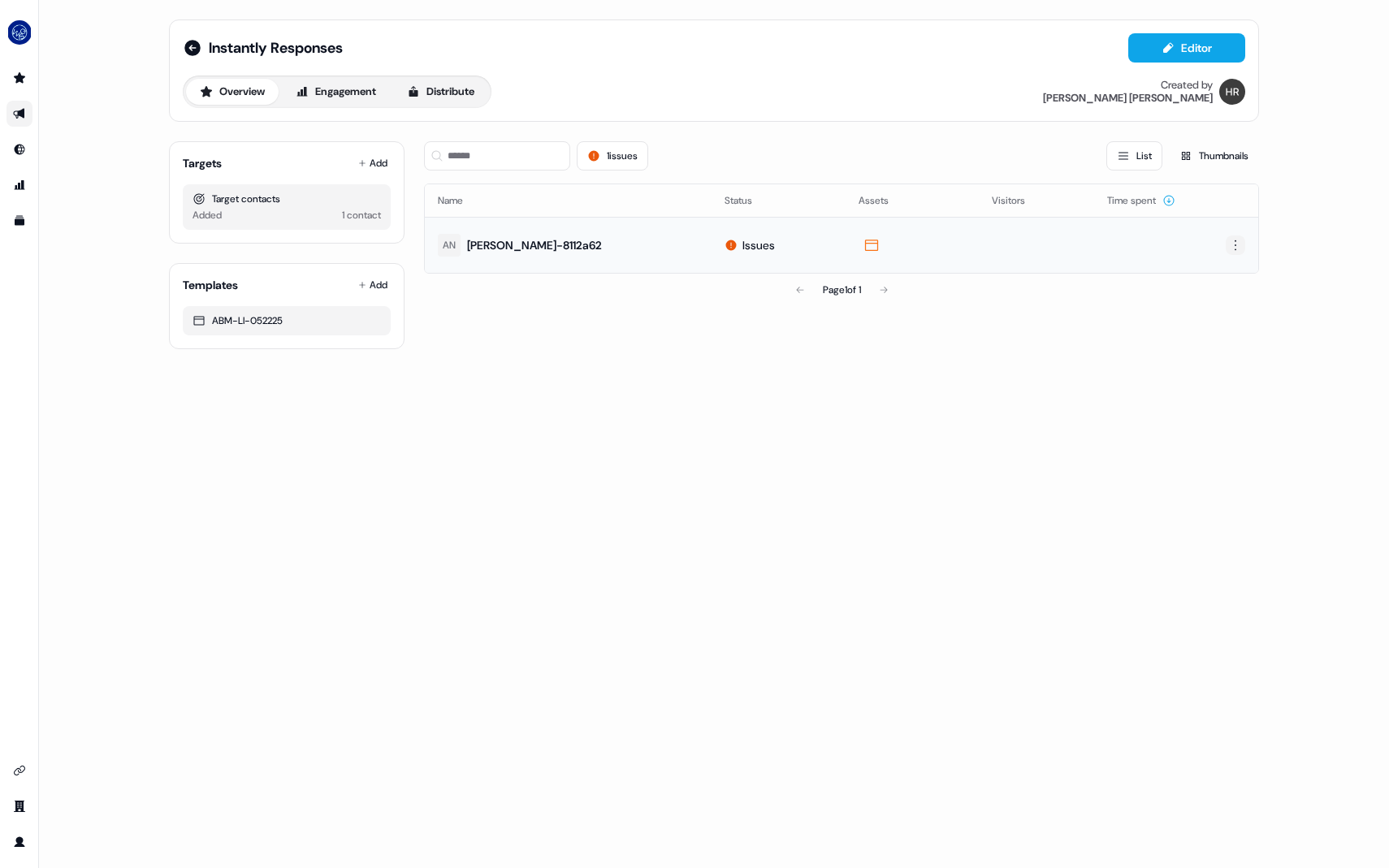 click on "For the best experience switch devices to a bigger screen. Go to Userled.io   Instantly Responses Editor Overview Engagement Distribute Created by Harrison   Roloff Targets Add Target   contacts Added 1   contact Templates Add ABM-LI-052225 1  issues List Thumbnails Name Status Assets Visitors Time spent AN anthony-abraham-8112a62 Issues Page  1  of 1" at bounding box center [694, 494] 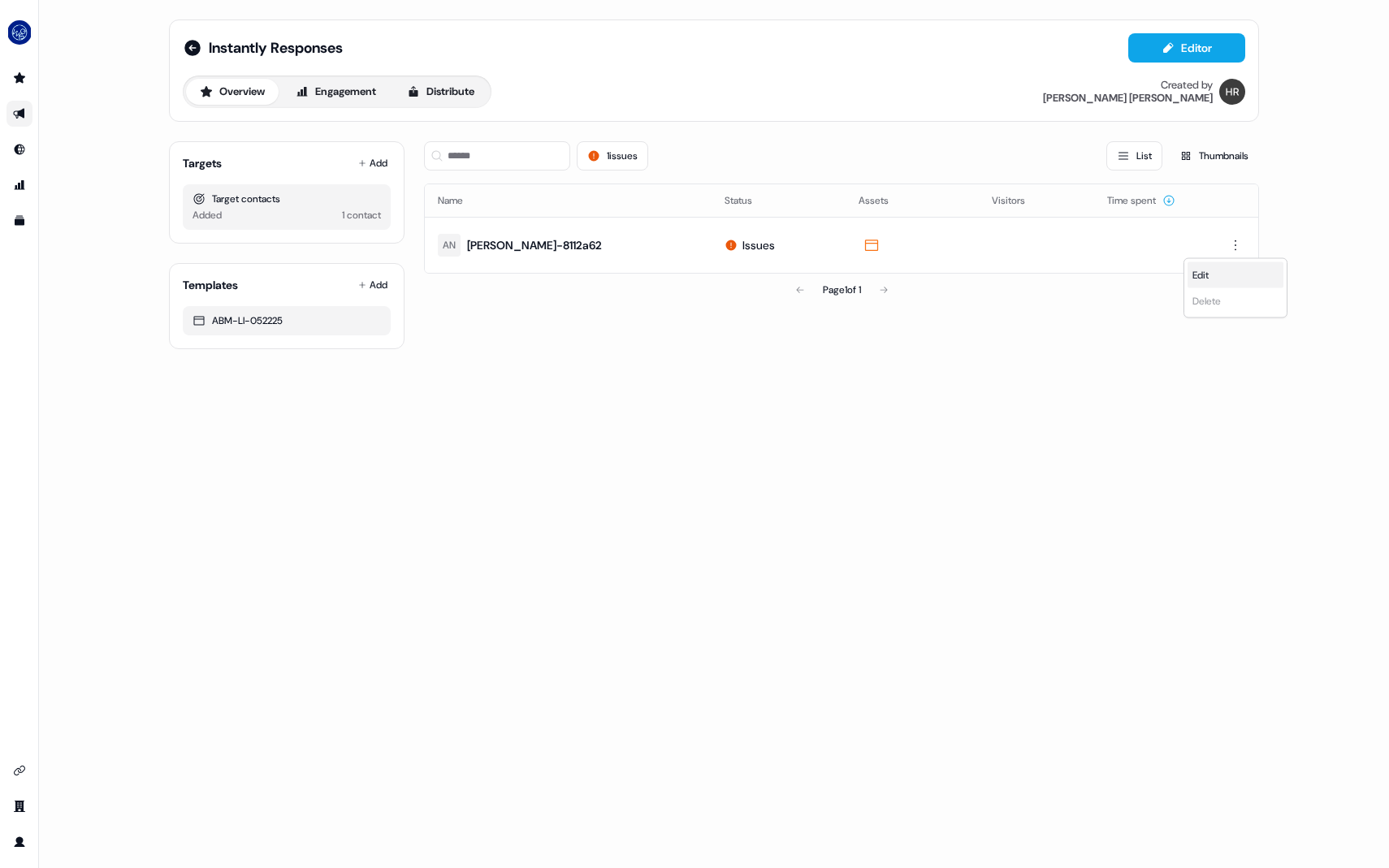 click on "Edit" at bounding box center (1201, 275) 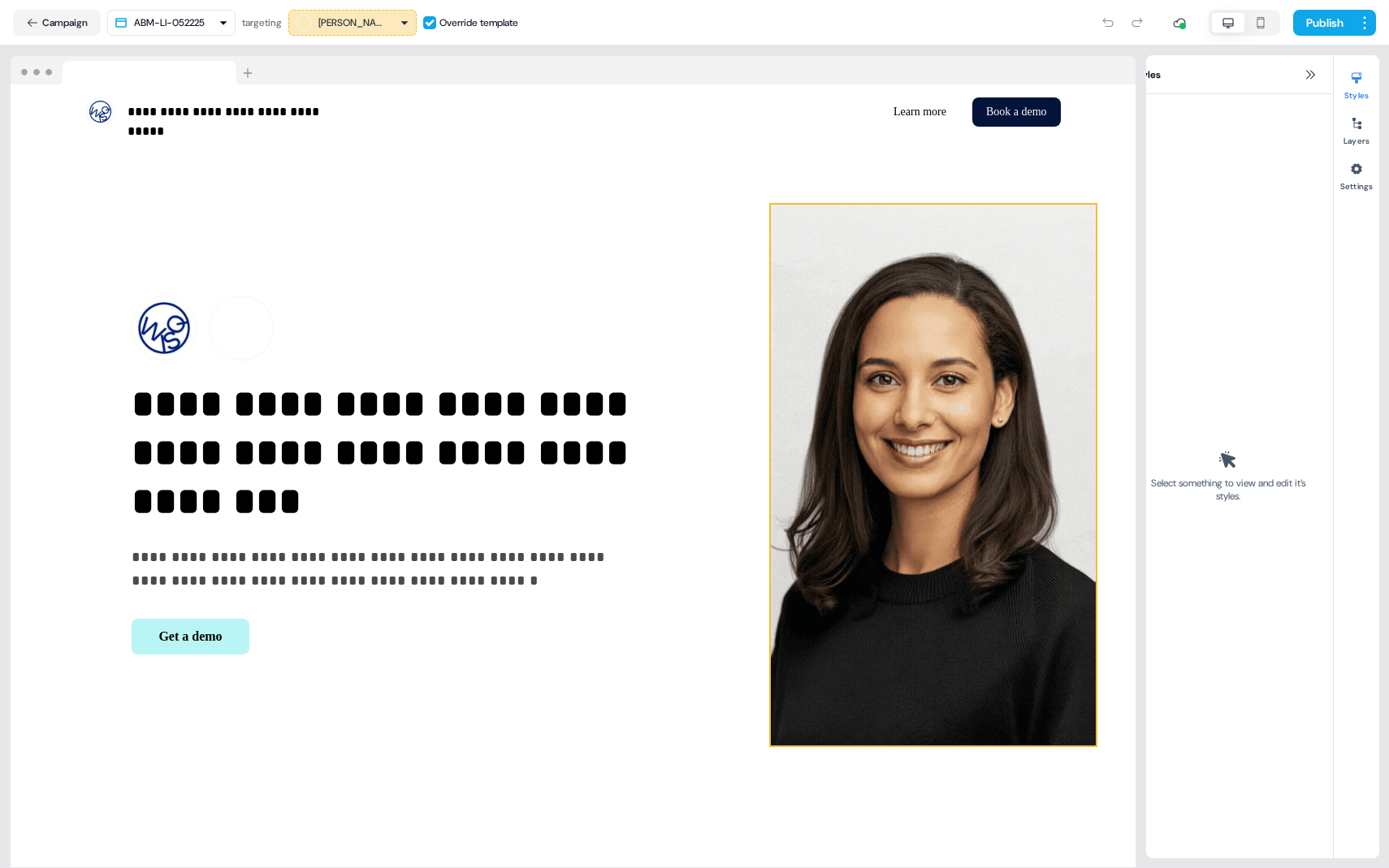 scroll, scrollTop: 0, scrollLeft: 0, axis: both 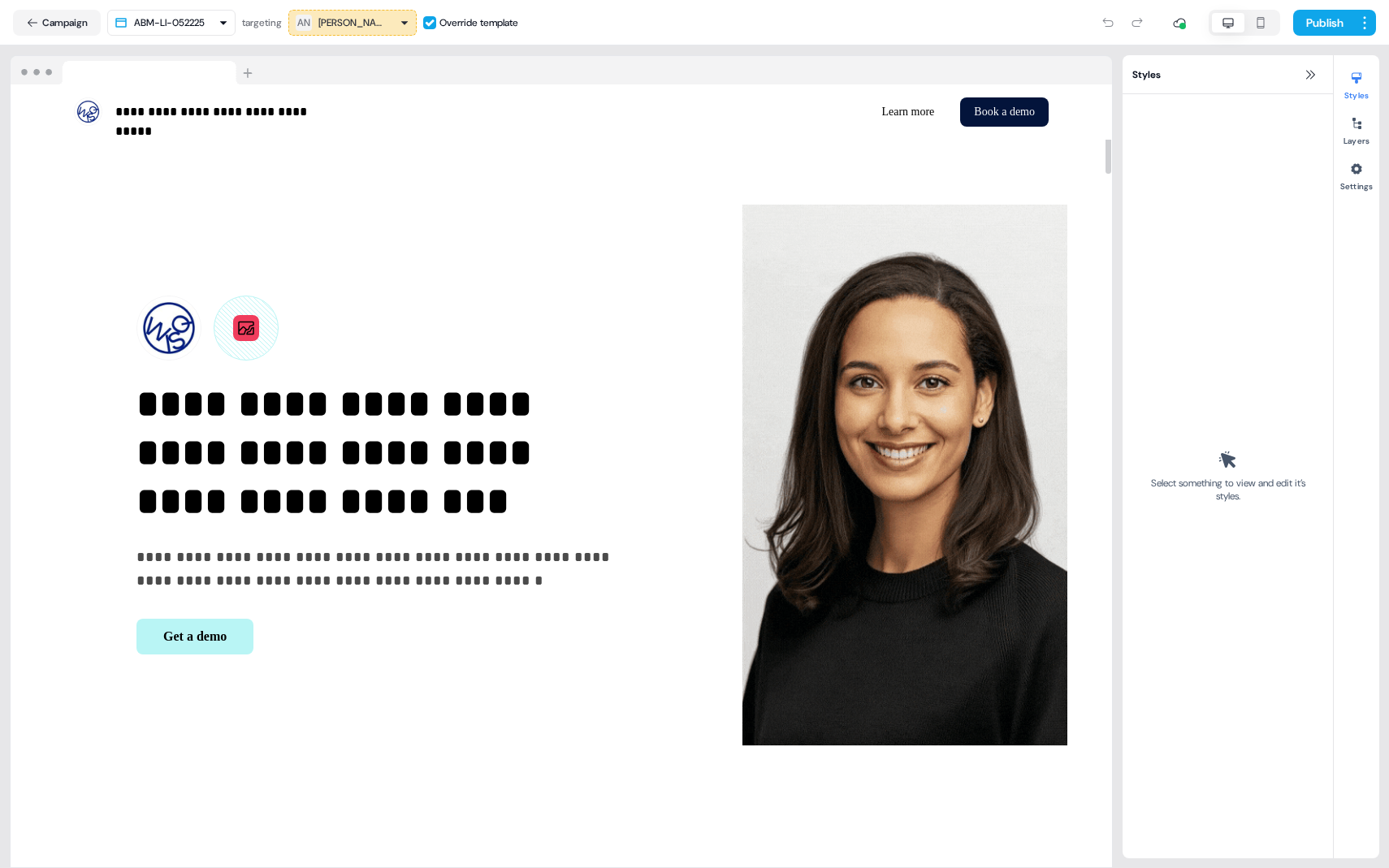 click on "**********" at bounding box center (694, 494) 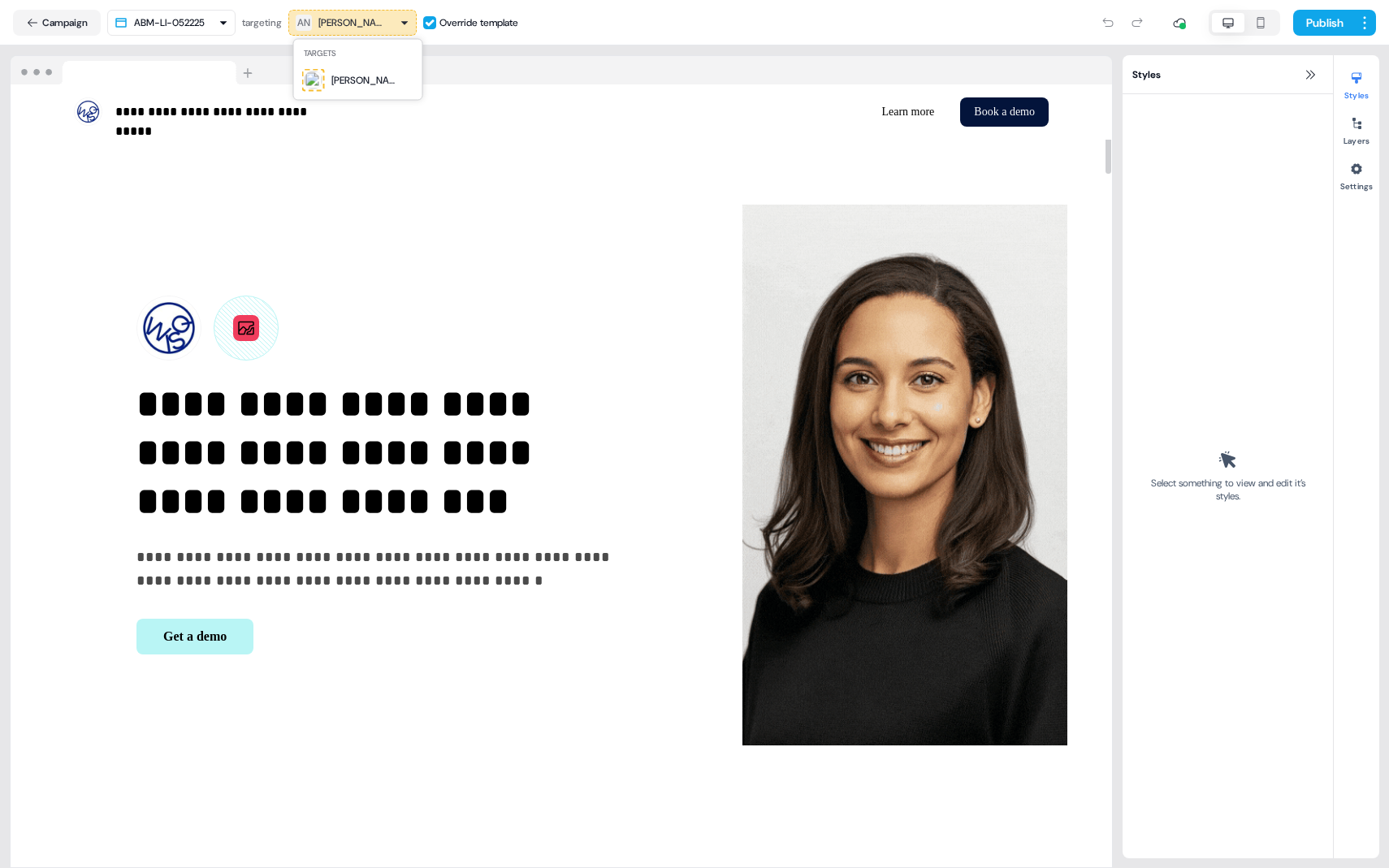 click on "**********" at bounding box center [694, 494] 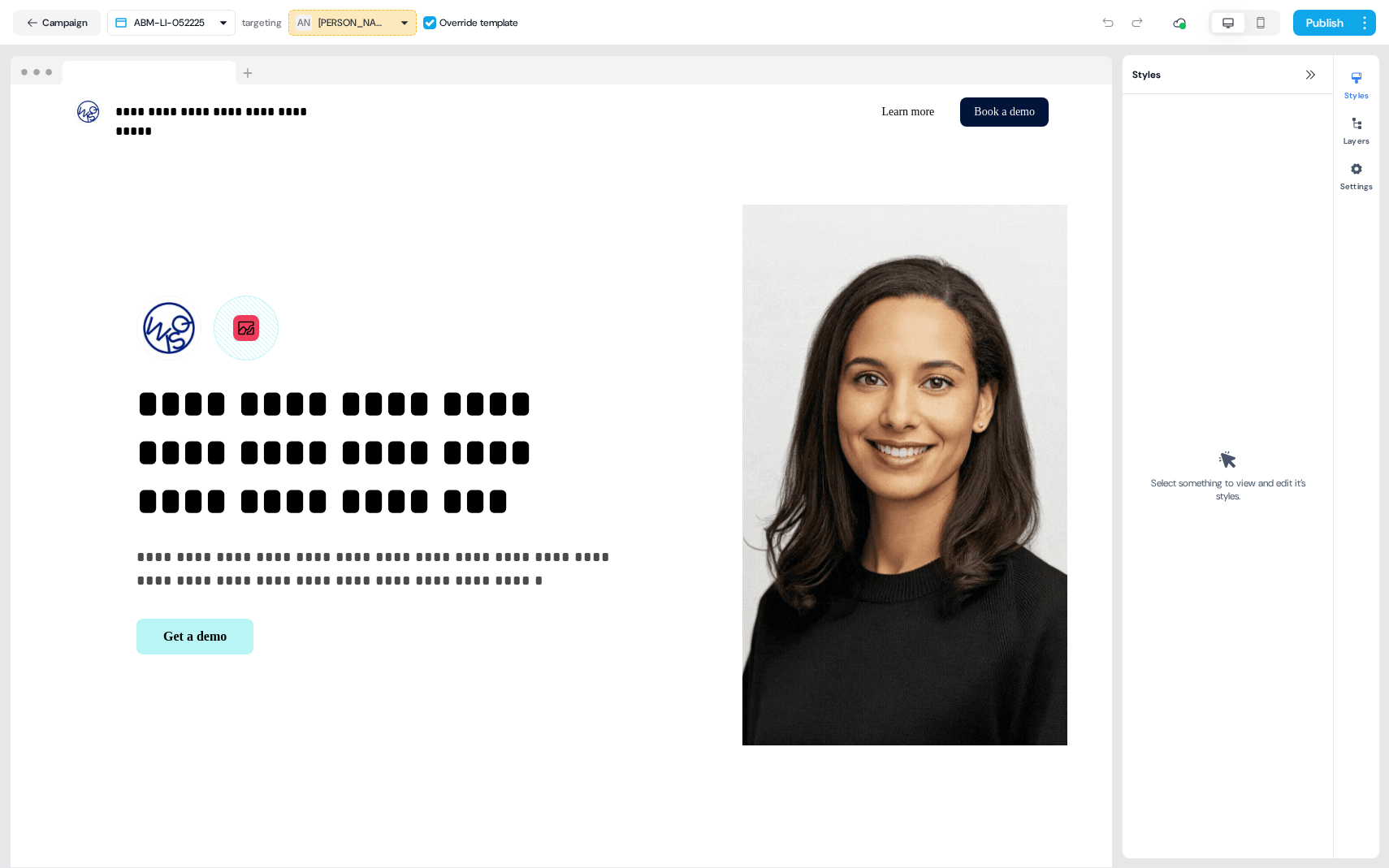 click on "**********" at bounding box center (694, 494) 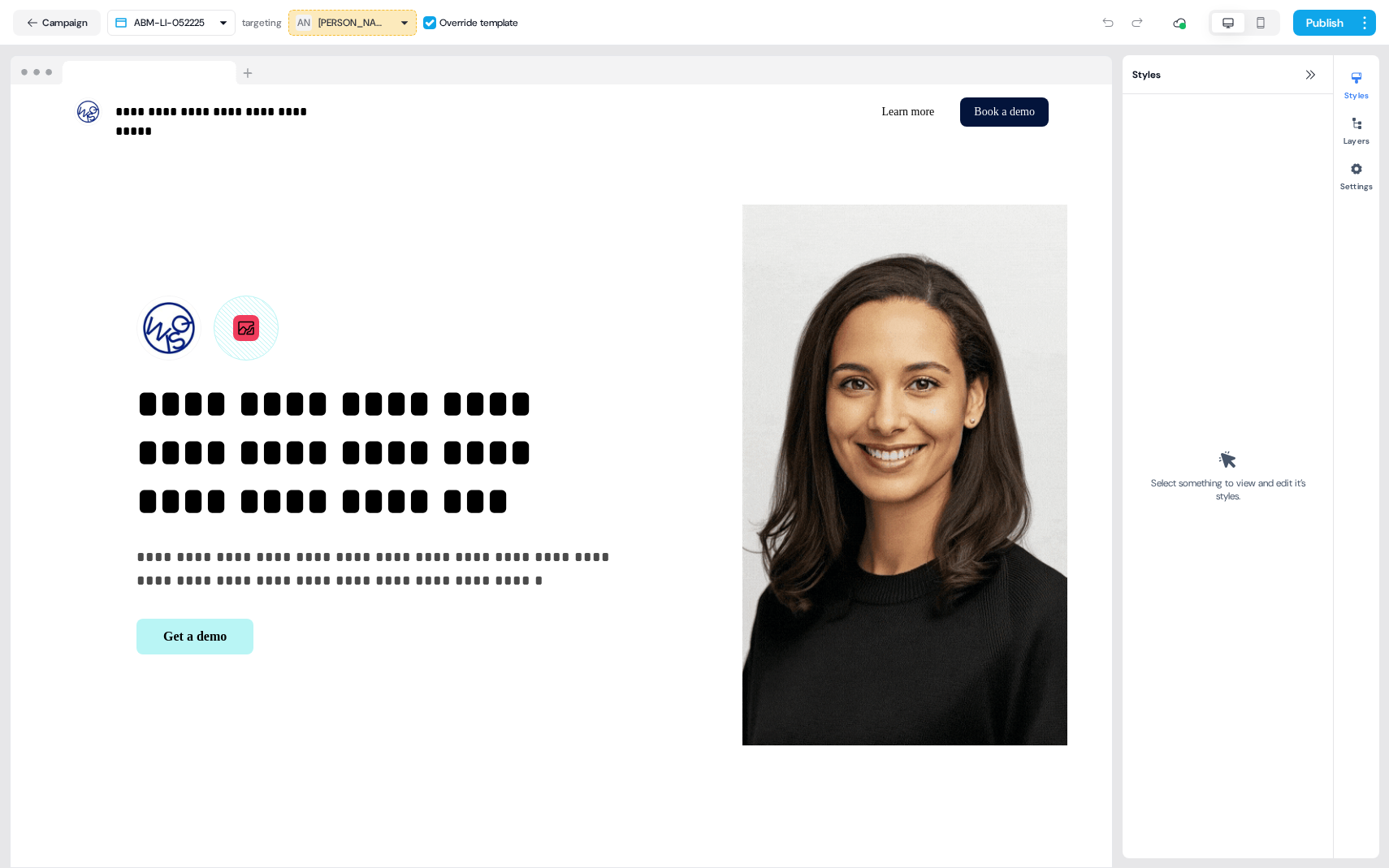 click on "**********" at bounding box center [694, 494] 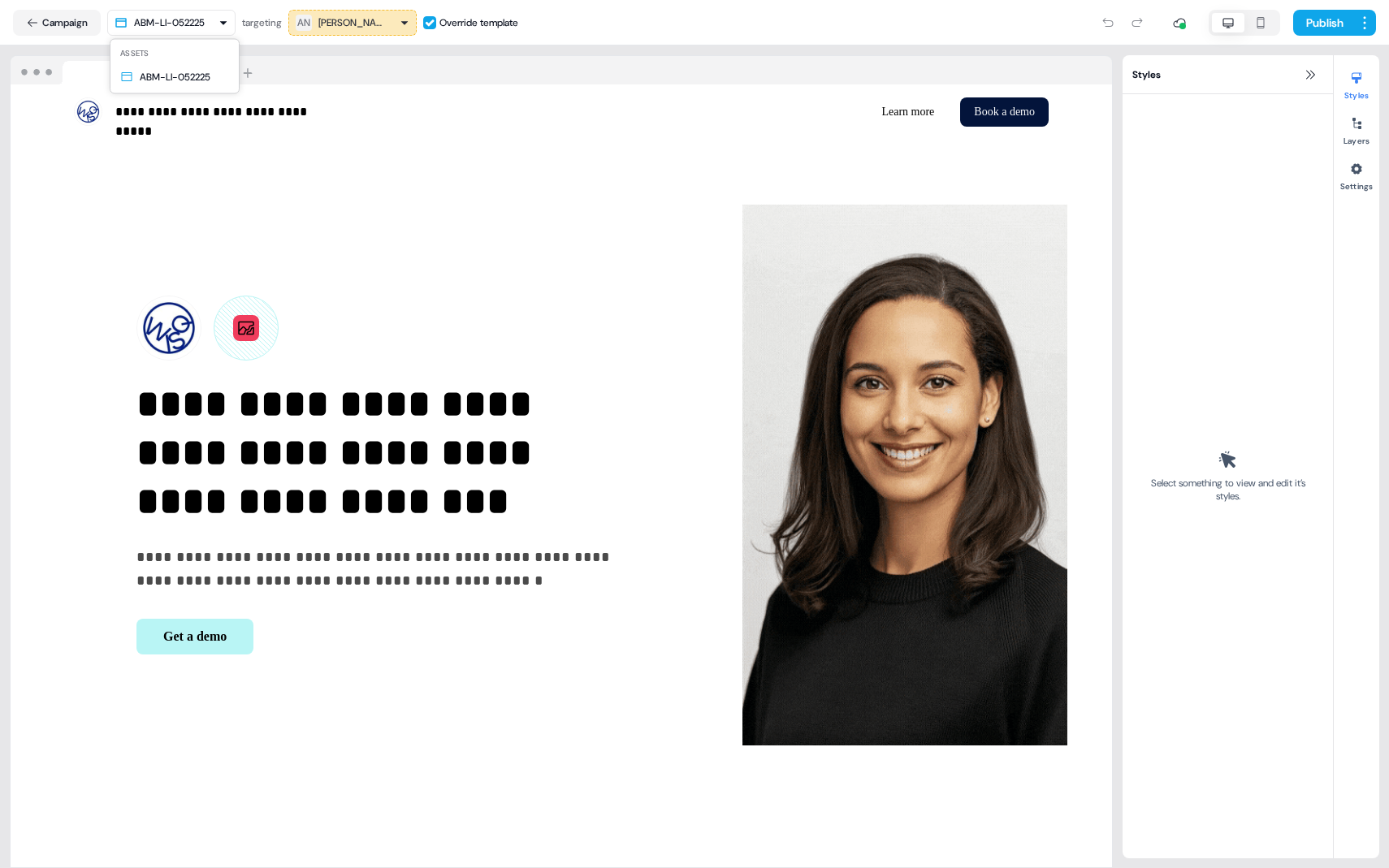 click on "**********" at bounding box center [694, 494] 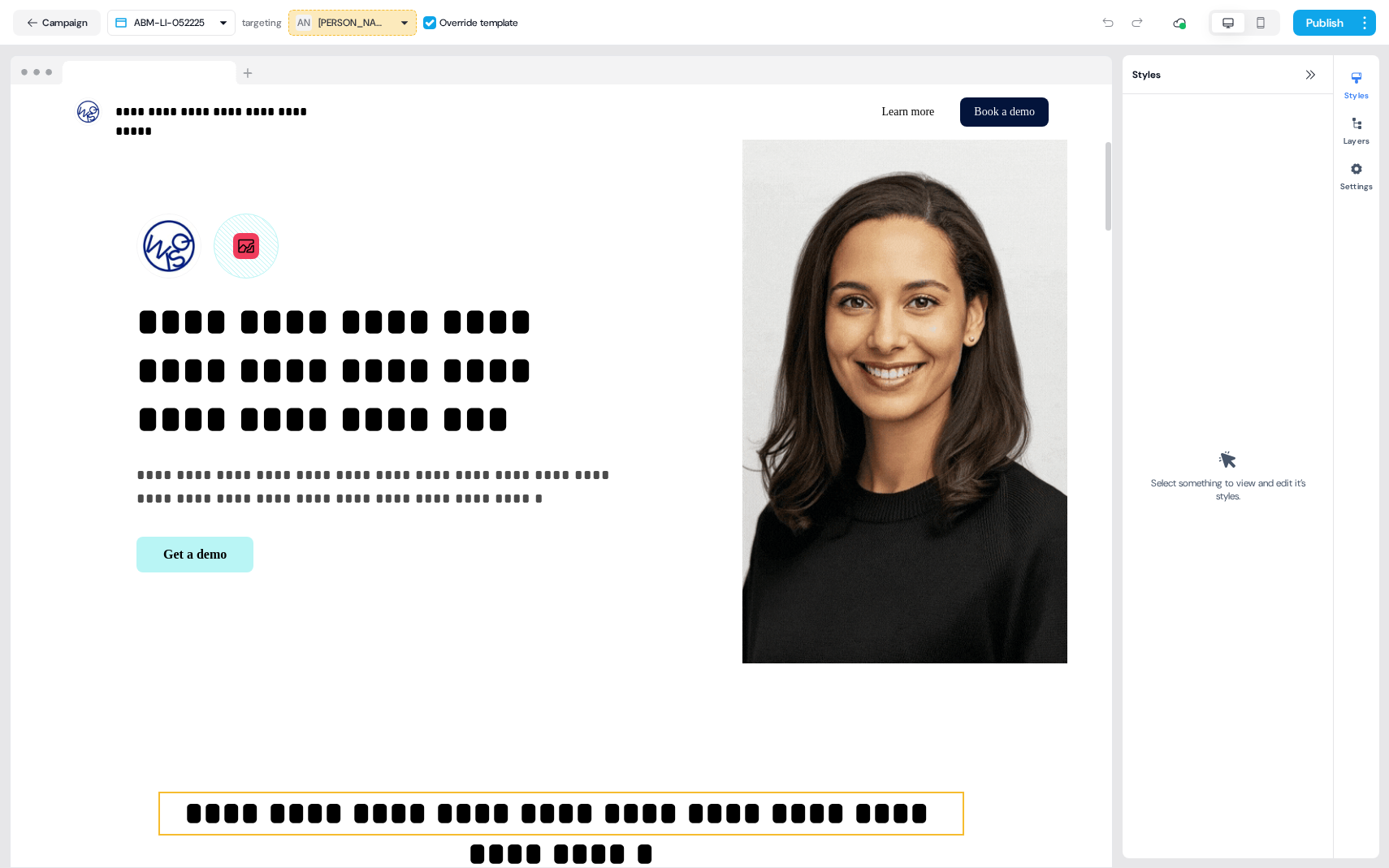 scroll, scrollTop: 0, scrollLeft: 0, axis: both 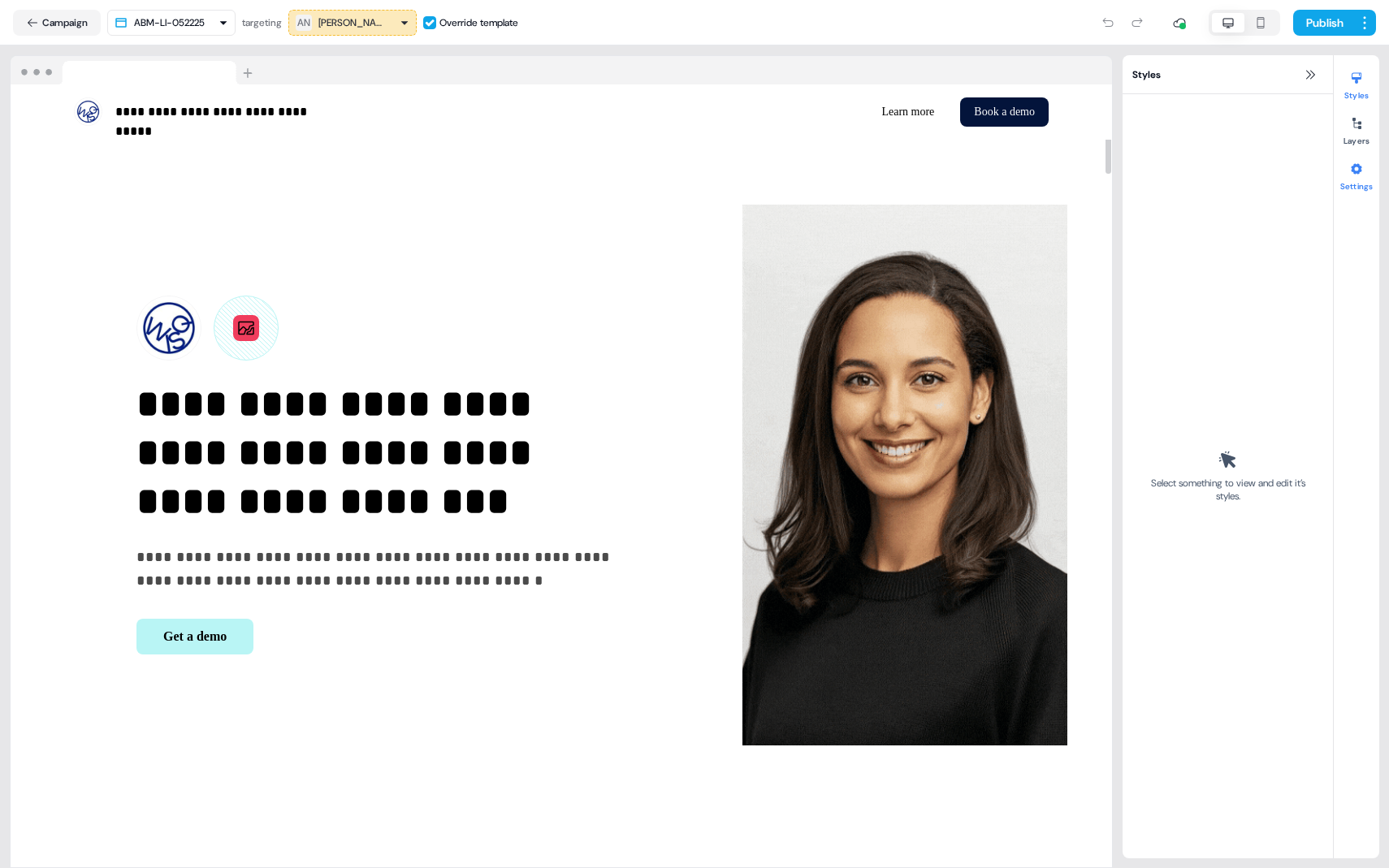 click on "Settings" at bounding box center (1357, 174) 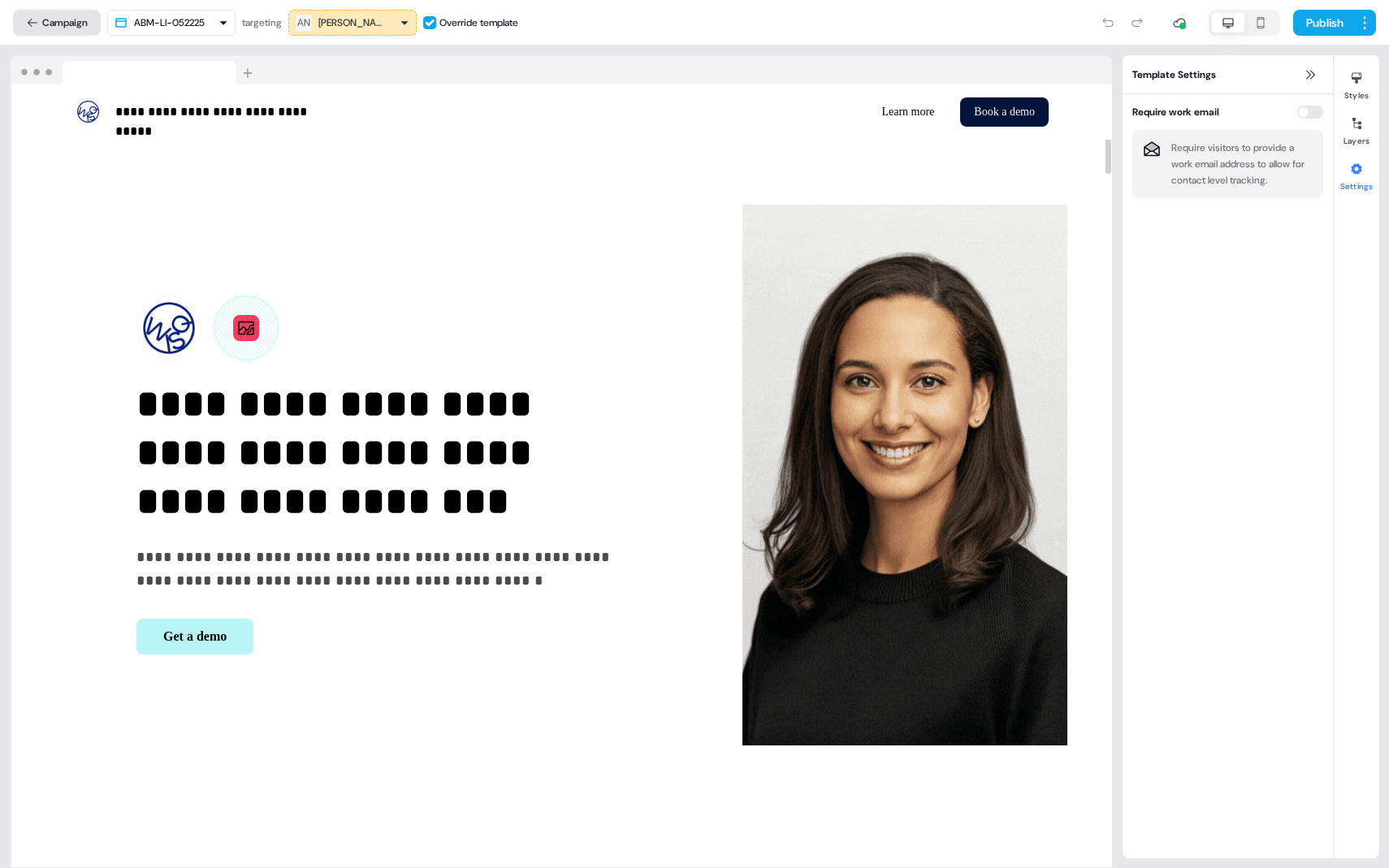 click on "Campaign" at bounding box center [57, 23] 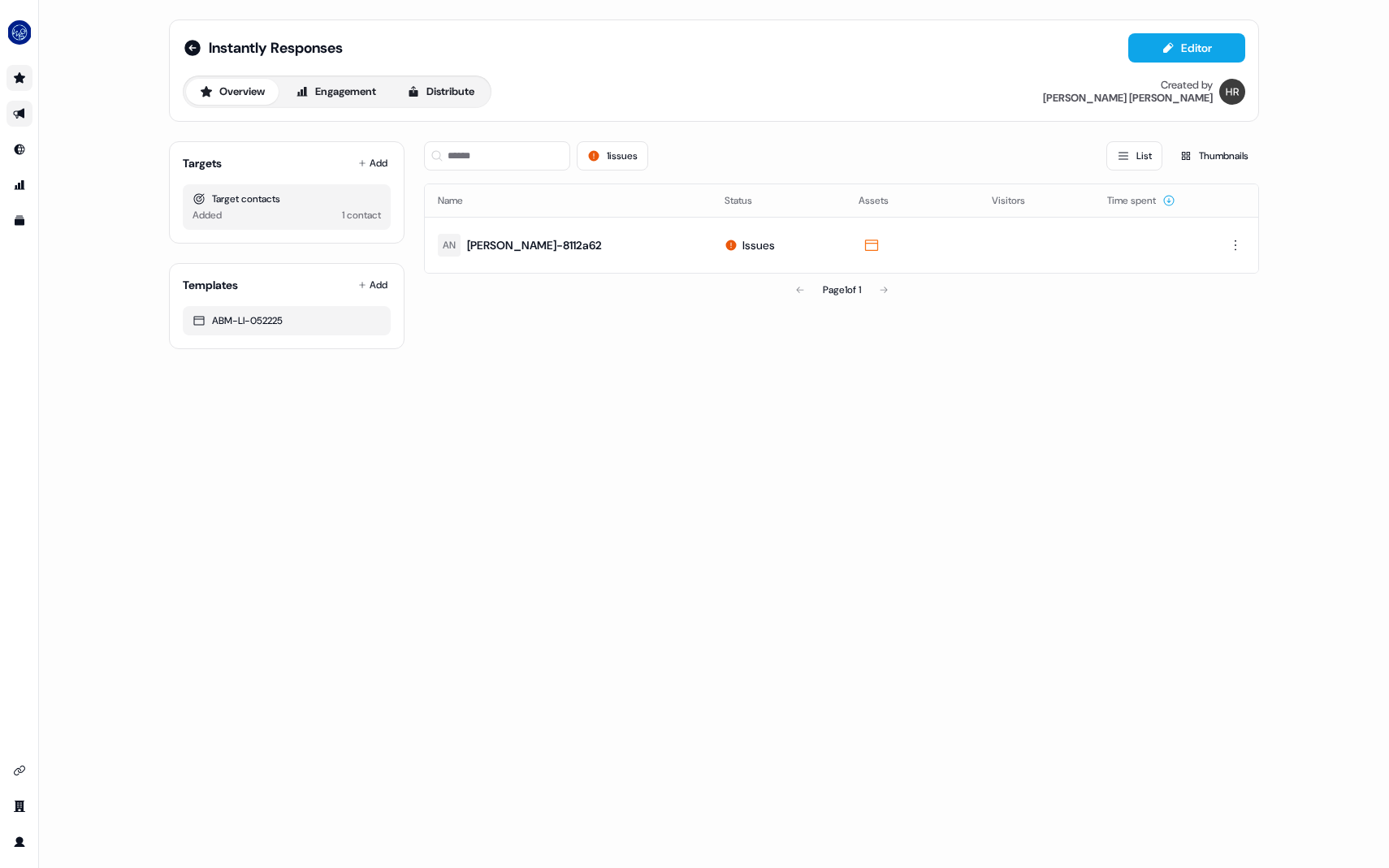 click at bounding box center (19, 78) 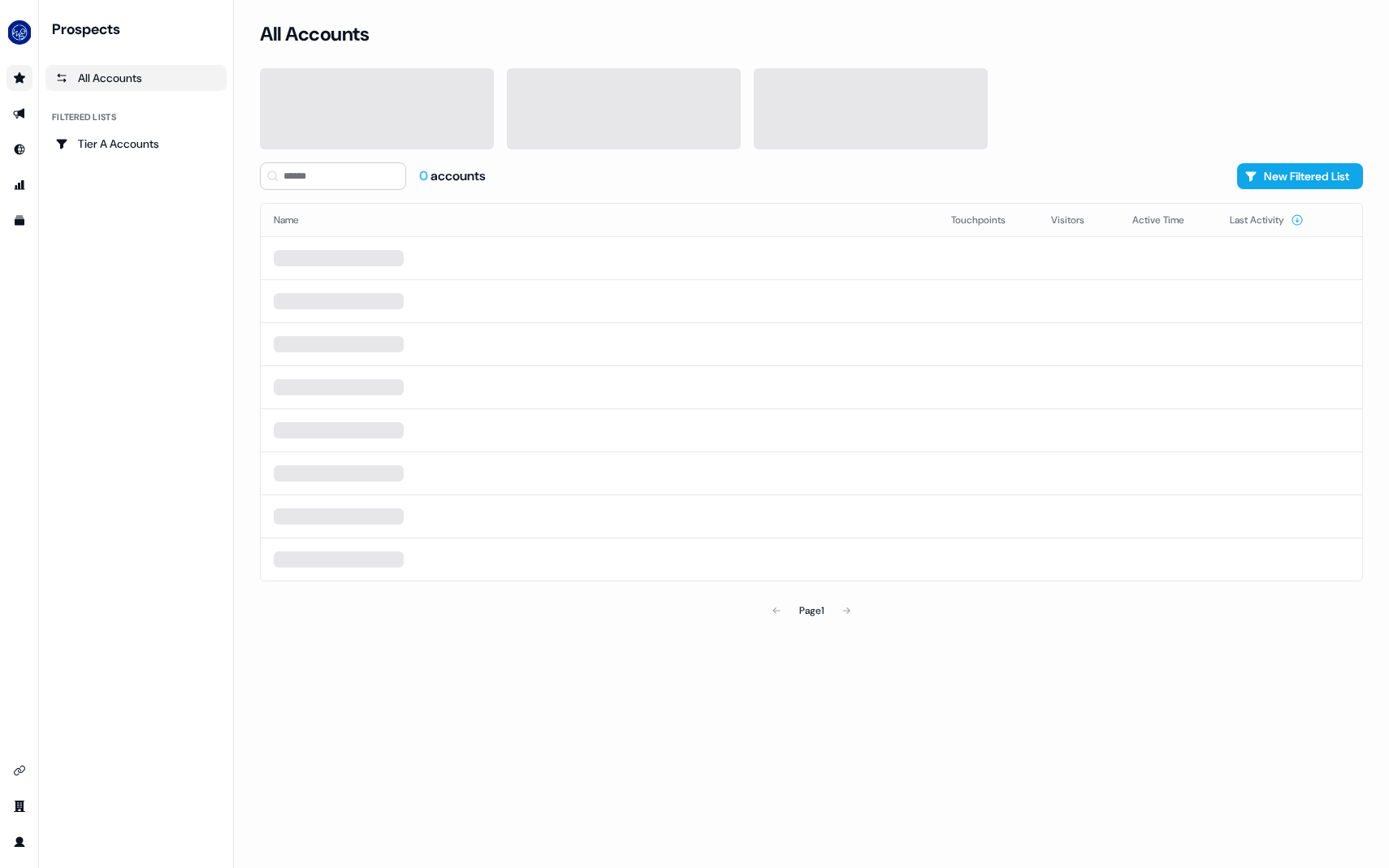click at bounding box center (811, 109) 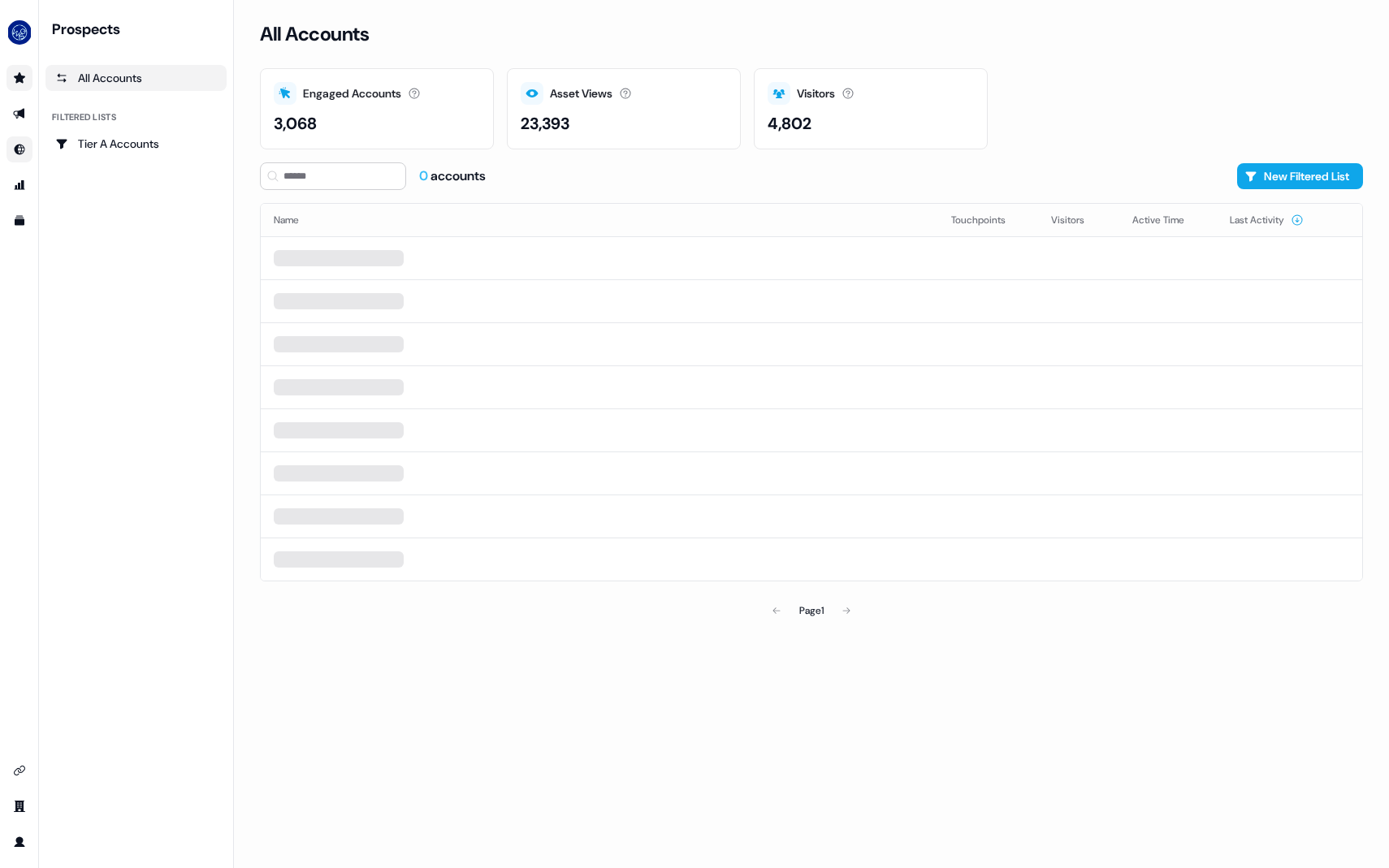 click at bounding box center [19, 149] 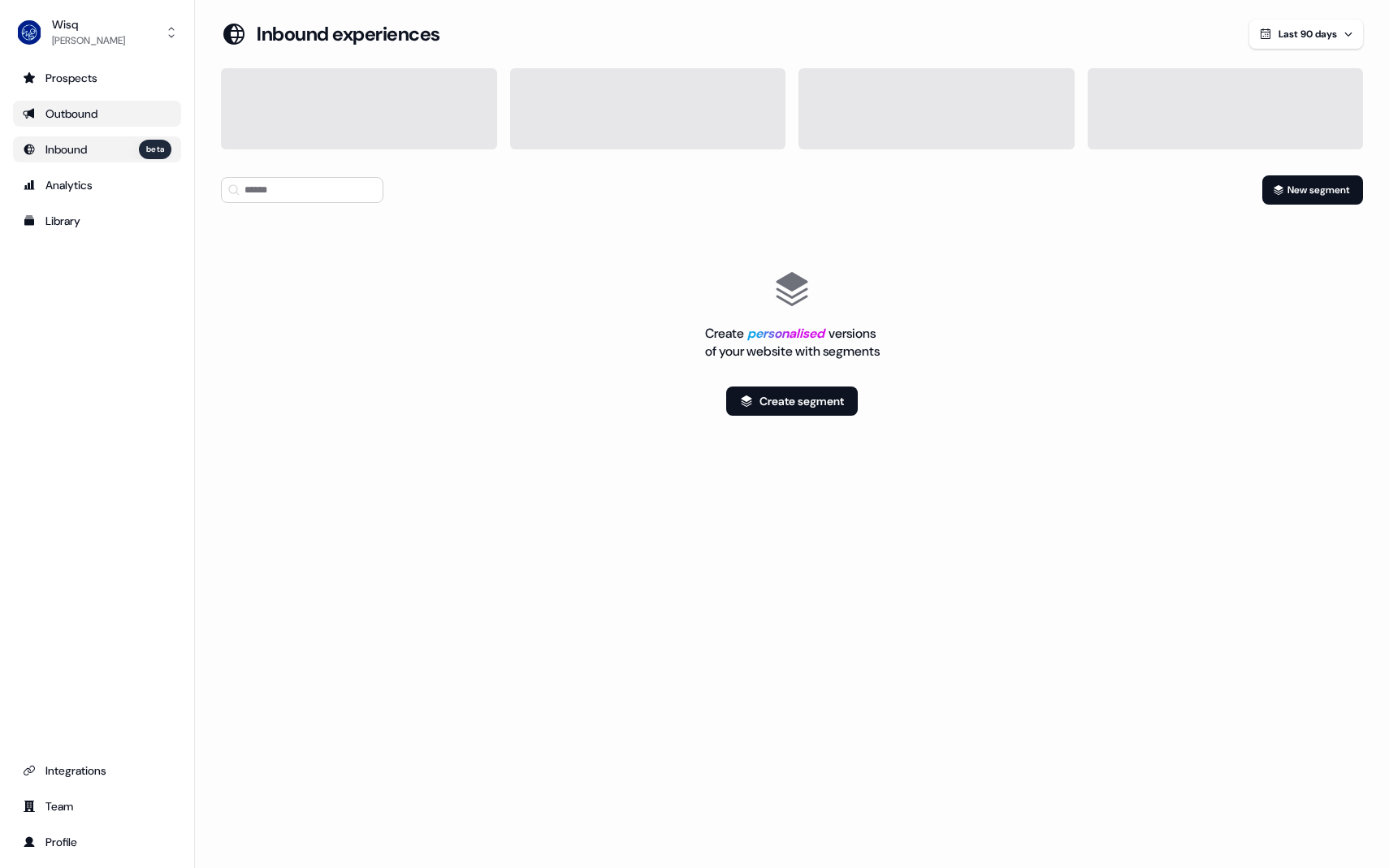 click on "Outbound" at bounding box center (97, 114) 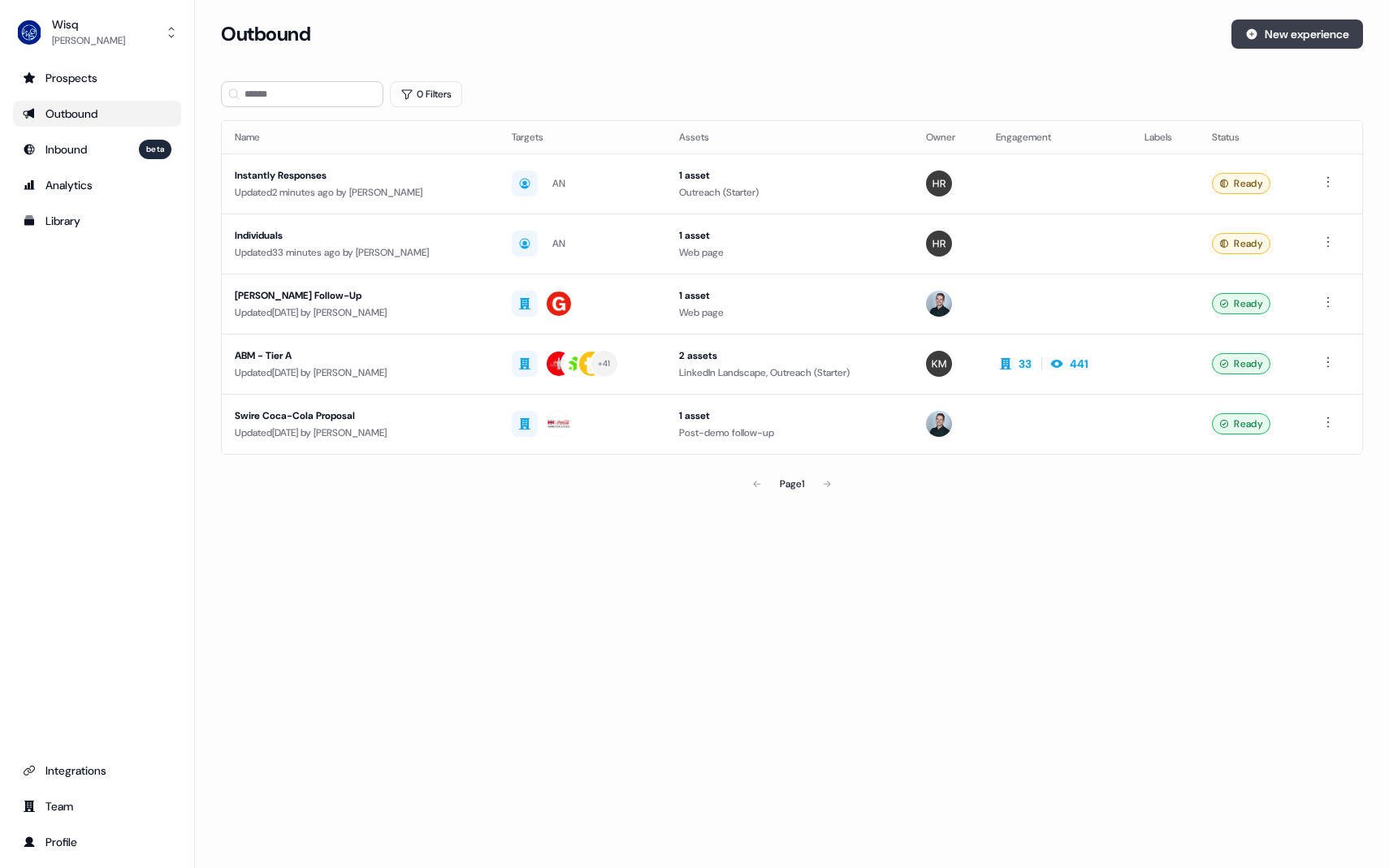 click on "New experience" at bounding box center [1297, 34] 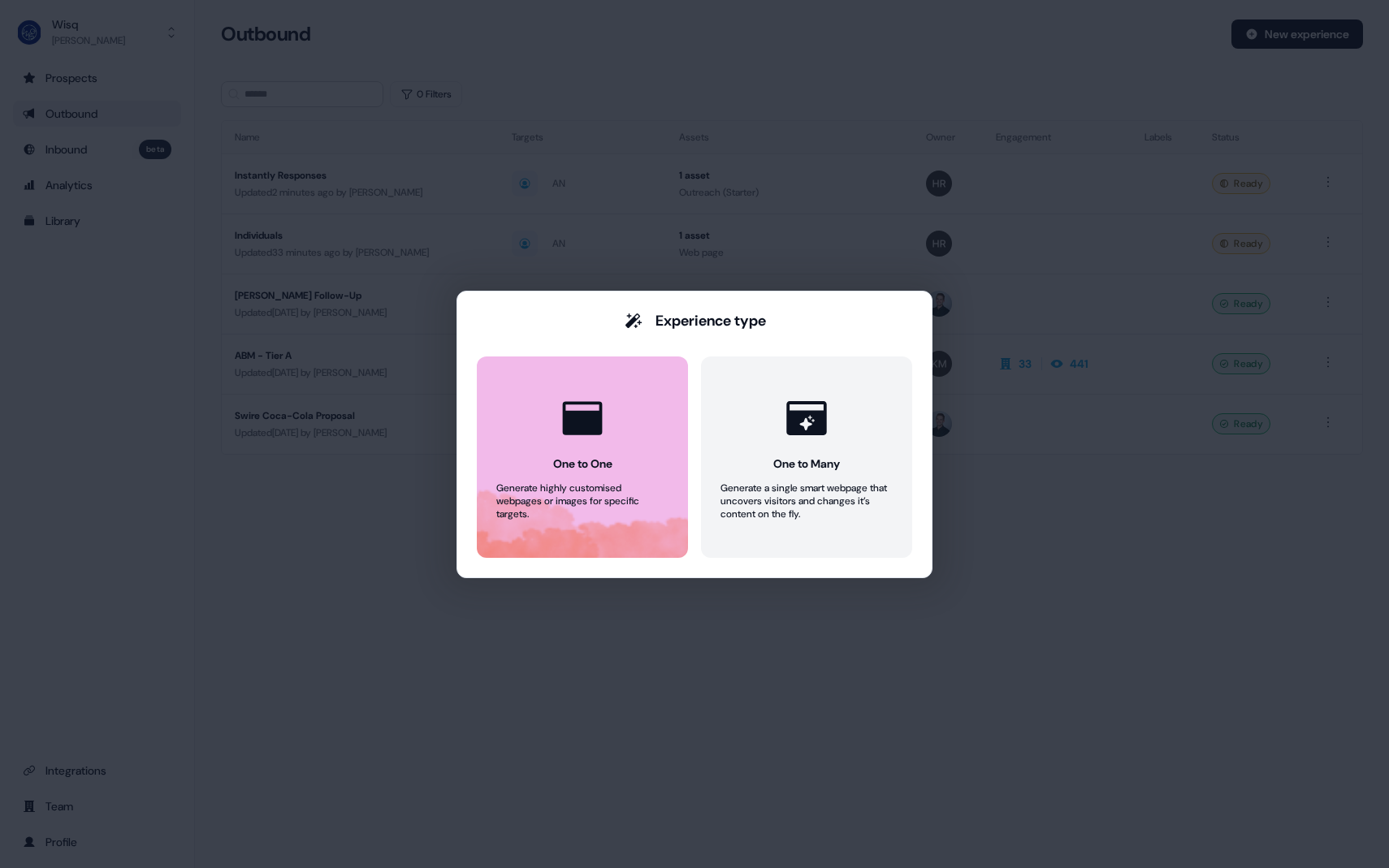 click on "One to One Generate highly customised webpages or images for specific targets." at bounding box center [582, 457] 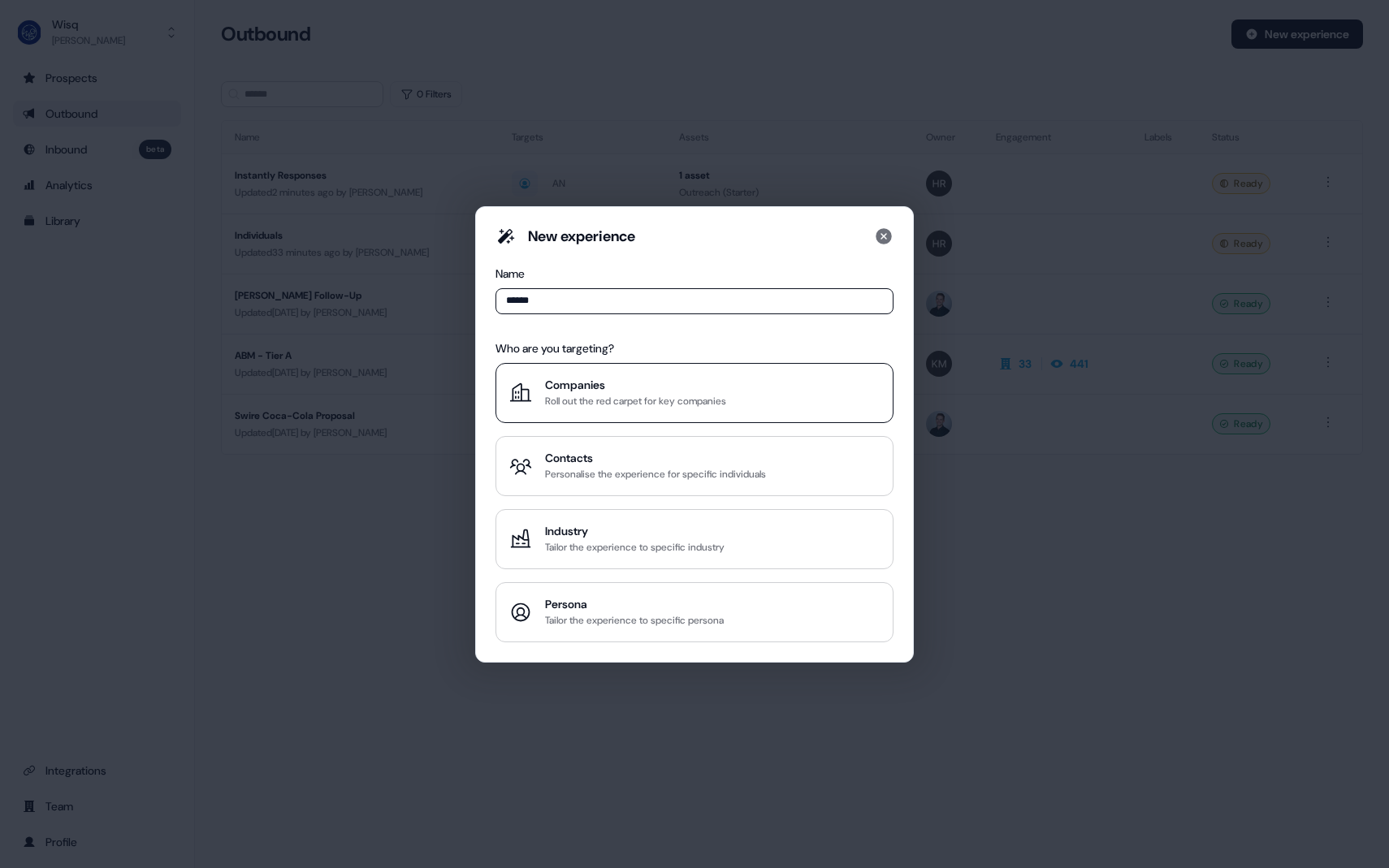 type on "******" 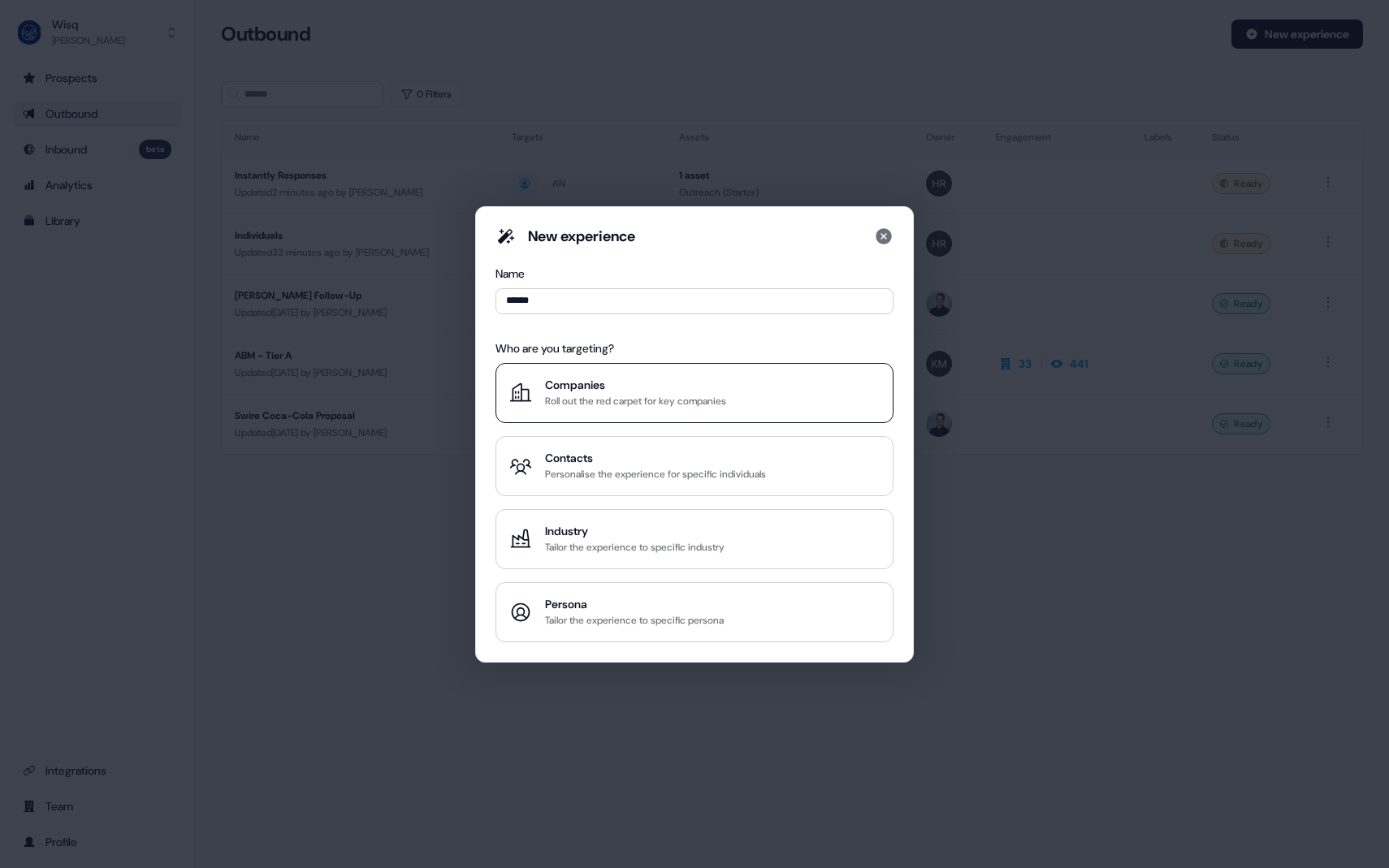 click on "Roll out the red carpet for key companies" at bounding box center (635, 401) 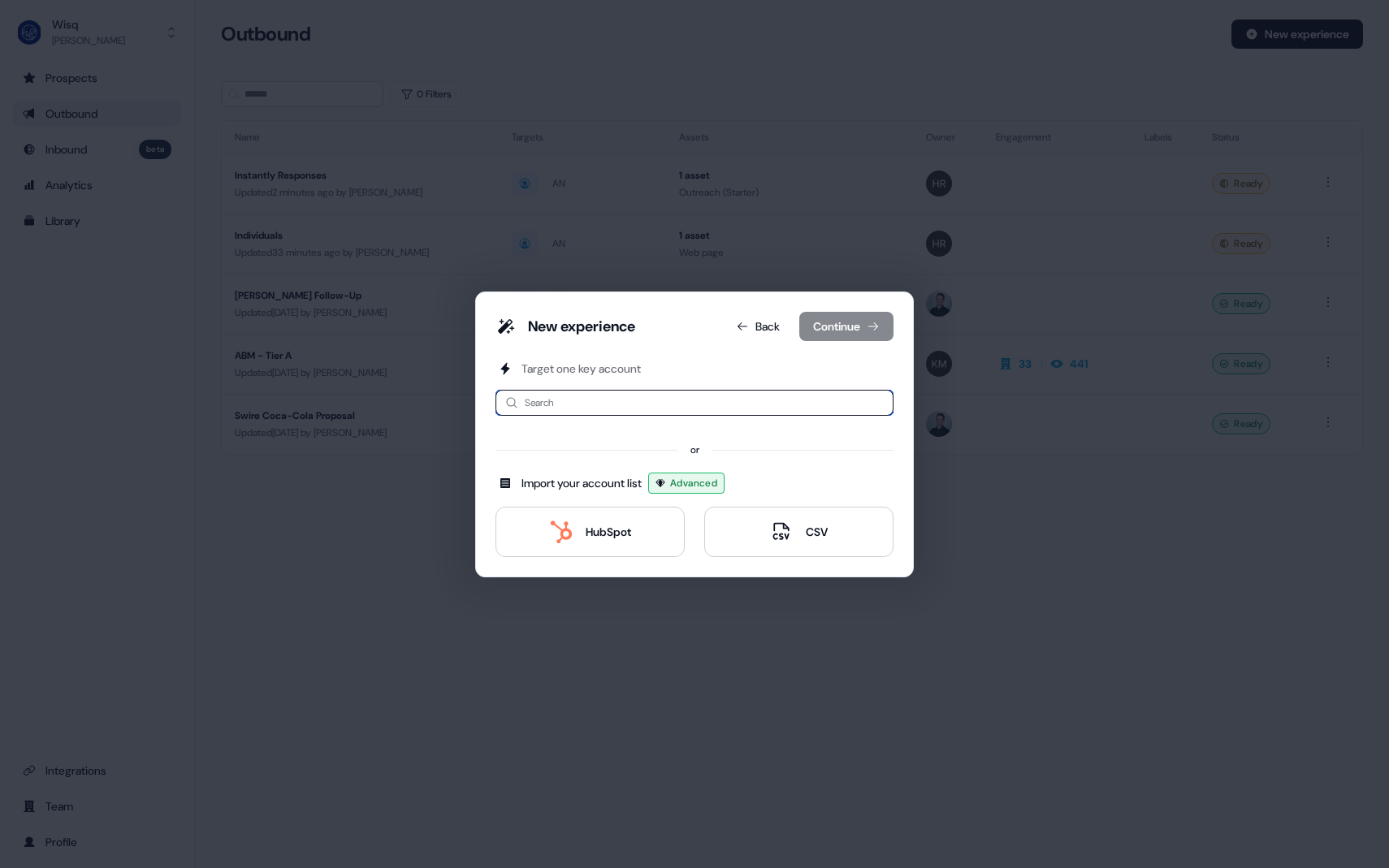 click at bounding box center (694, 403) 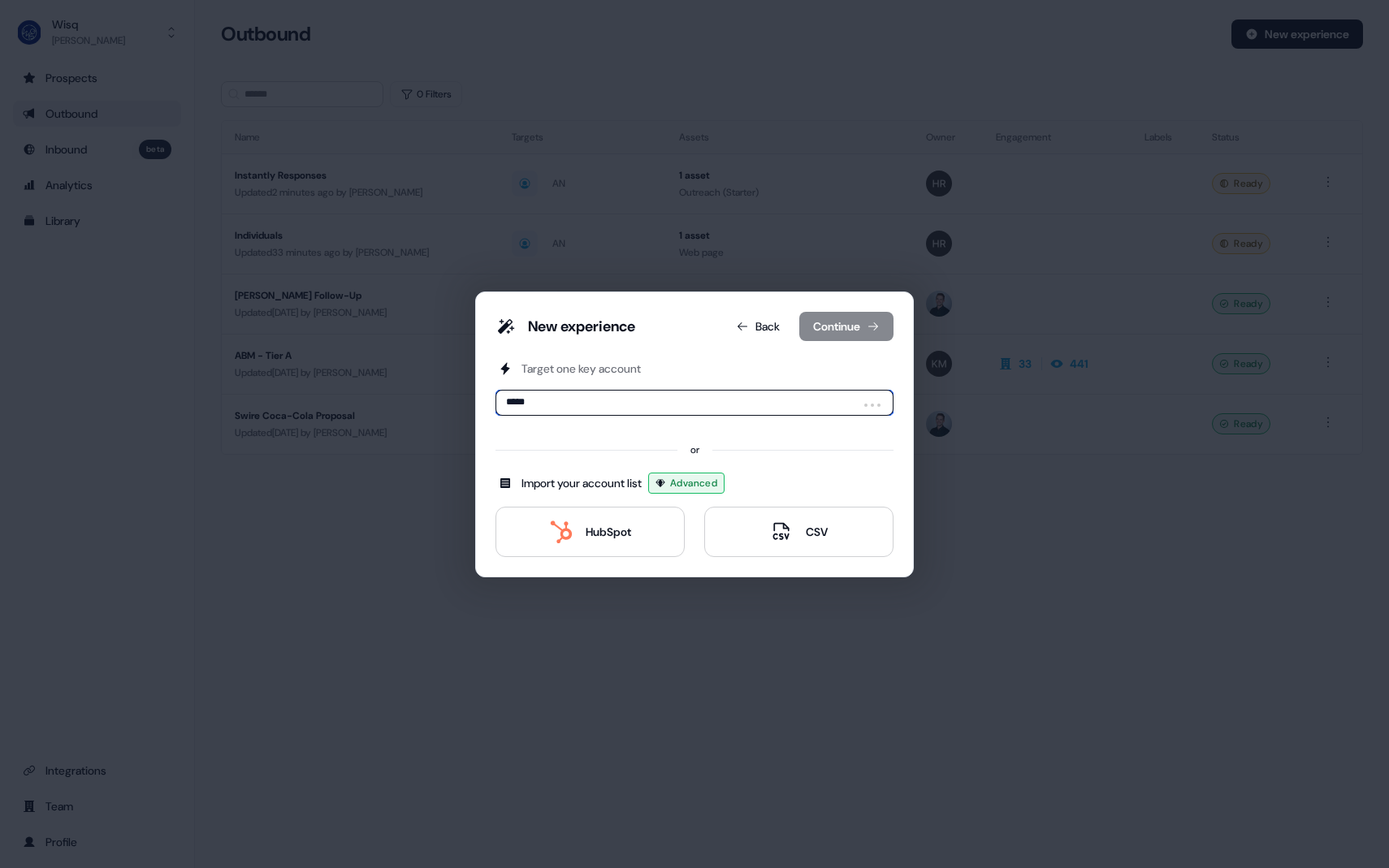 type on "******" 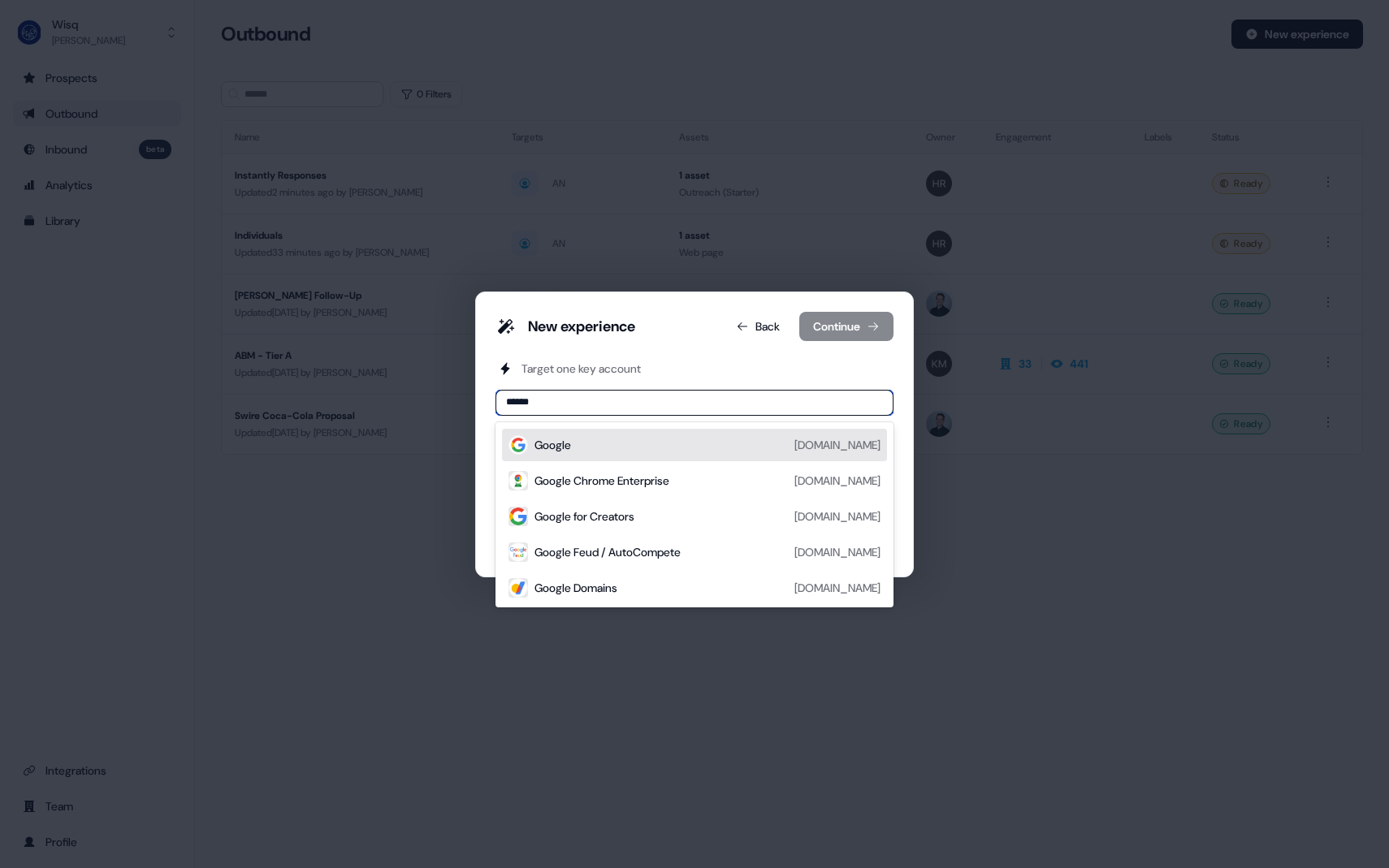 click on "Google google.com" at bounding box center (707, 445) 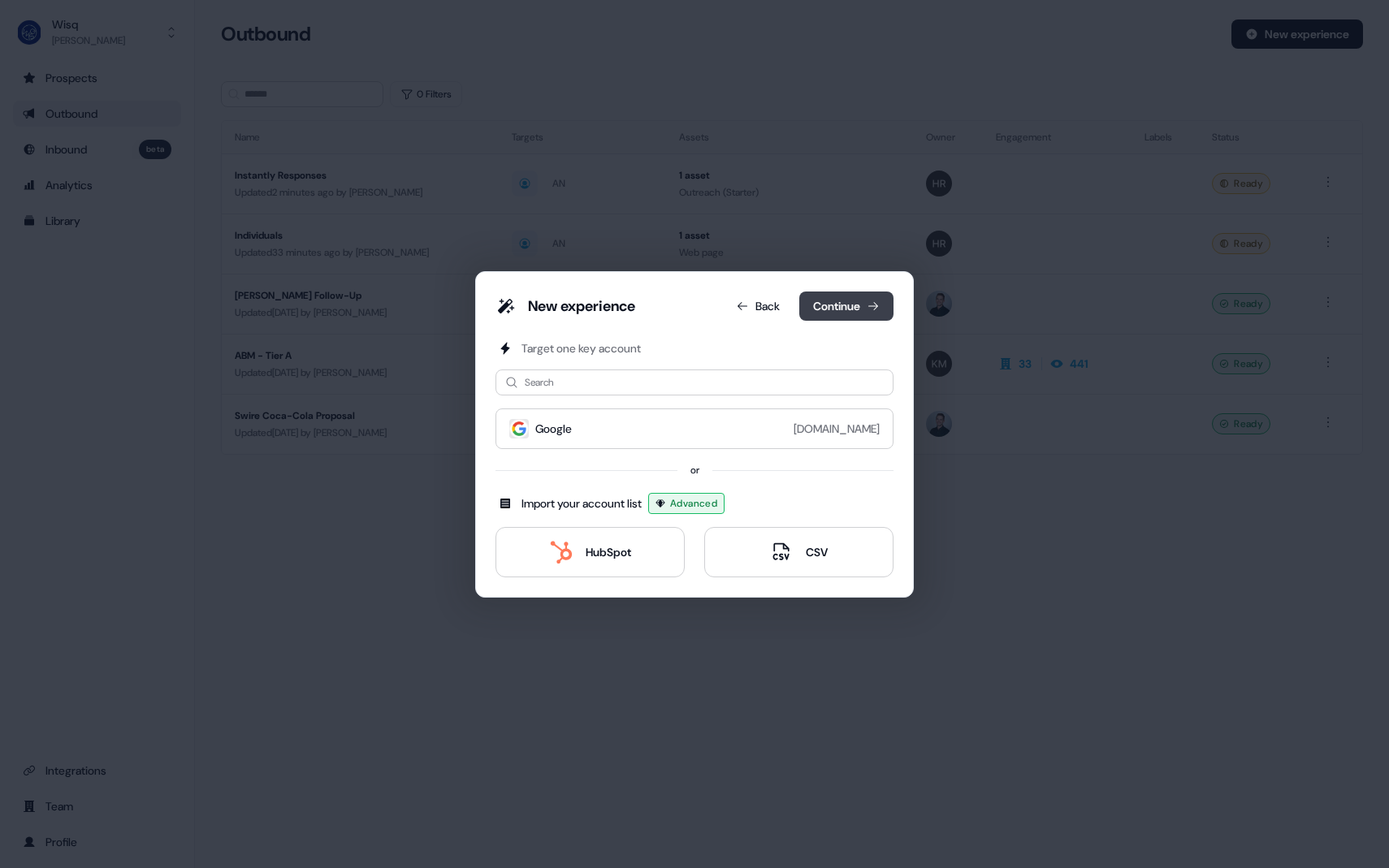 click on "Continue" at bounding box center [846, 306] 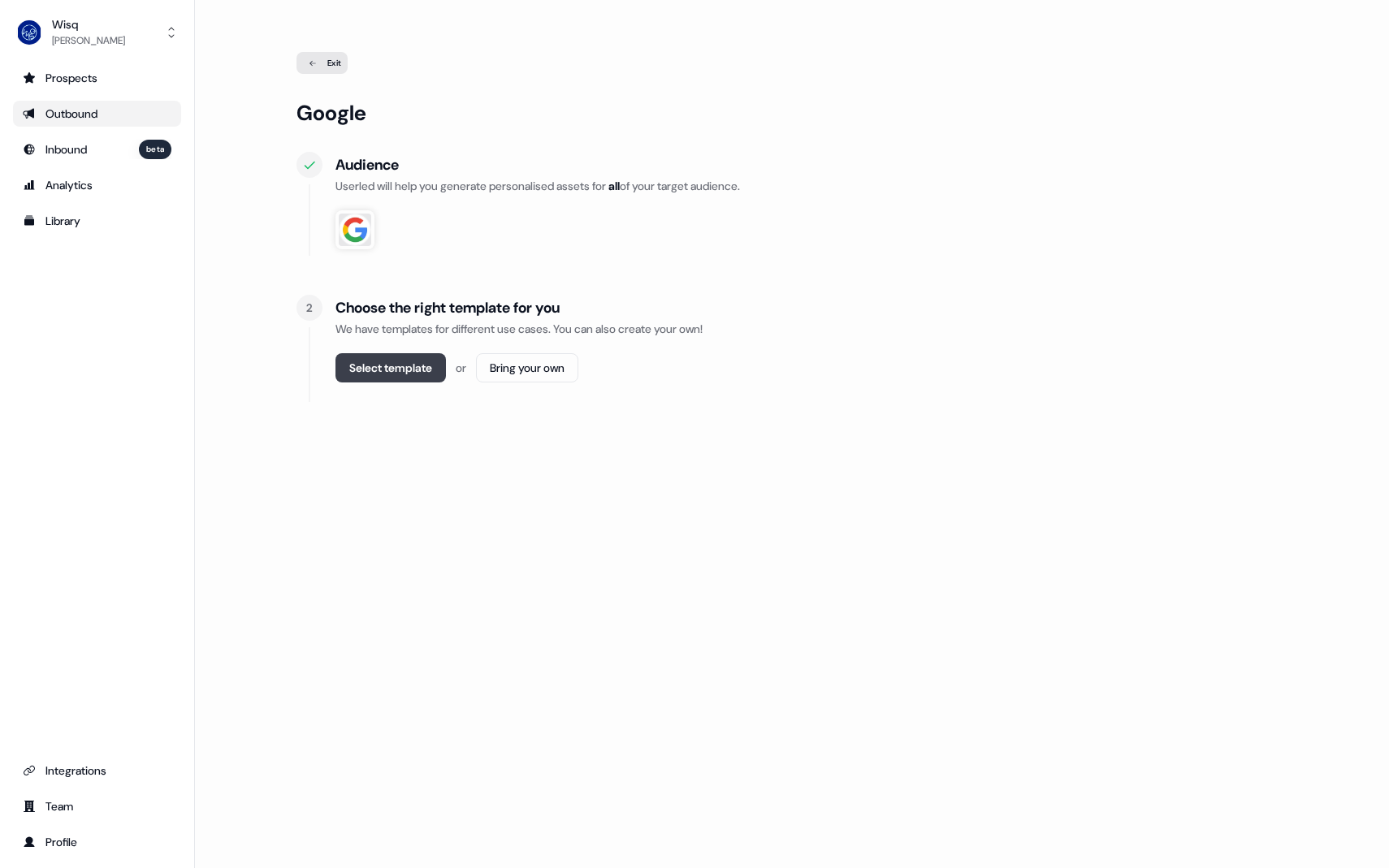 click on "Select template" at bounding box center (391, 368) 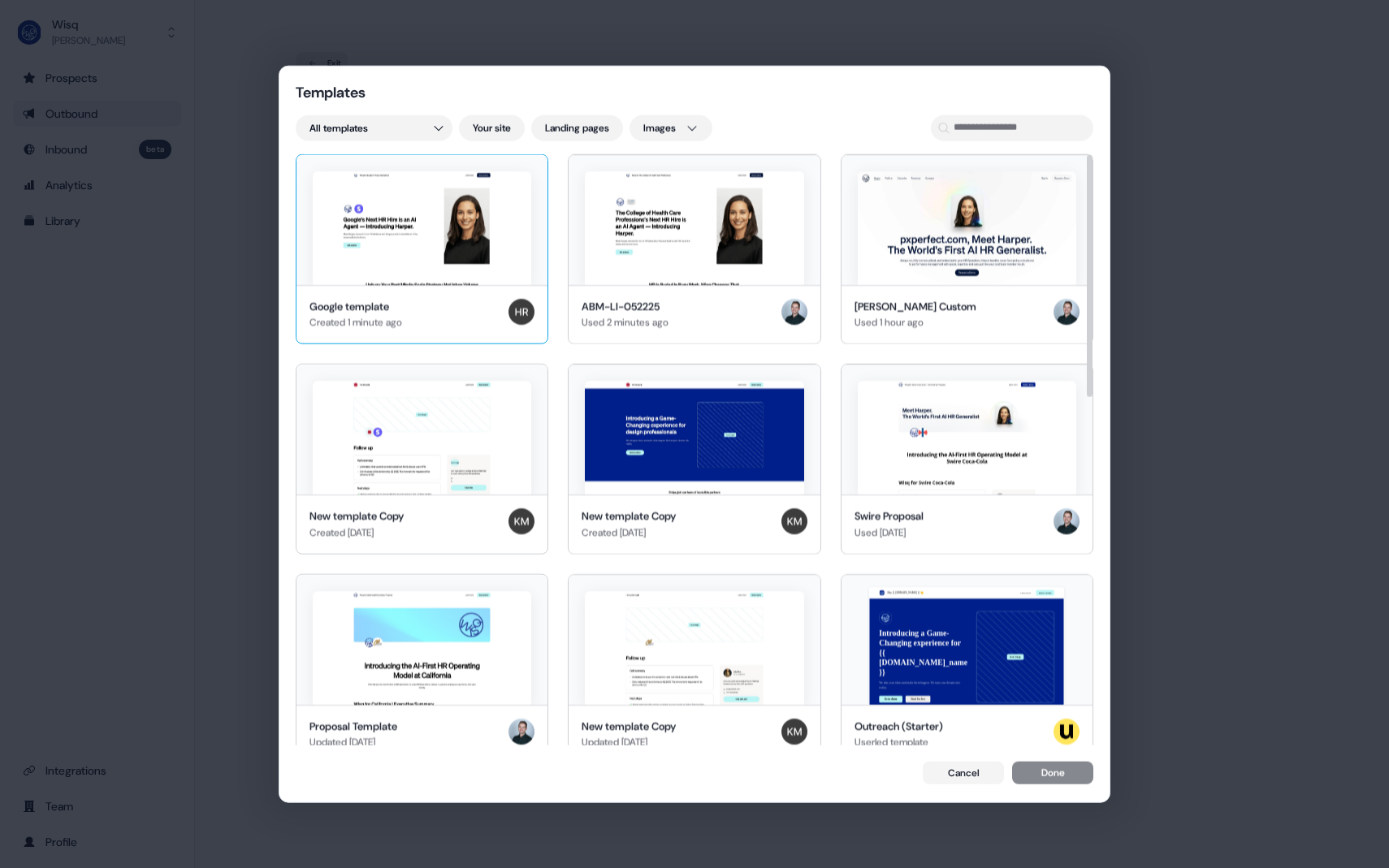 click at bounding box center (422, 227) 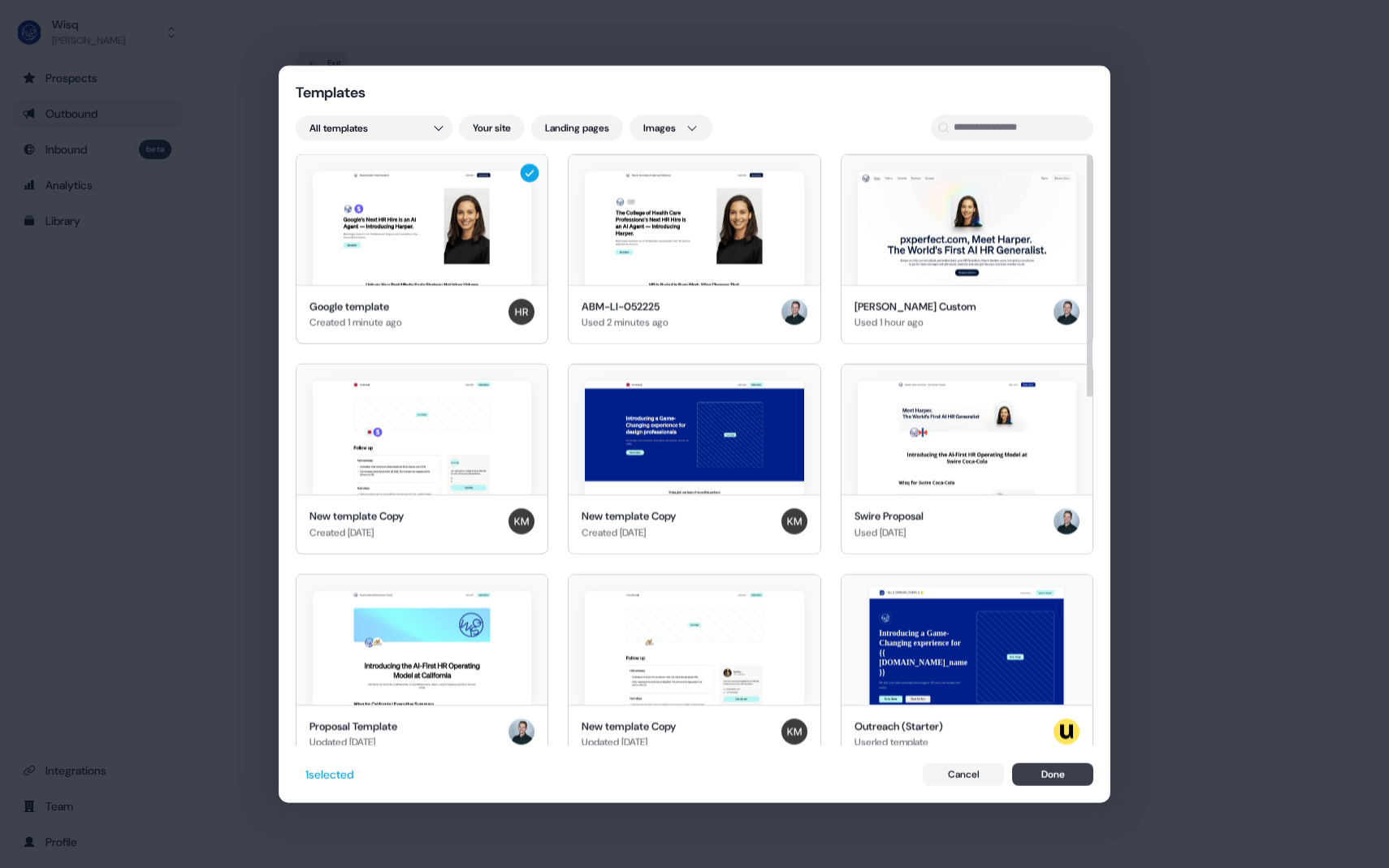 click on "Done" at bounding box center (1053, 775) 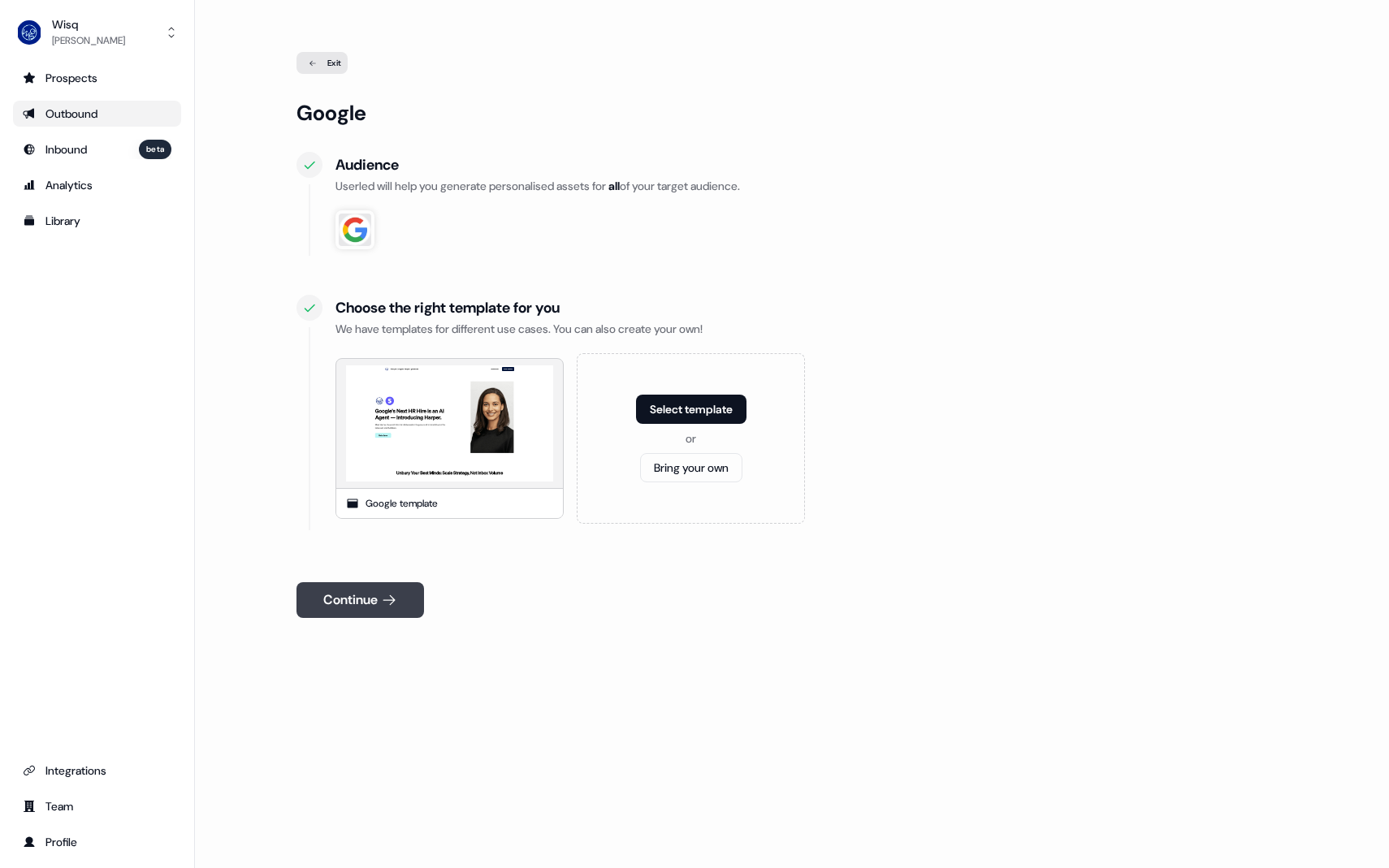 click on "Continue" at bounding box center (360, 600) 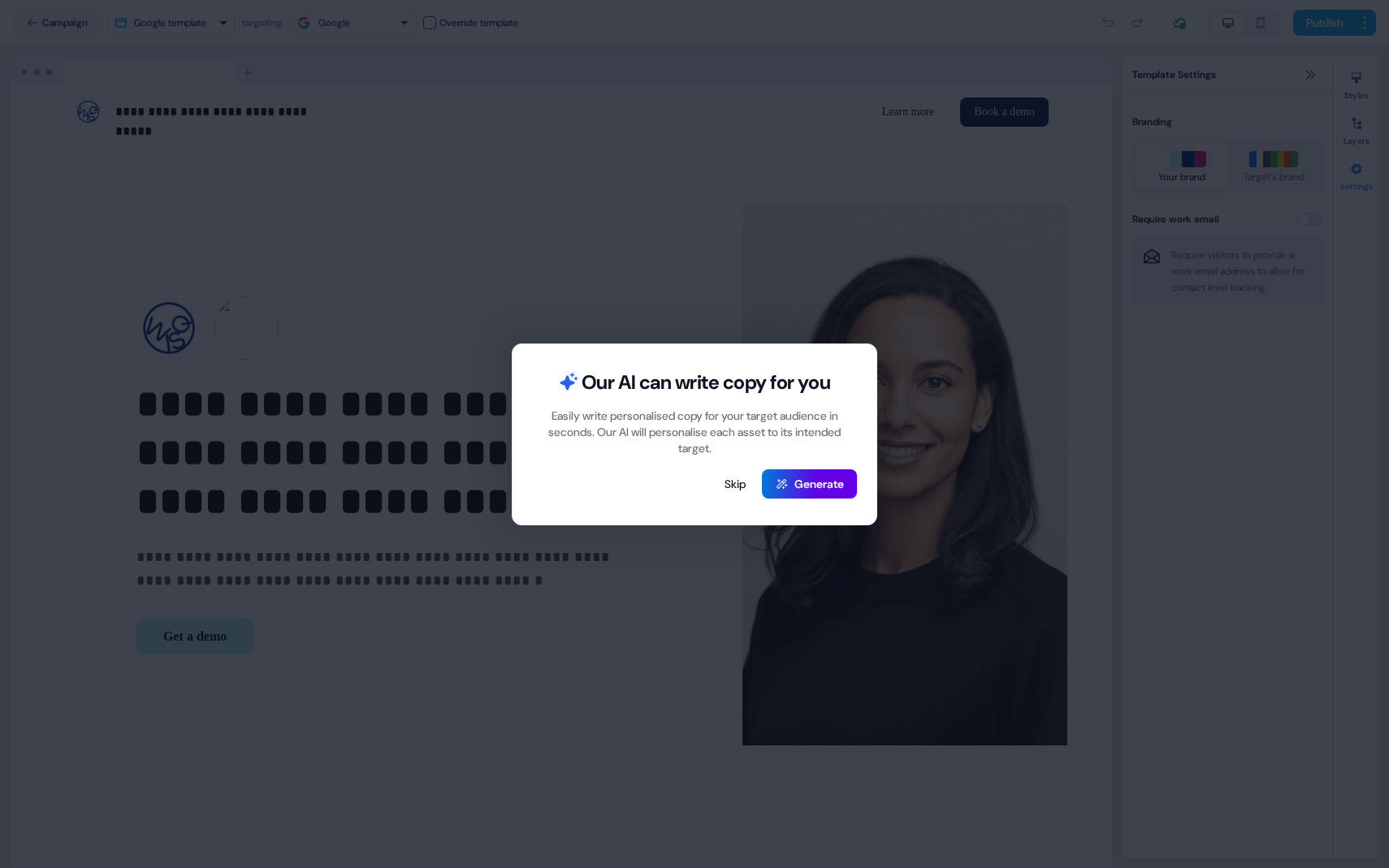 scroll, scrollTop: 0, scrollLeft: 0, axis: both 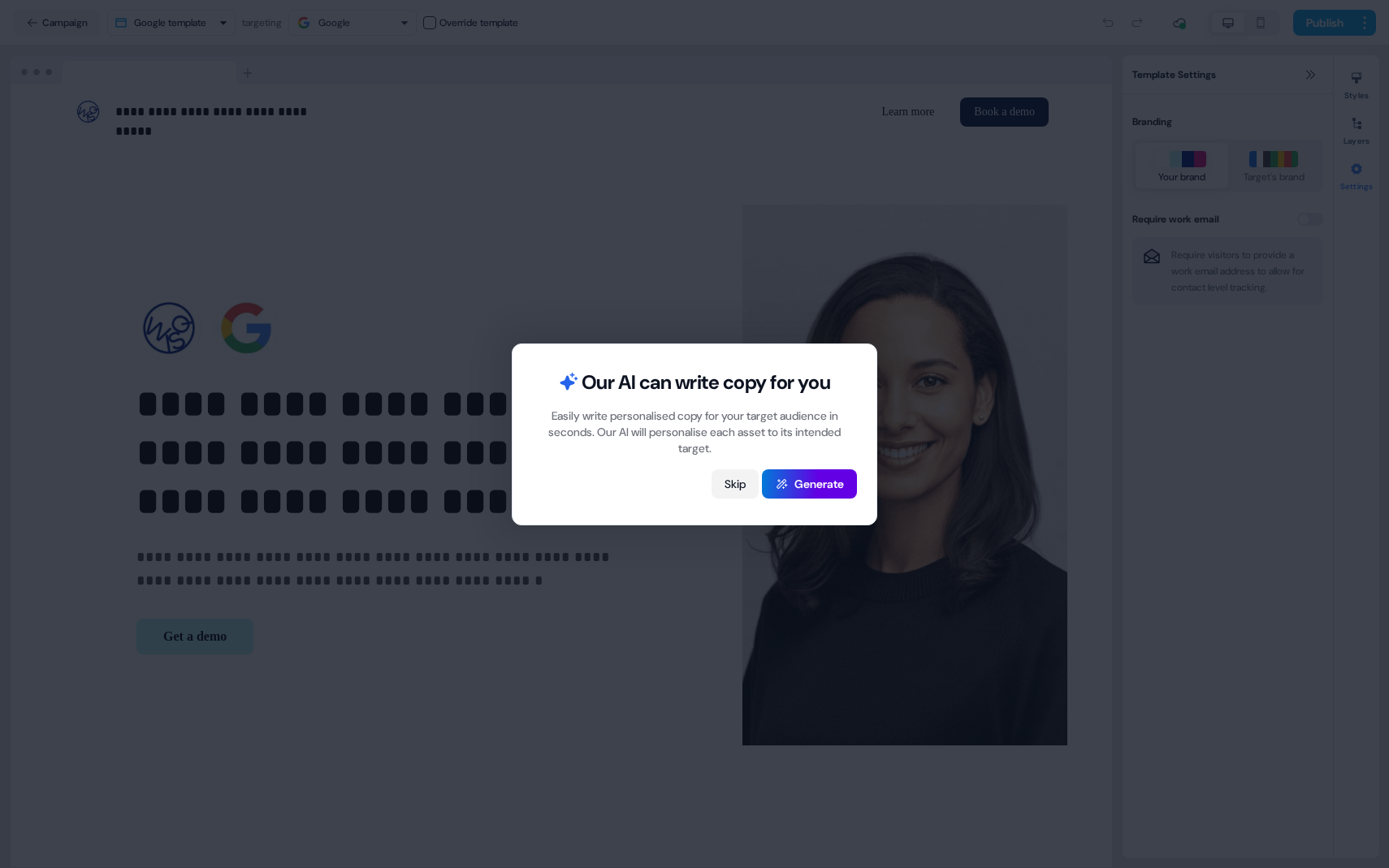 click on "Skip" at bounding box center [735, 484] 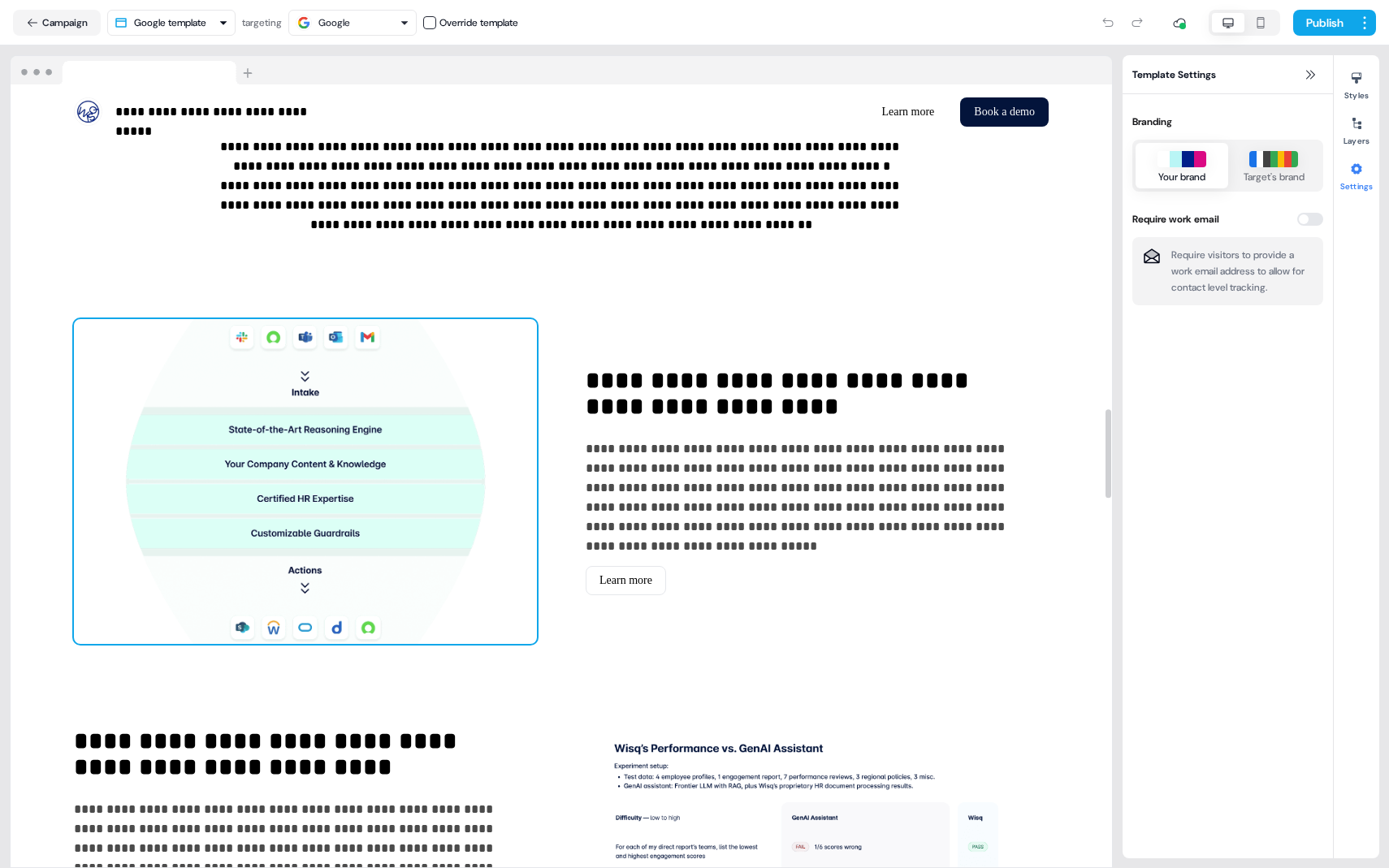 scroll, scrollTop: 2987, scrollLeft: 0, axis: vertical 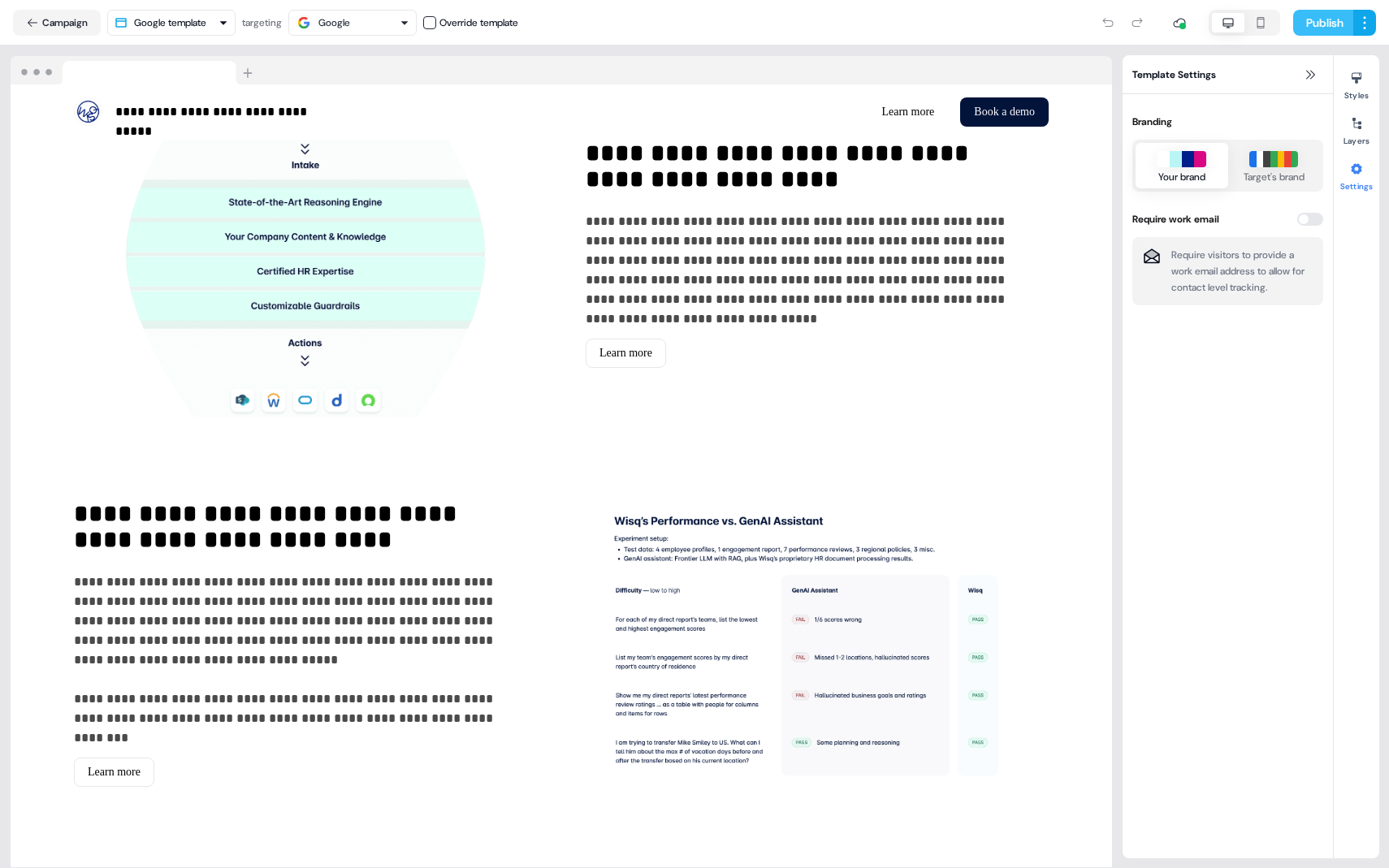 click on "Publish" at bounding box center [1323, 23] 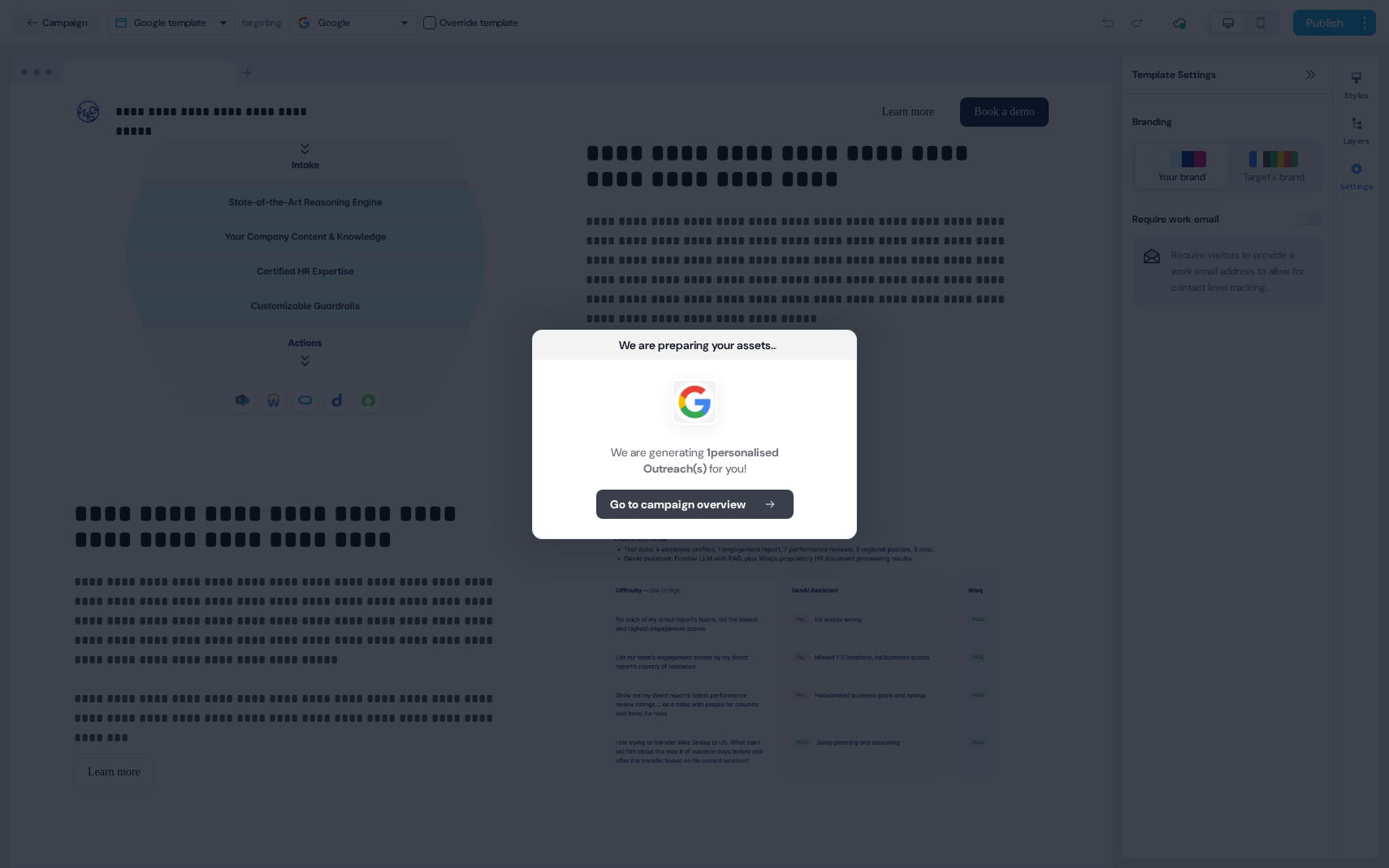 click on "Go to campaign overview" at bounding box center [677, 504] 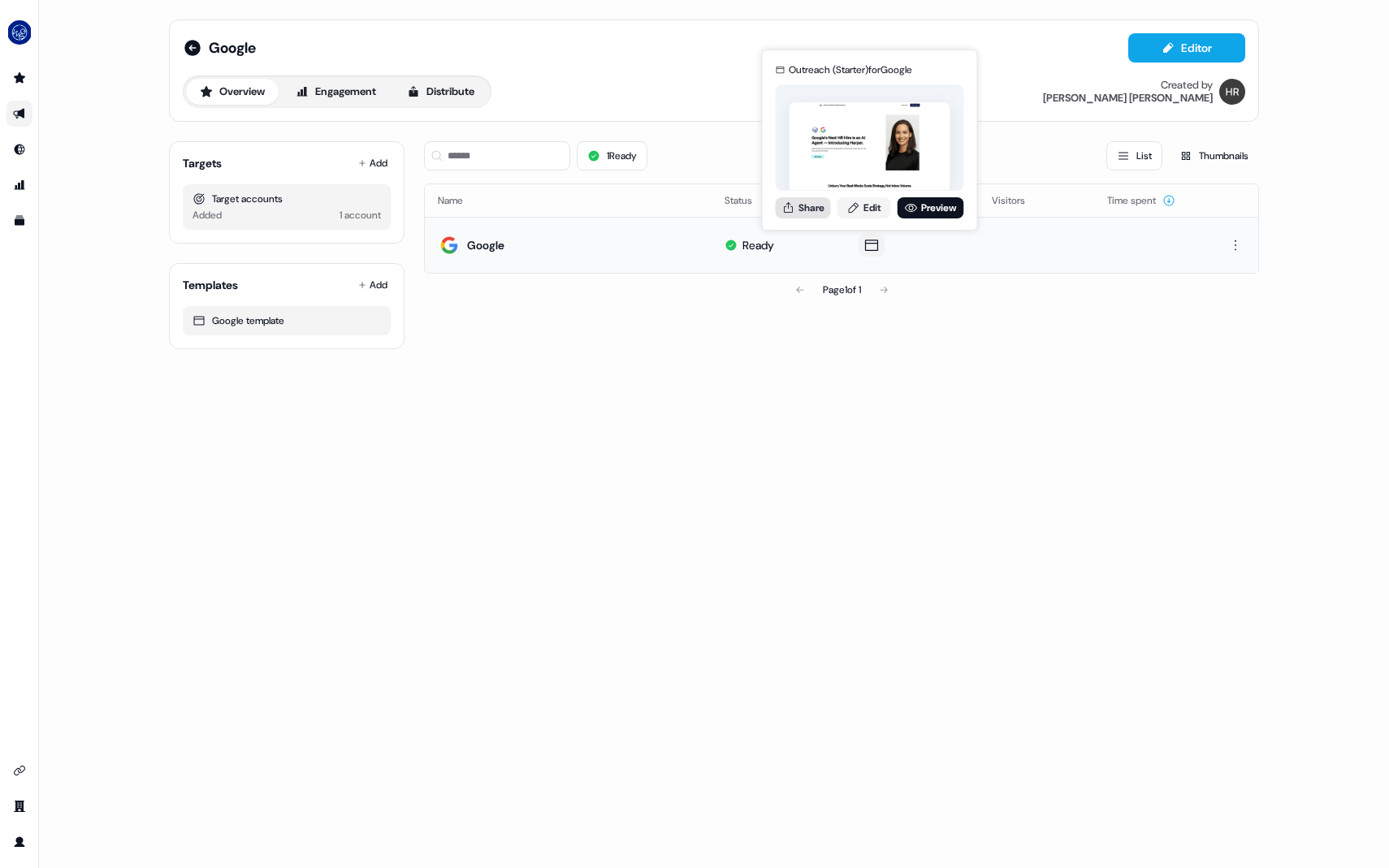 click on "Share" at bounding box center (803, 208) 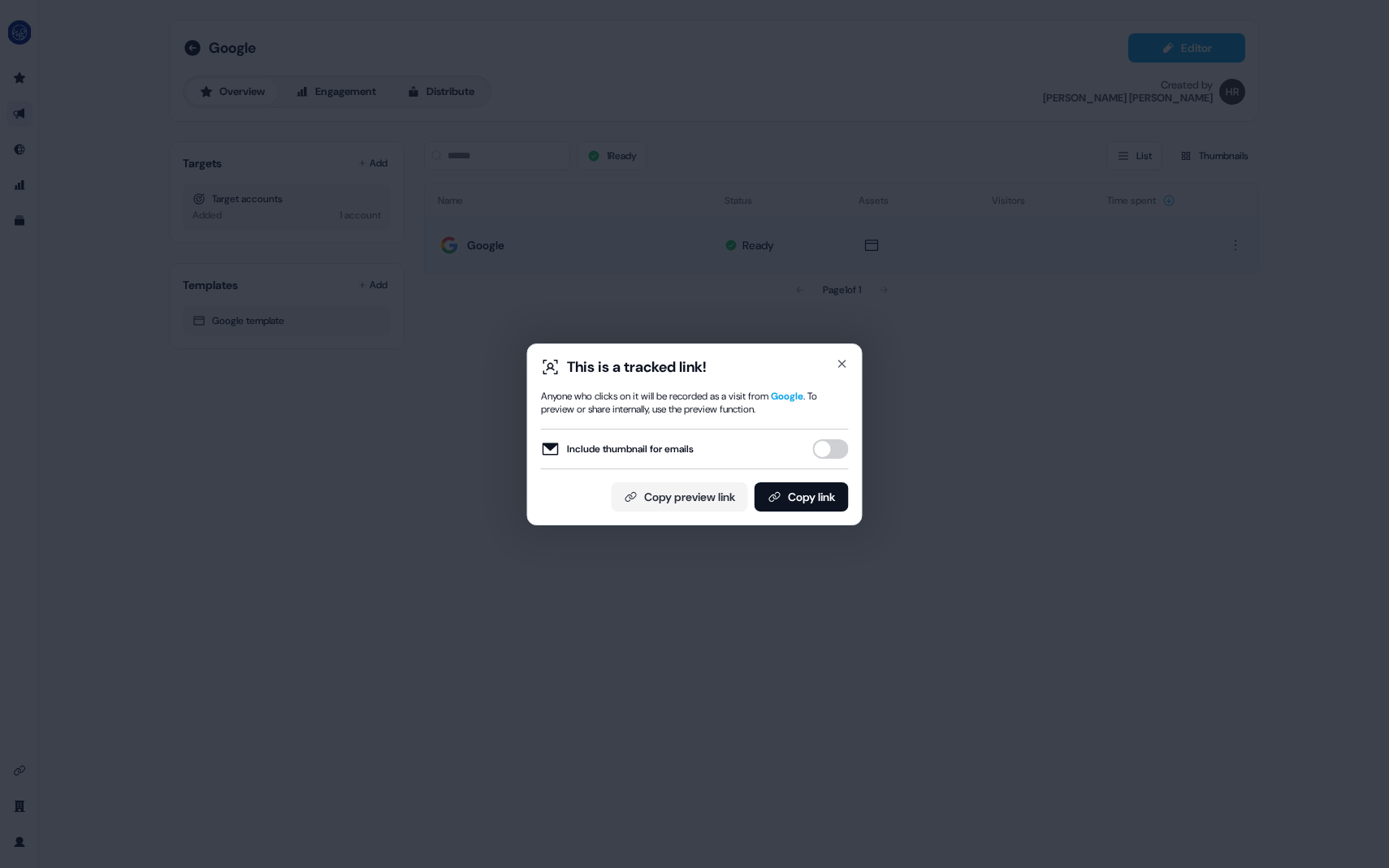 click on "This is a tracked link!" at bounding box center (694, 367) 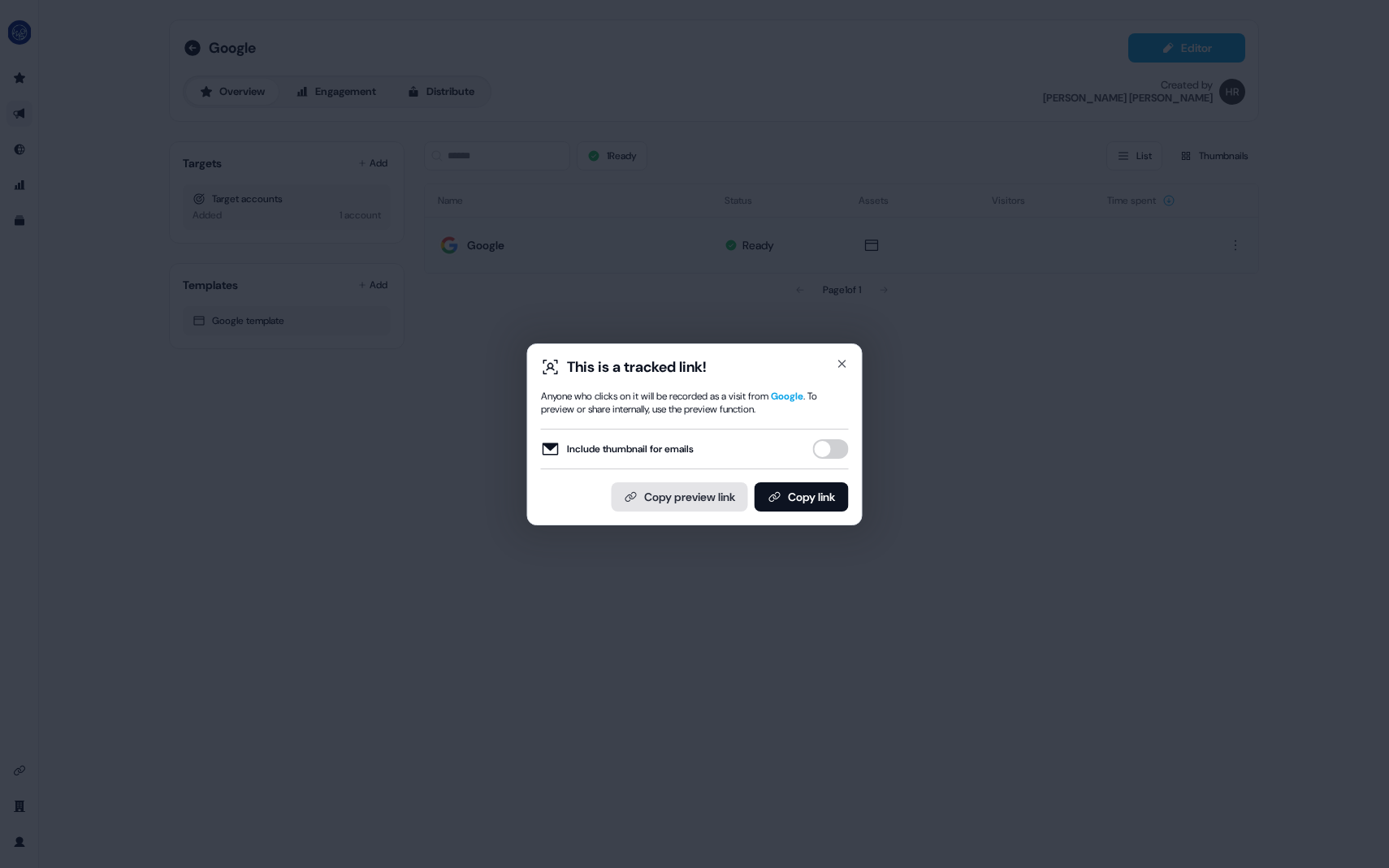 click on "Copy preview link" at bounding box center [680, 497] 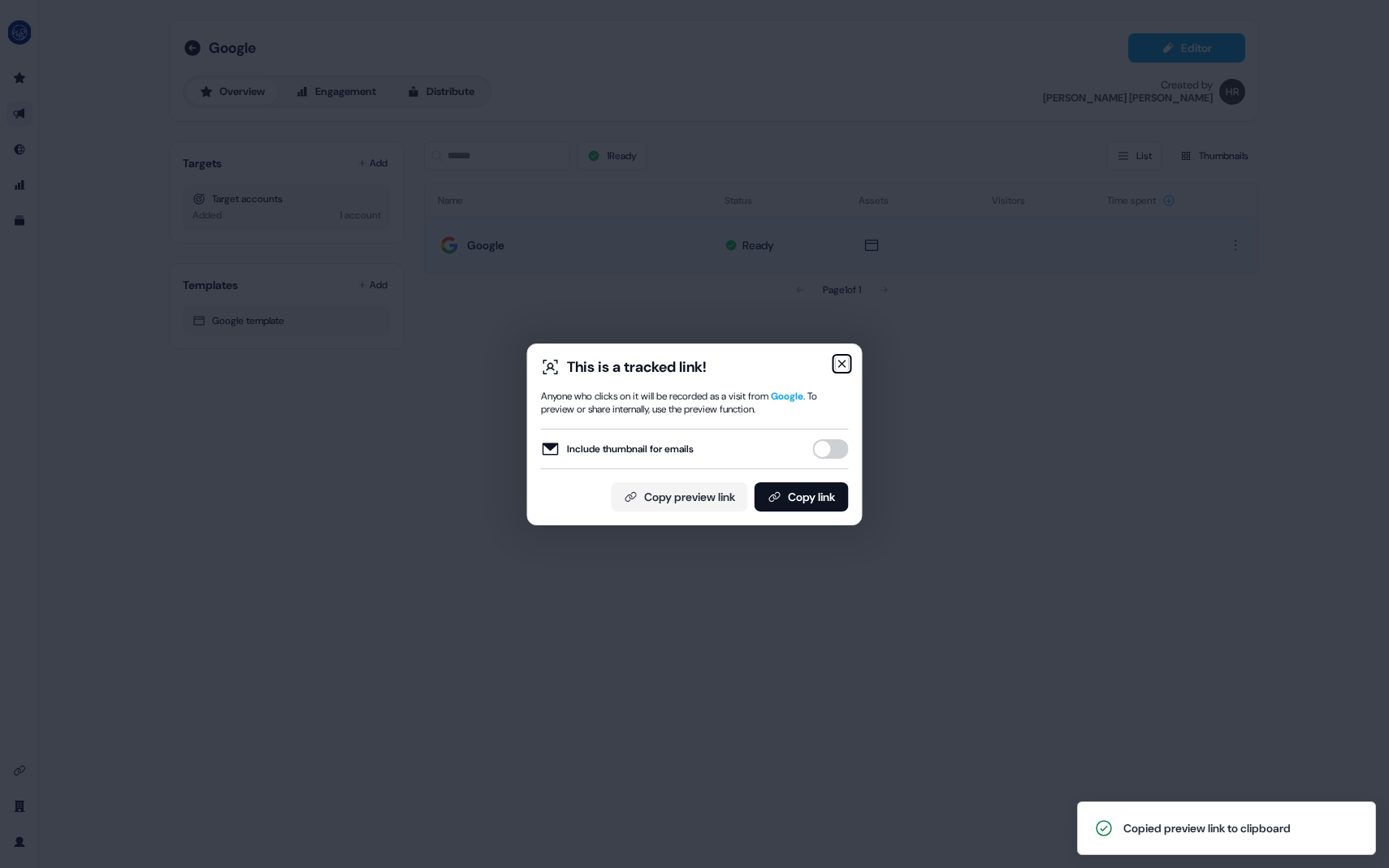 click 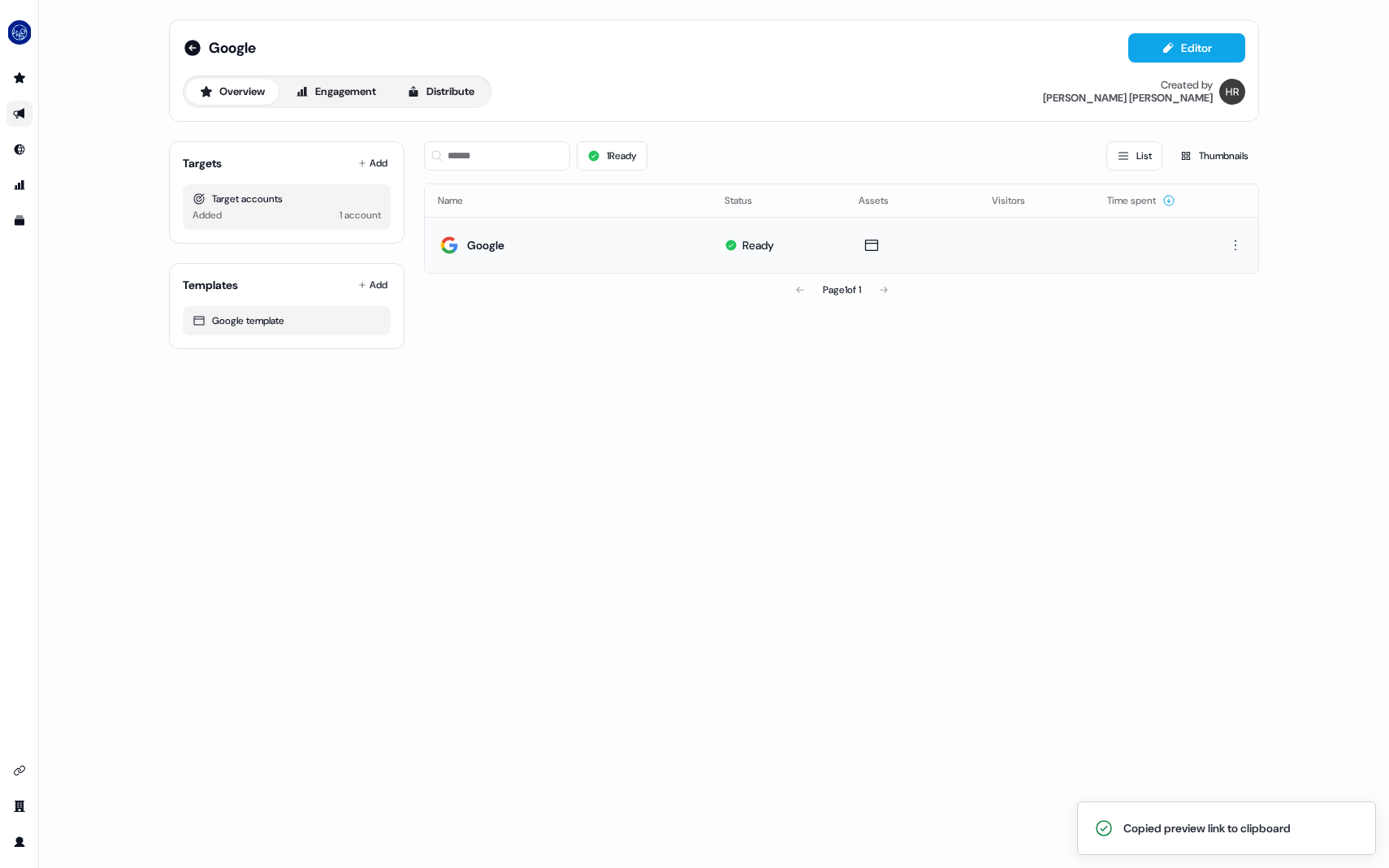 click on "Google" at bounding box center (568, 244) 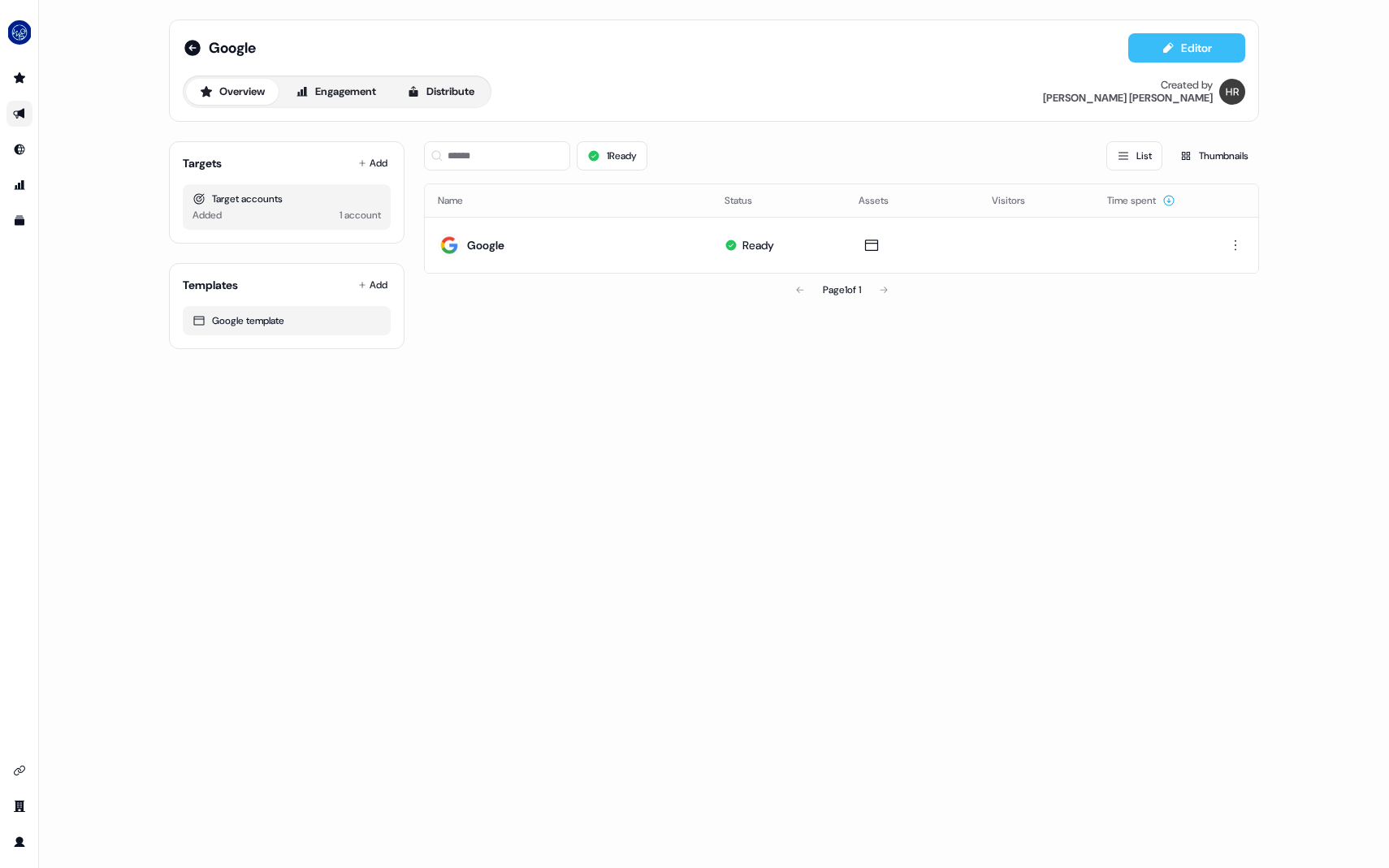 click on "Editor" at bounding box center [1187, 48] 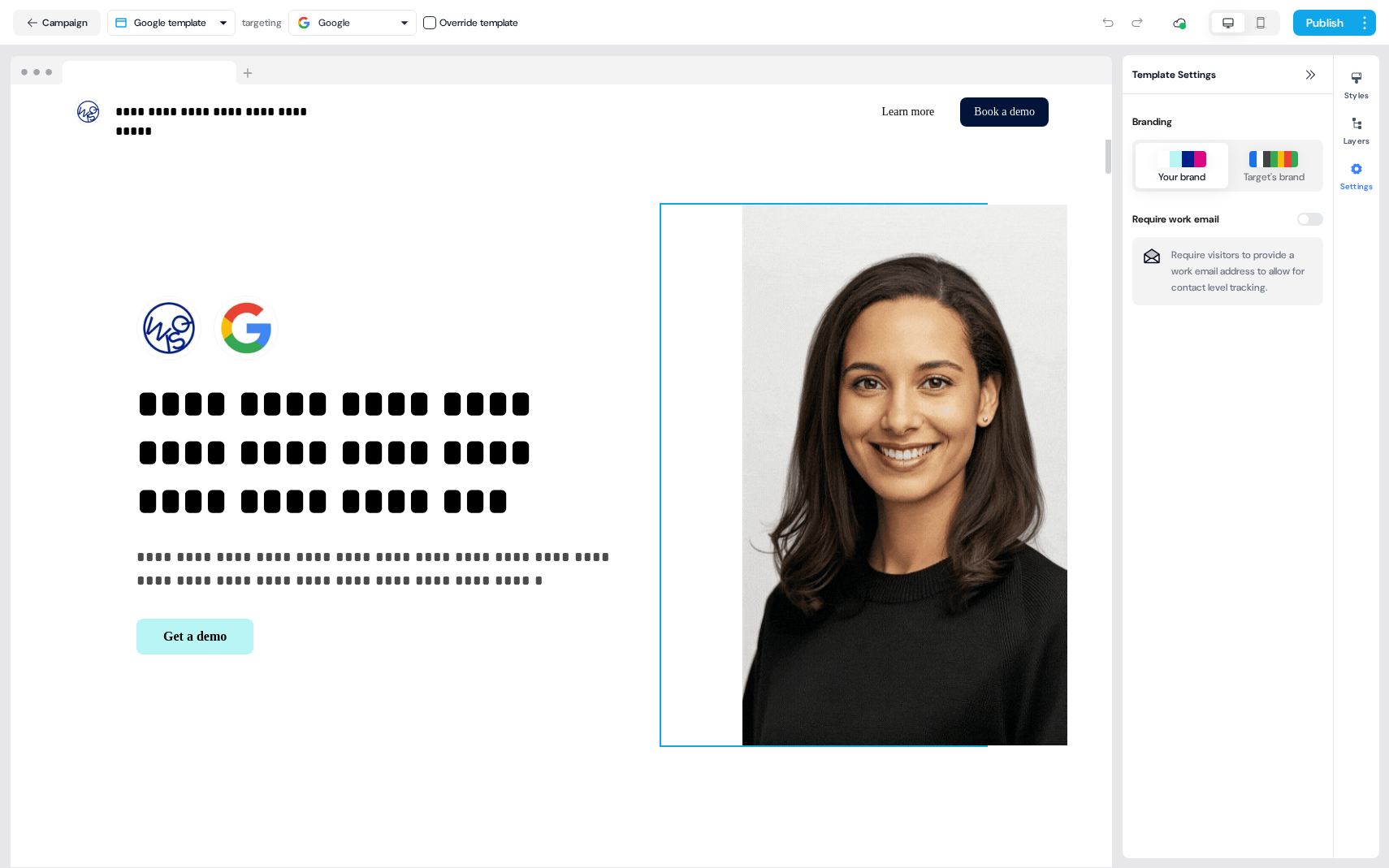 scroll, scrollTop: 0, scrollLeft: 0, axis: both 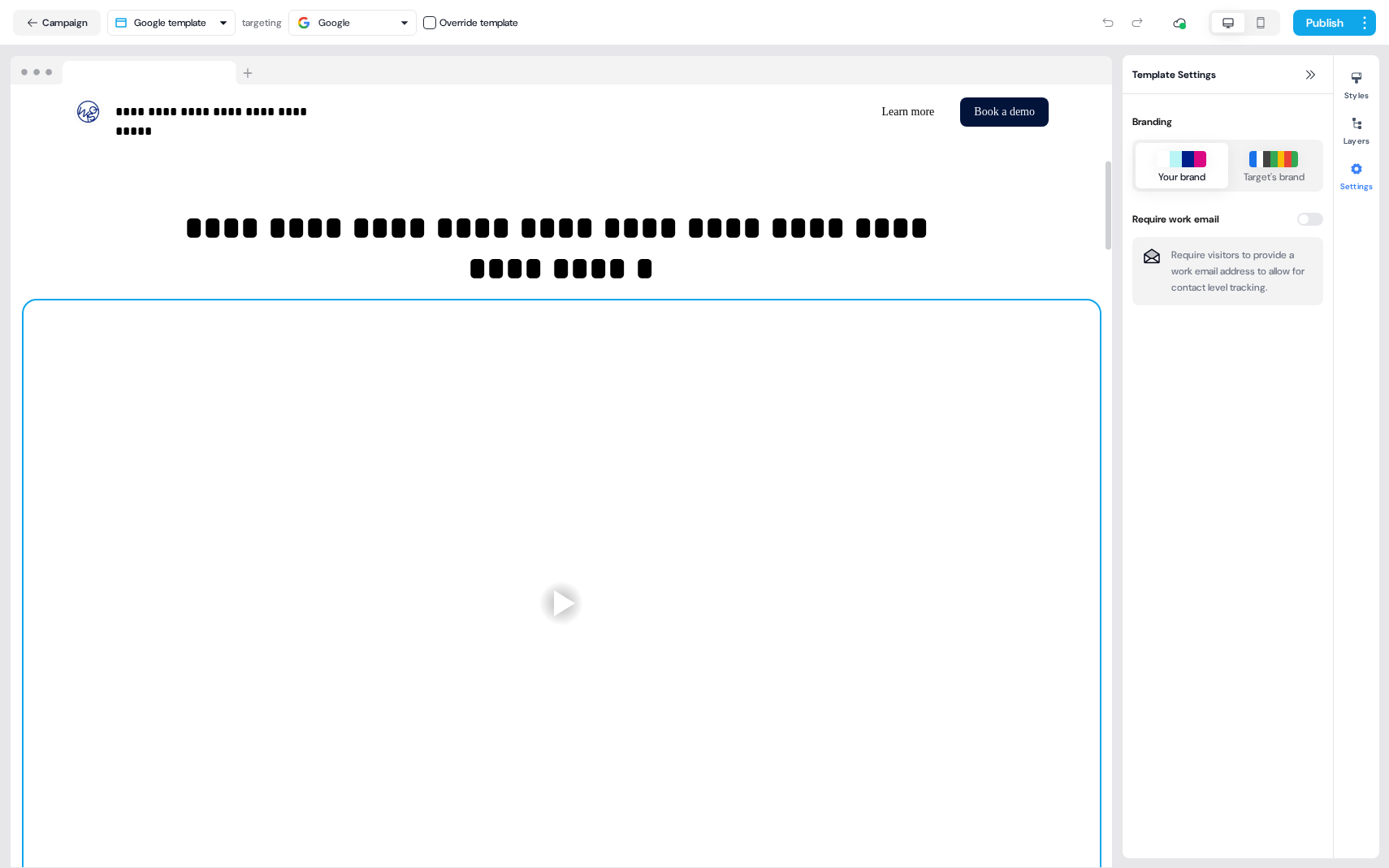 click at bounding box center [561, 602] 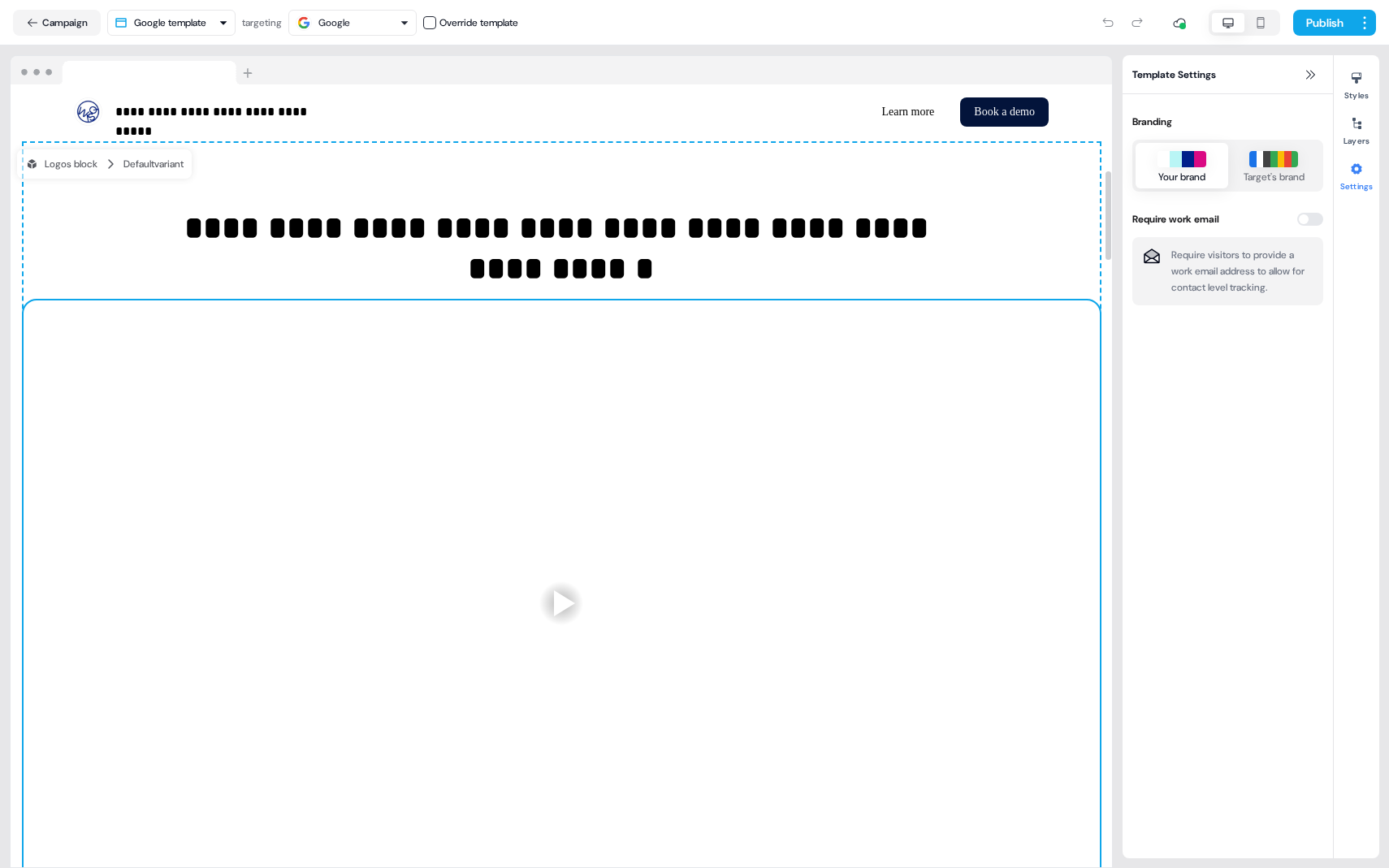 scroll, scrollTop: 823, scrollLeft: 0, axis: vertical 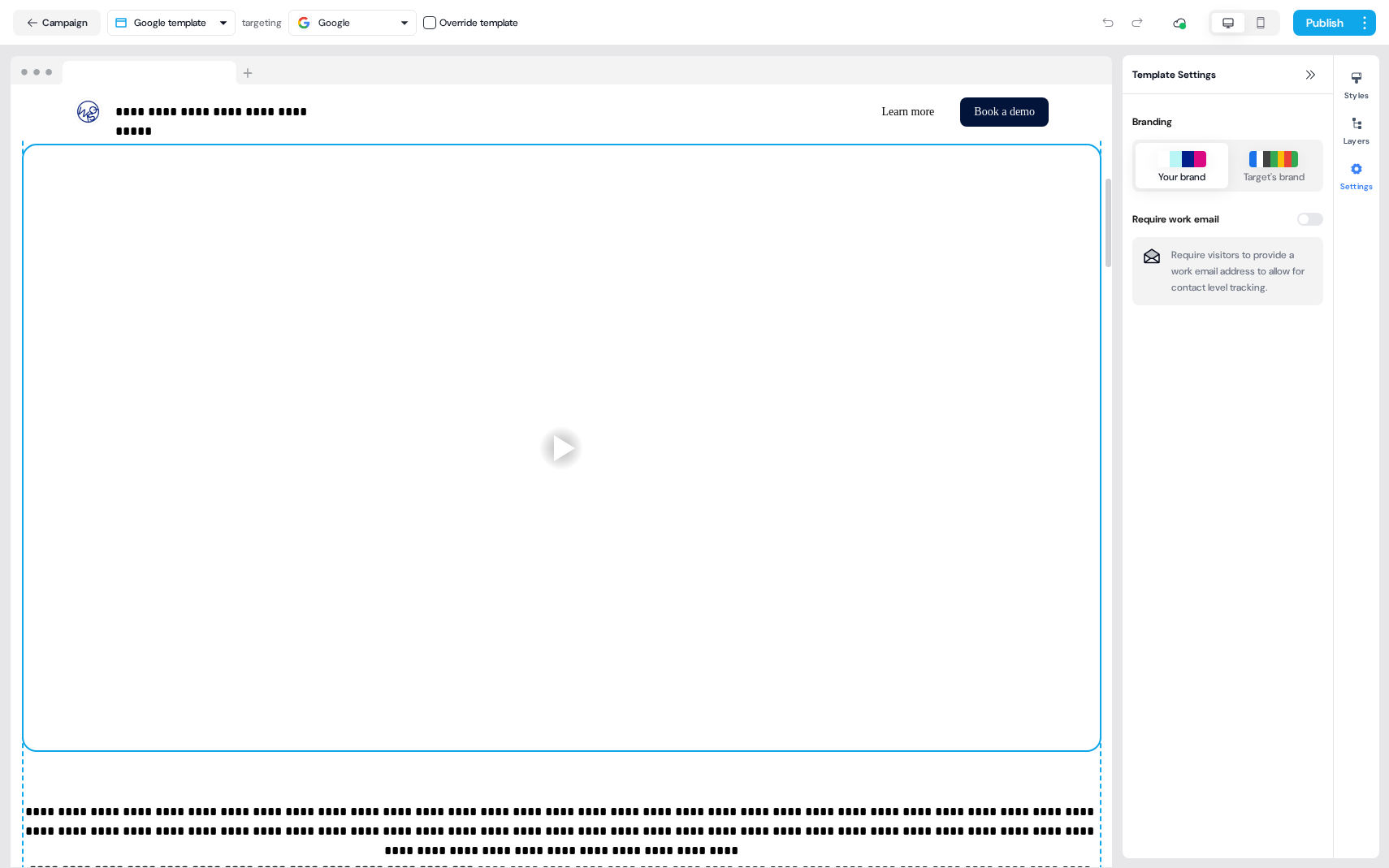 click at bounding box center (561, 447) 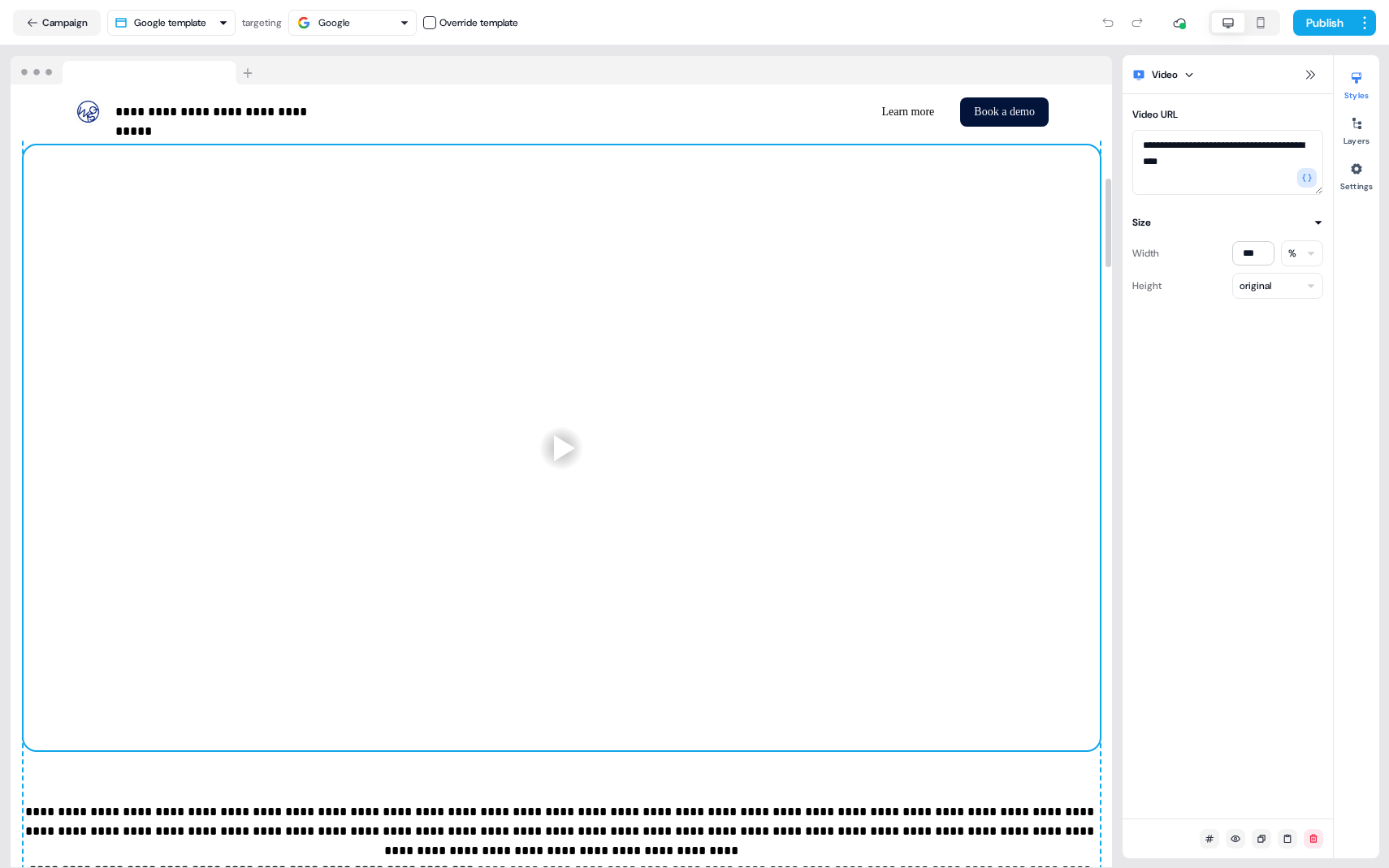 click at bounding box center (561, 447) 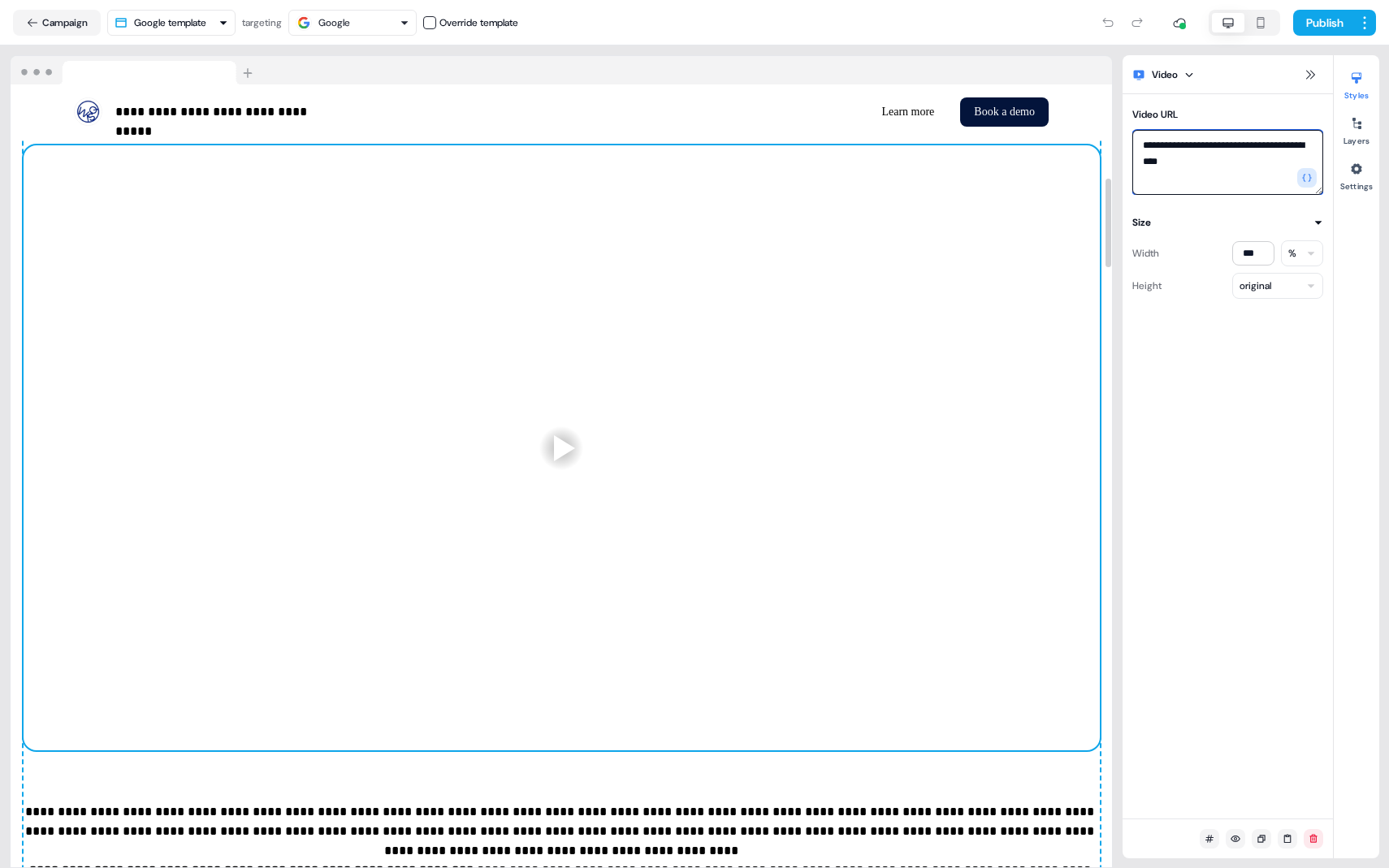 click on "**********" at bounding box center [1227, 162] 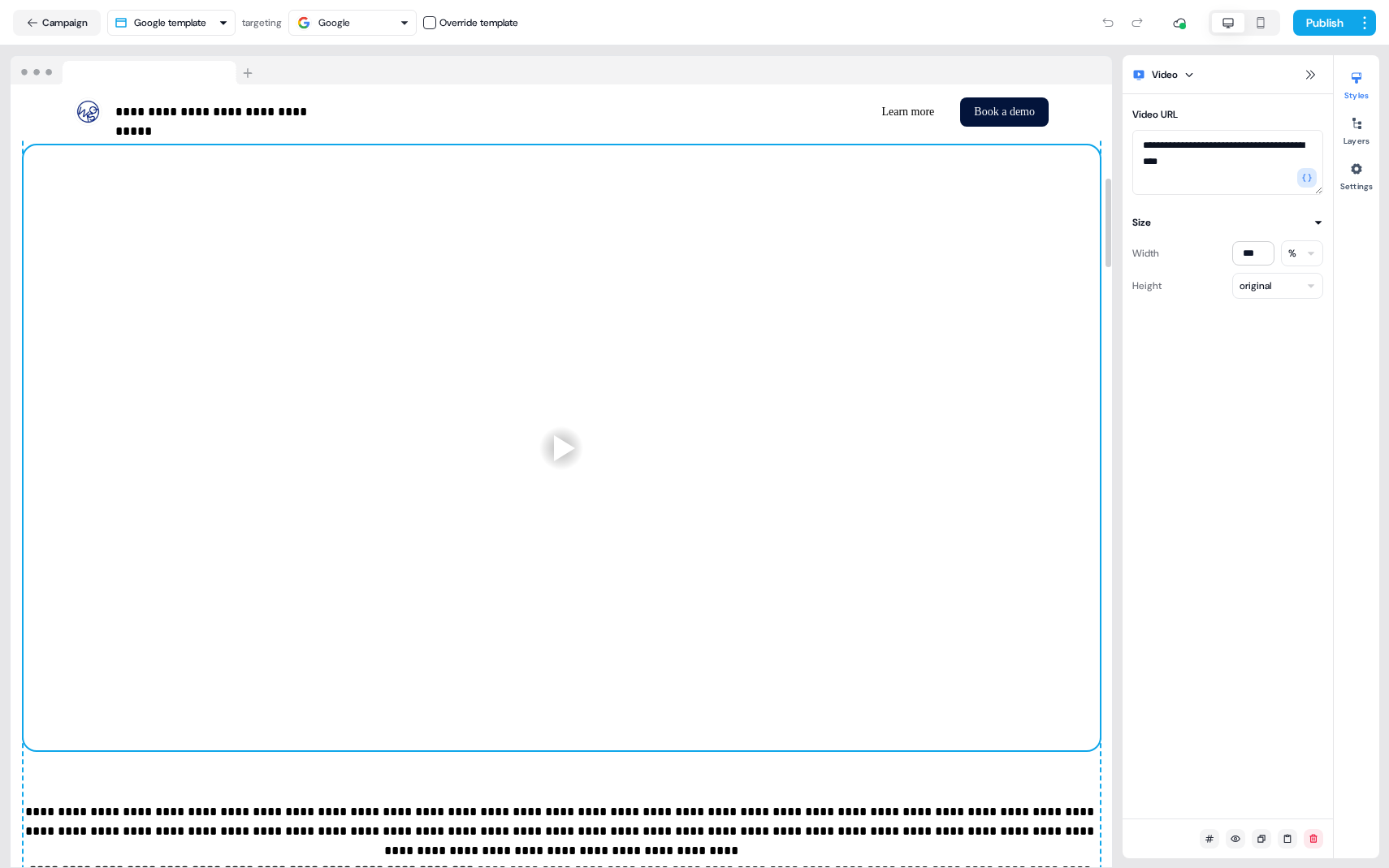 click at bounding box center (561, 447) 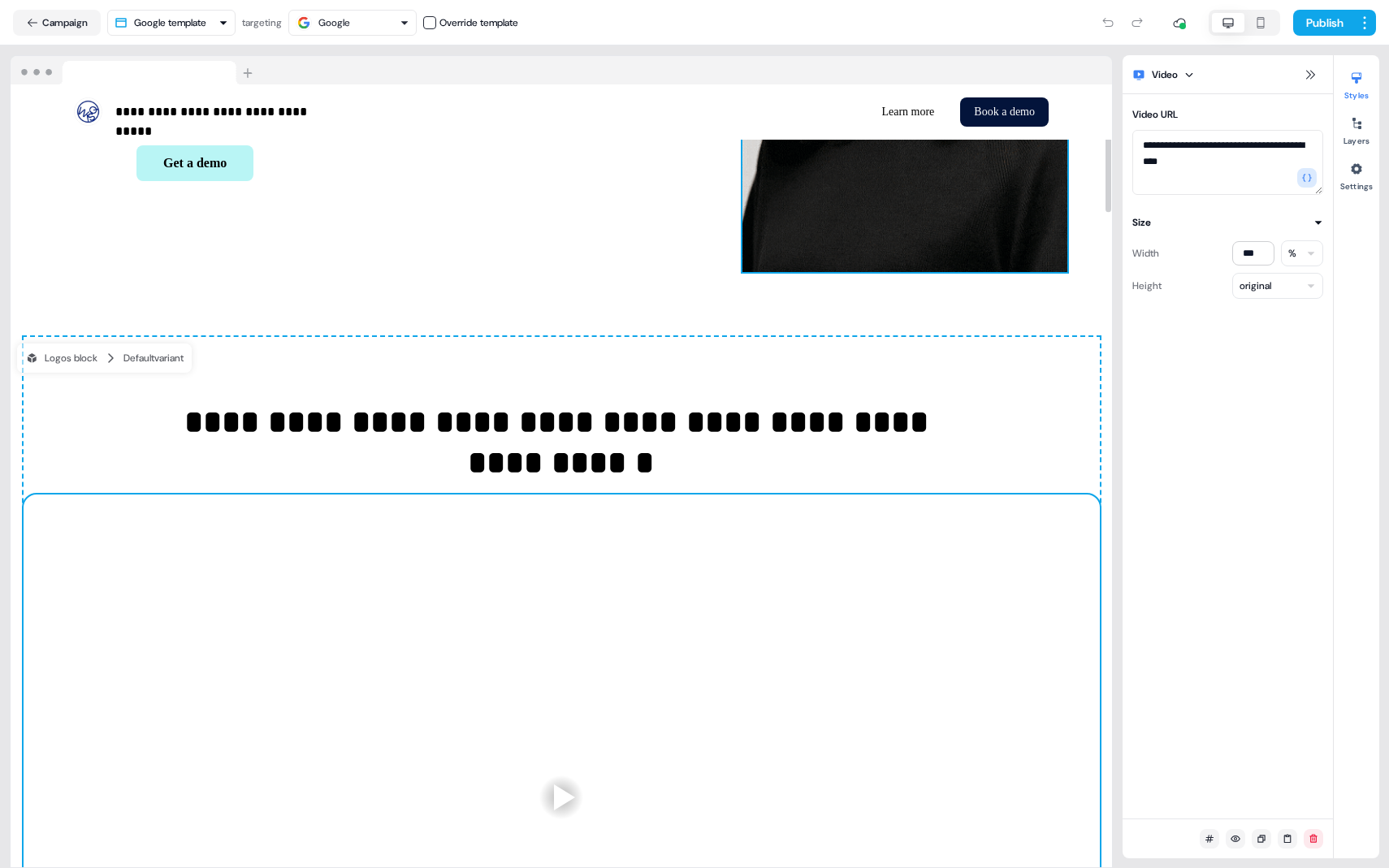 scroll, scrollTop: 519, scrollLeft: 0, axis: vertical 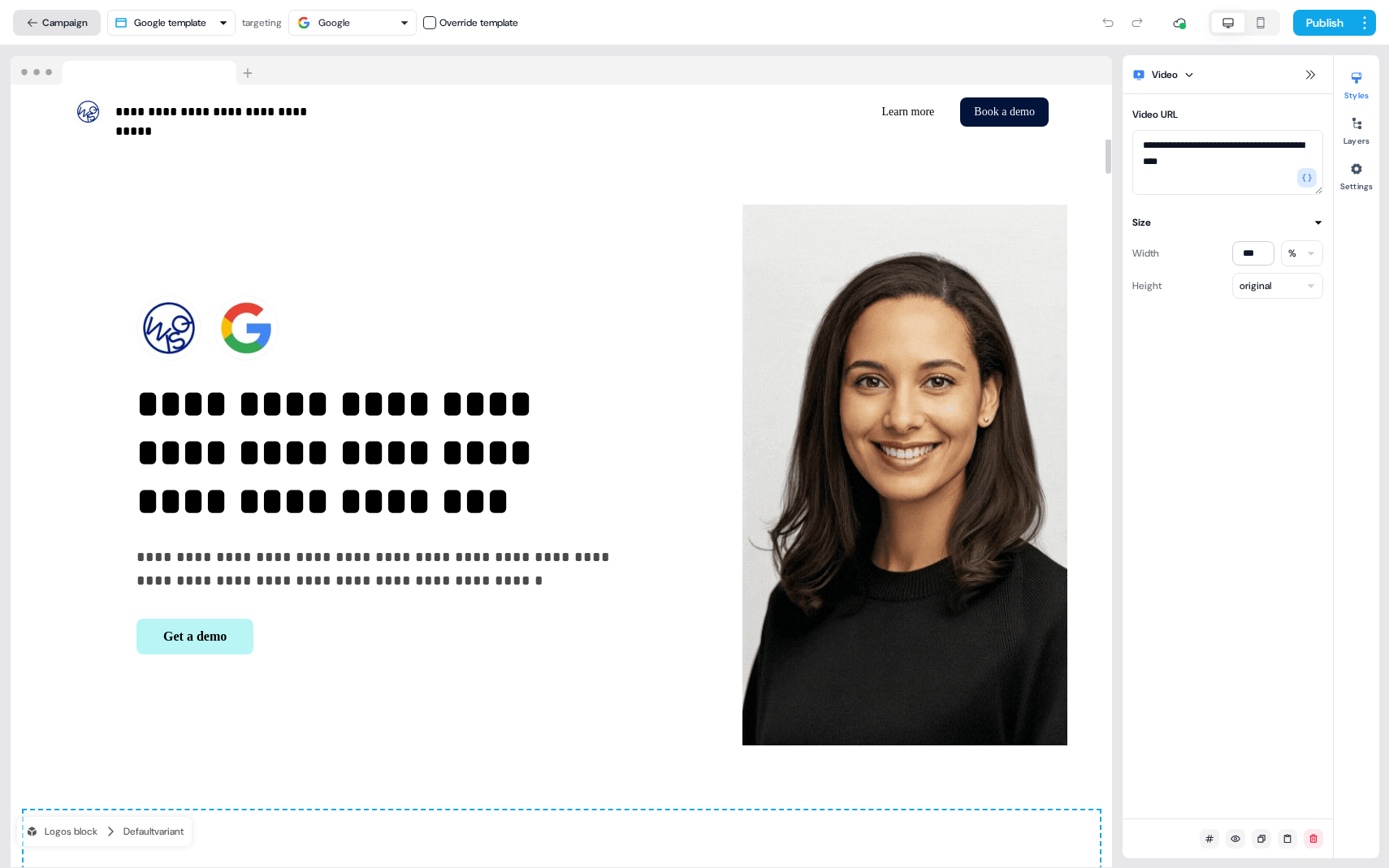 click on "Campaign" at bounding box center (57, 23) 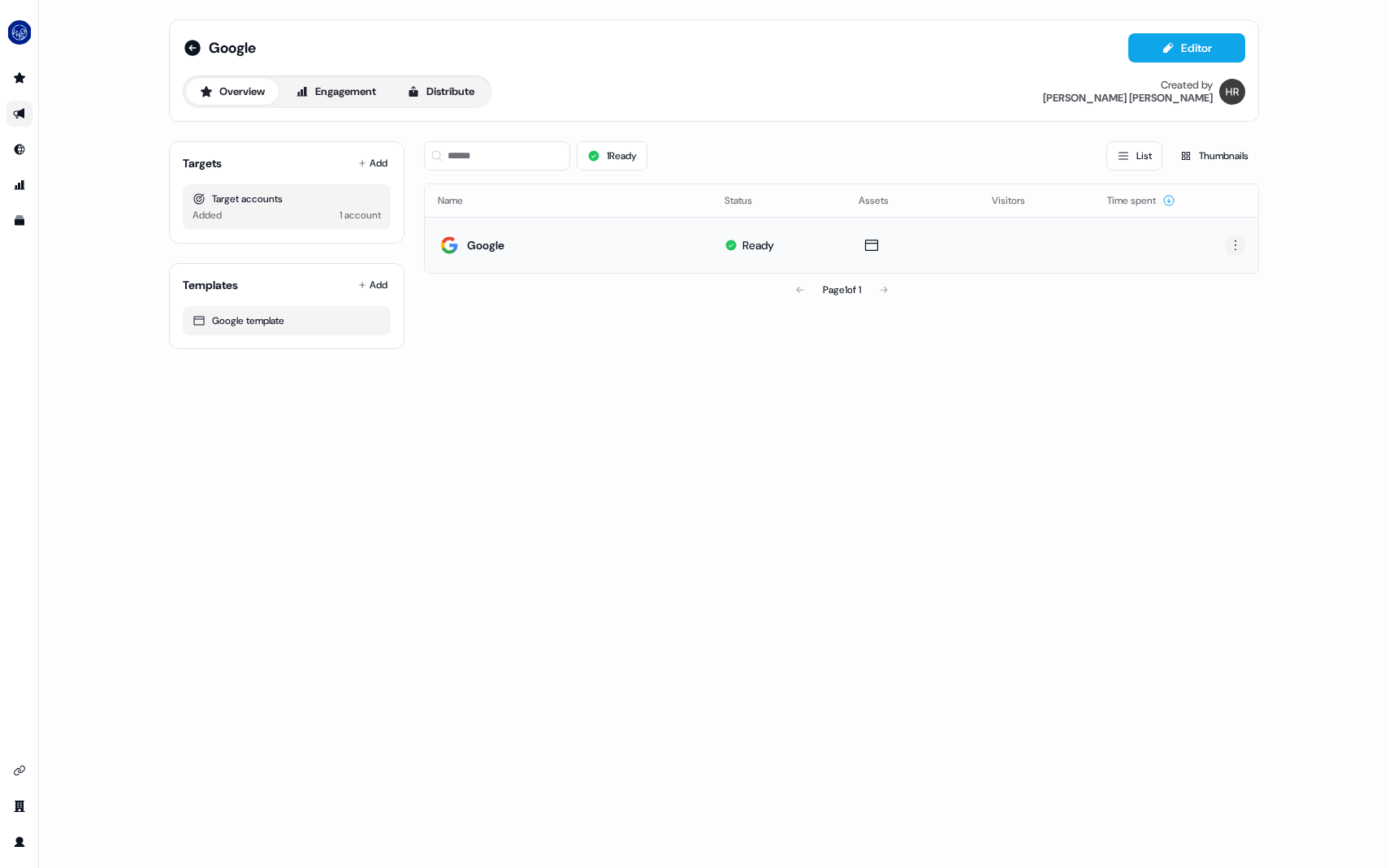 click on "For the best experience switch devices to a bigger screen. Go to Userled.io   Google Editor Overview Engagement Distribute Created by Harrison   Roloff Targets Add Target   accounts Added 1   account Templates Add Google template 1  Ready List Thumbnails Name Status Assets Visitors Time spent Google Ready Page  1  of 1" at bounding box center (694, 494) 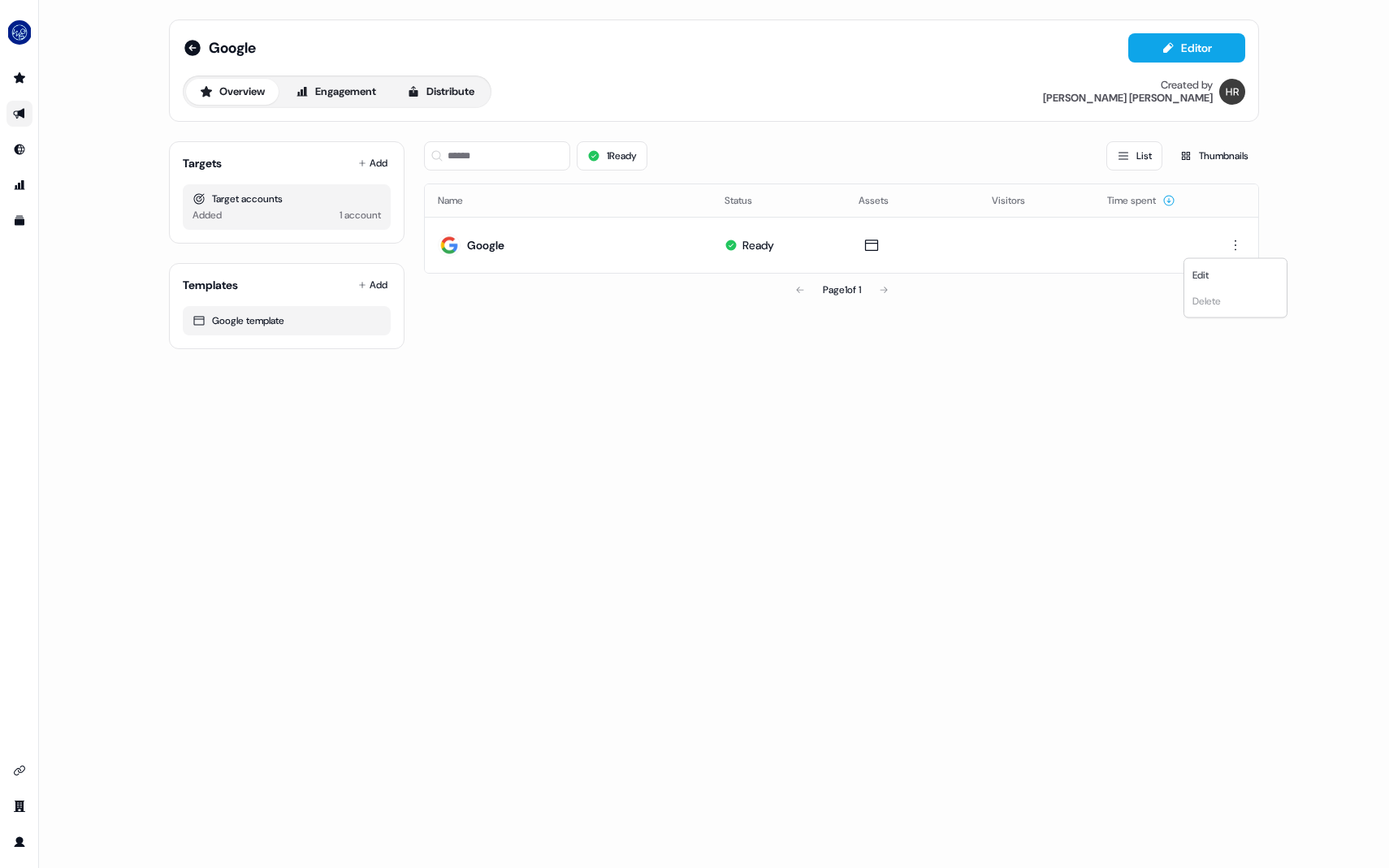 click on "For the best experience switch devices to a bigger screen. Go to Userled.io   Google Editor Overview Engagement Distribute Created by Harrison   Roloff Targets Add Target   accounts Added 1   account Templates Add Google template 1  Ready List Thumbnails Name Status Assets Visitors Time spent Google Ready Page  1  of 1
Edit Delete" at bounding box center [694, 494] 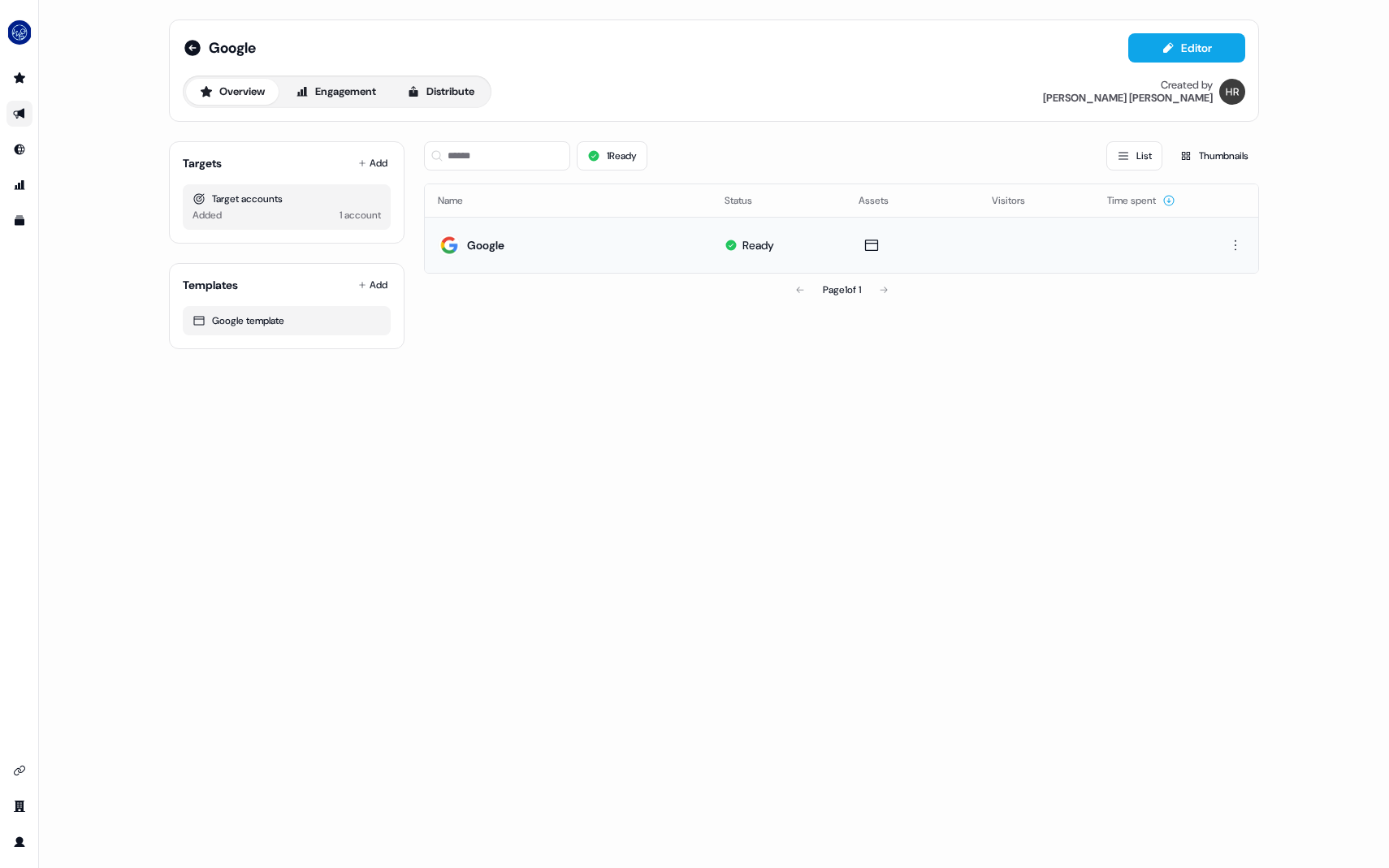 drag, startPoint x: 896, startPoint y: 238, endPoint x: 994, endPoint y: 222, distance: 99.29753 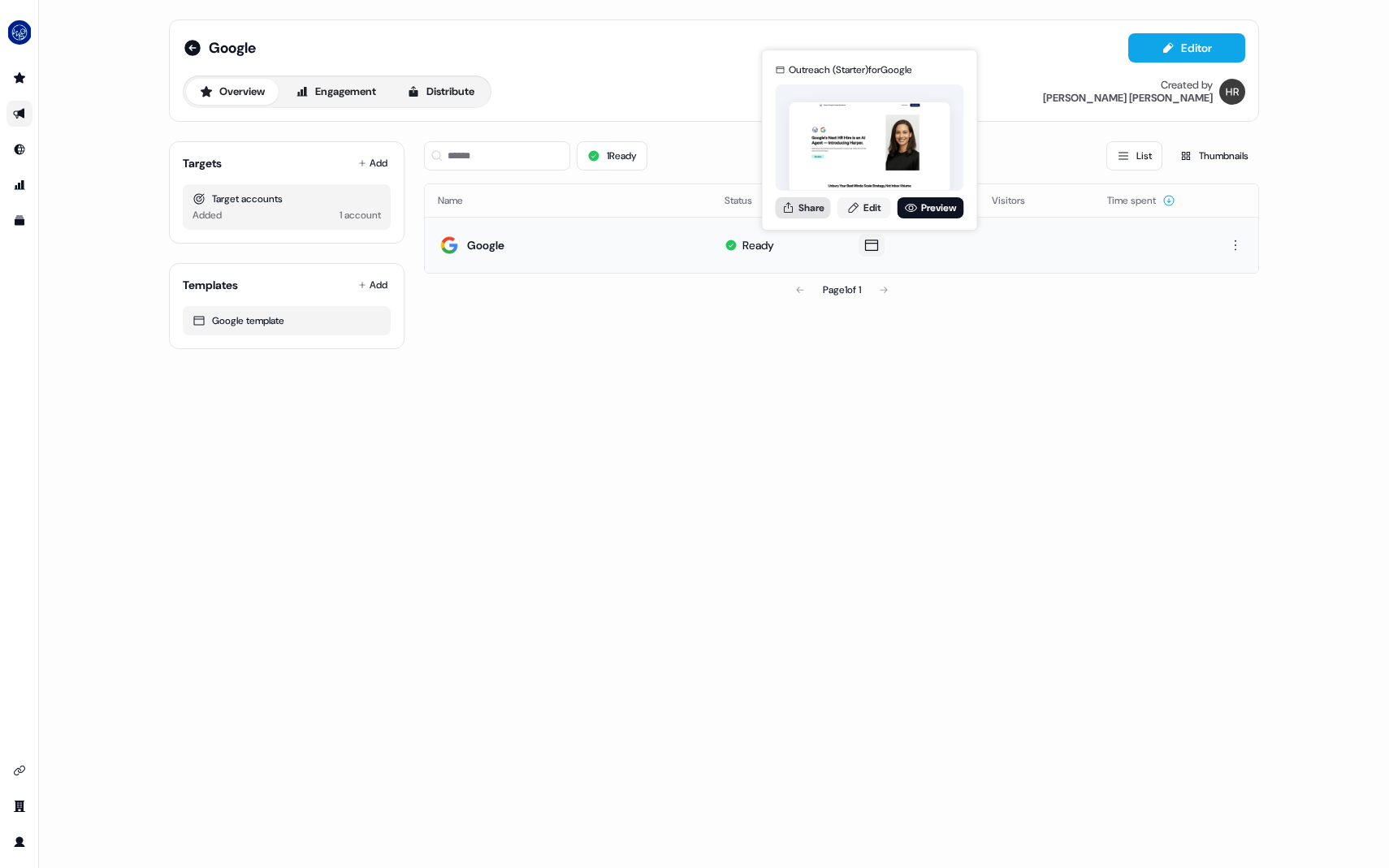 click on "Share" at bounding box center [803, 208] 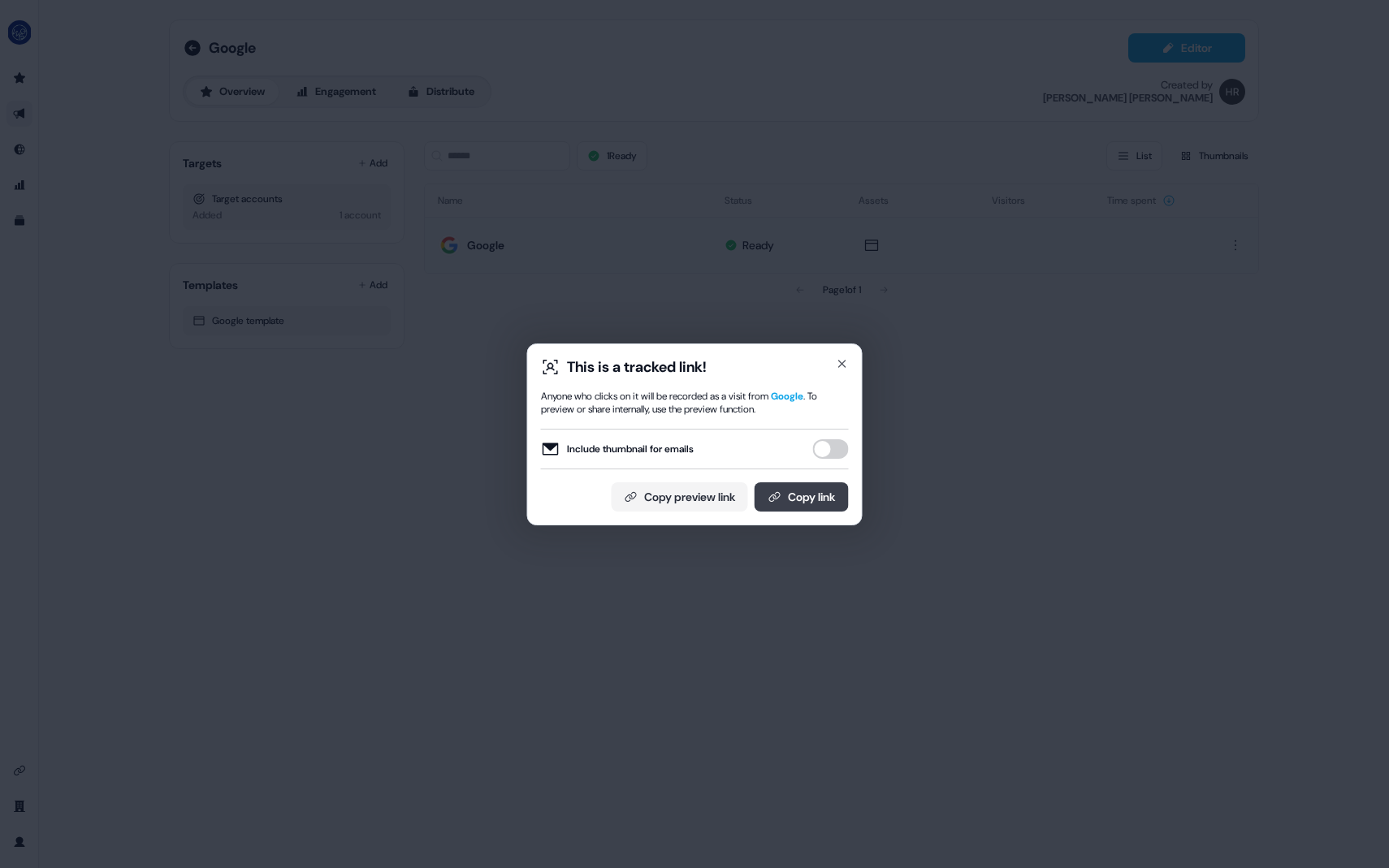 click on "Copy link" at bounding box center (802, 497) 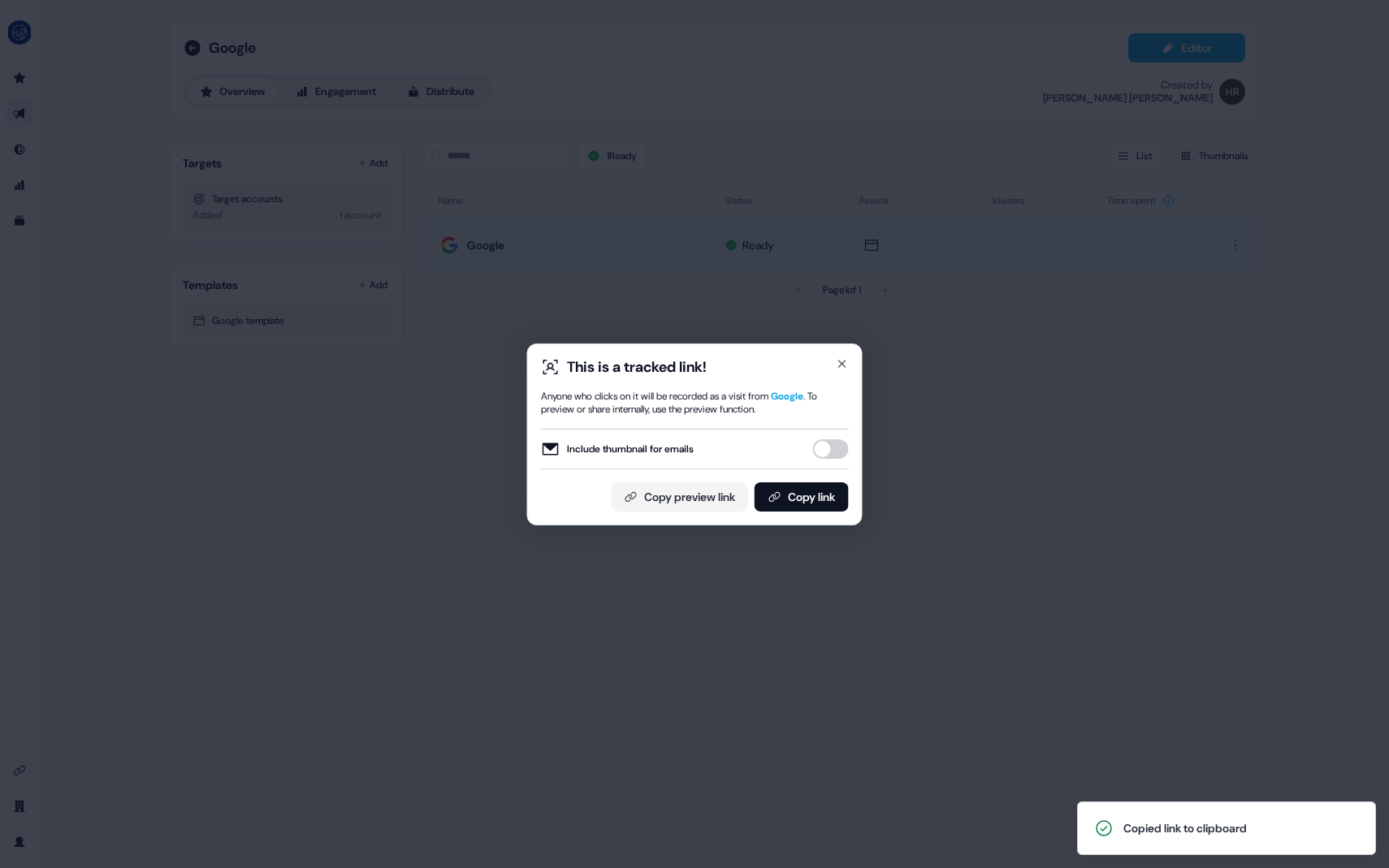 click on "This is a tracked link! Anyone who clicks on it will be recorded as a visit from   Google . To preview or share internally, use the preview function. Include thumbnail for emails Copy preview link Copy link Close" at bounding box center (694, 434) 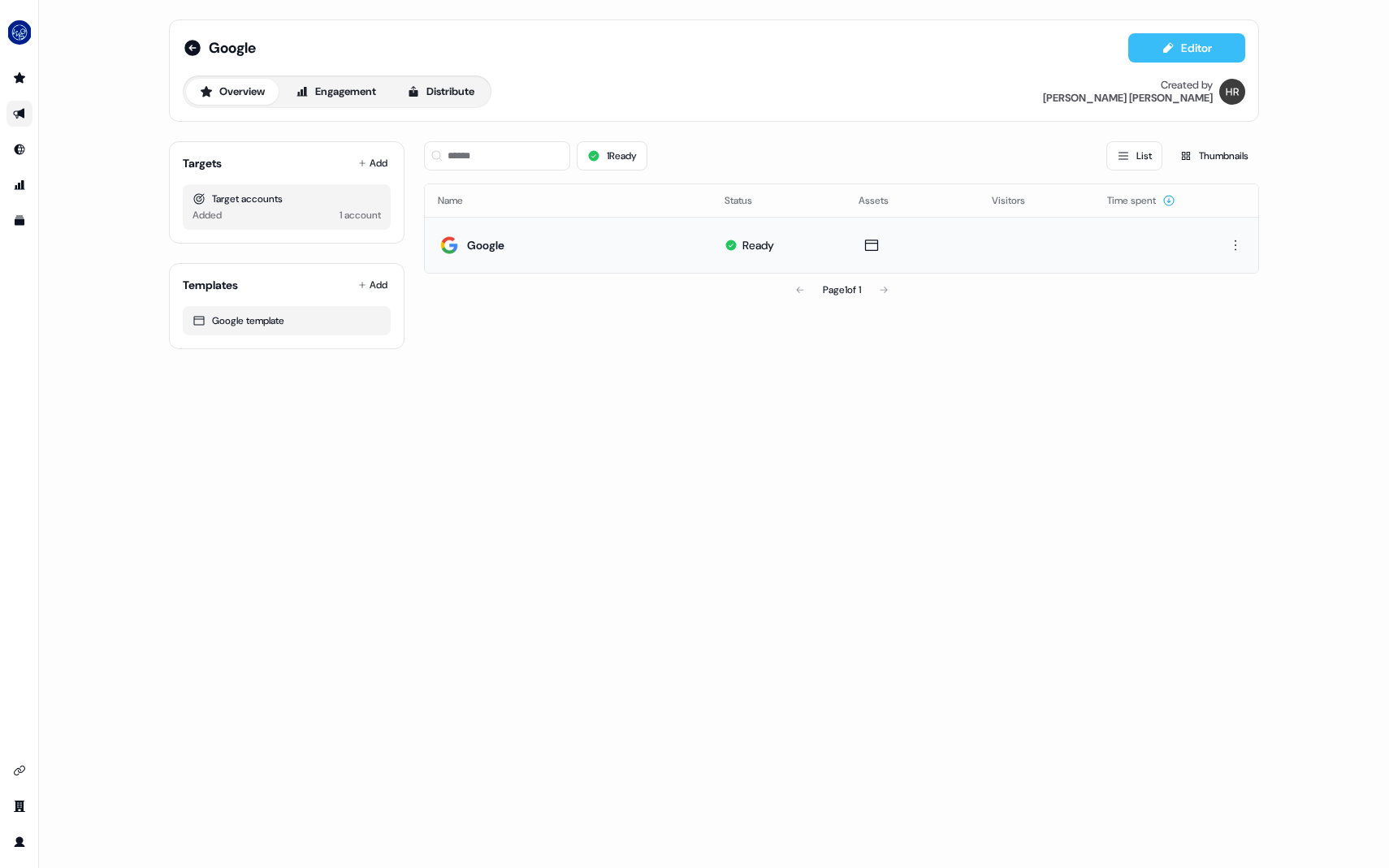 click on "Editor" at bounding box center [1187, 48] 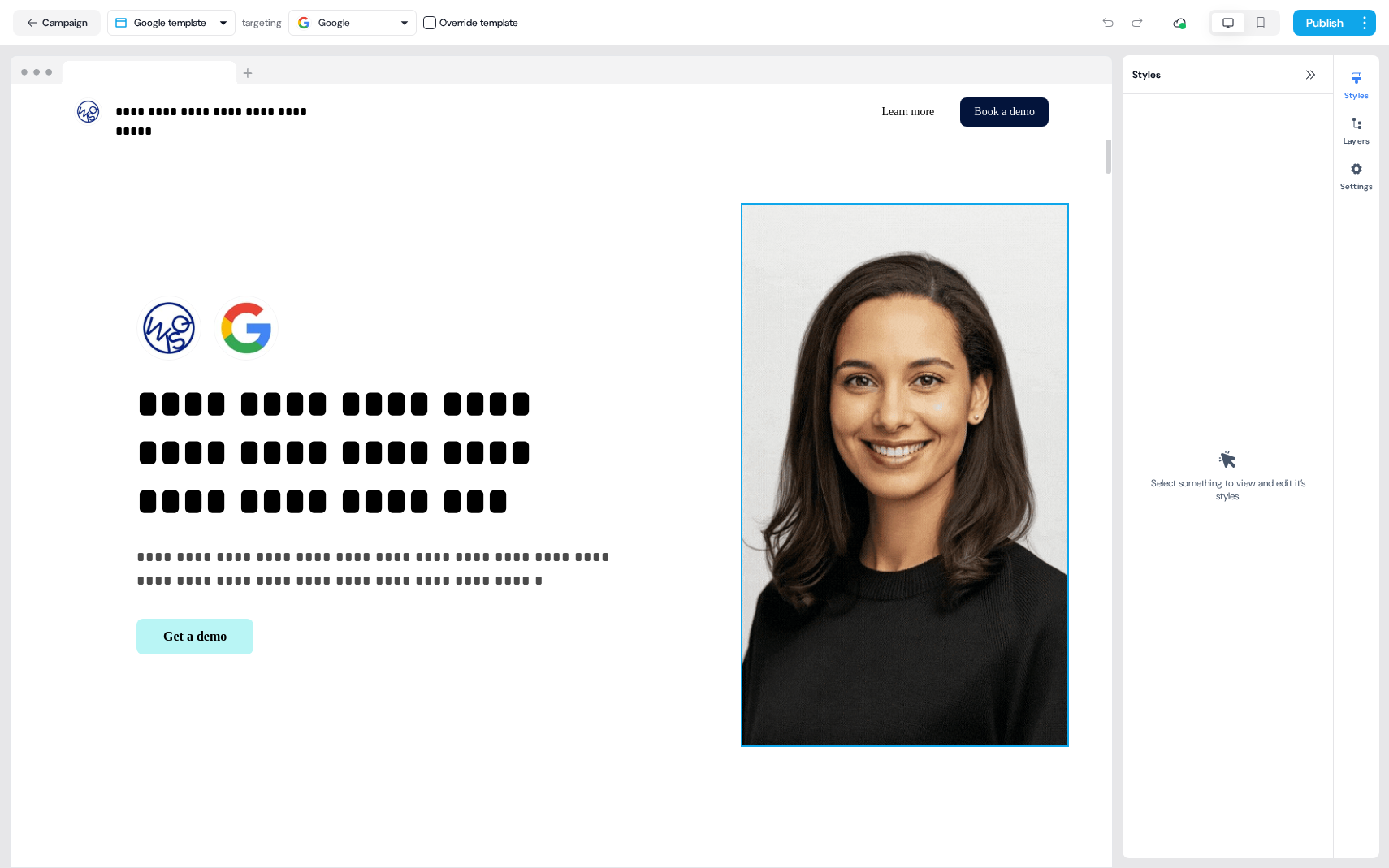 scroll, scrollTop: 0, scrollLeft: 0, axis: both 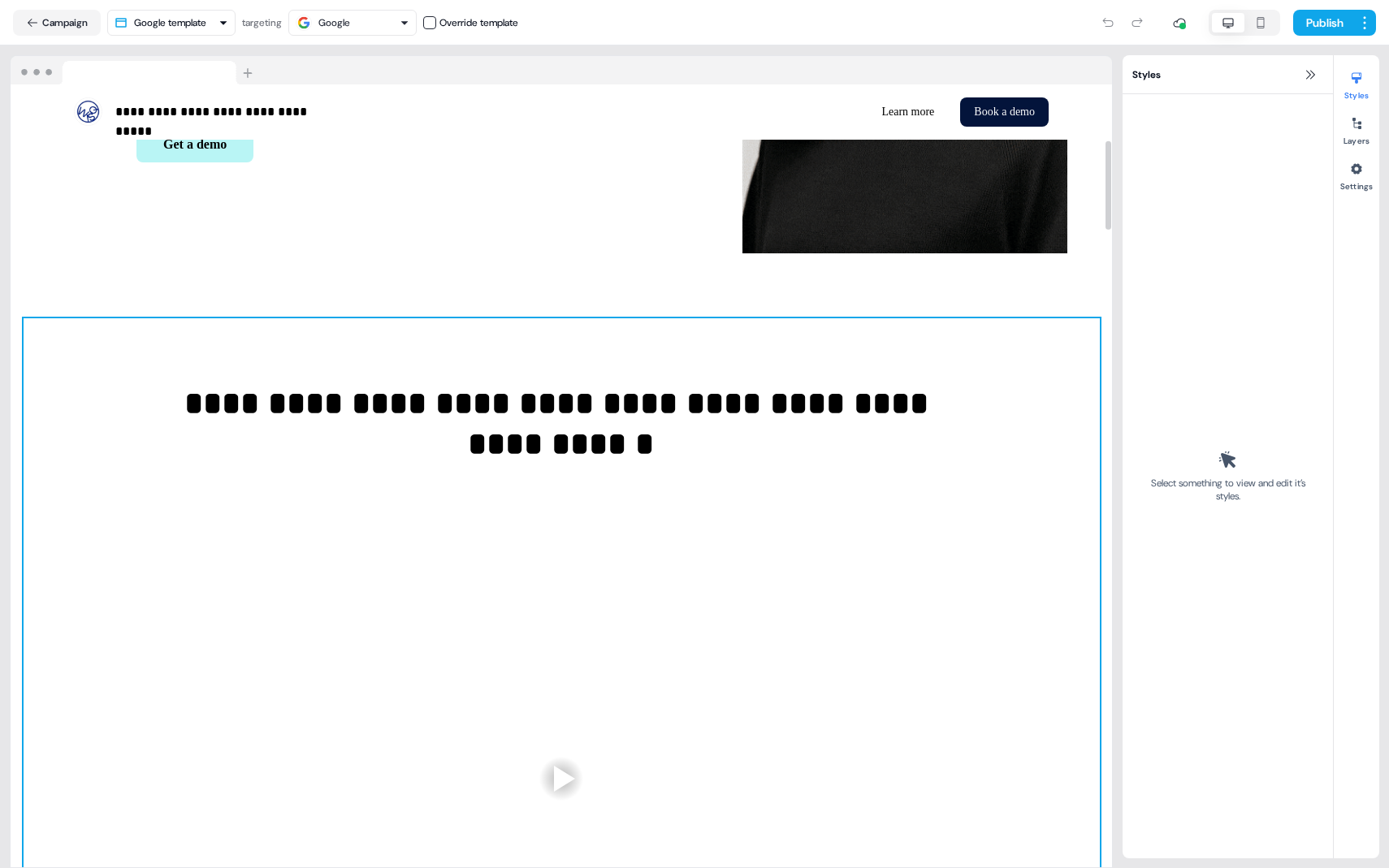 click on "**********" at bounding box center [561, 848] 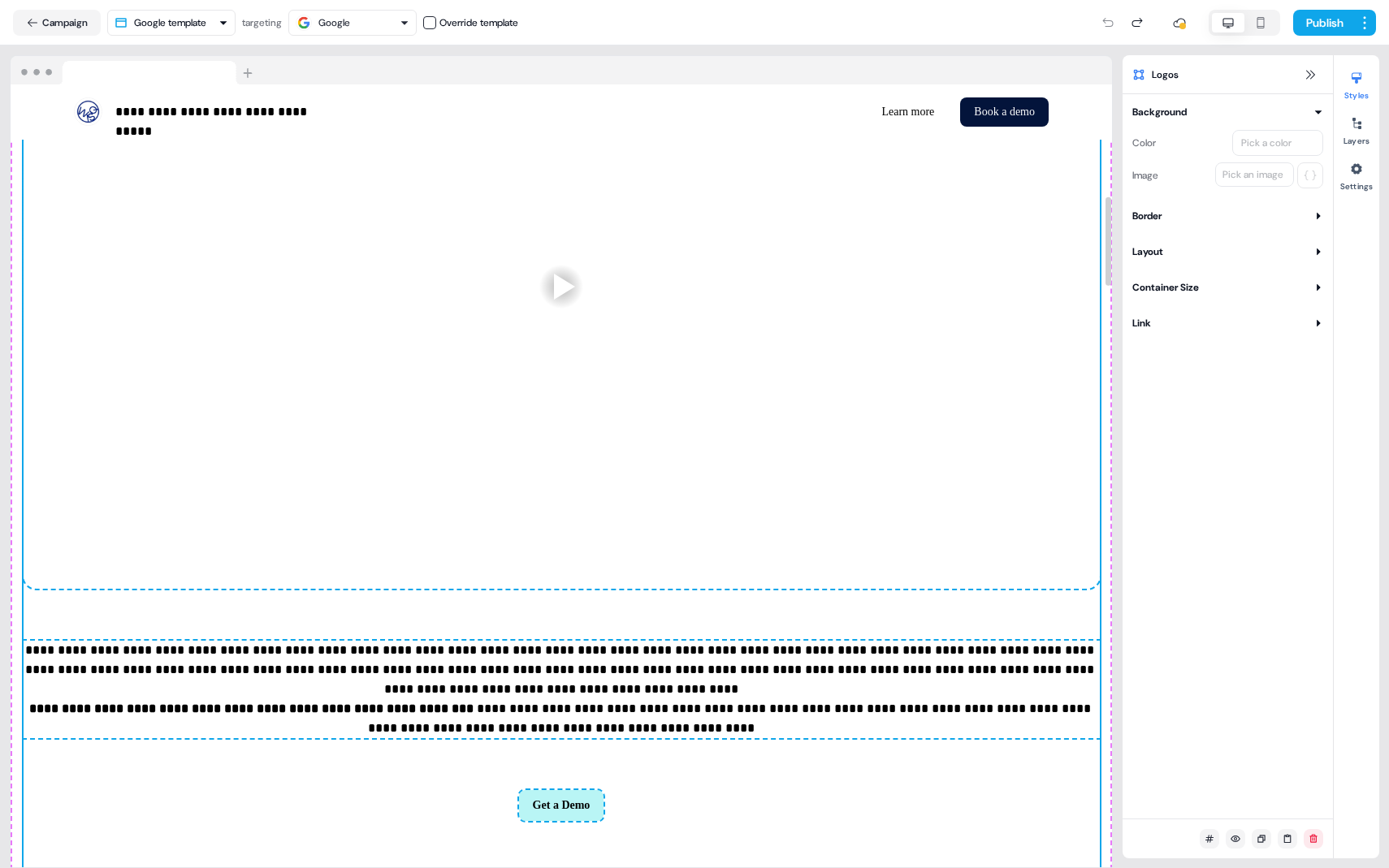 click at bounding box center (561, 286) 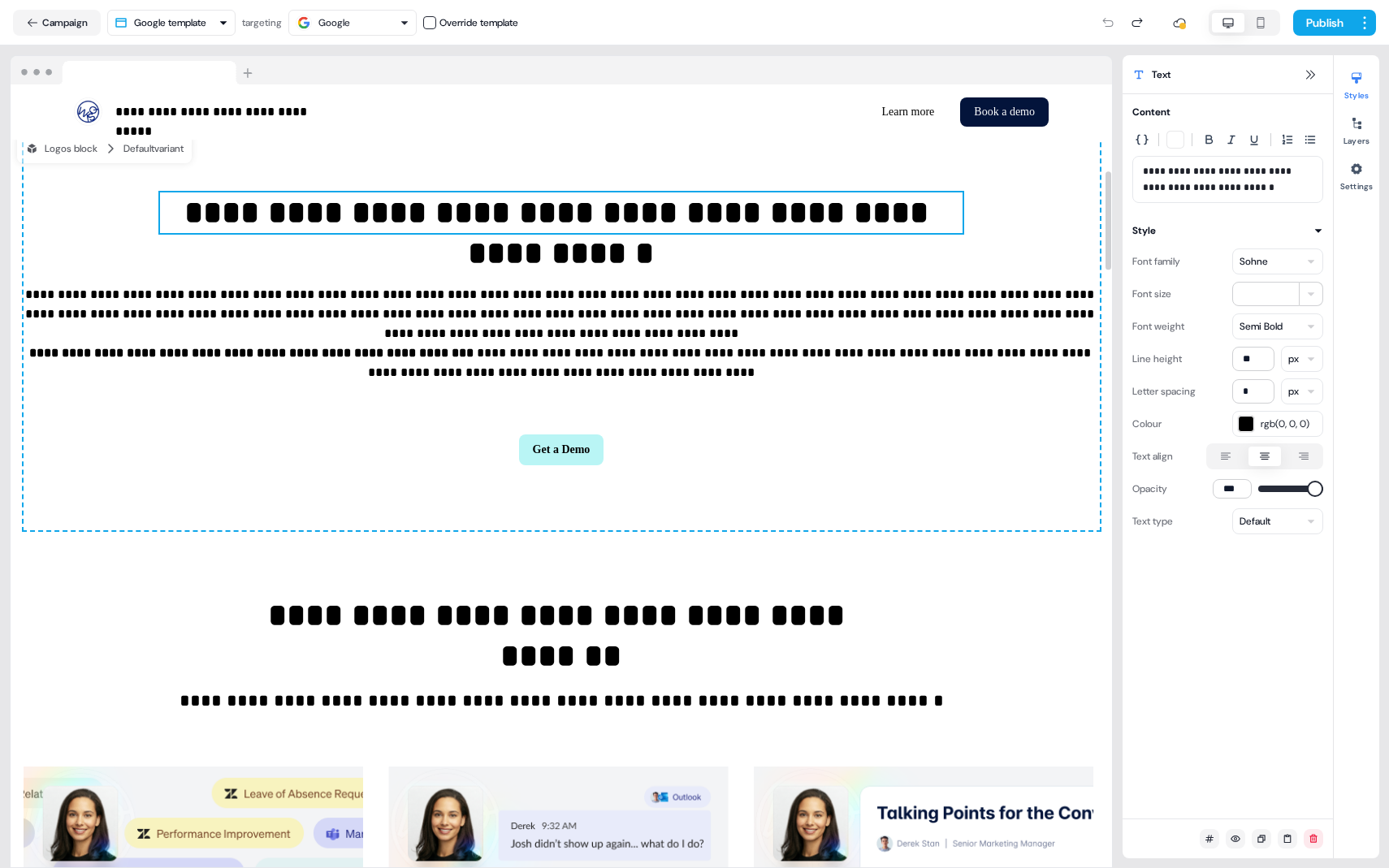 scroll, scrollTop: 686, scrollLeft: 0, axis: vertical 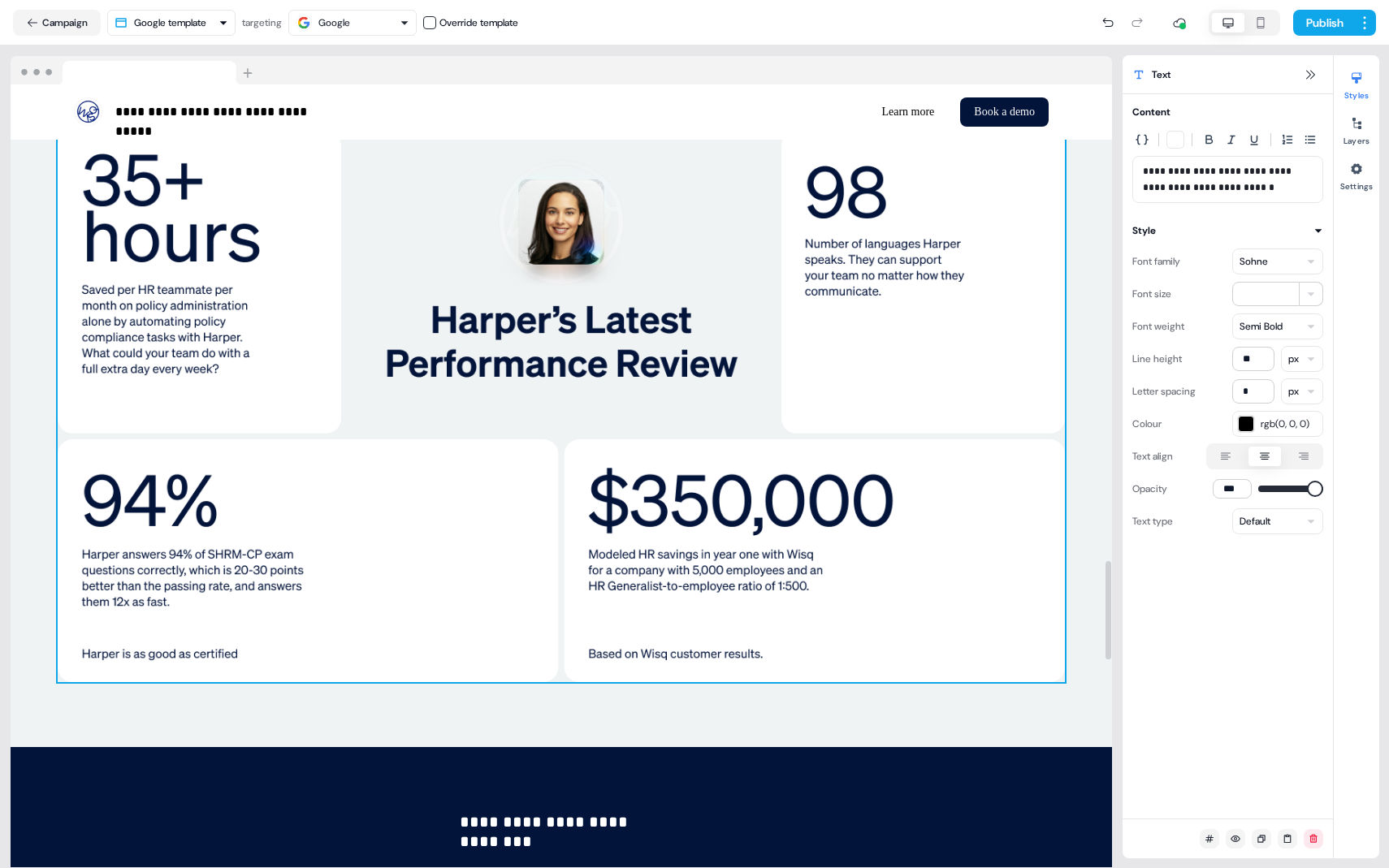 click at bounding box center [561, 282] 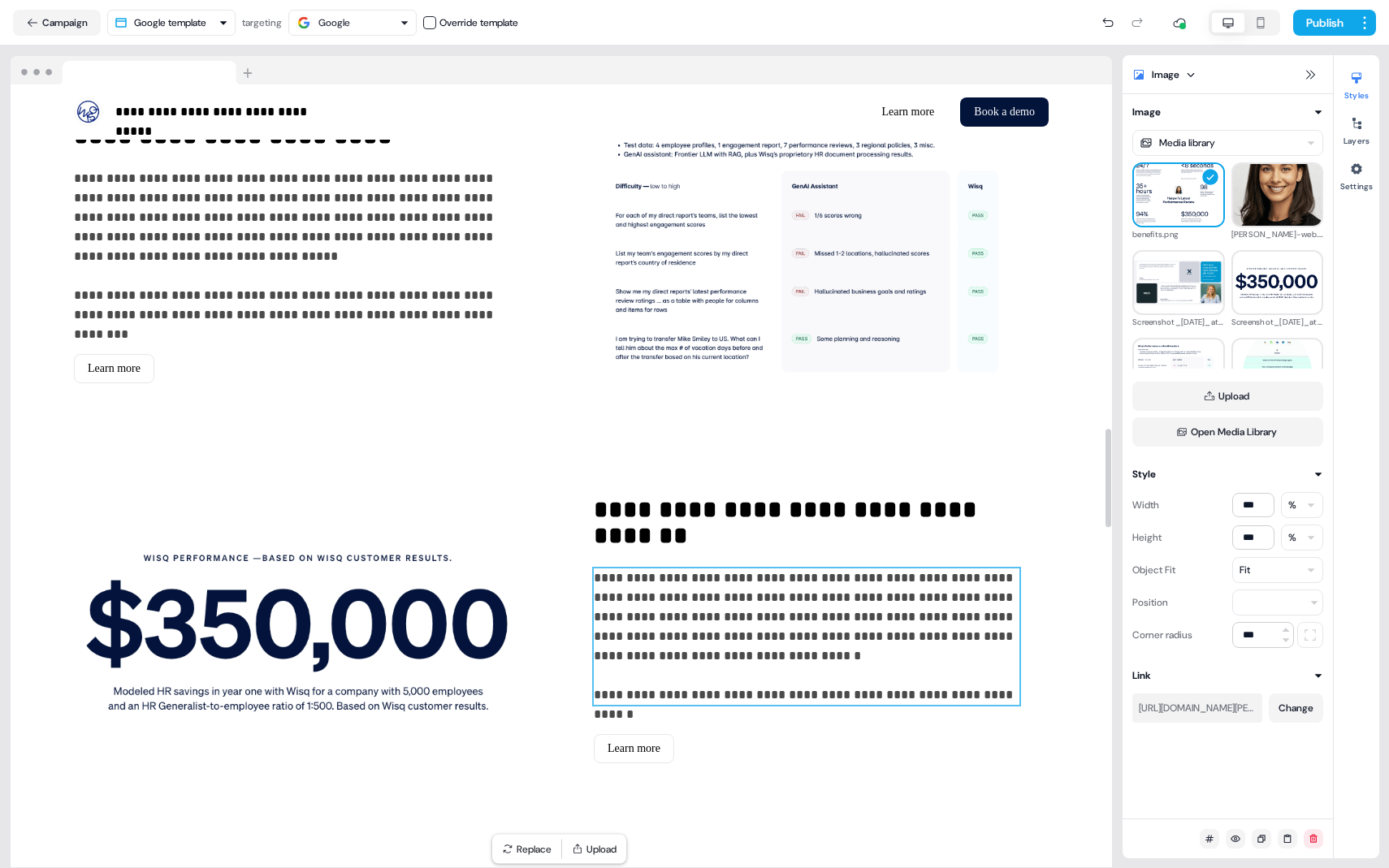 scroll, scrollTop: 2751, scrollLeft: 0, axis: vertical 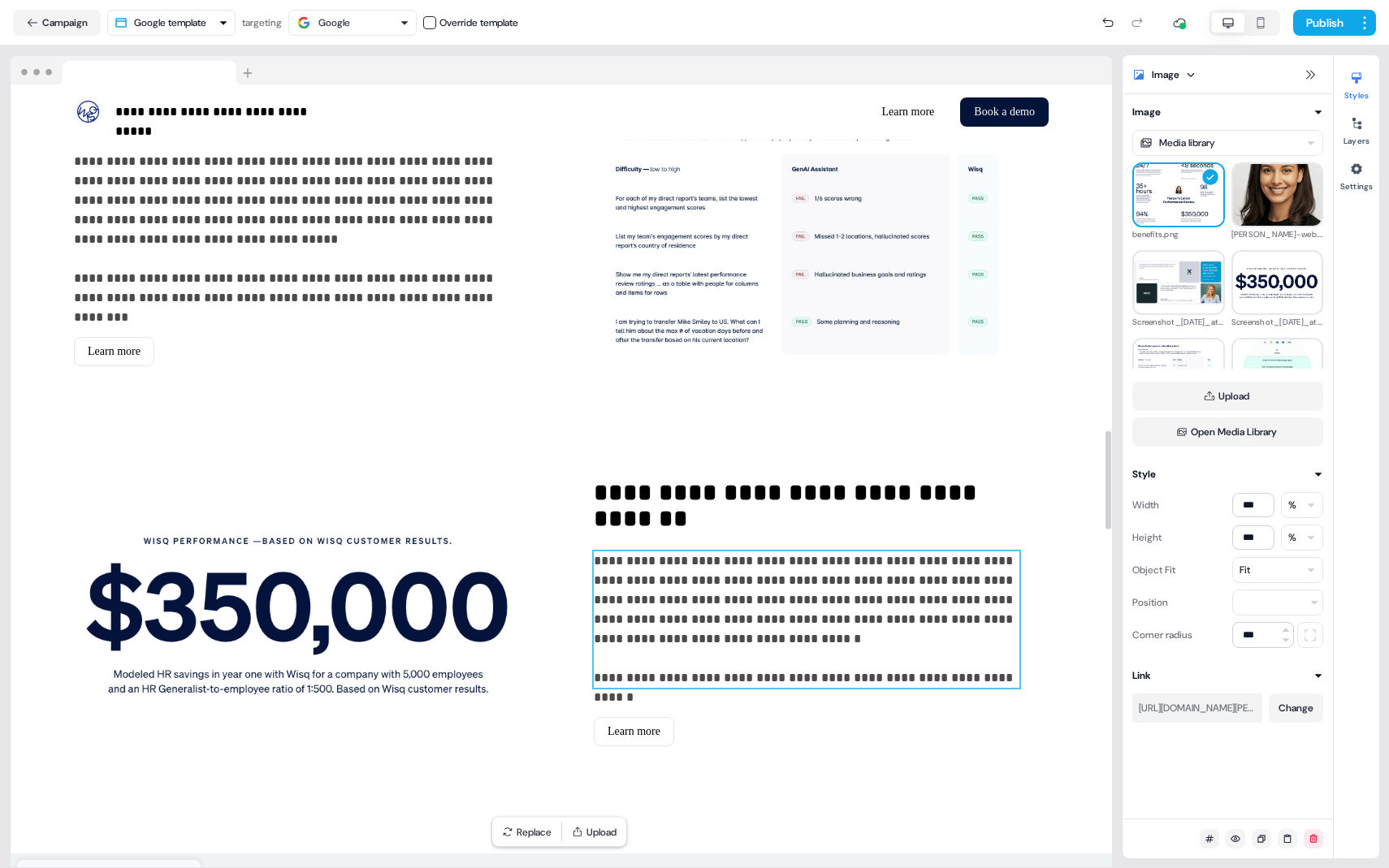 click on "**********" at bounding box center (807, 610) 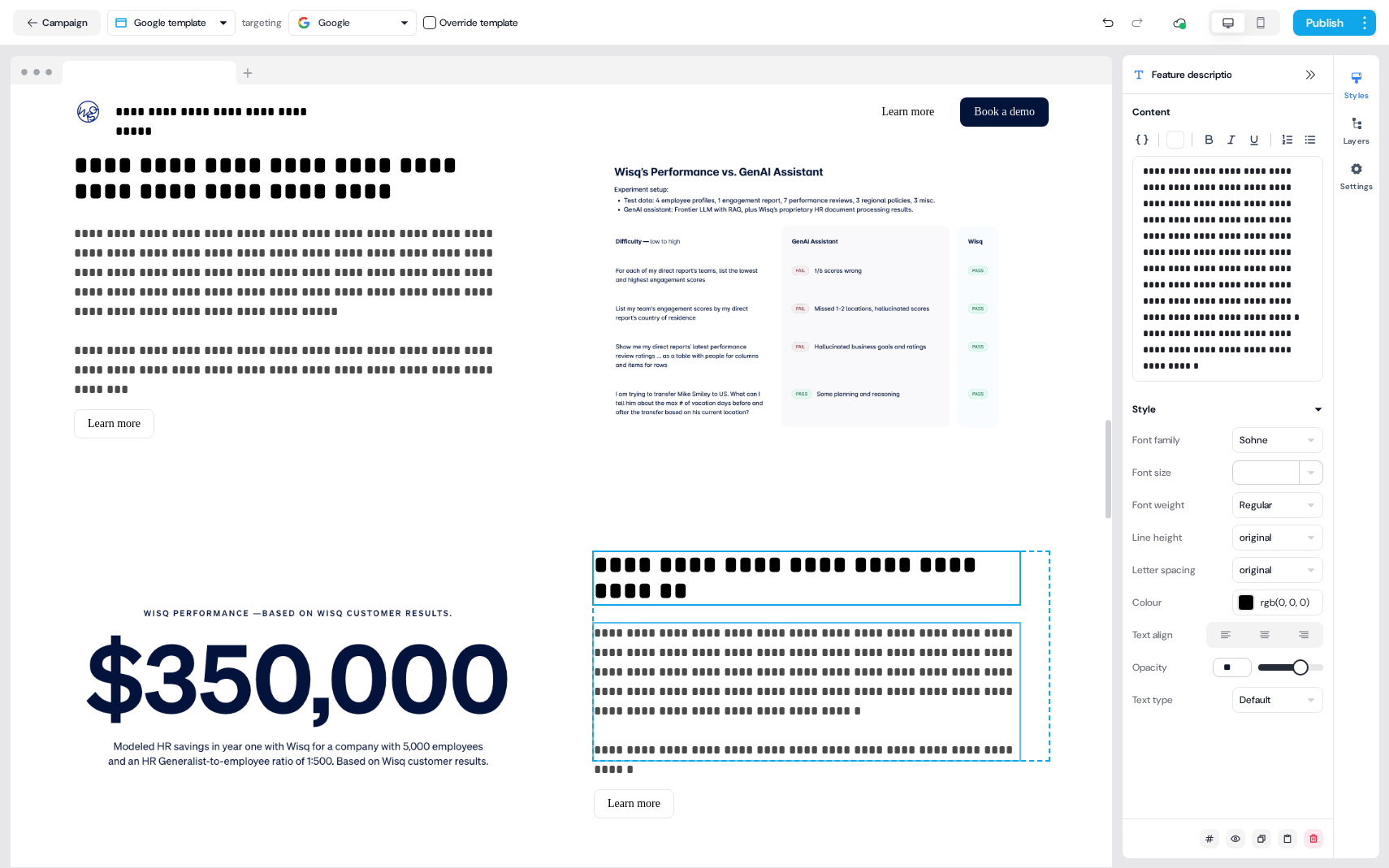 scroll, scrollTop: 2680, scrollLeft: 0, axis: vertical 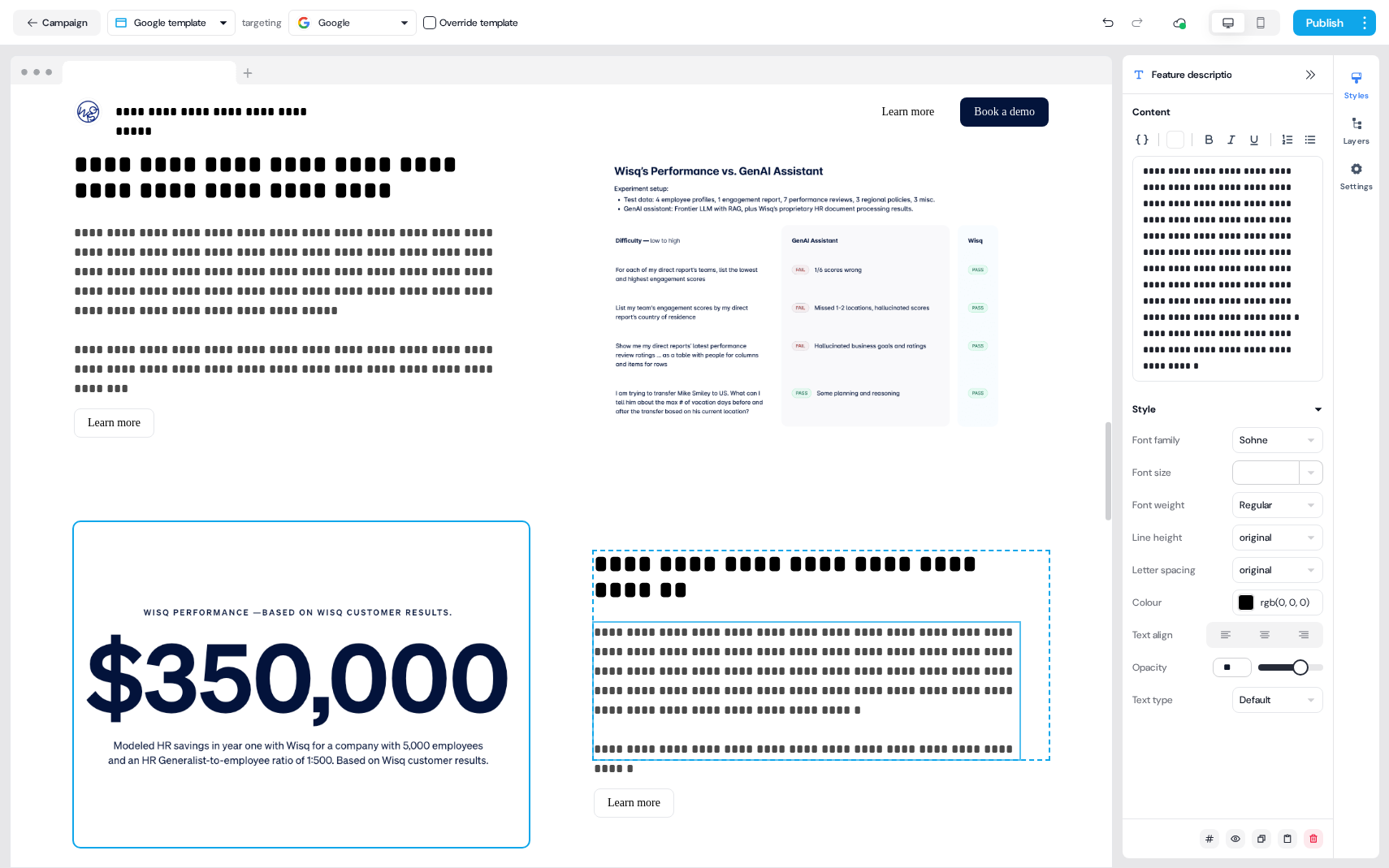 click at bounding box center (301, 684) 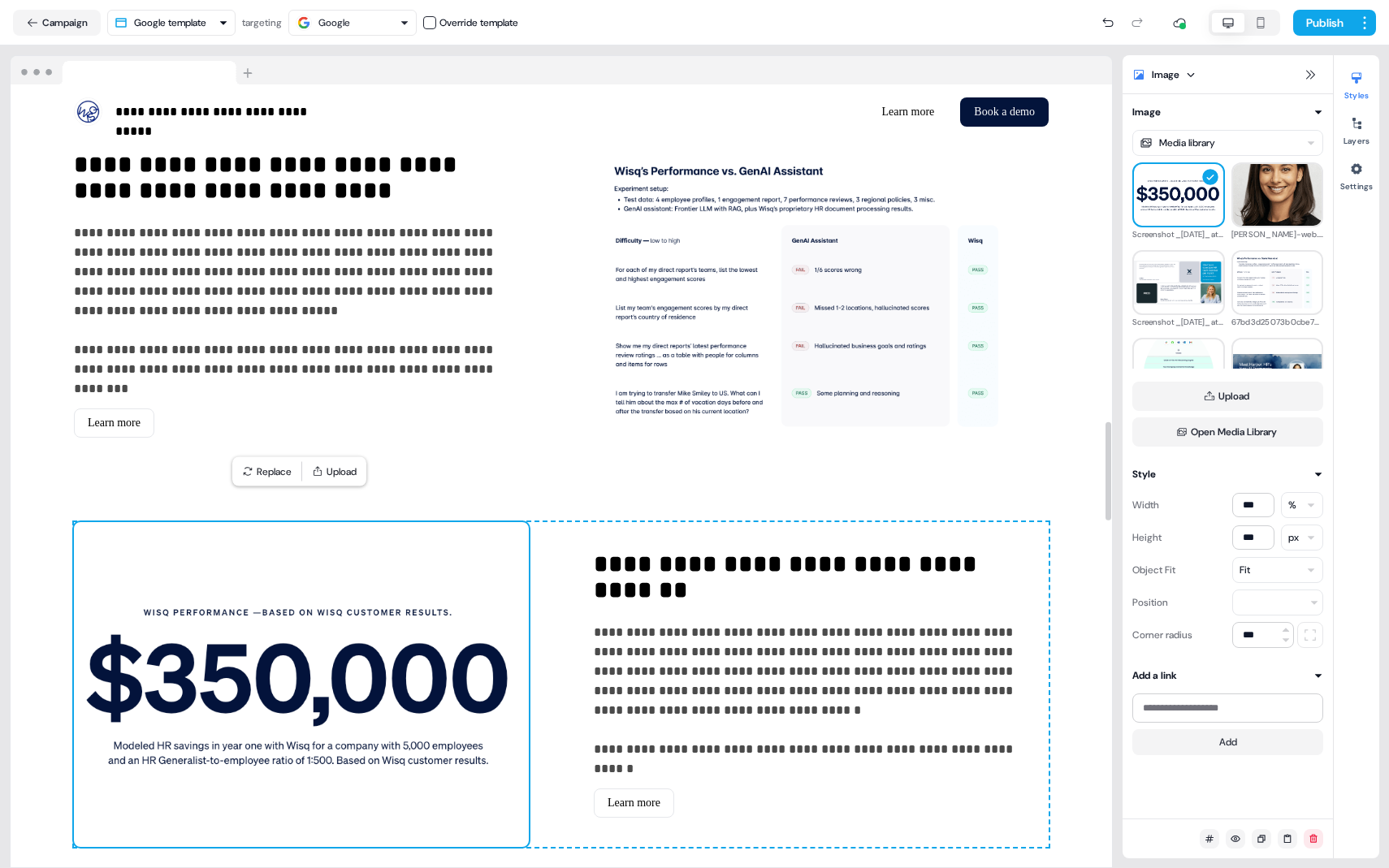click at bounding box center [301, 684] 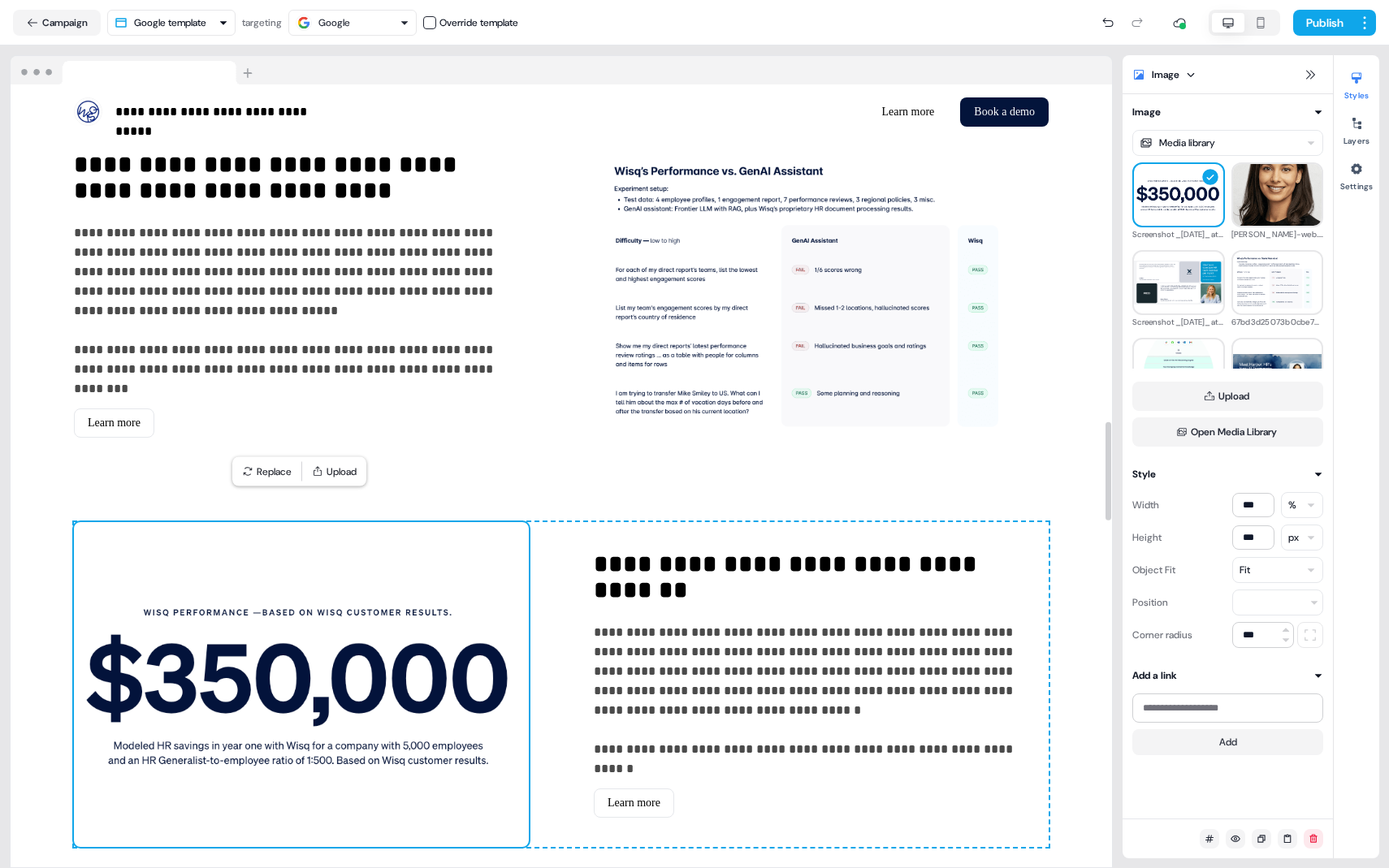 click at bounding box center (301, 684) 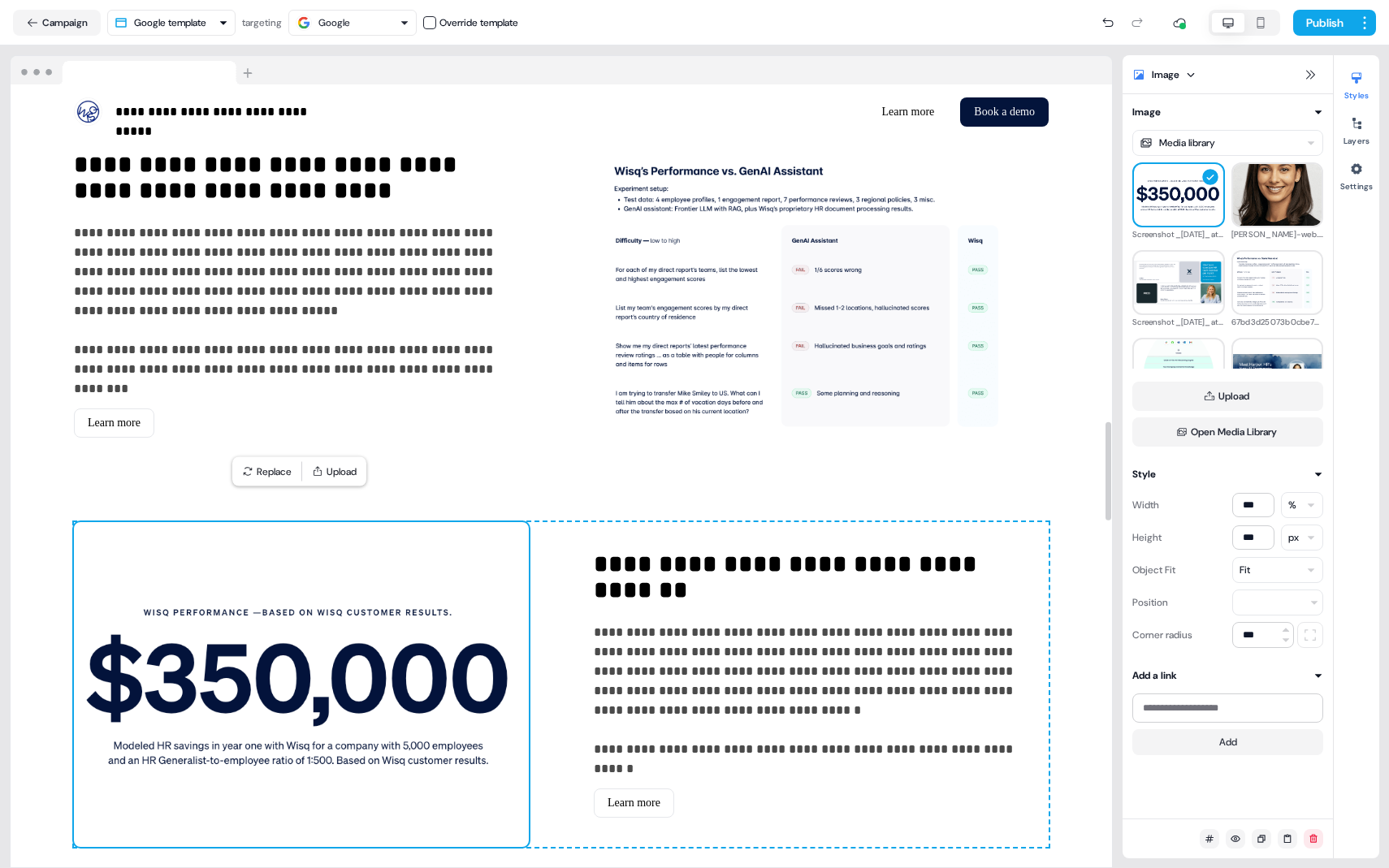 click at bounding box center [301, 684] 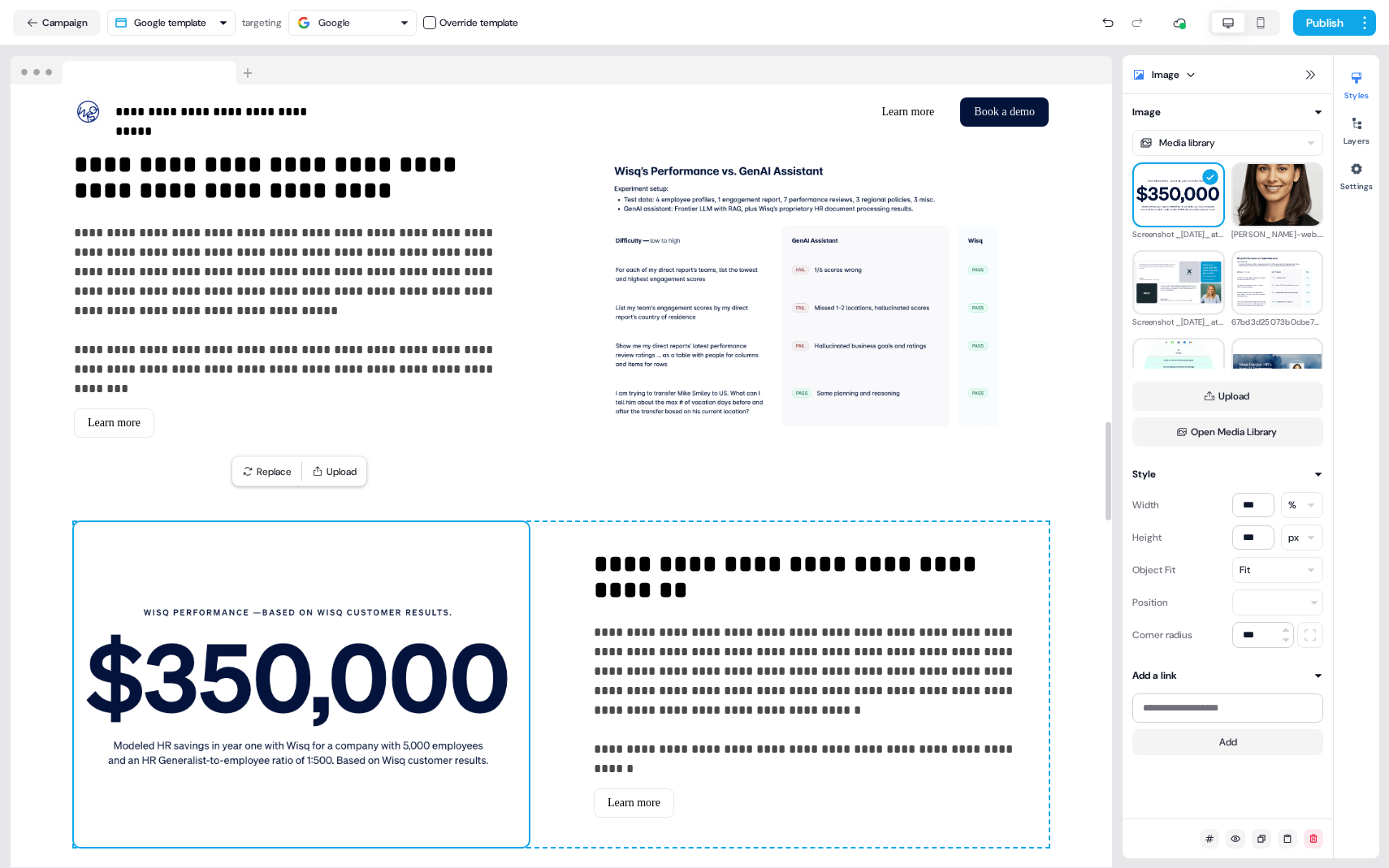 click at bounding box center (301, 684) 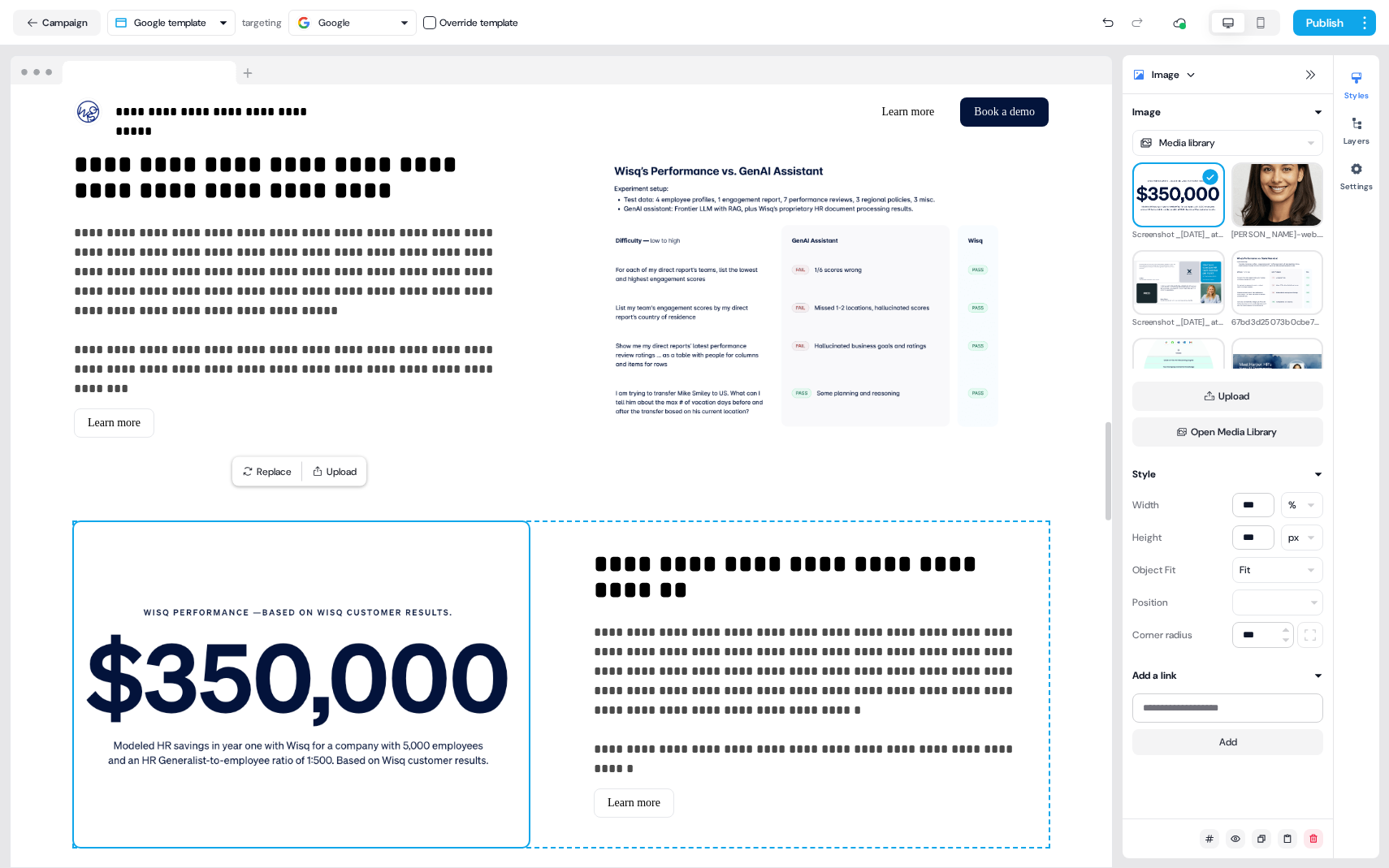 click at bounding box center (301, 684) 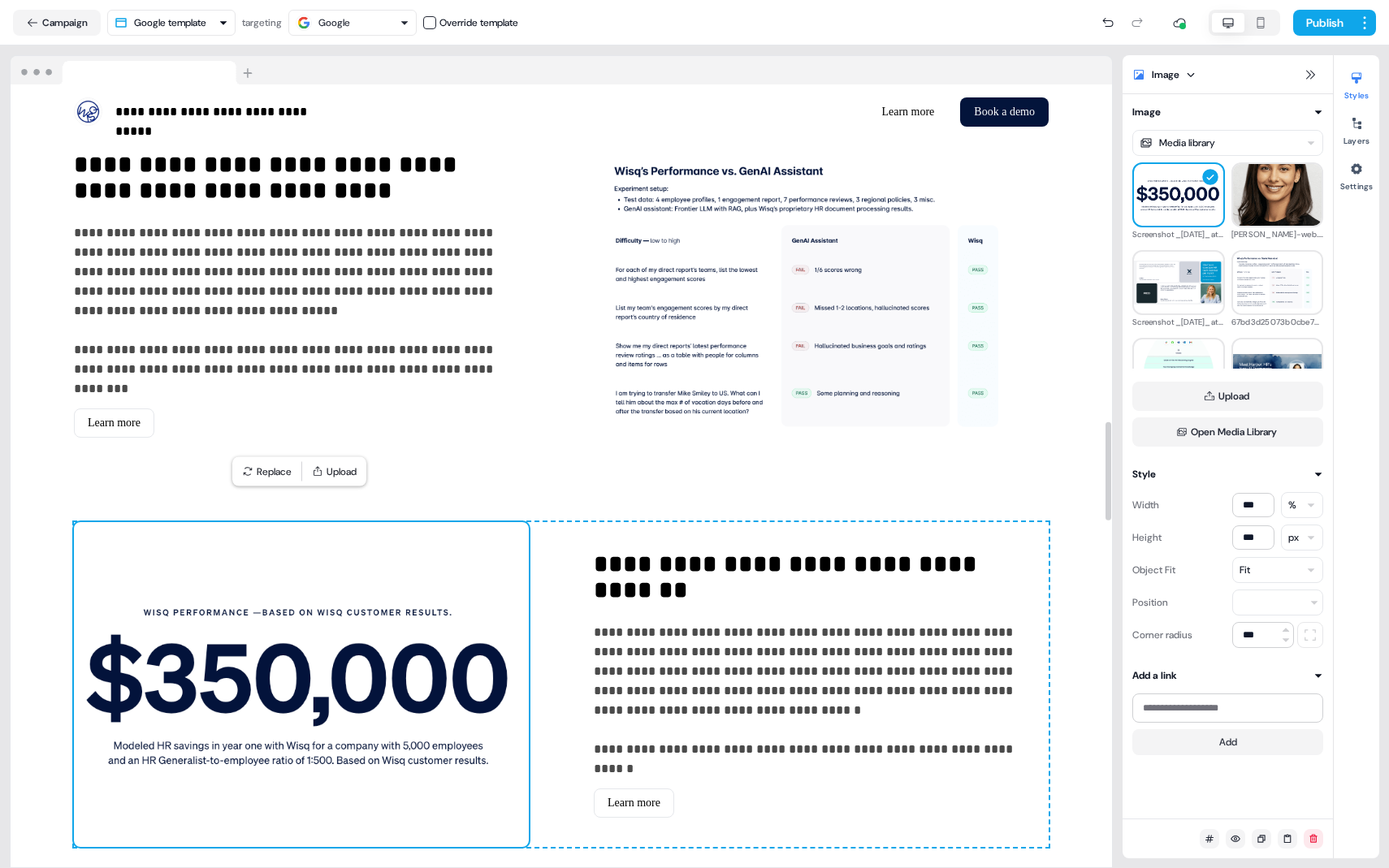 click at bounding box center (301, 684) 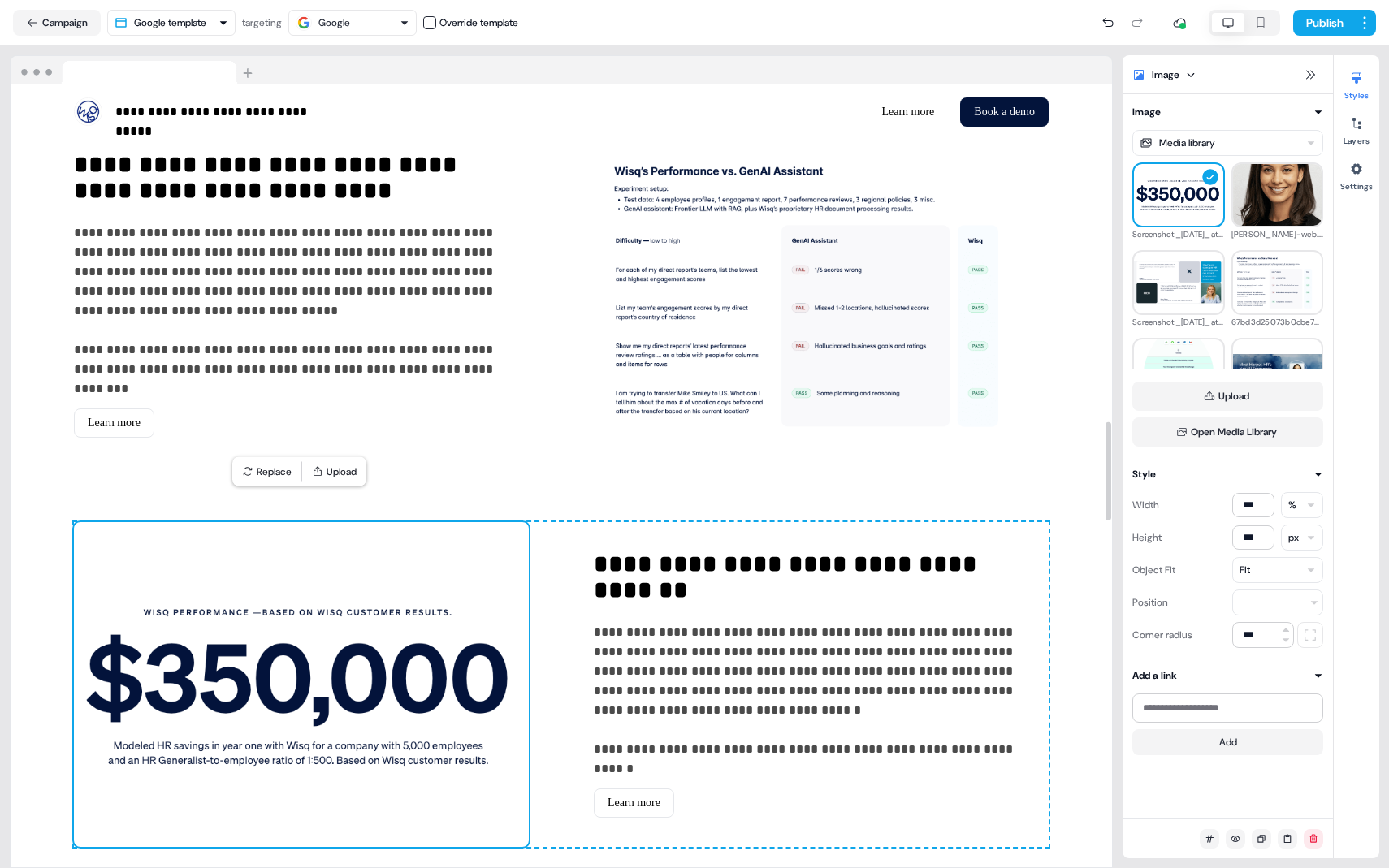 click at bounding box center (301, 684) 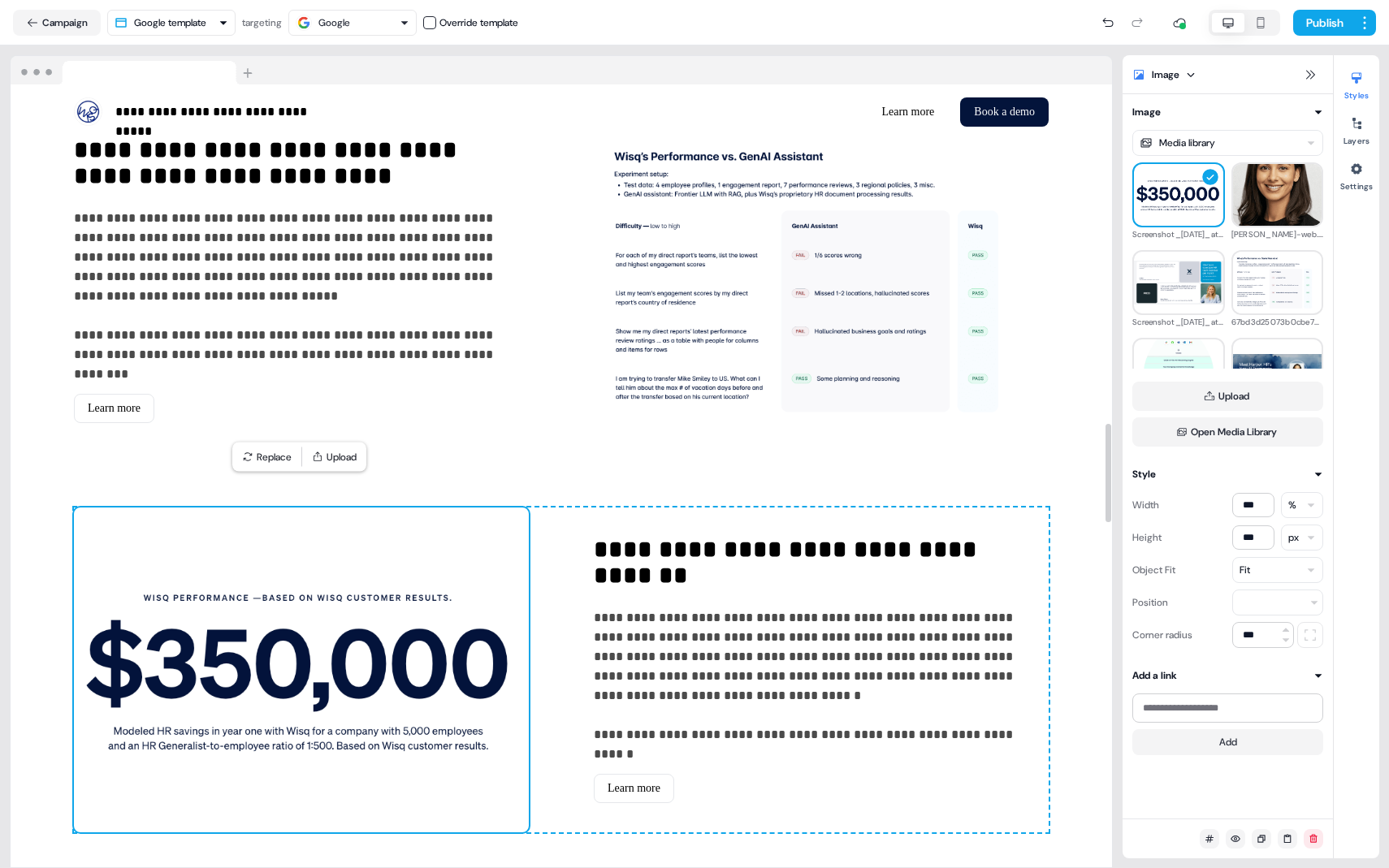 scroll, scrollTop: 2701, scrollLeft: 0, axis: vertical 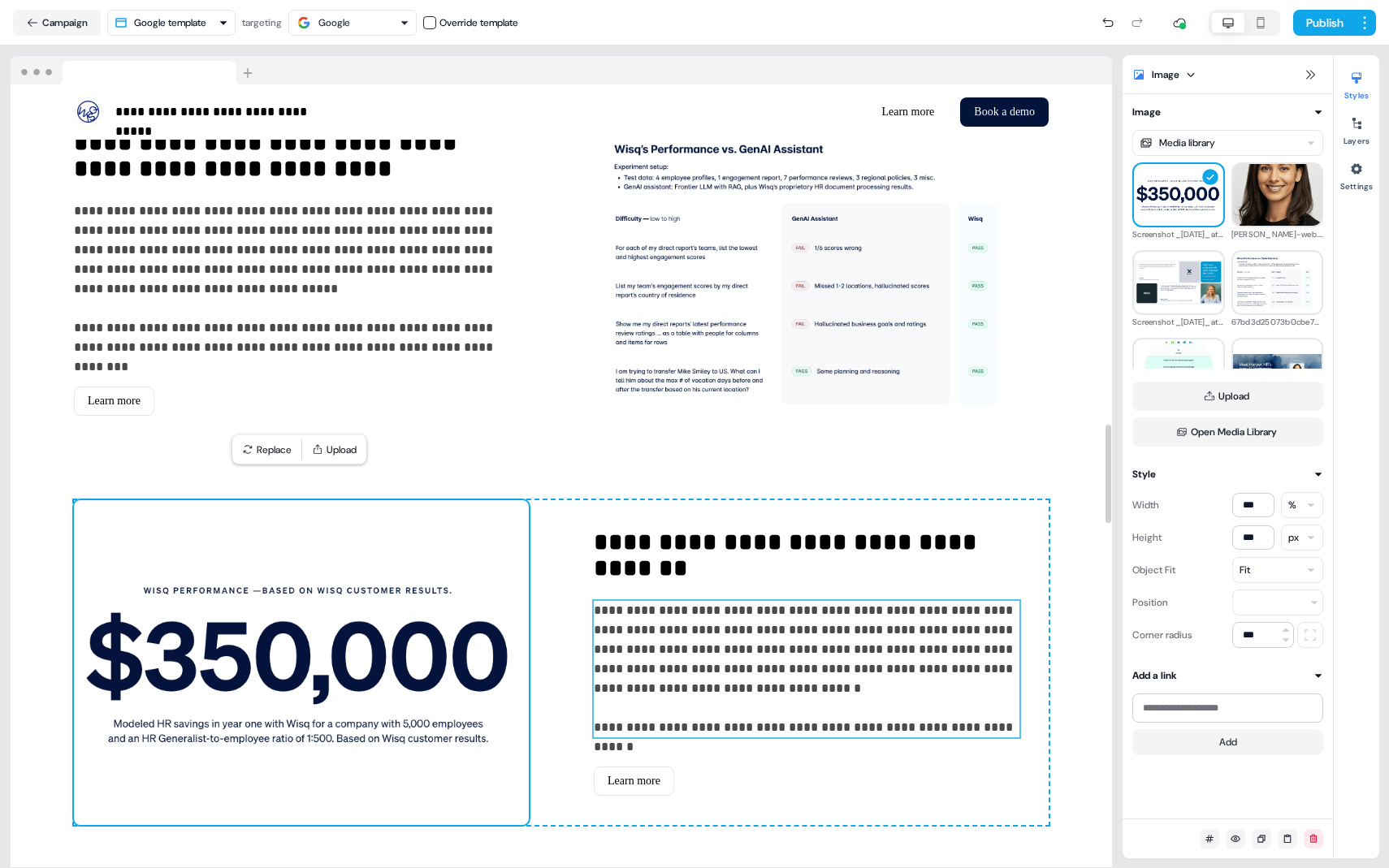 click on "**********" at bounding box center (807, 659) 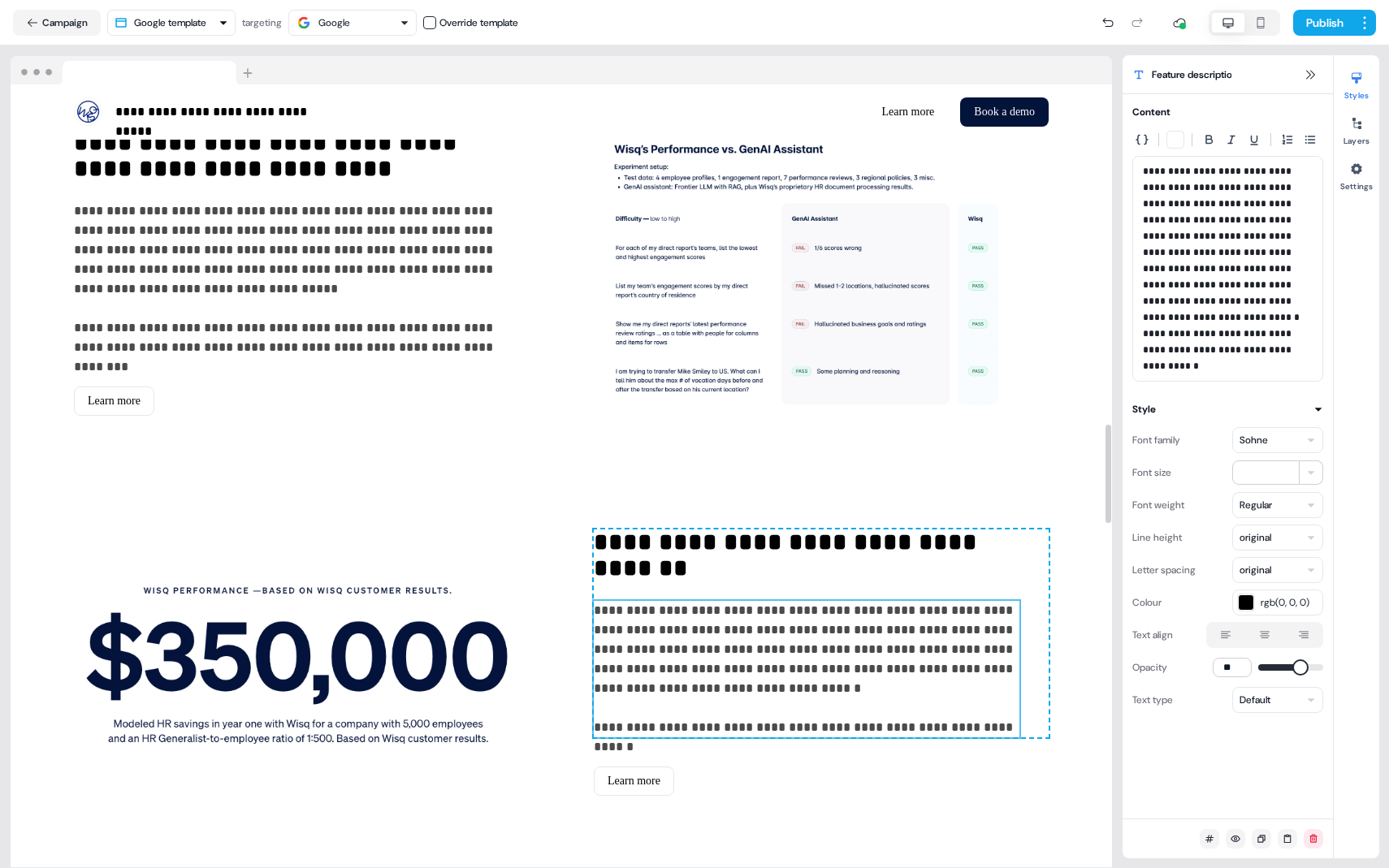 click on "**********" at bounding box center (807, 659) 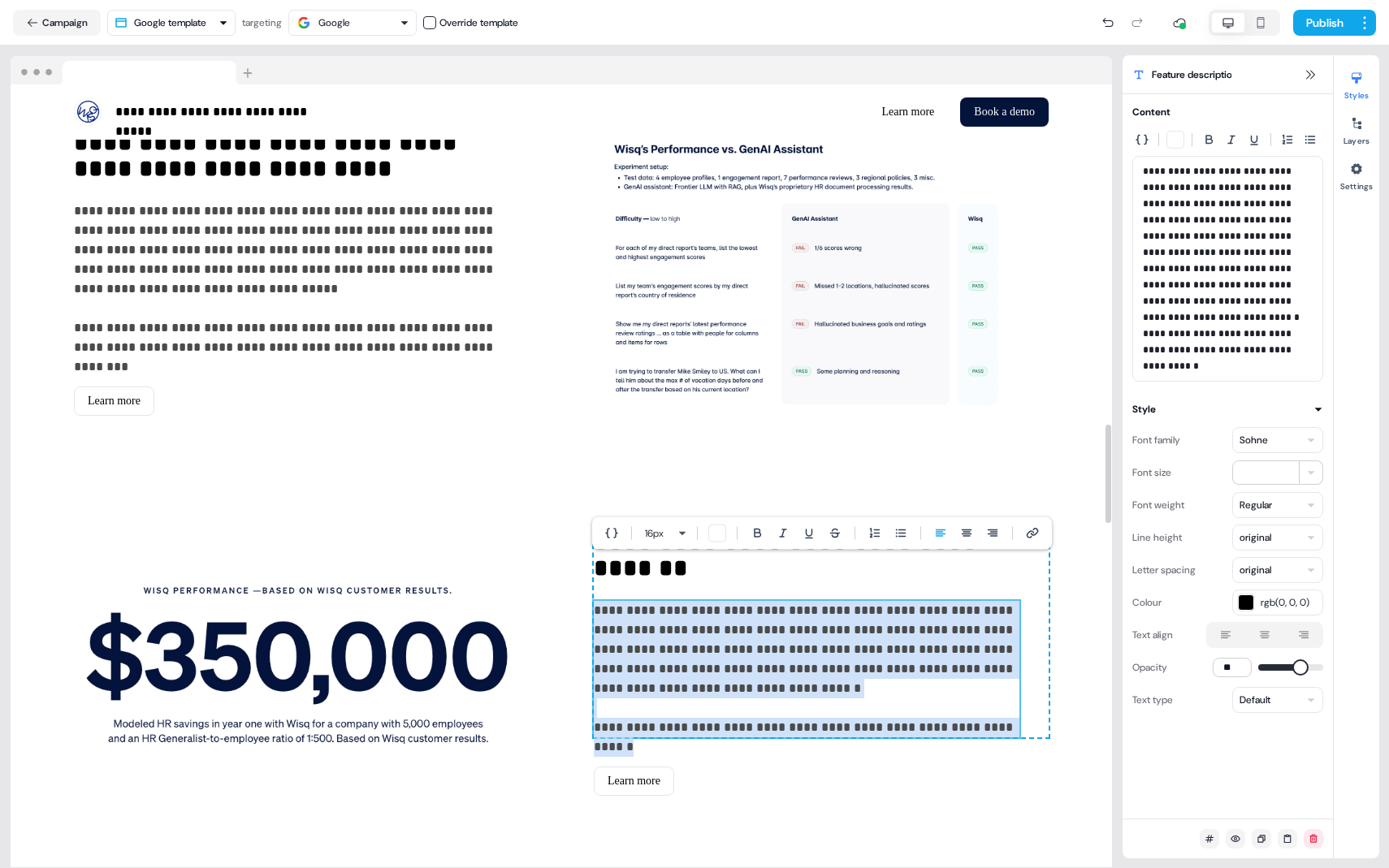 click on "**********" at bounding box center (807, 659) 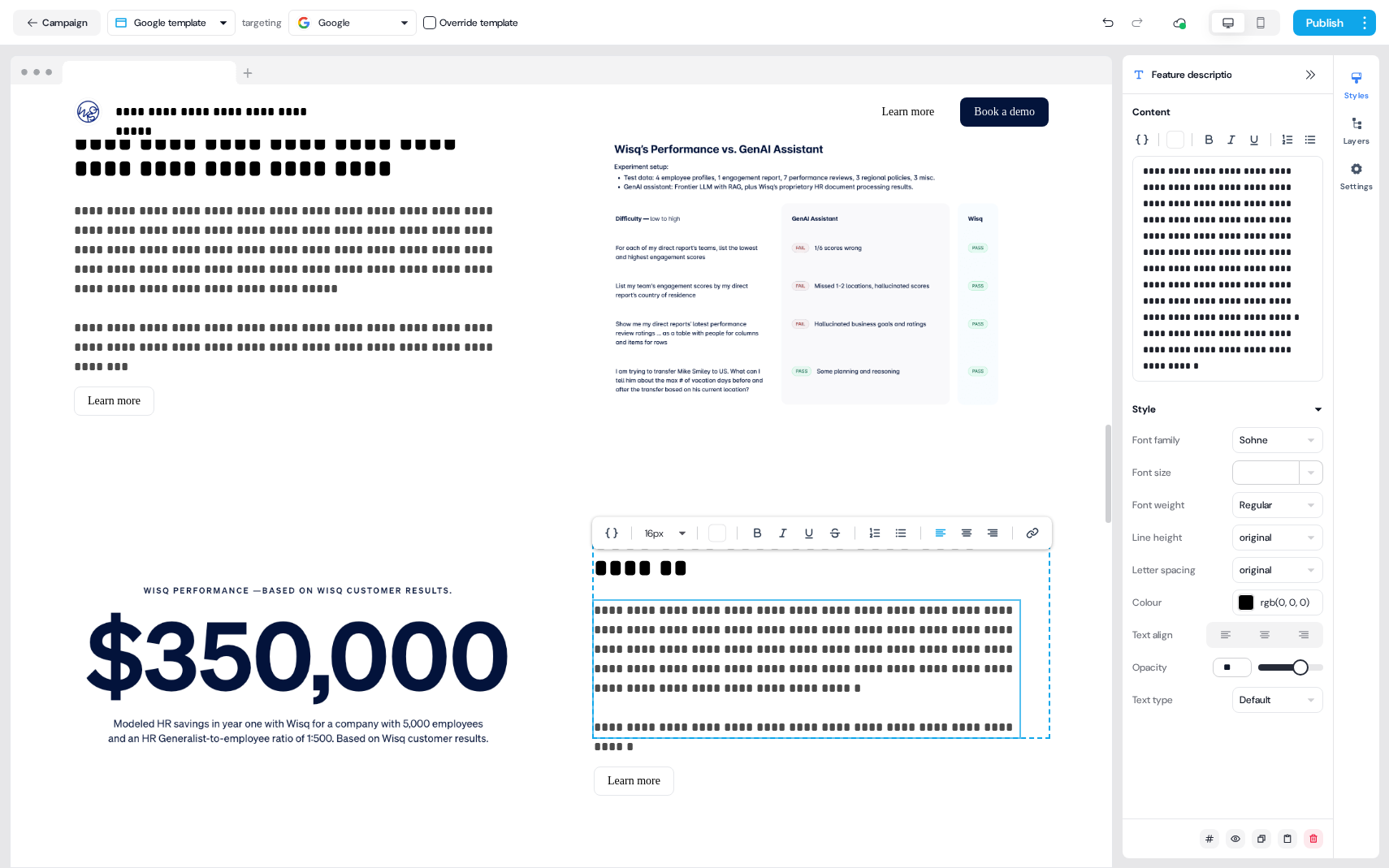 click on "**********" at bounding box center [807, 659] 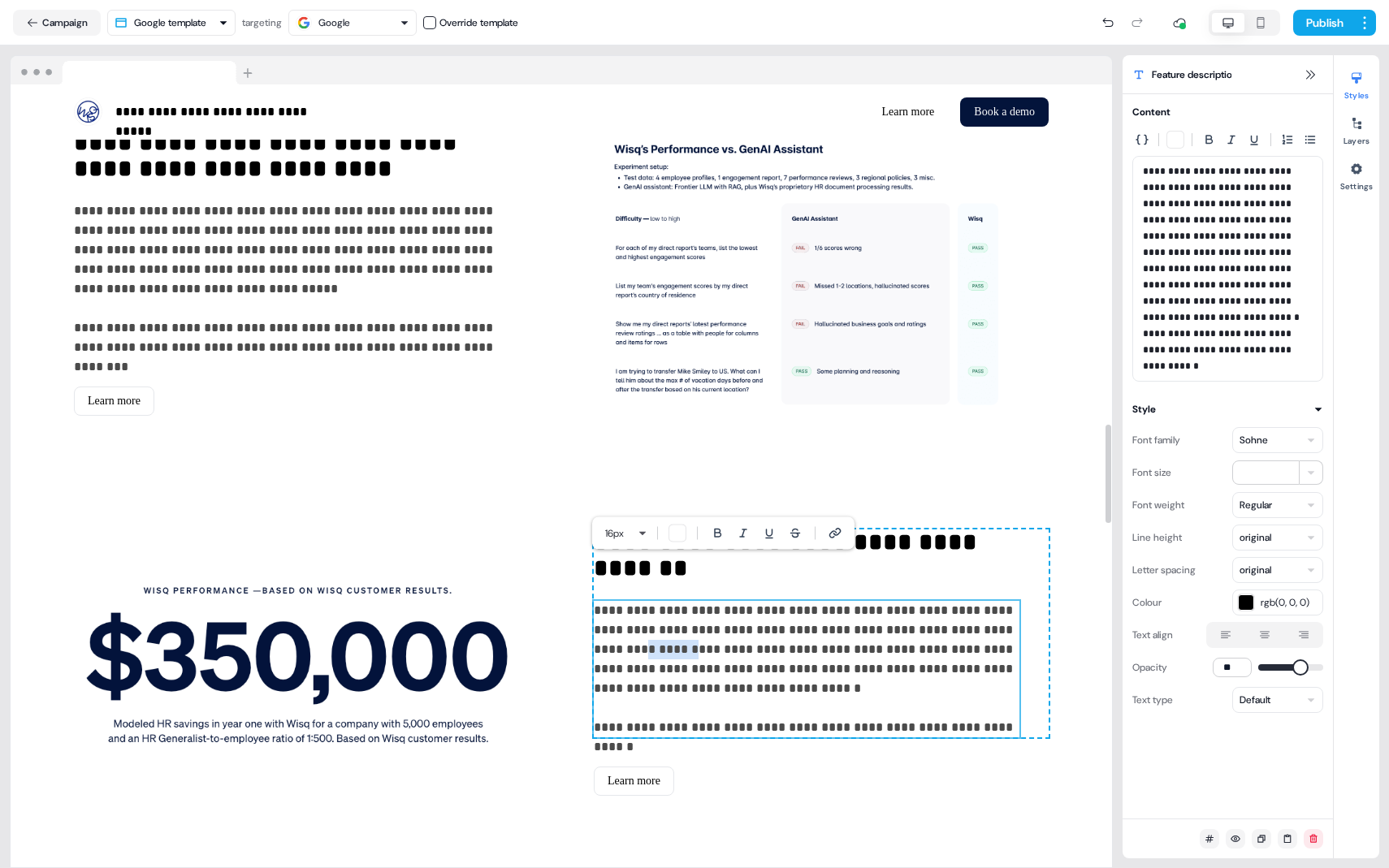 drag, startPoint x: 595, startPoint y: 610, endPoint x: 650, endPoint y: 612, distance: 55.03635 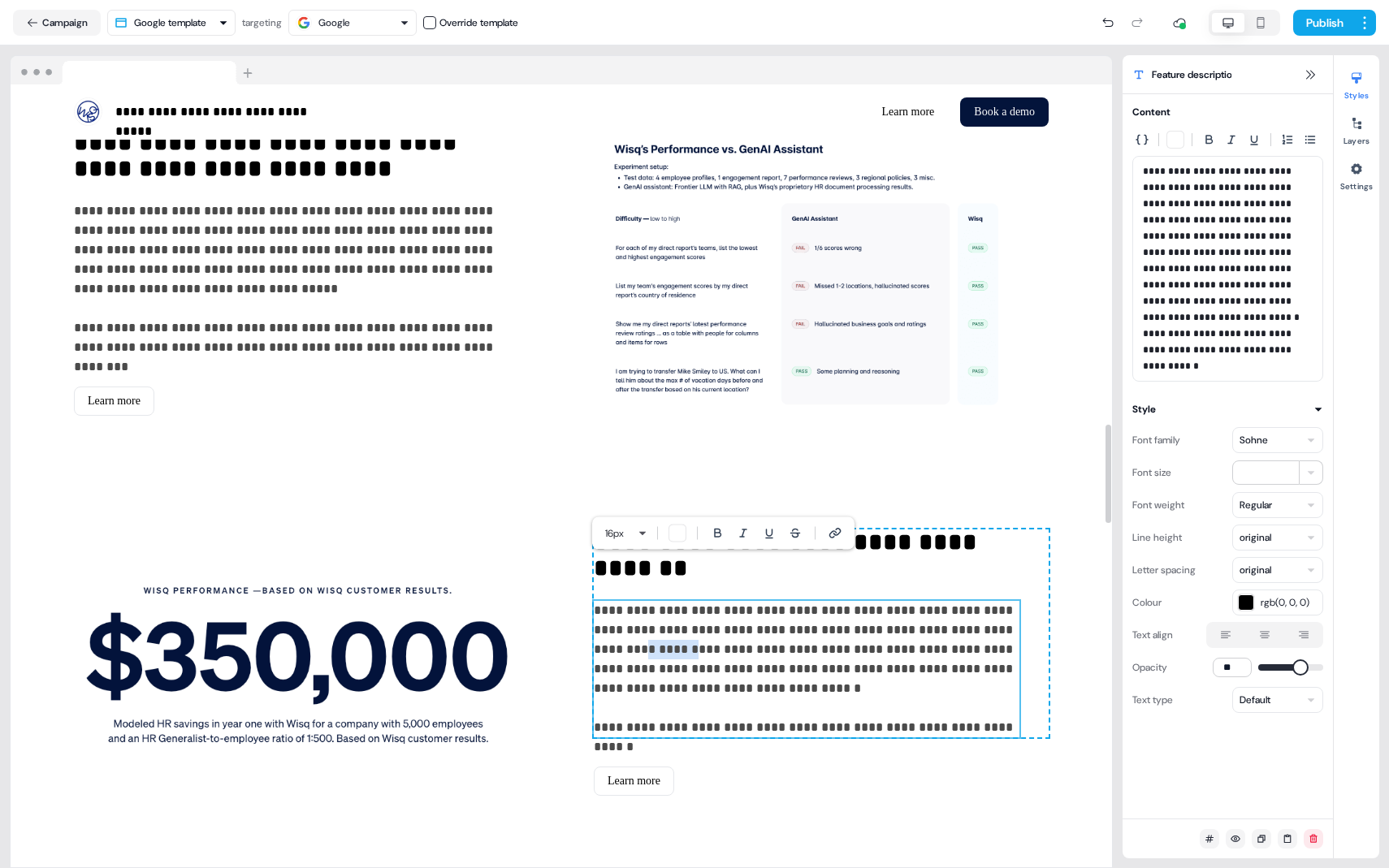 click on "**********" at bounding box center (807, 659) 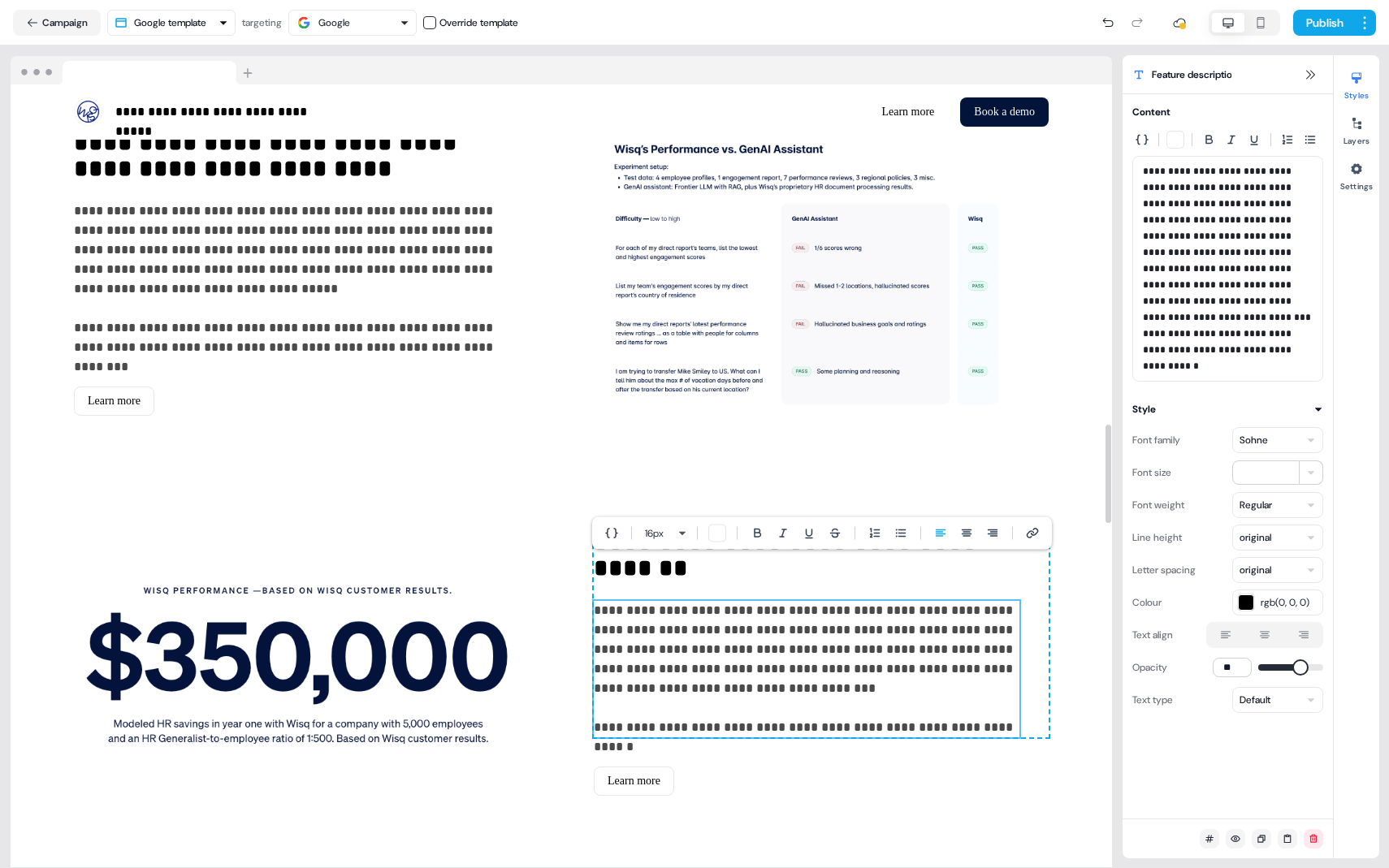 click on "**********" at bounding box center [807, 659] 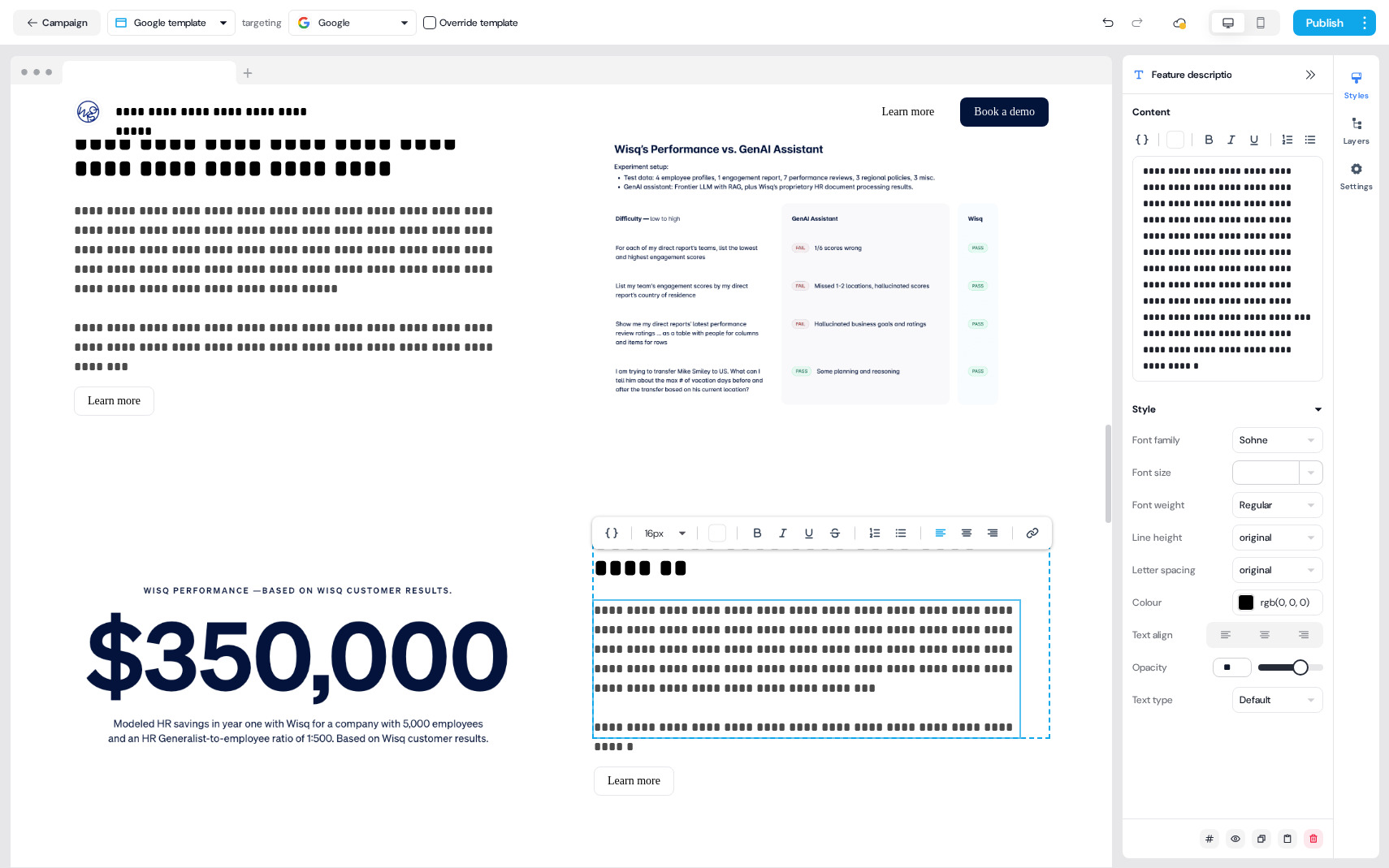 click on "**********" at bounding box center (807, 659) 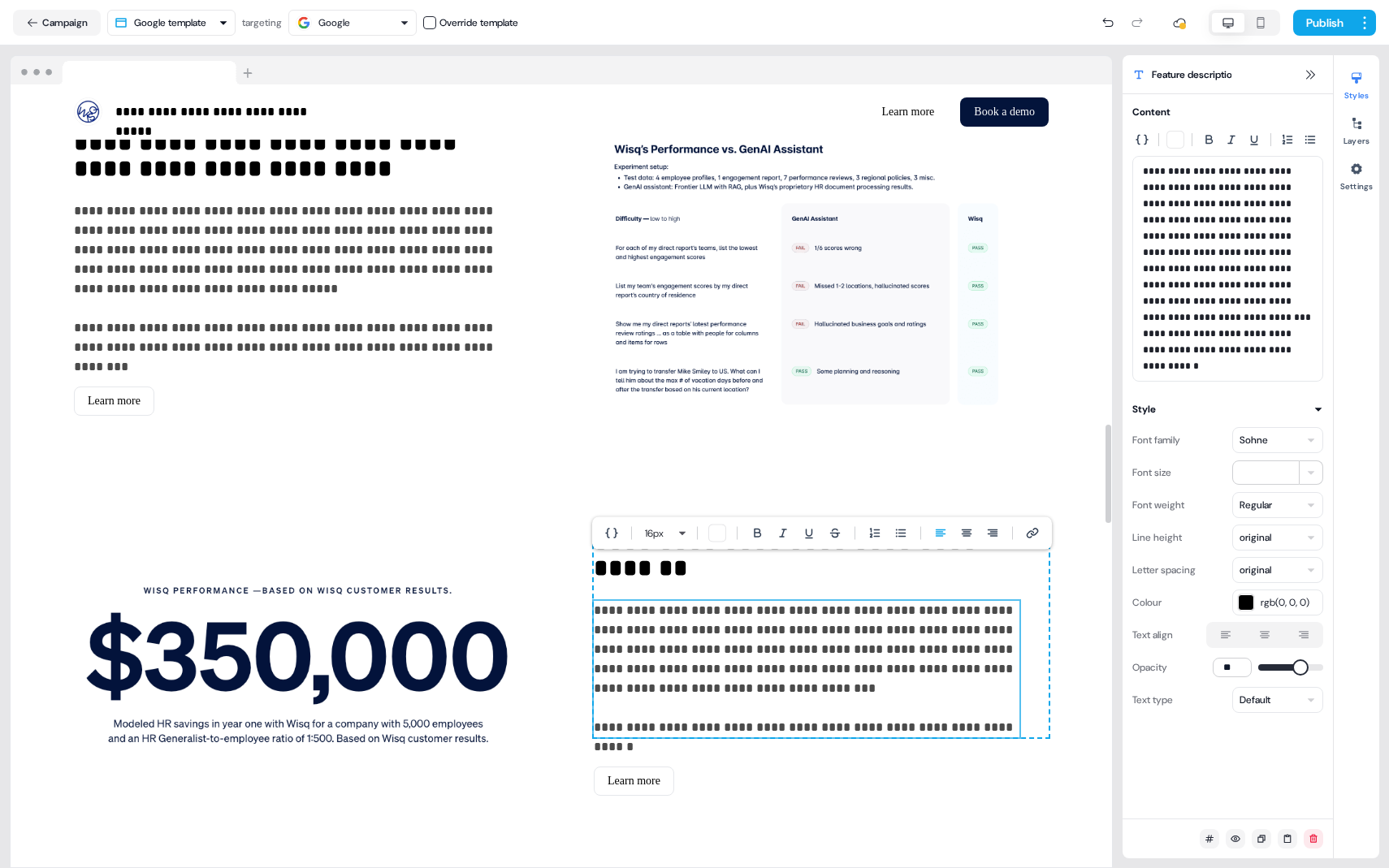 click on "**********" at bounding box center [807, 659] 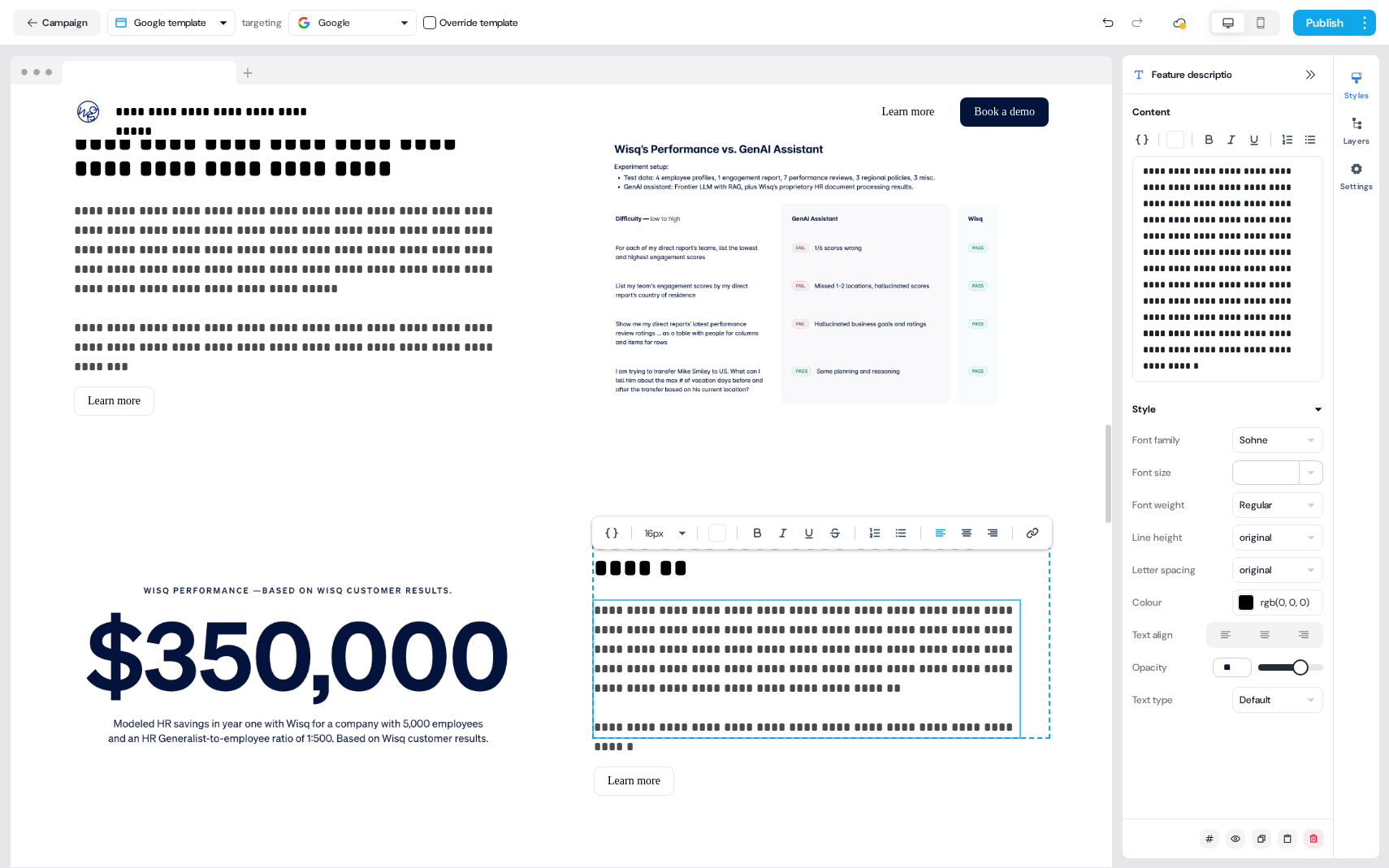 click on "**********" at bounding box center (807, 659) 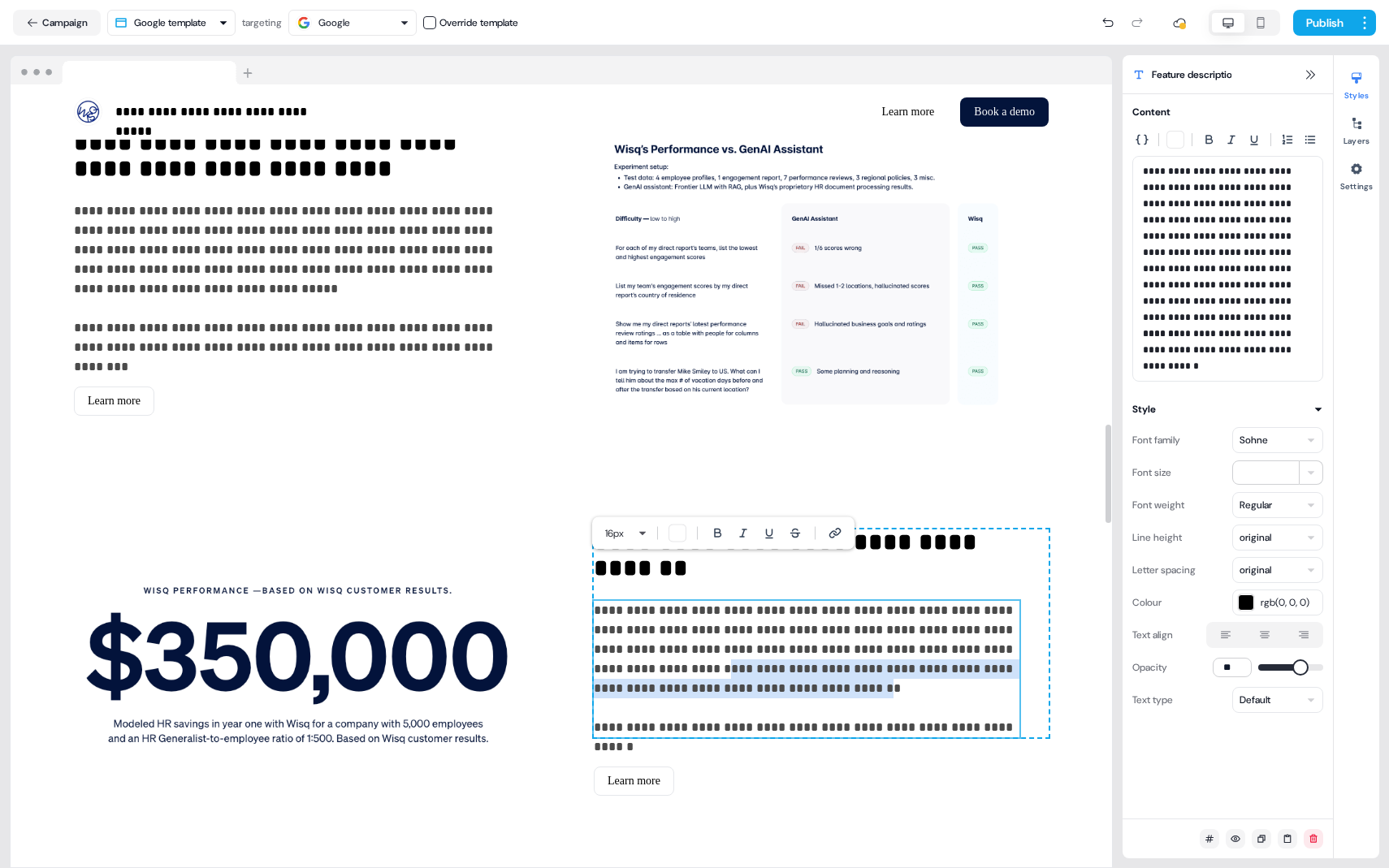 drag, startPoint x: 622, startPoint y: 624, endPoint x: 776, endPoint y: 650, distance: 156.17938 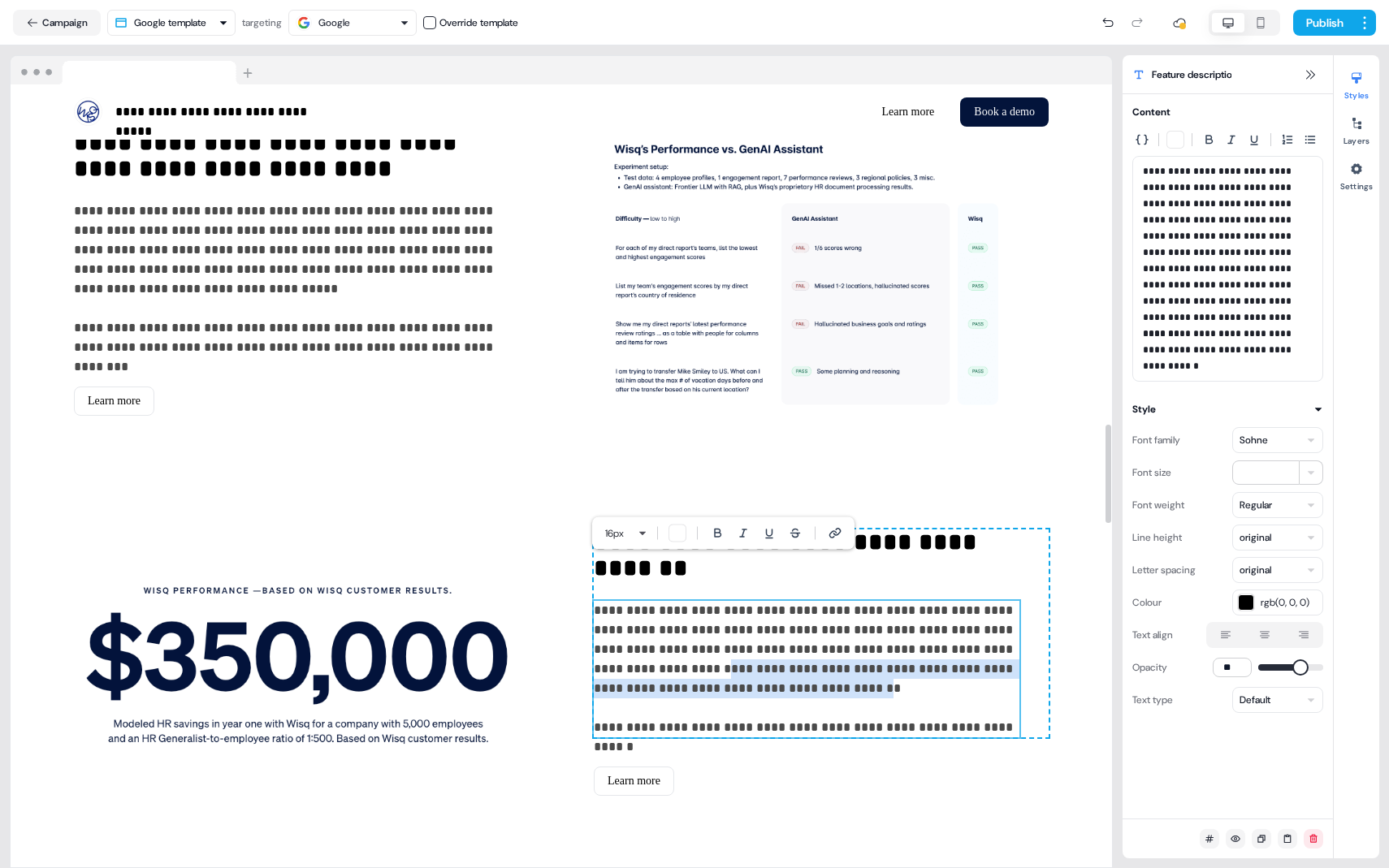 click on "**********" at bounding box center [807, 659] 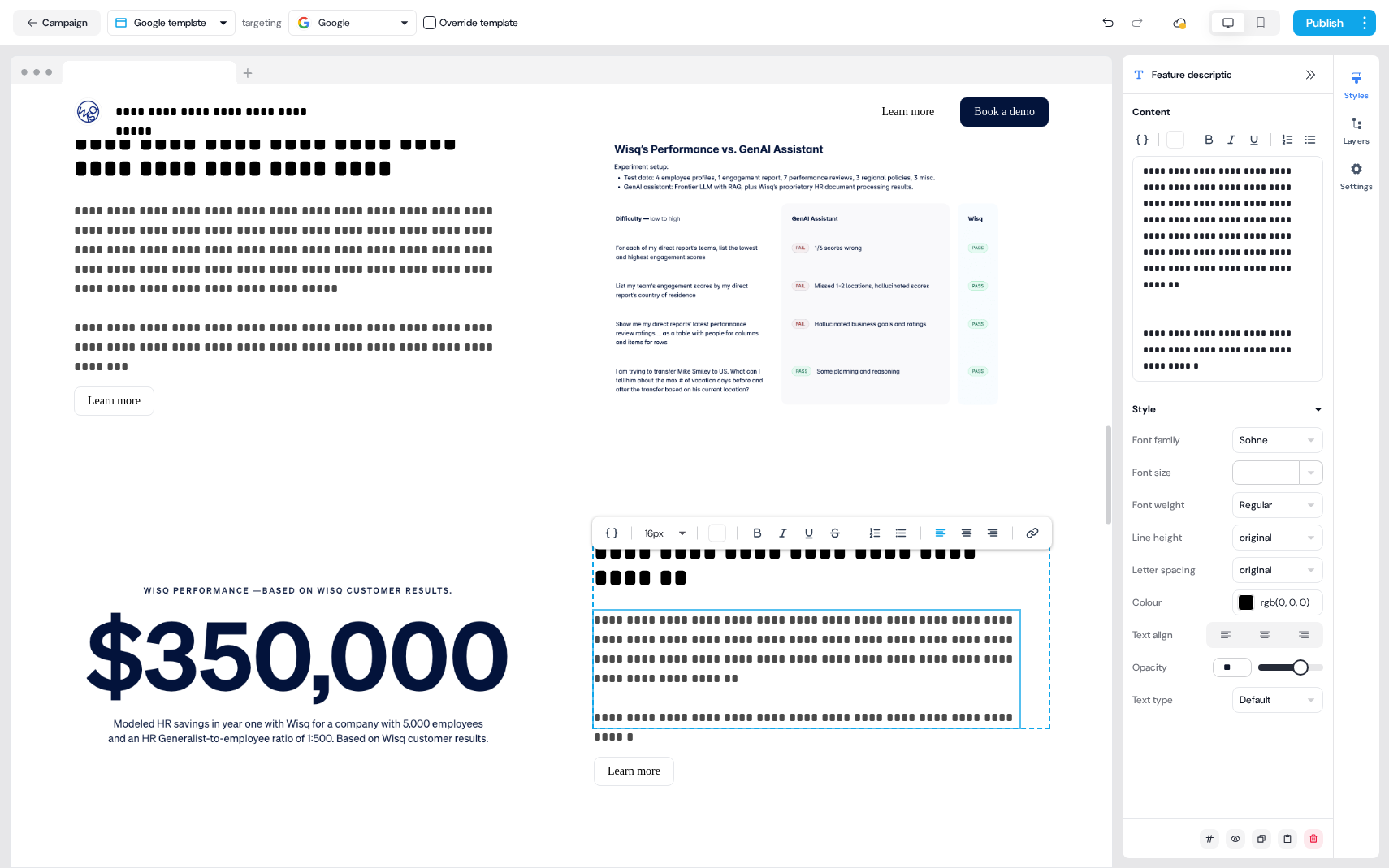 scroll, scrollTop: 2711, scrollLeft: 0, axis: vertical 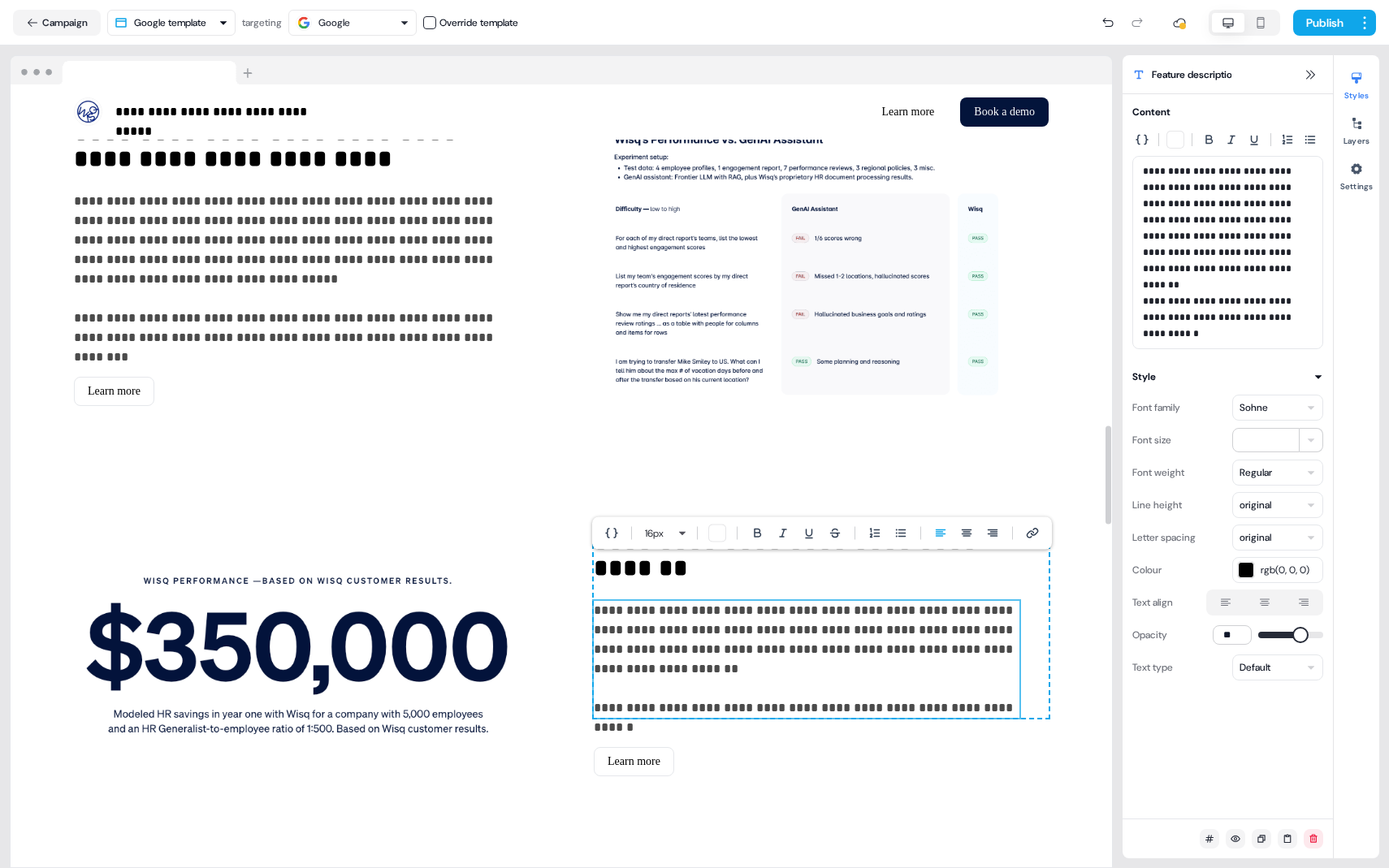 click on "**********" at bounding box center (807, 650) 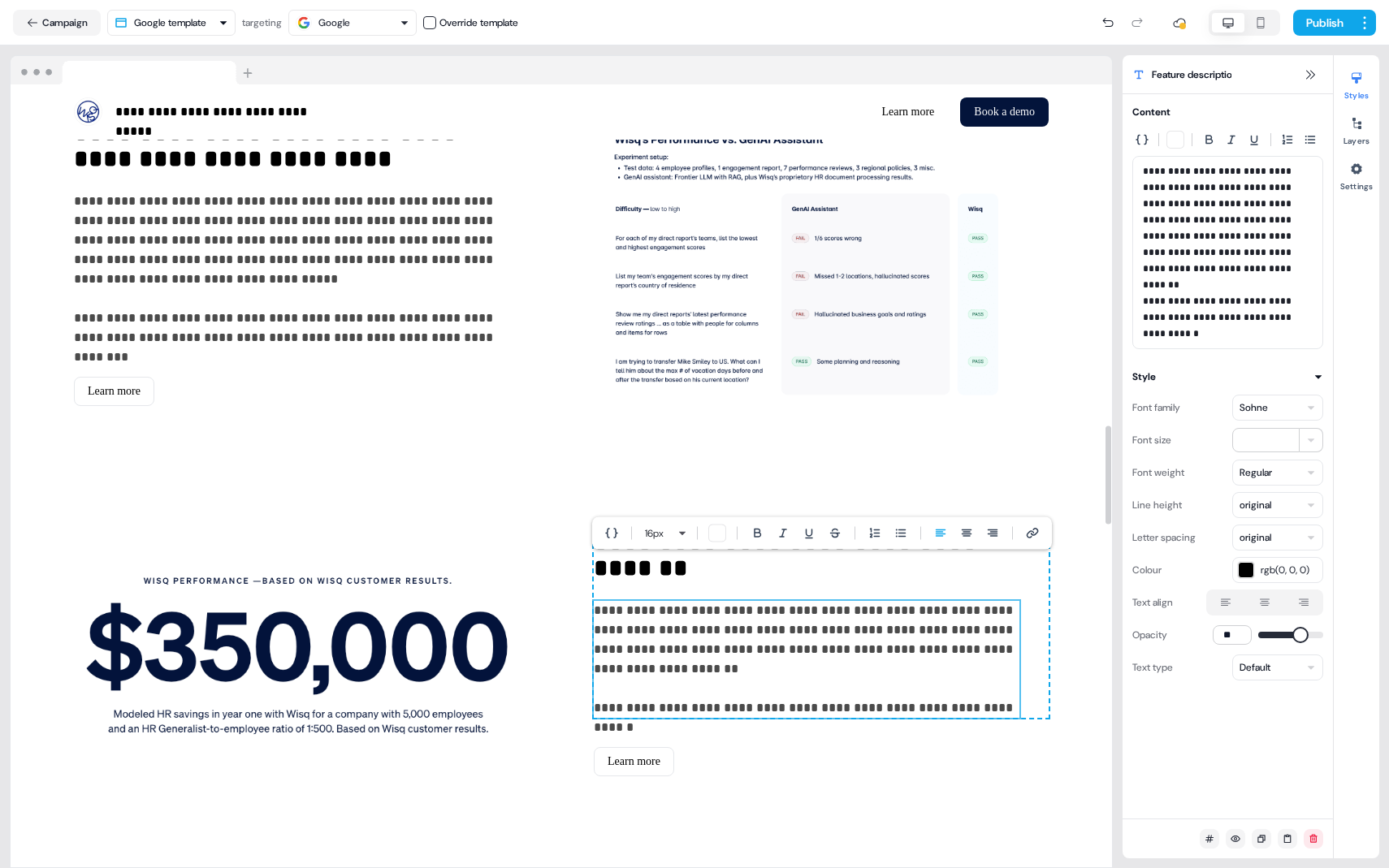 click on "**********" at bounding box center (807, 650) 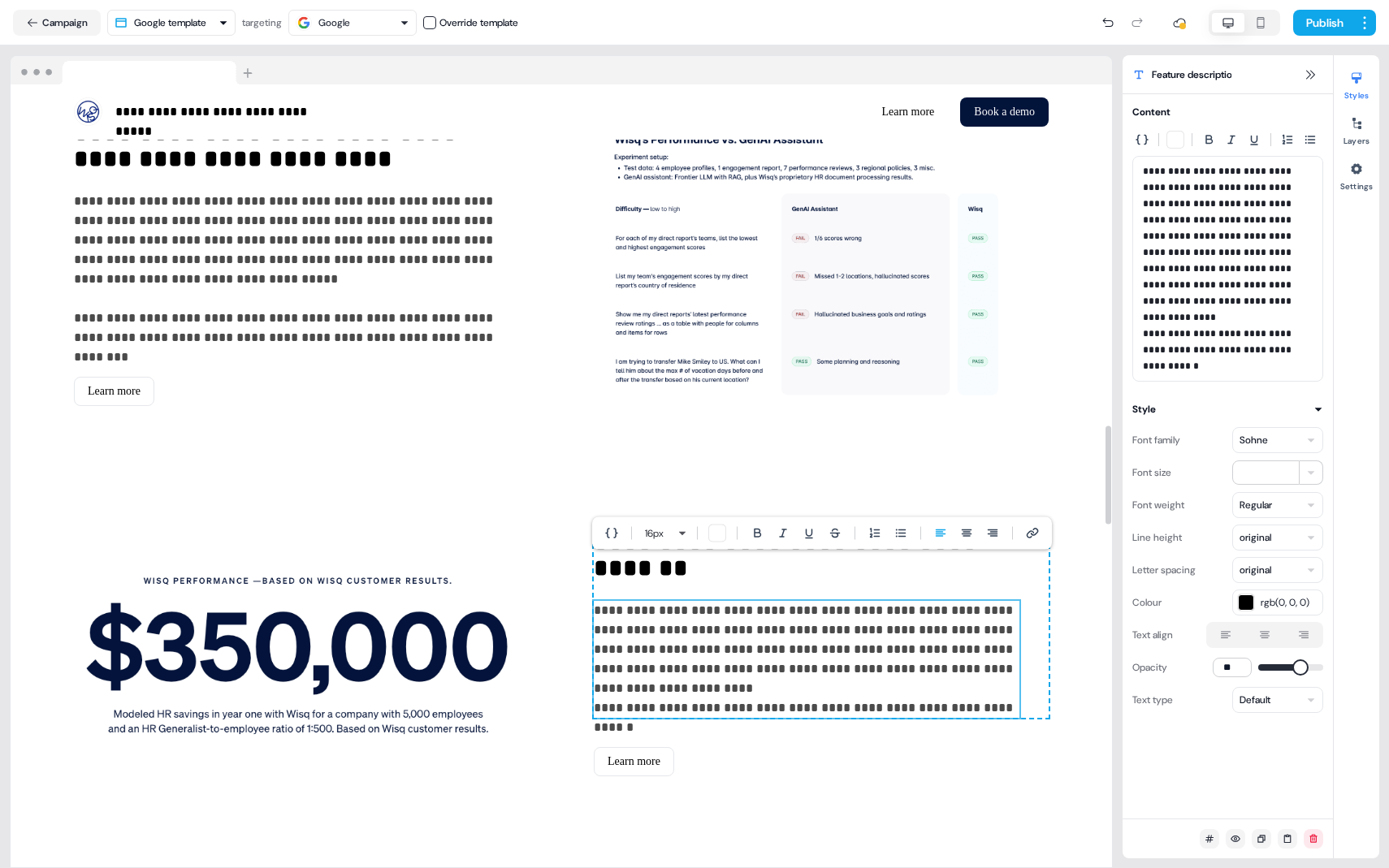click on "**********" at bounding box center [807, 708] 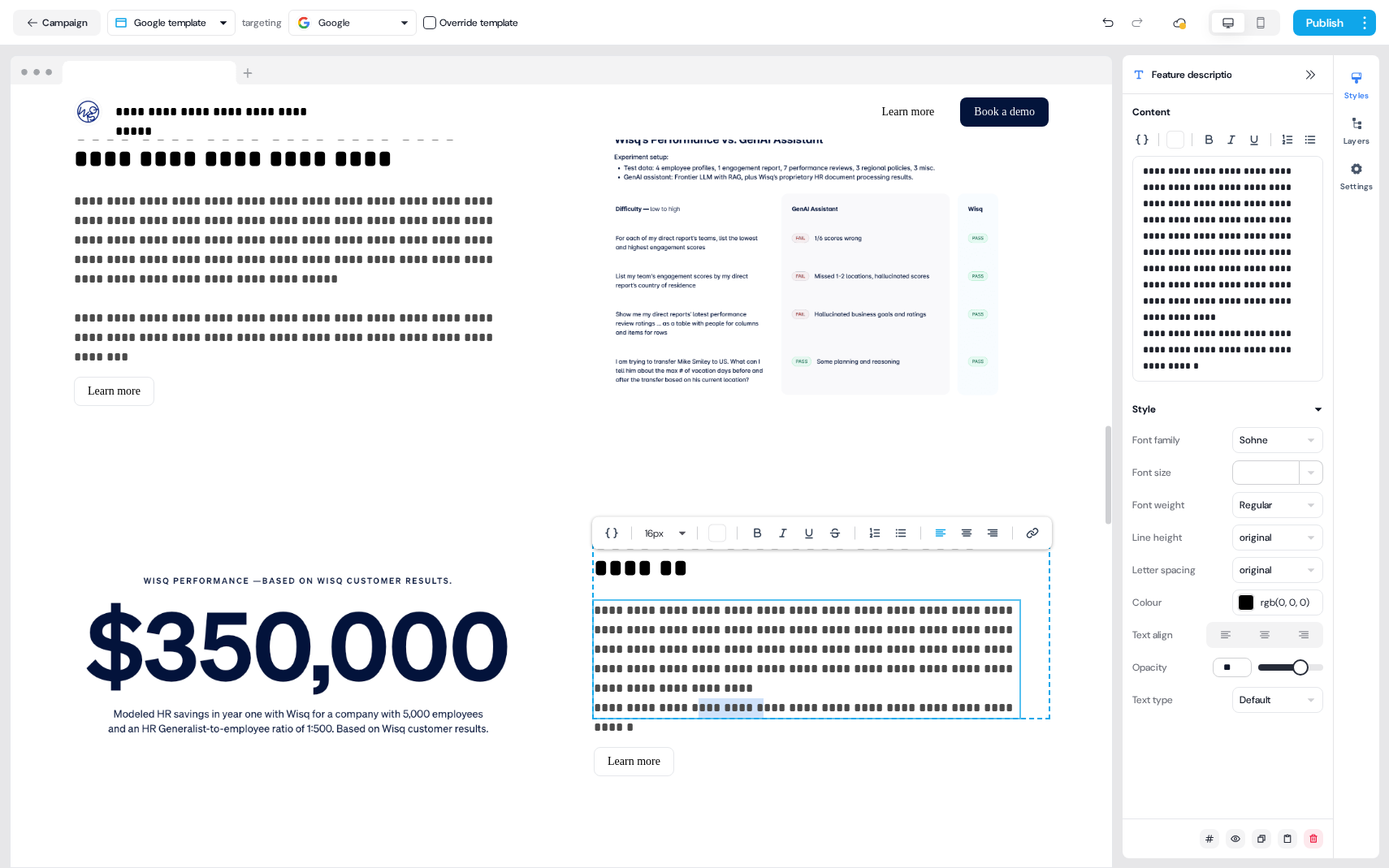click on "**********" at bounding box center (807, 708) 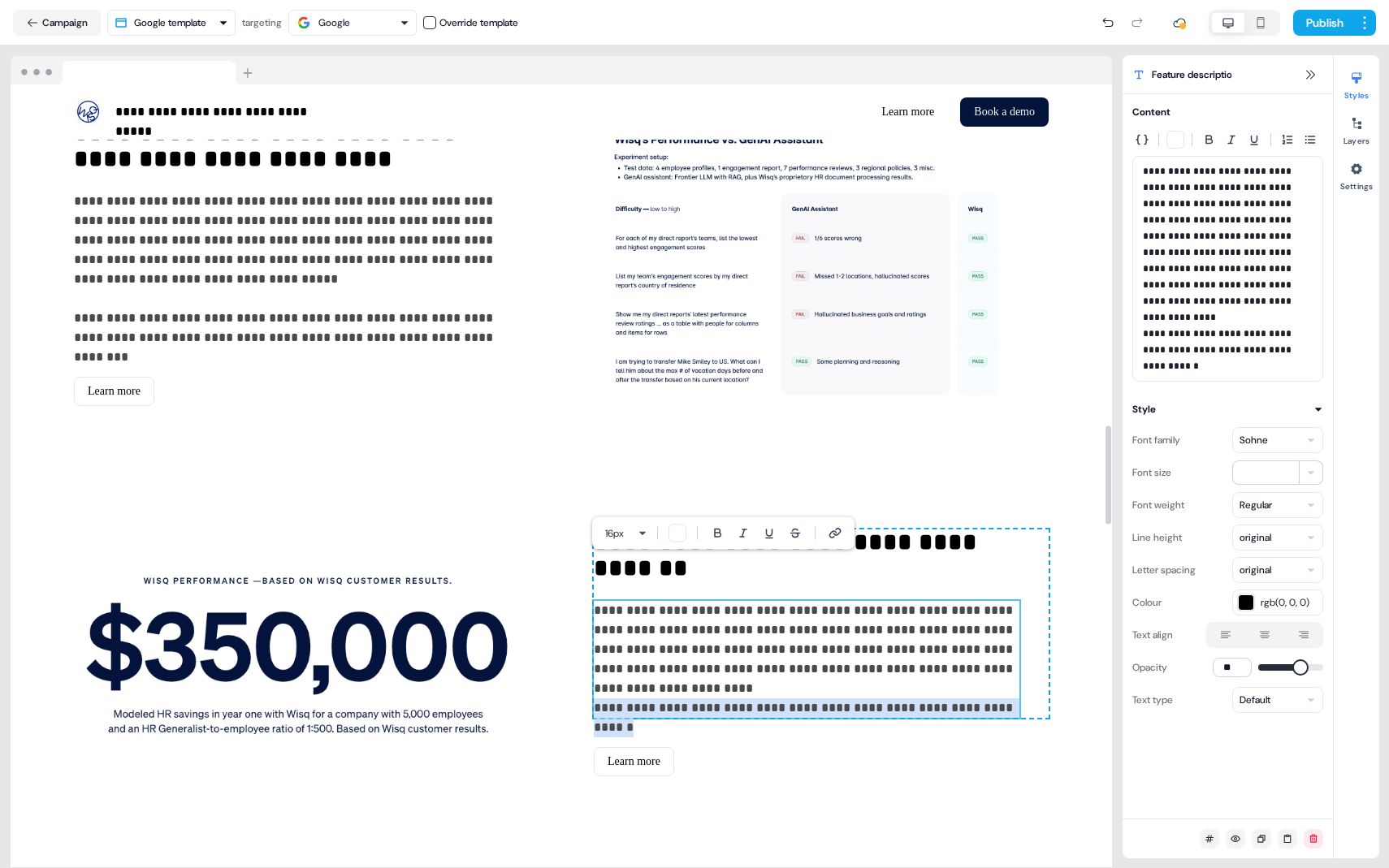 click on "**********" at bounding box center [807, 708] 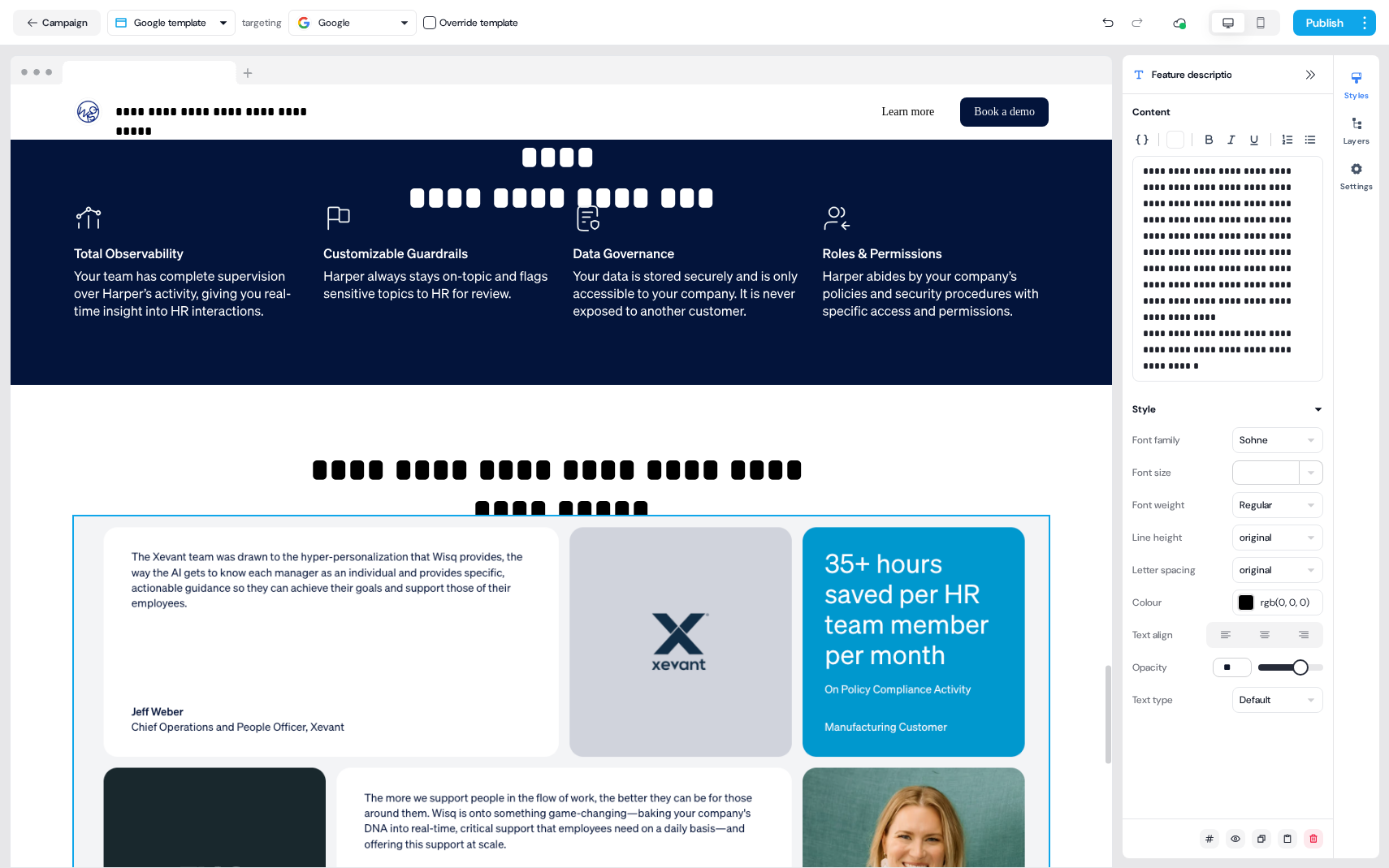 scroll, scrollTop: 4464, scrollLeft: 0, axis: vertical 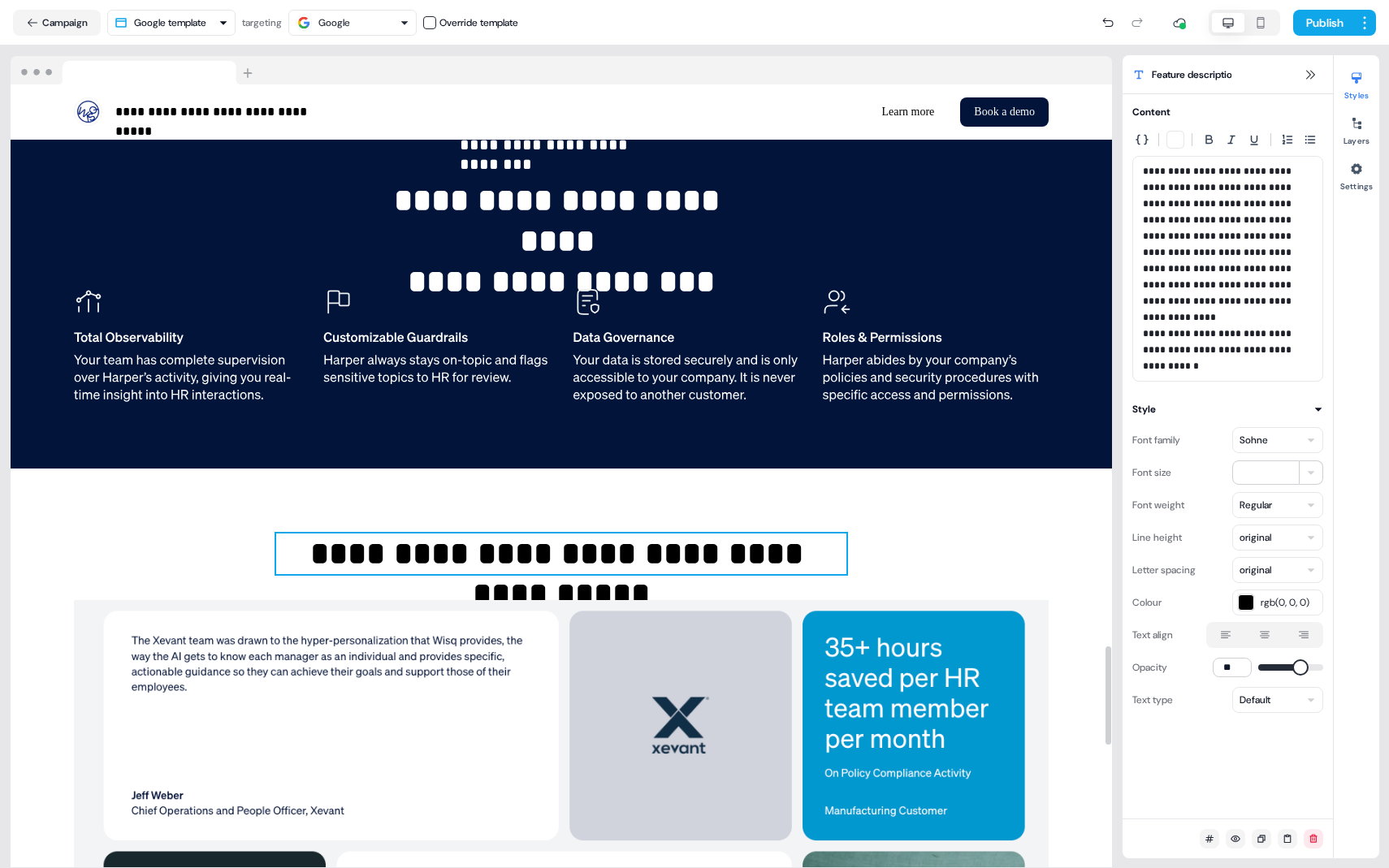 click on "**********" at bounding box center [561, 554] 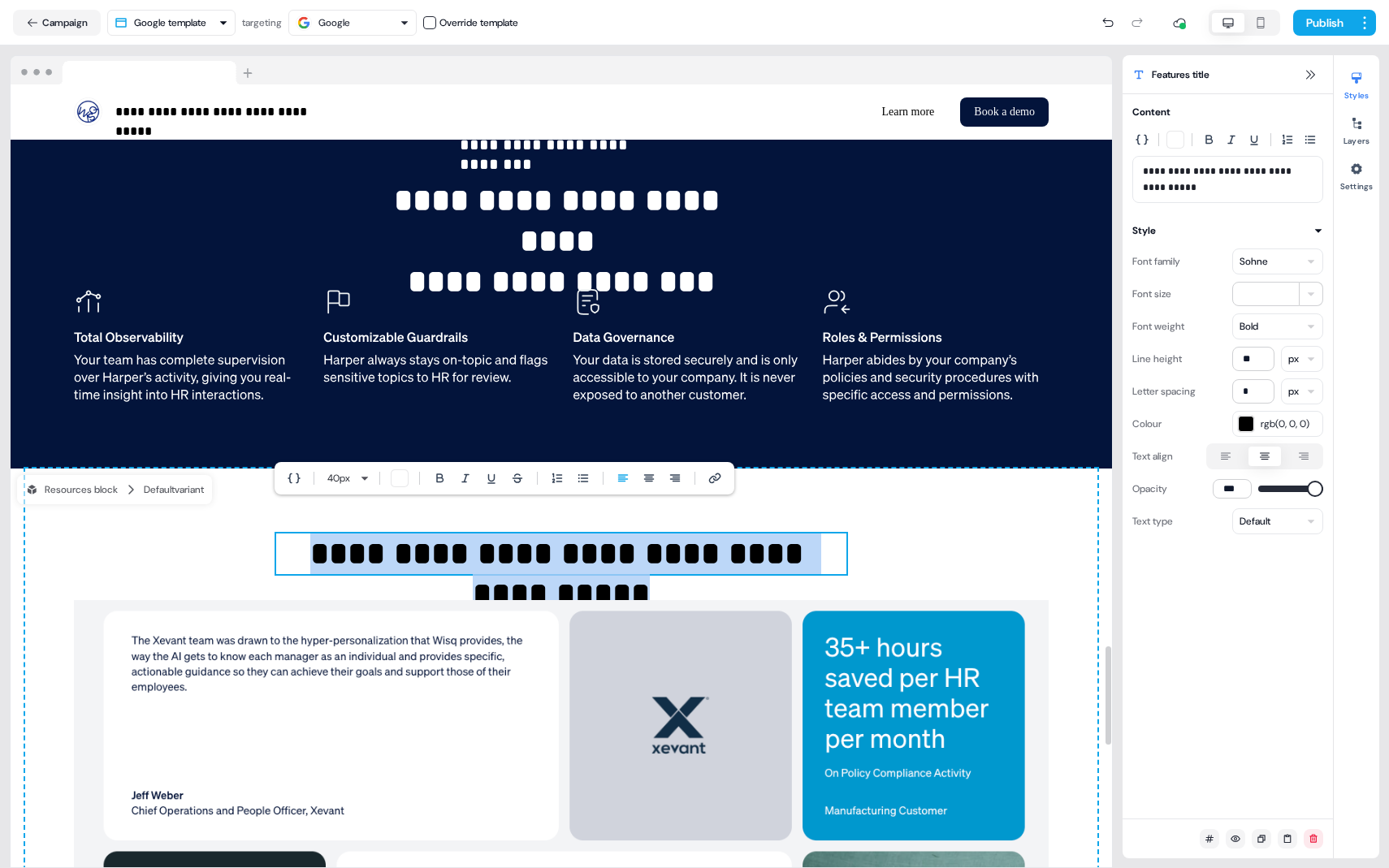 click on "**********" at bounding box center [561, 554] 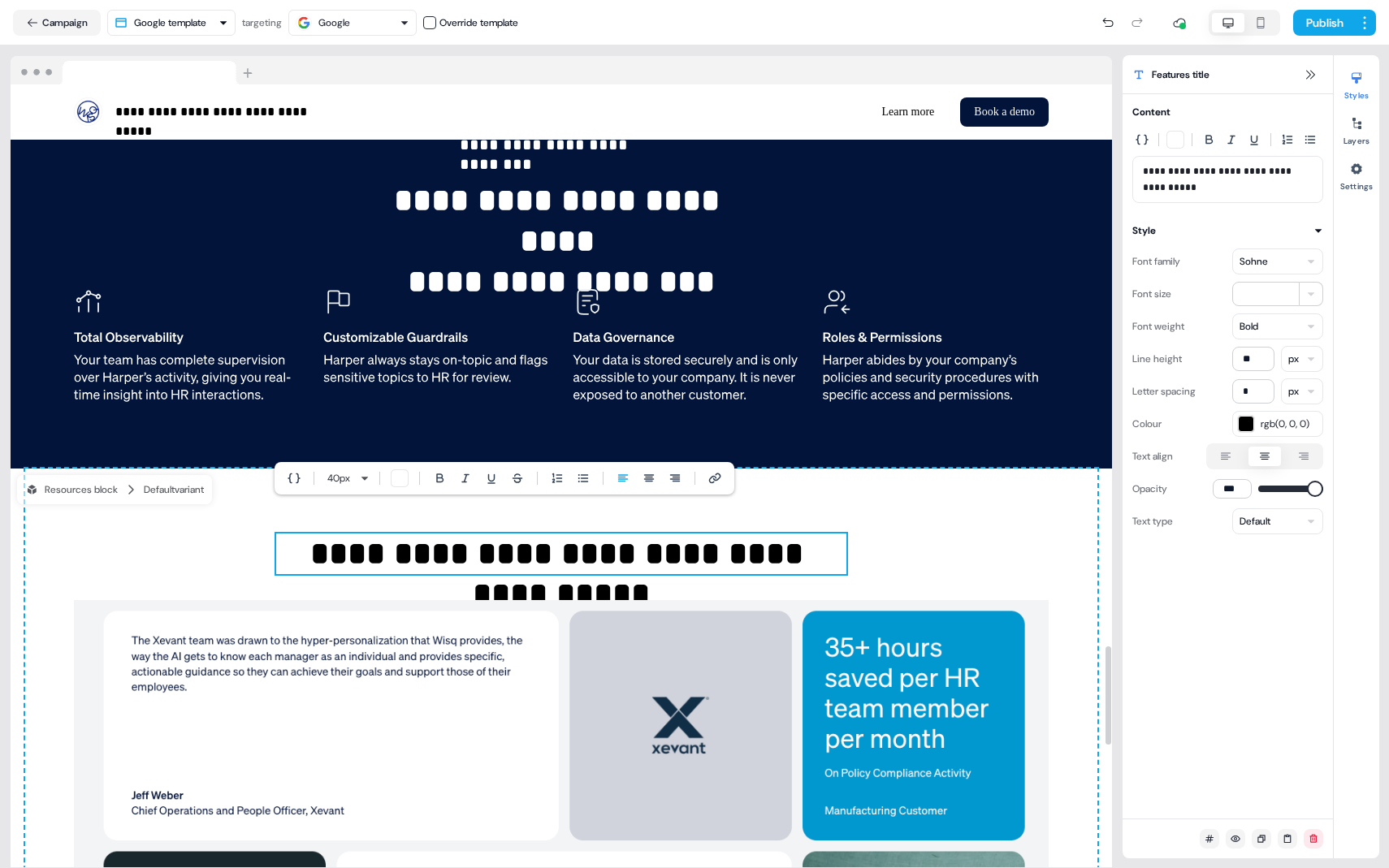 click on "**********" at bounding box center (561, 554) 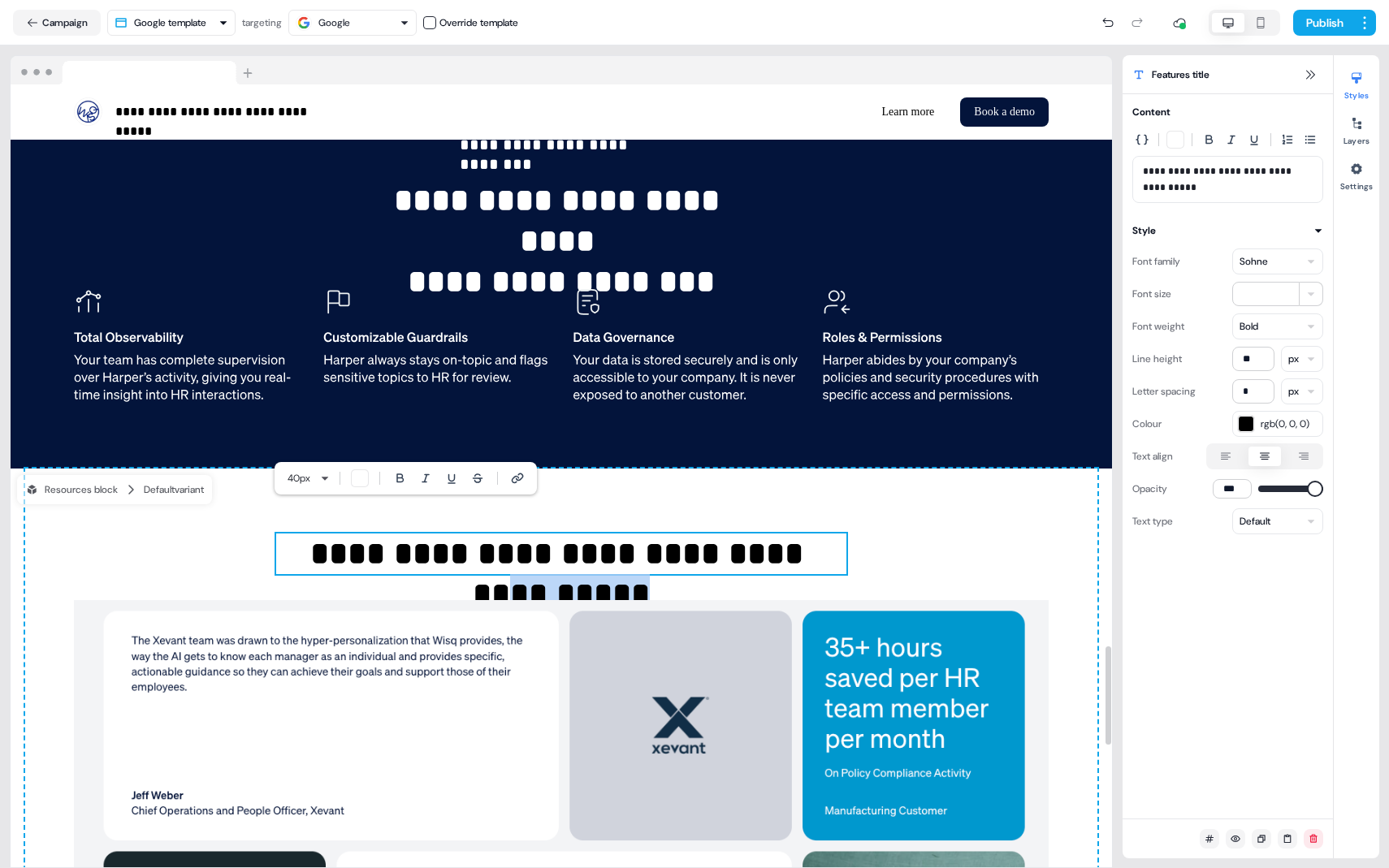 drag, startPoint x: 707, startPoint y: 529, endPoint x: 851, endPoint y: 535, distance: 144.12495 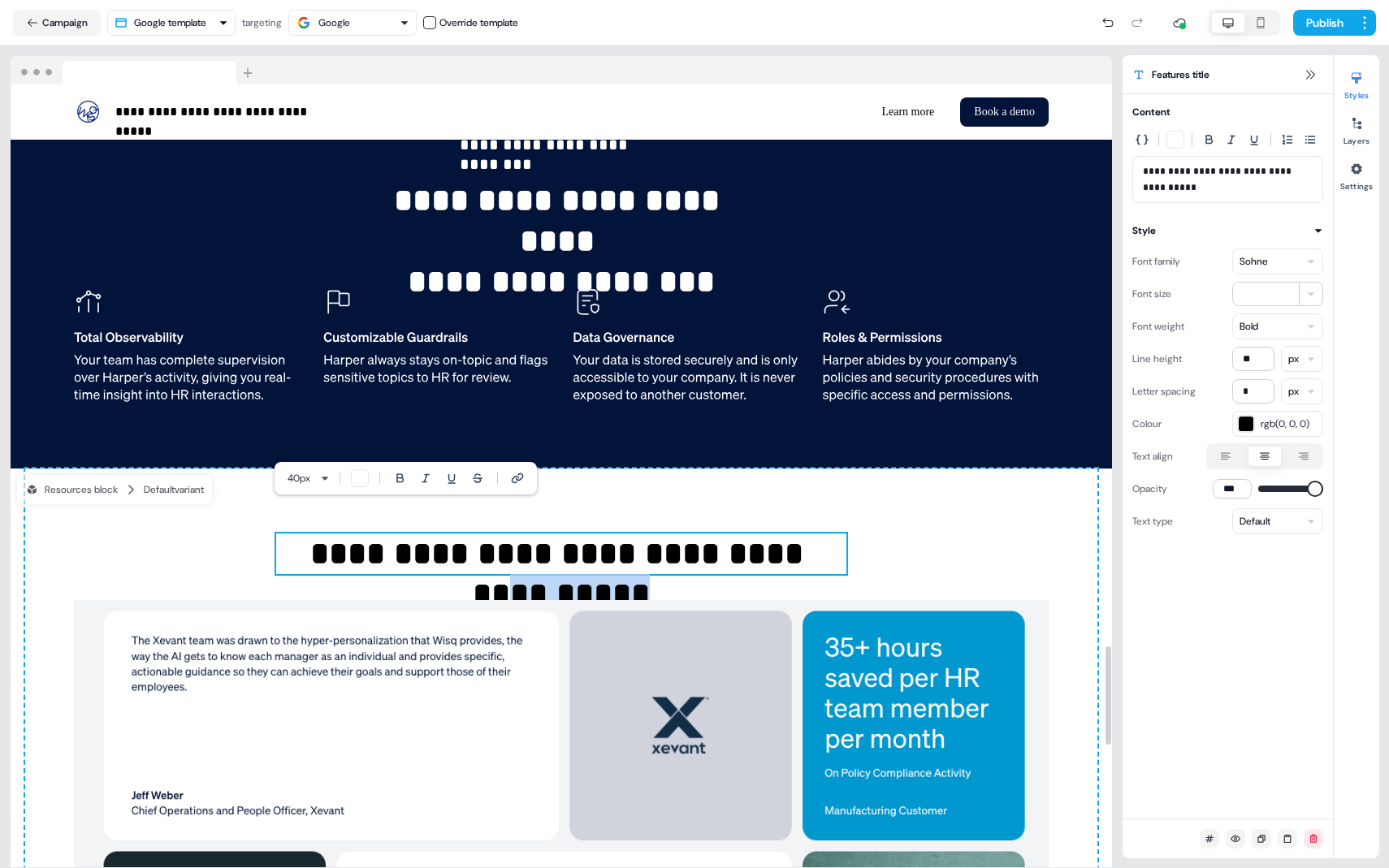 click on "**********" at bounding box center [561, 810] 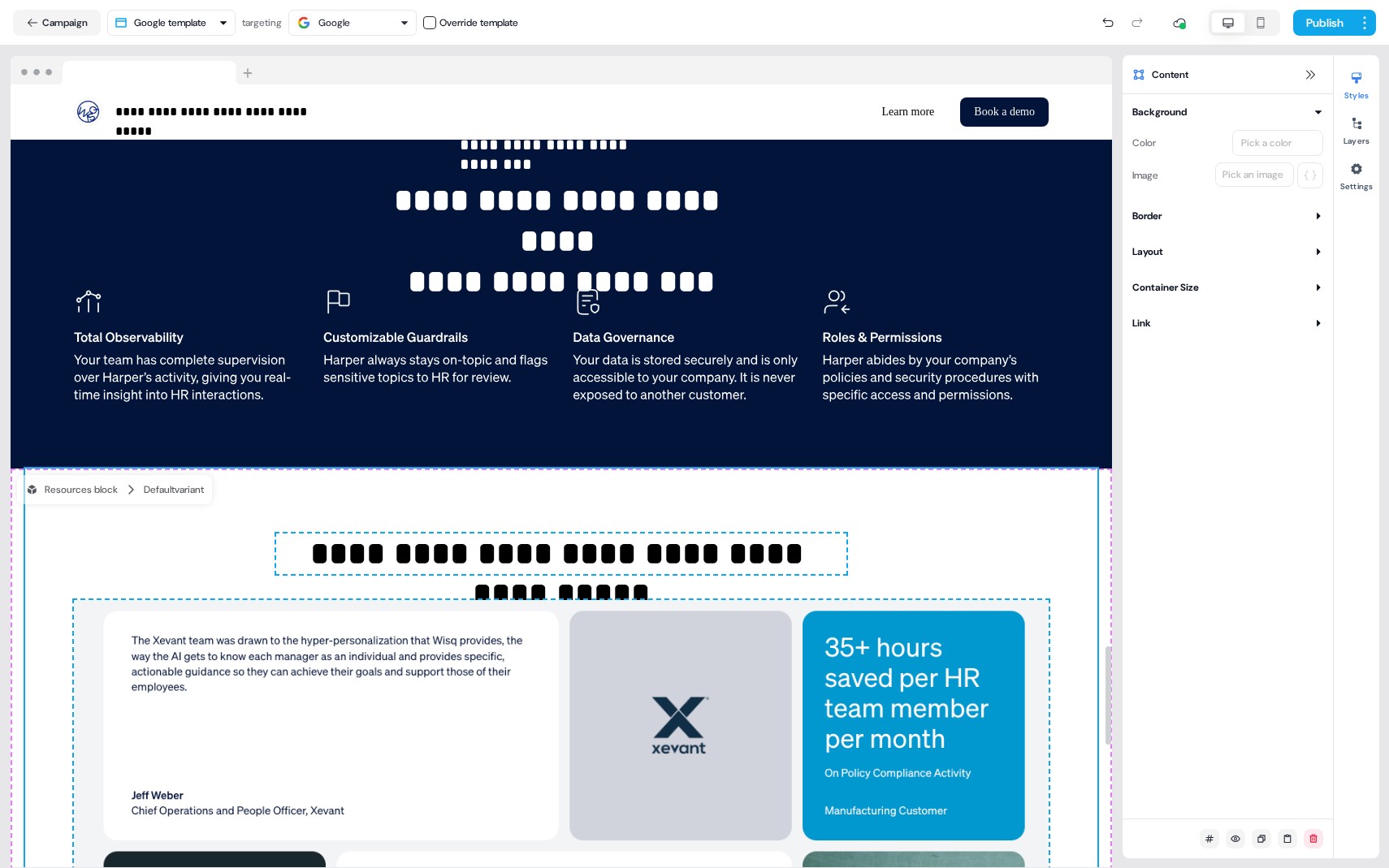 click on "**********" at bounding box center (561, 554) 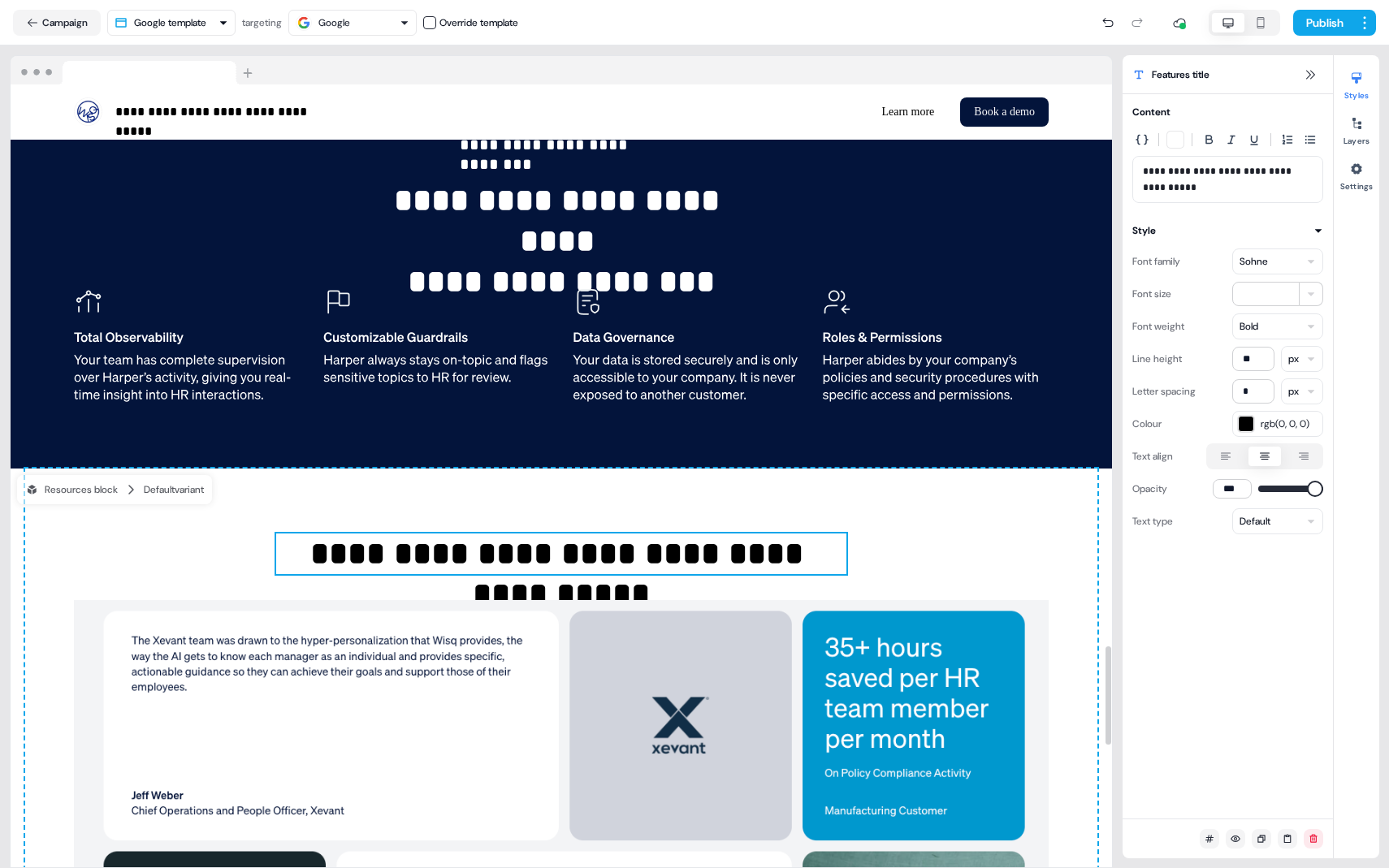 click on "**********" at bounding box center [561, 554] 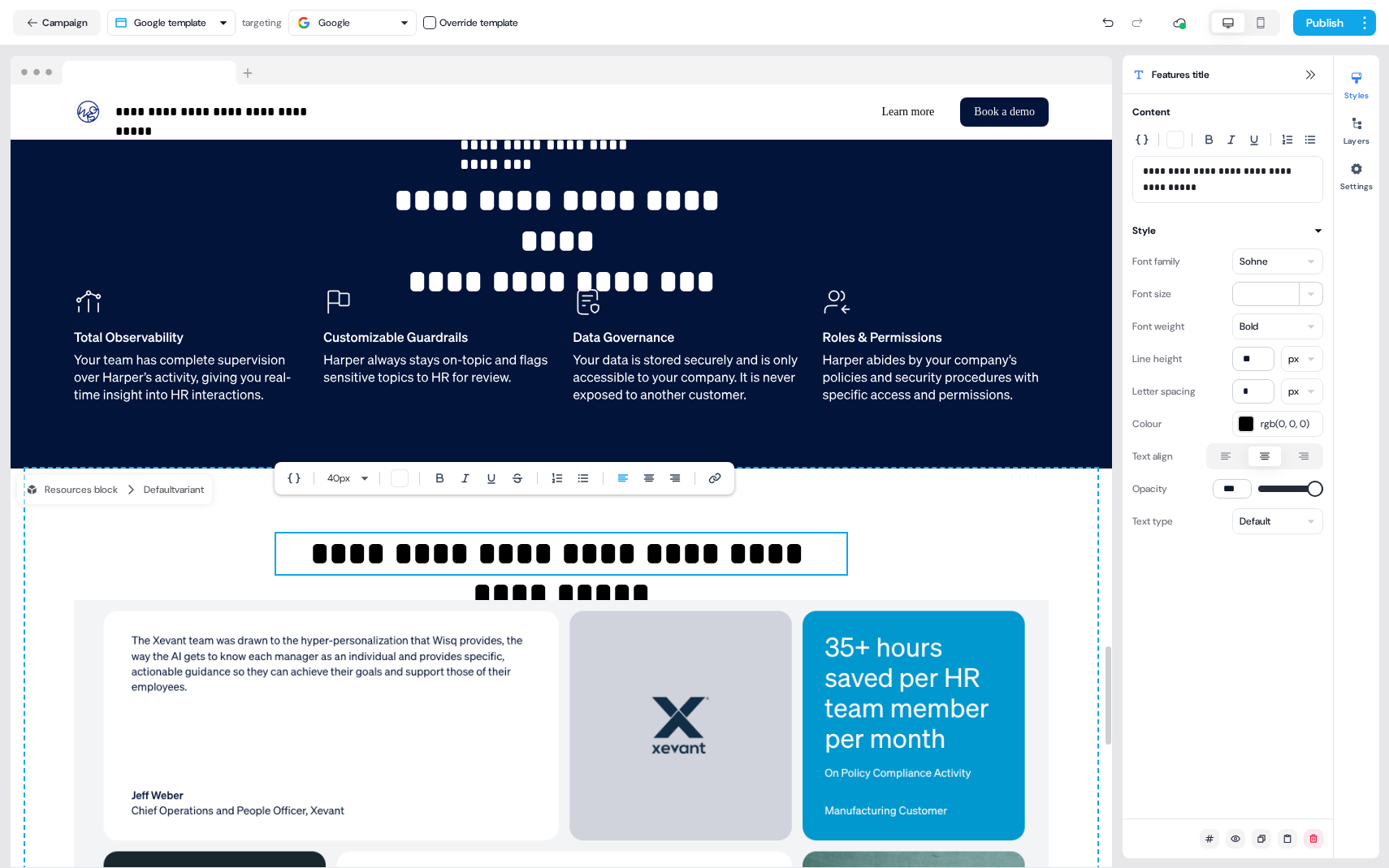 click on "**********" at bounding box center (561, 554) 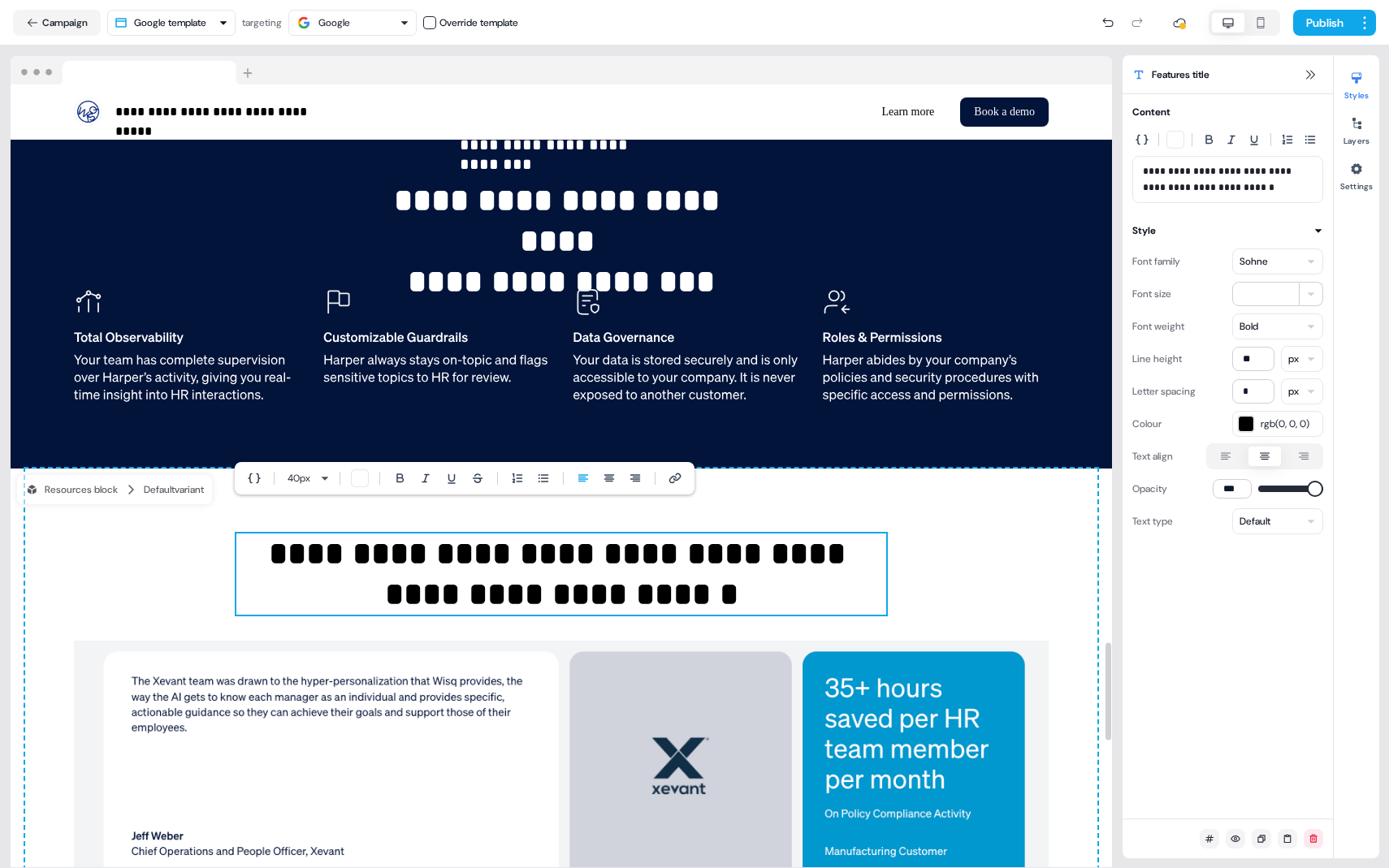 click on "**********" at bounding box center [561, 831] 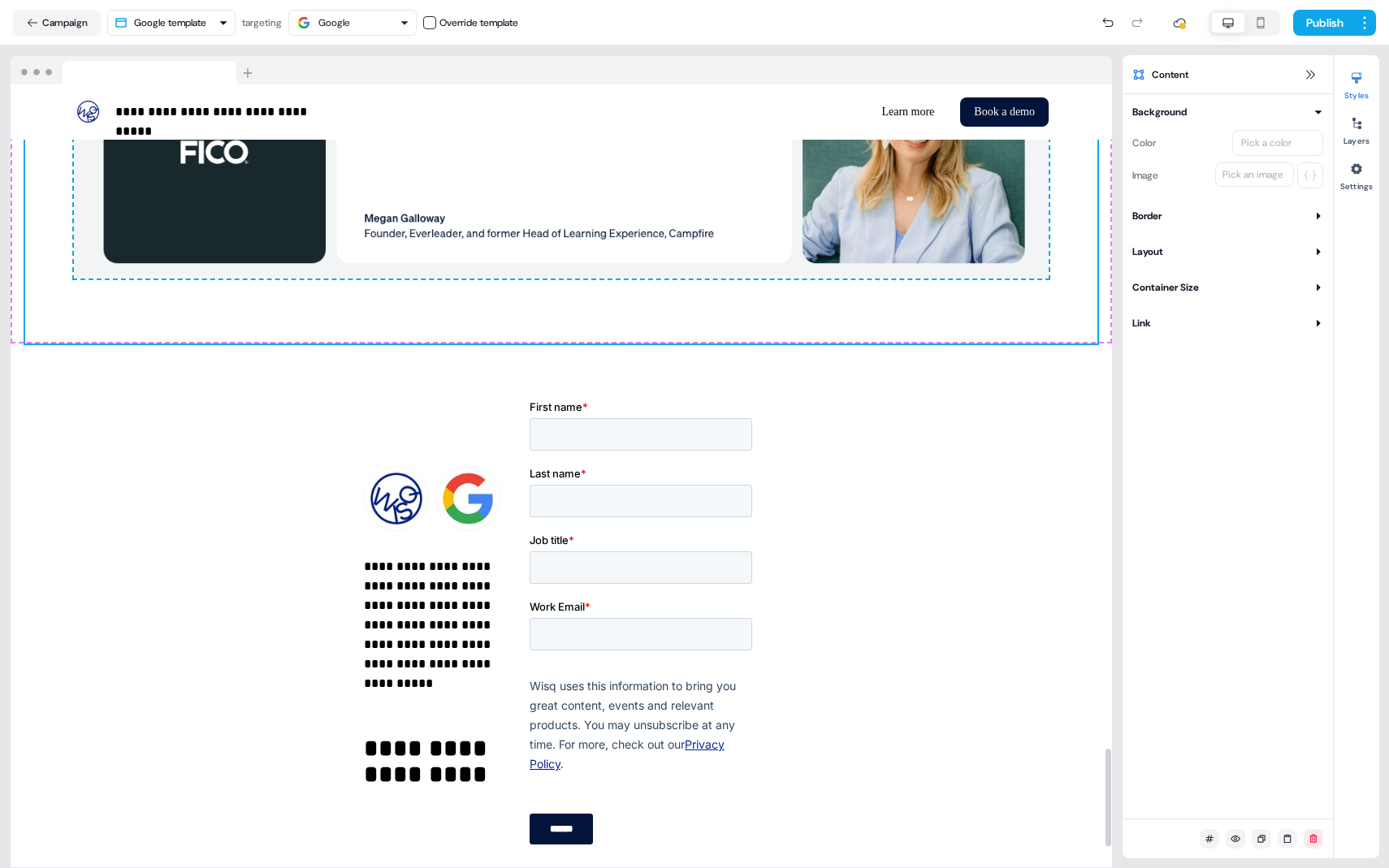 scroll, scrollTop: 5325, scrollLeft: 0, axis: vertical 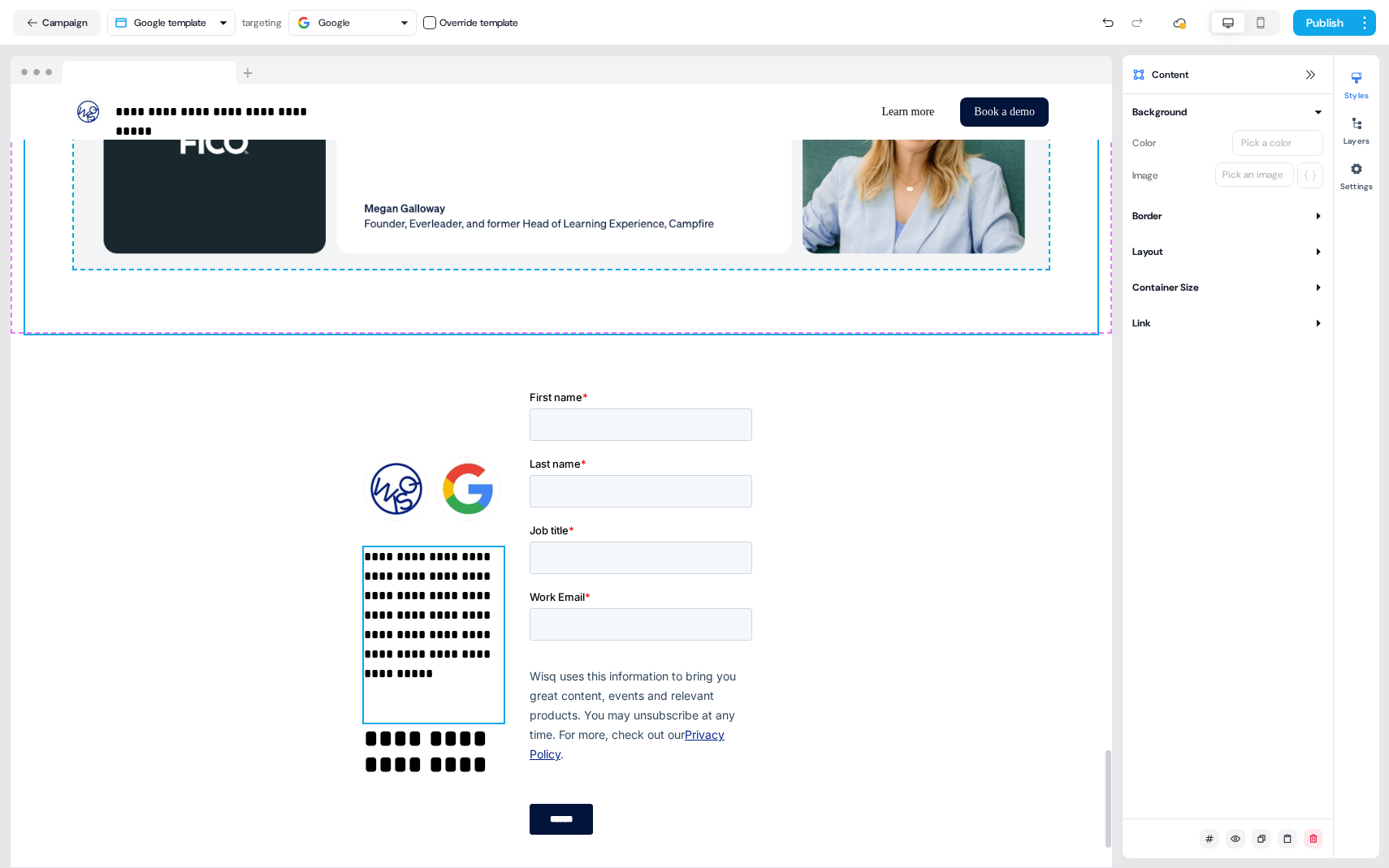 click on "**********" at bounding box center (434, 635) 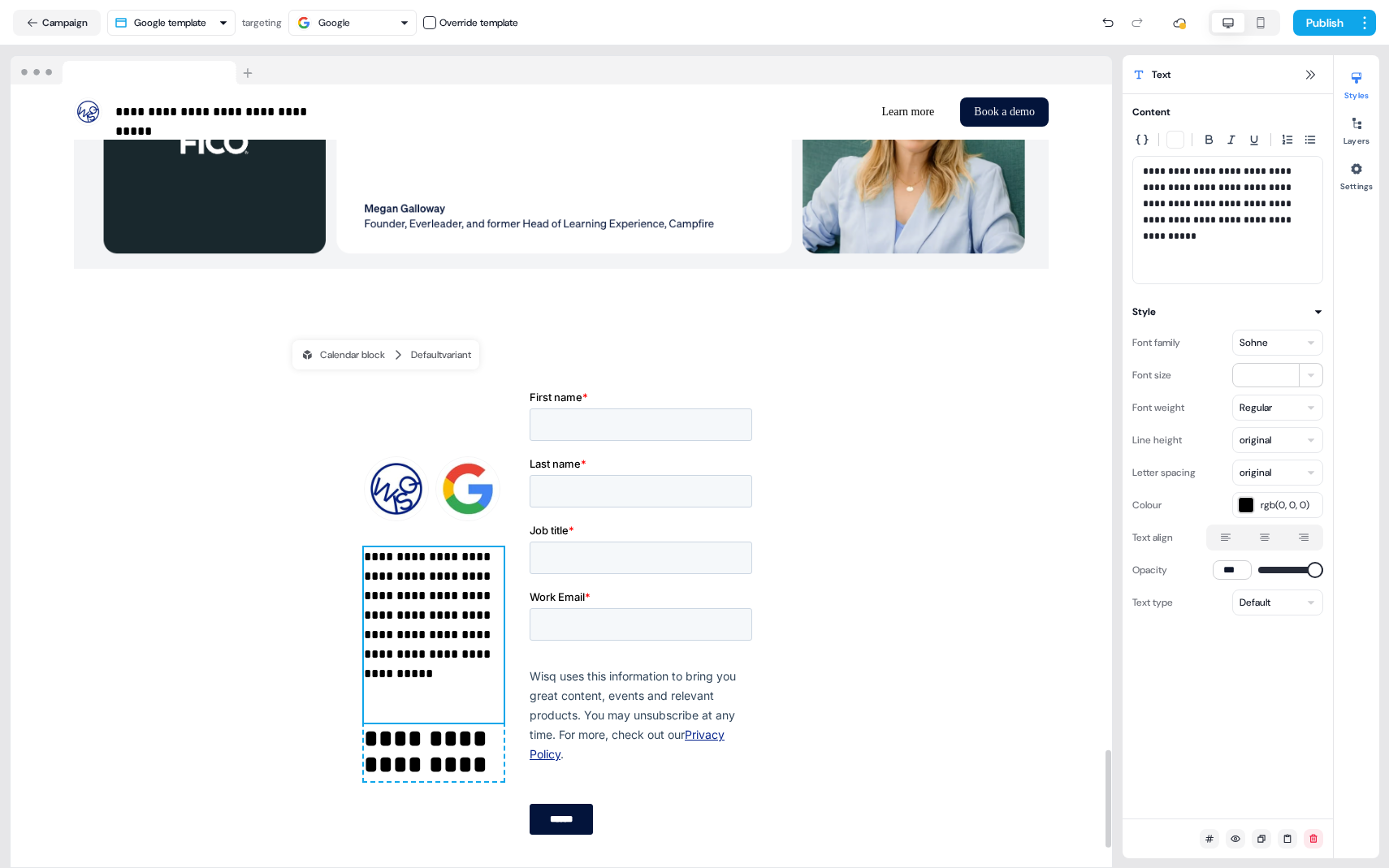 click on "**********" at bounding box center (434, 635) 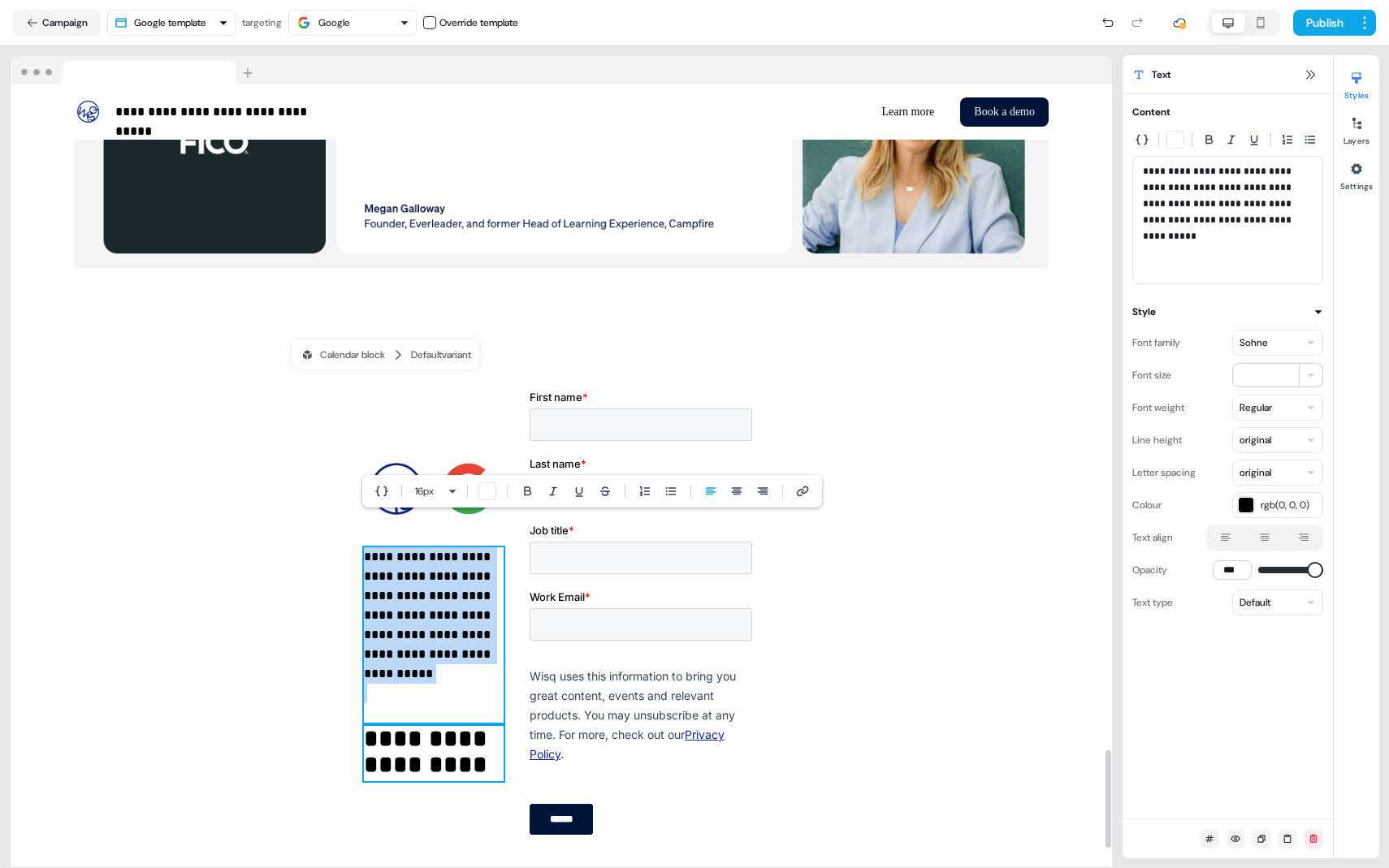 click on "**********" at bounding box center (434, 754) 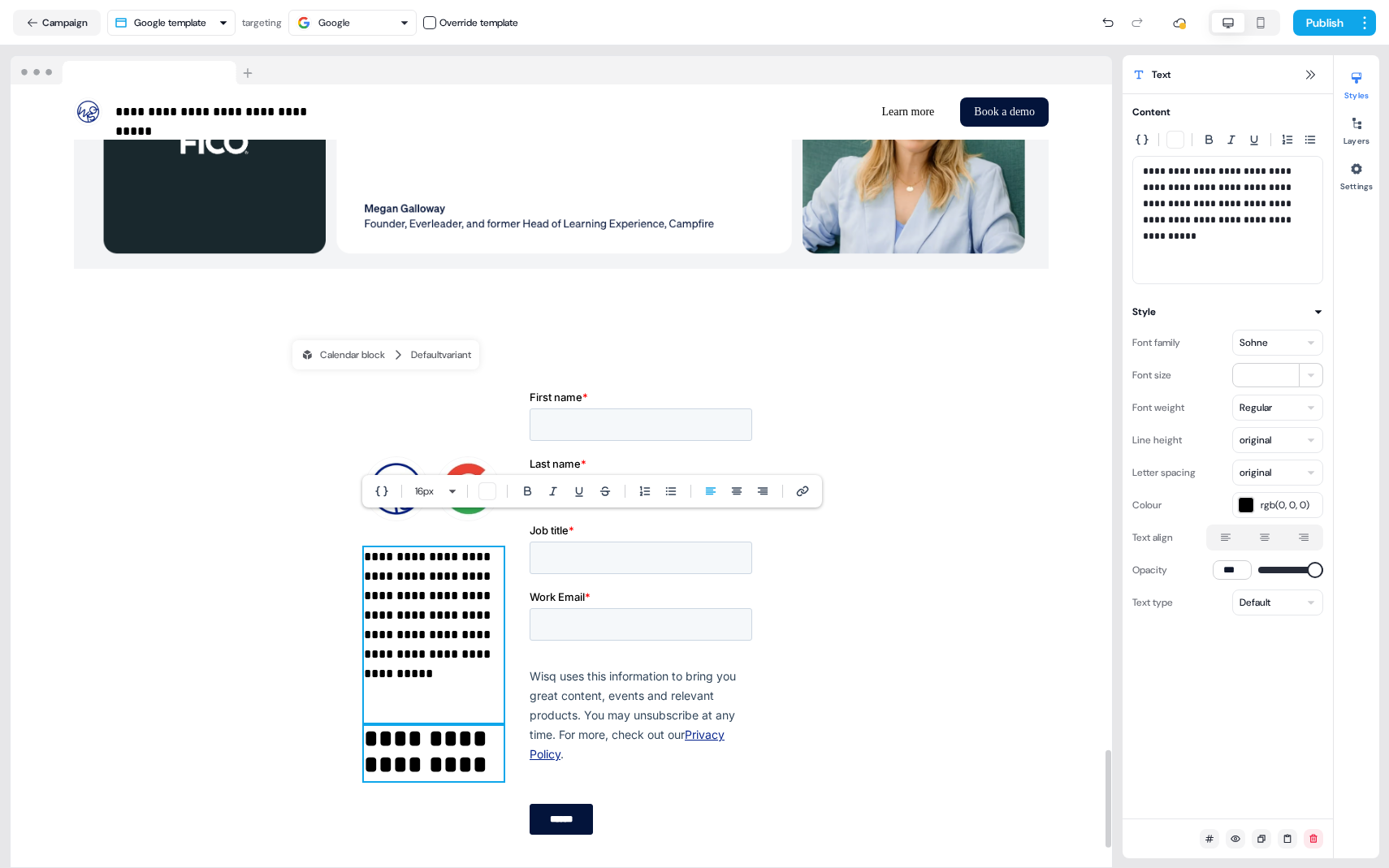 click on "**********" at bounding box center (434, 754) 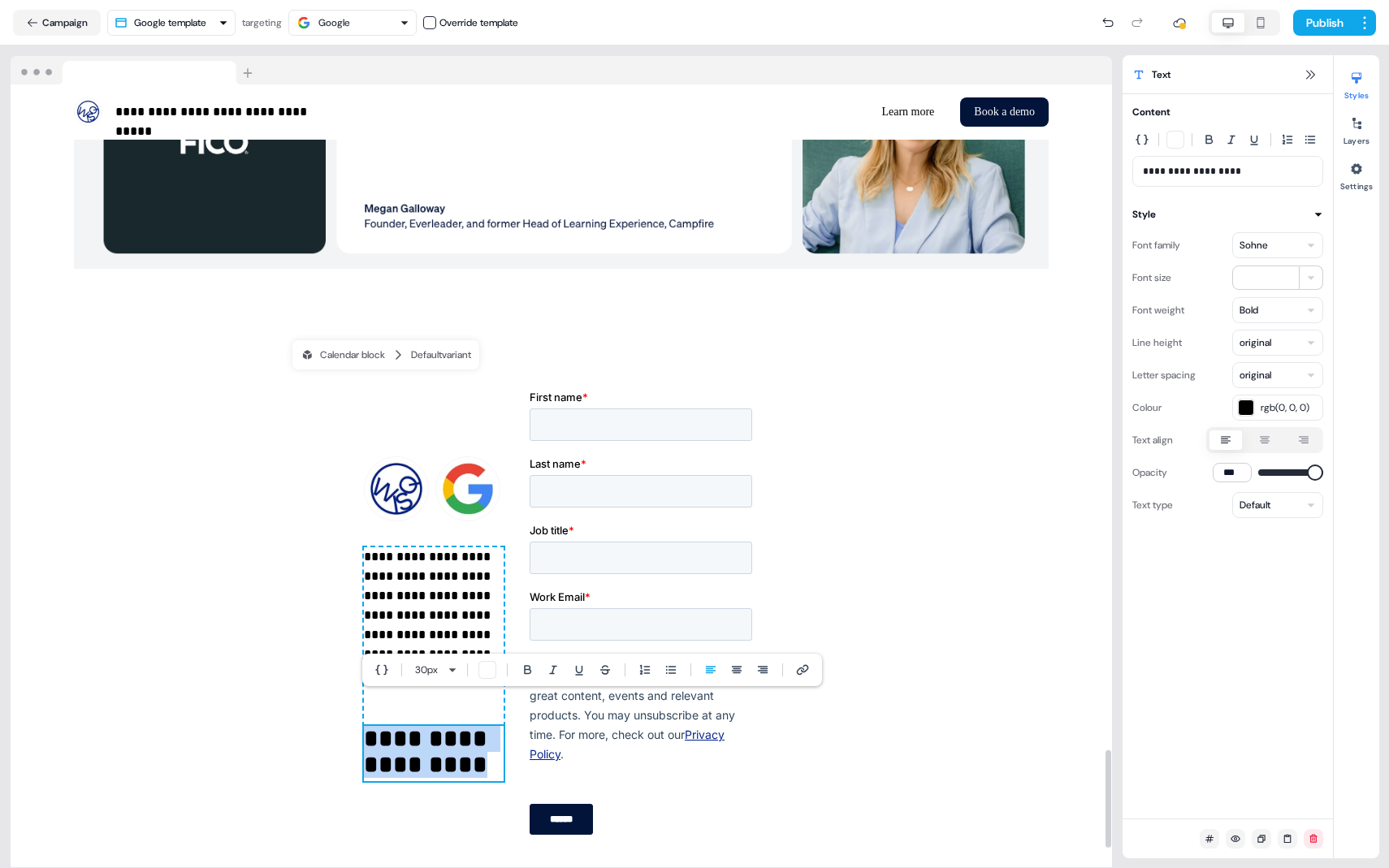 click on "**********" at bounding box center (434, 754) 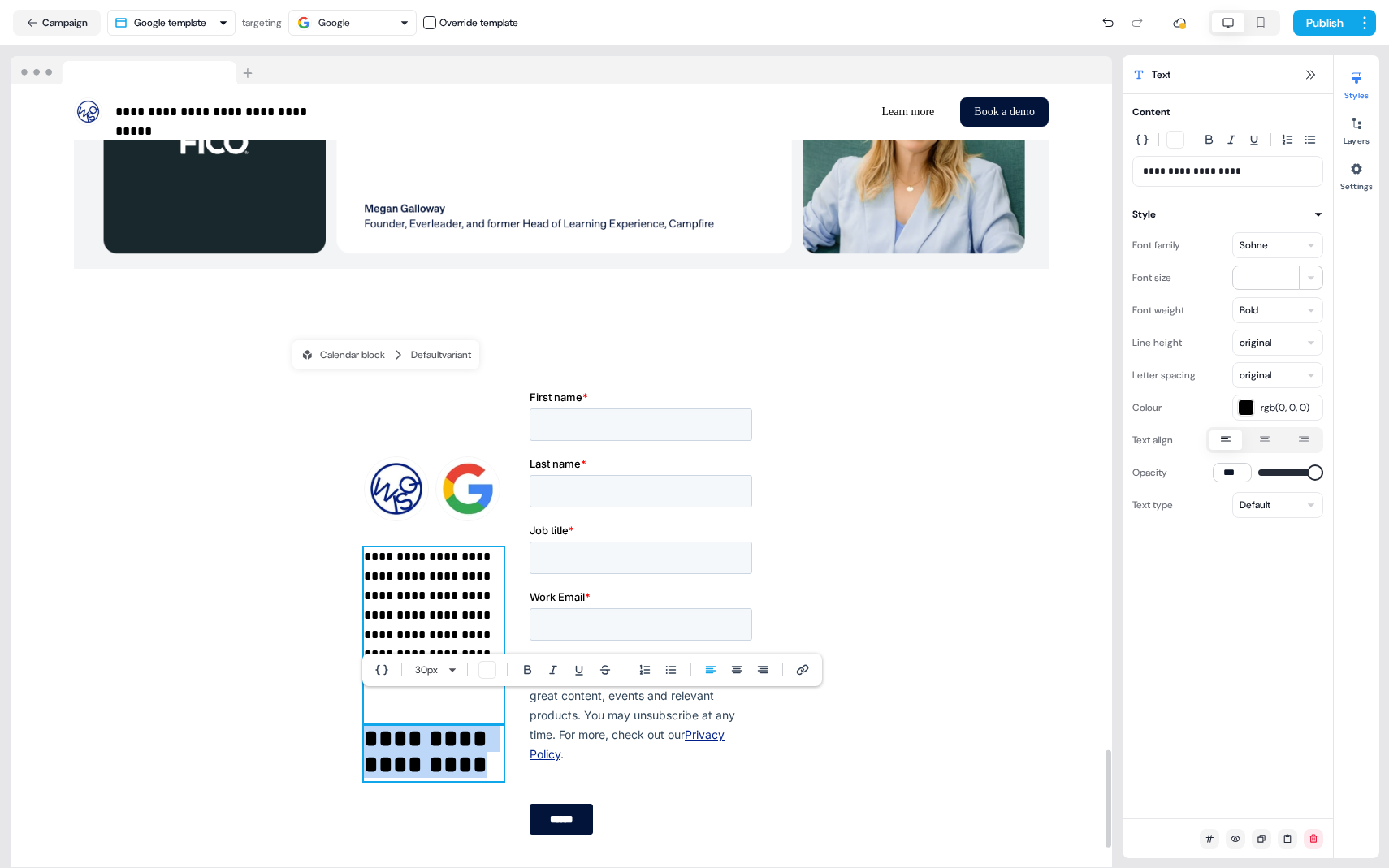 click on "**********" at bounding box center [434, 635] 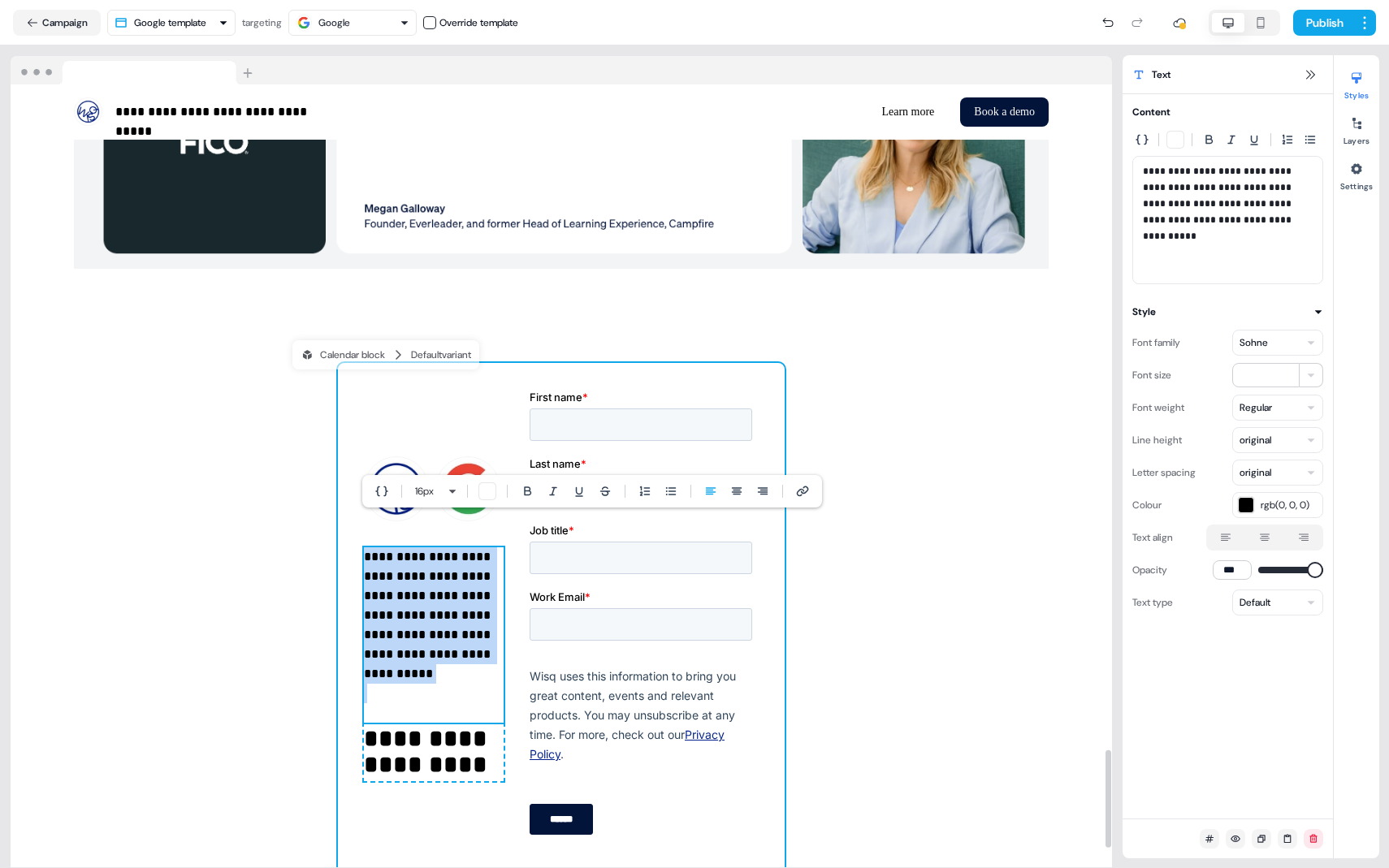 click on "**********" at bounding box center [561, 619] 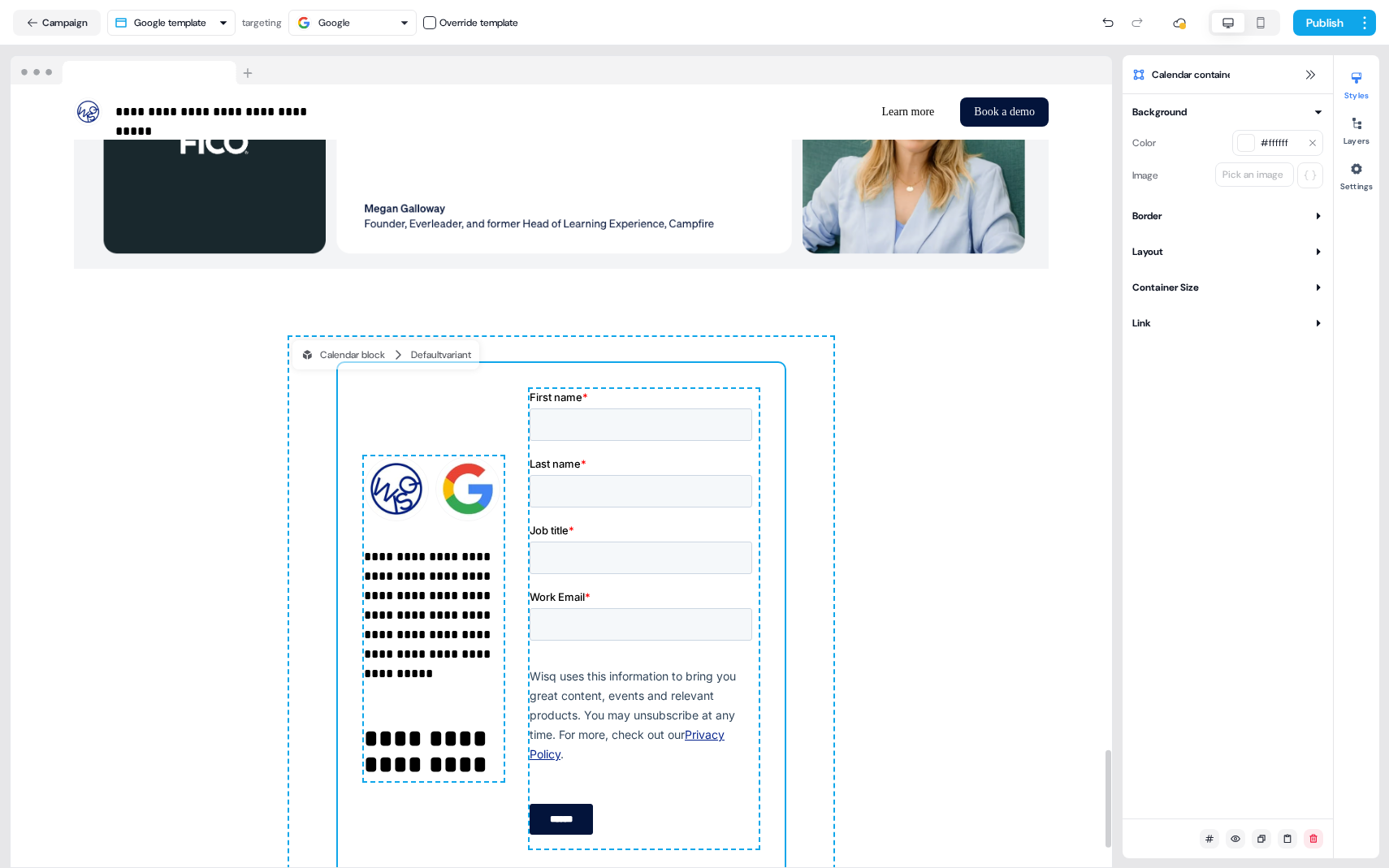 click on "**********" at bounding box center (561, -2098) 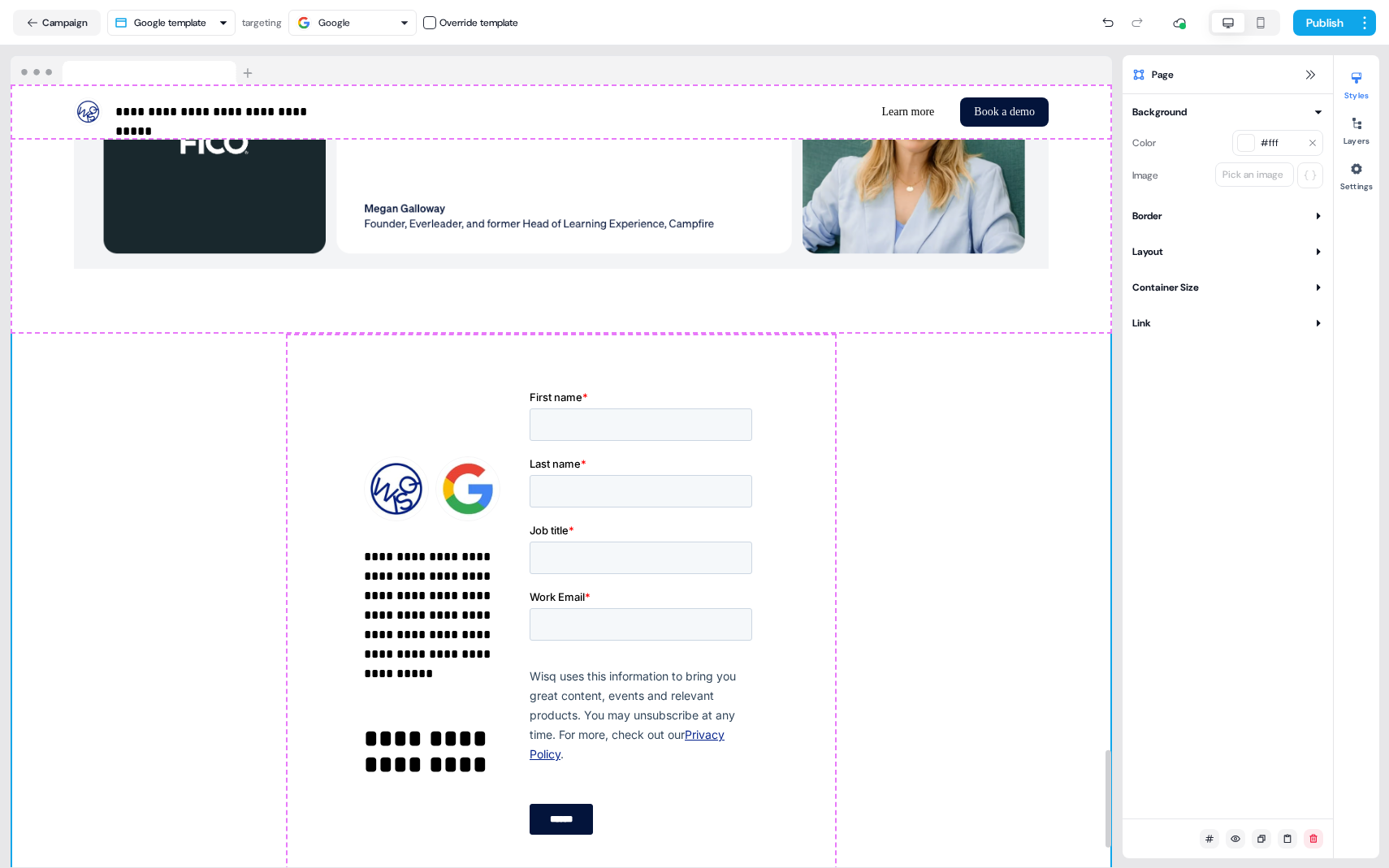 click on "**********" at bounding box center [561, -2098] 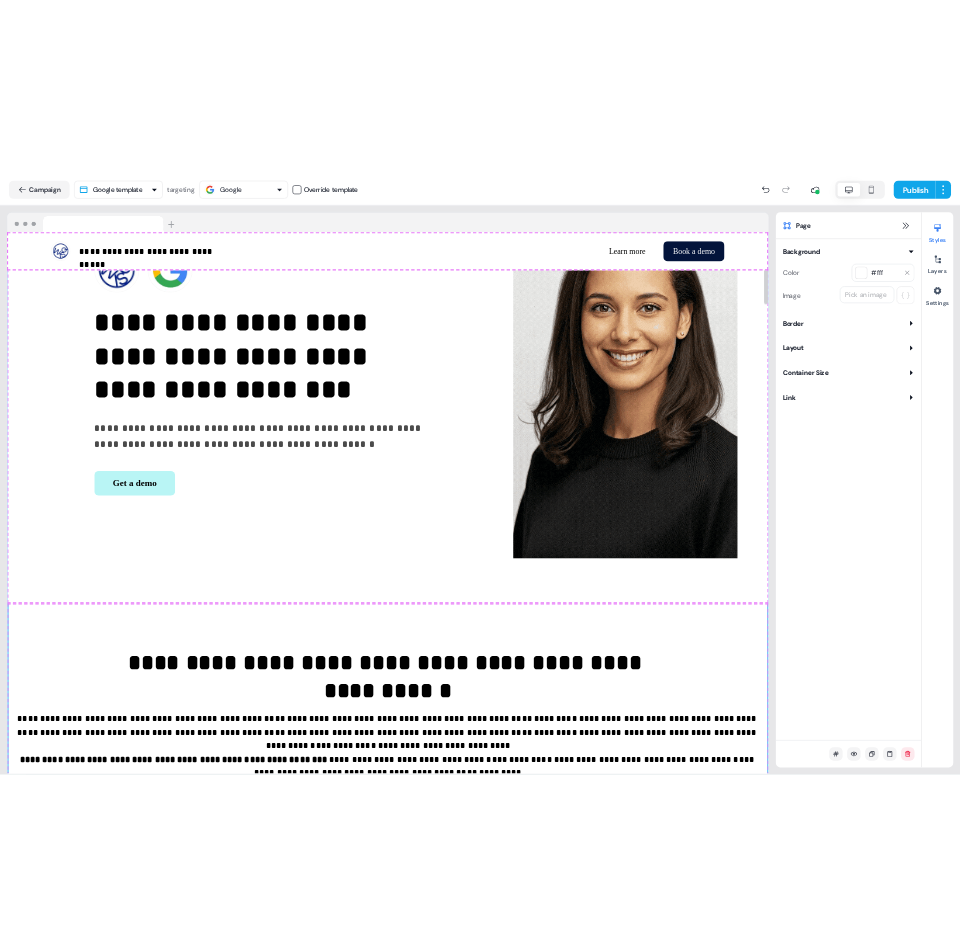scroll, scrollTop: 0, scrollLeft: 0, axis: both 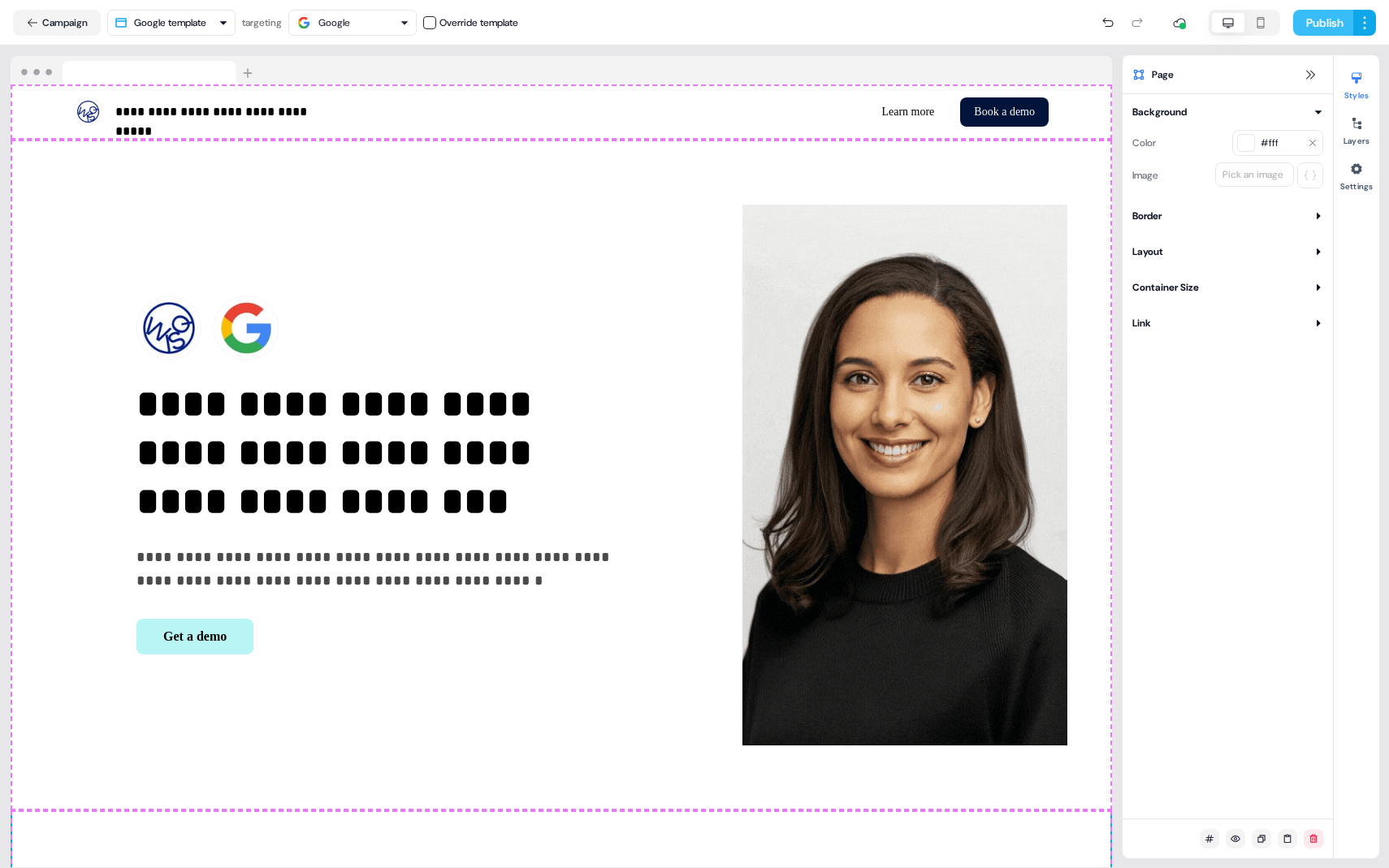 click on "Publish" at bounding box center (1323, 23) 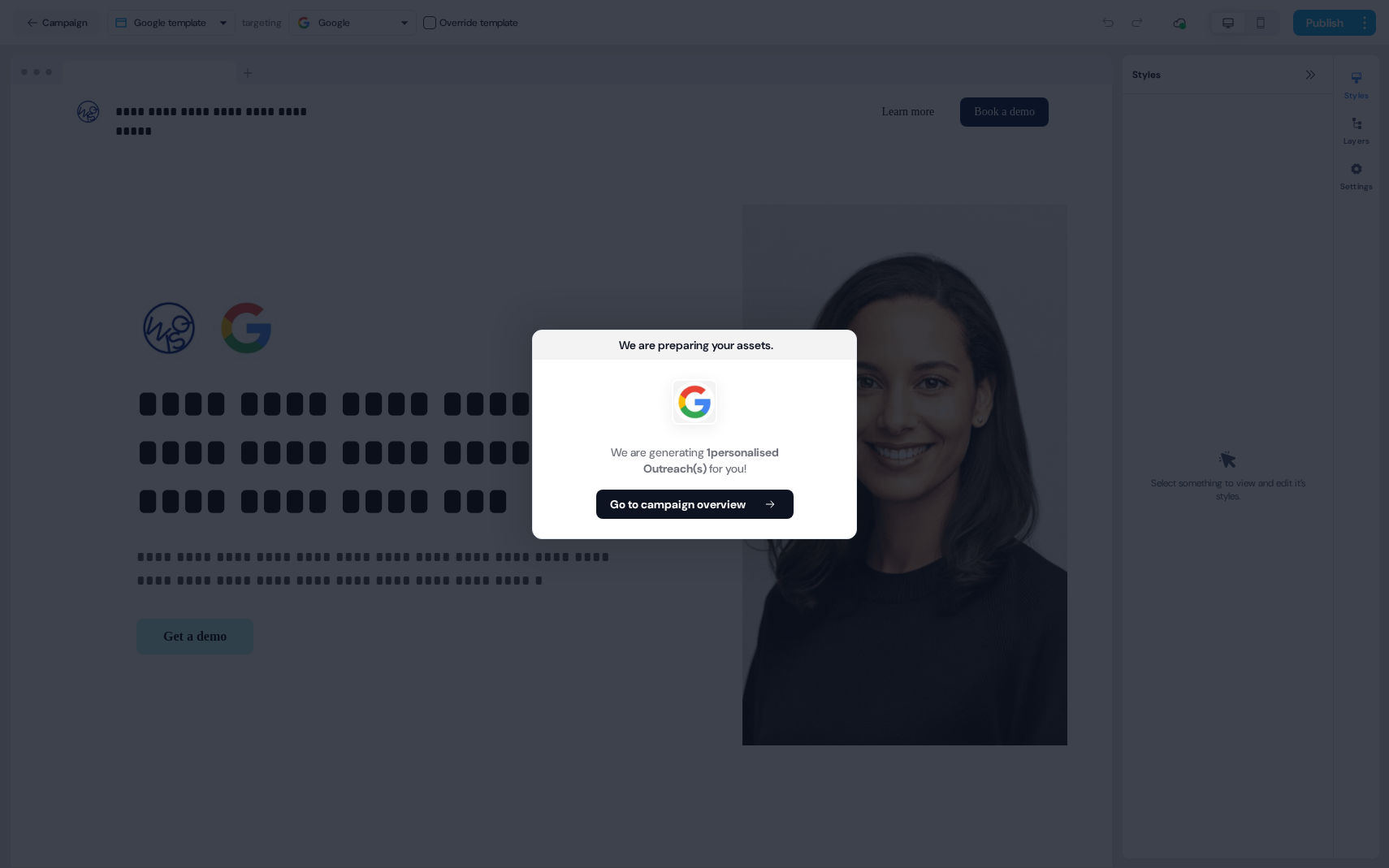 click on "We are preparing your assets ... We are generating   1  personalised   Outreach(s)     for you! Go to campaign overview" at bounding box center (694, 434) 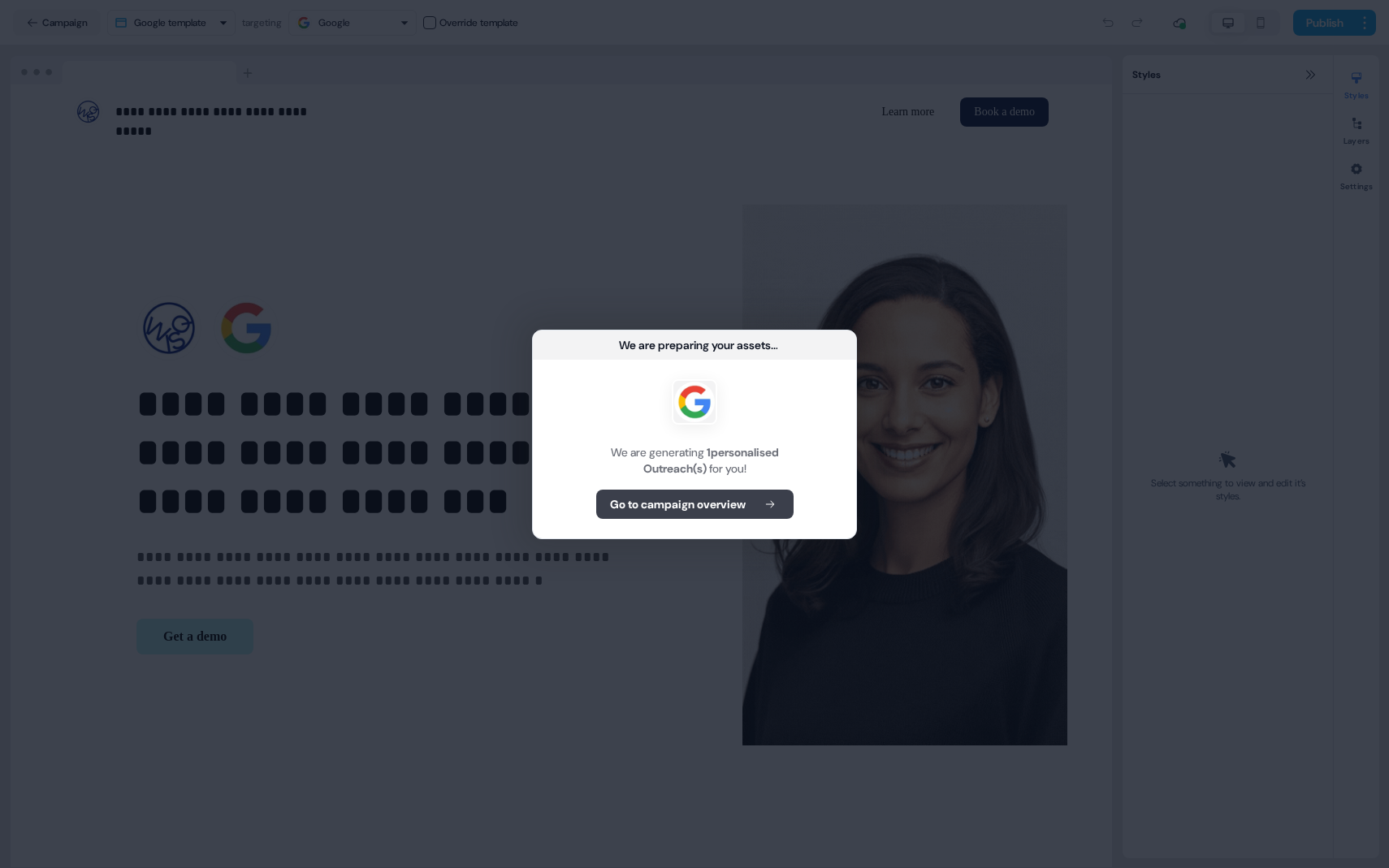 click on "Go to campaign overview" at bounding box center [677, 504] 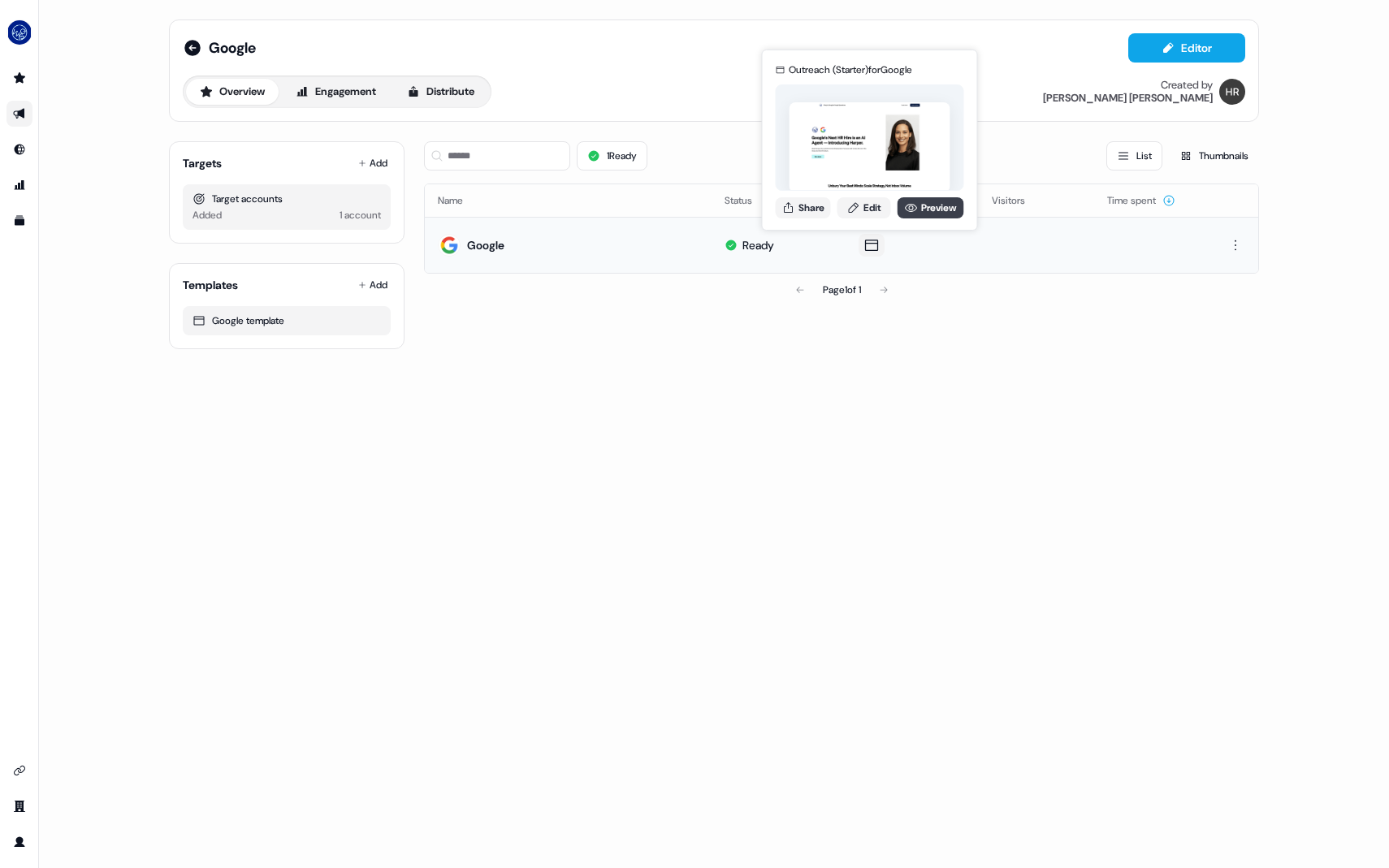 click 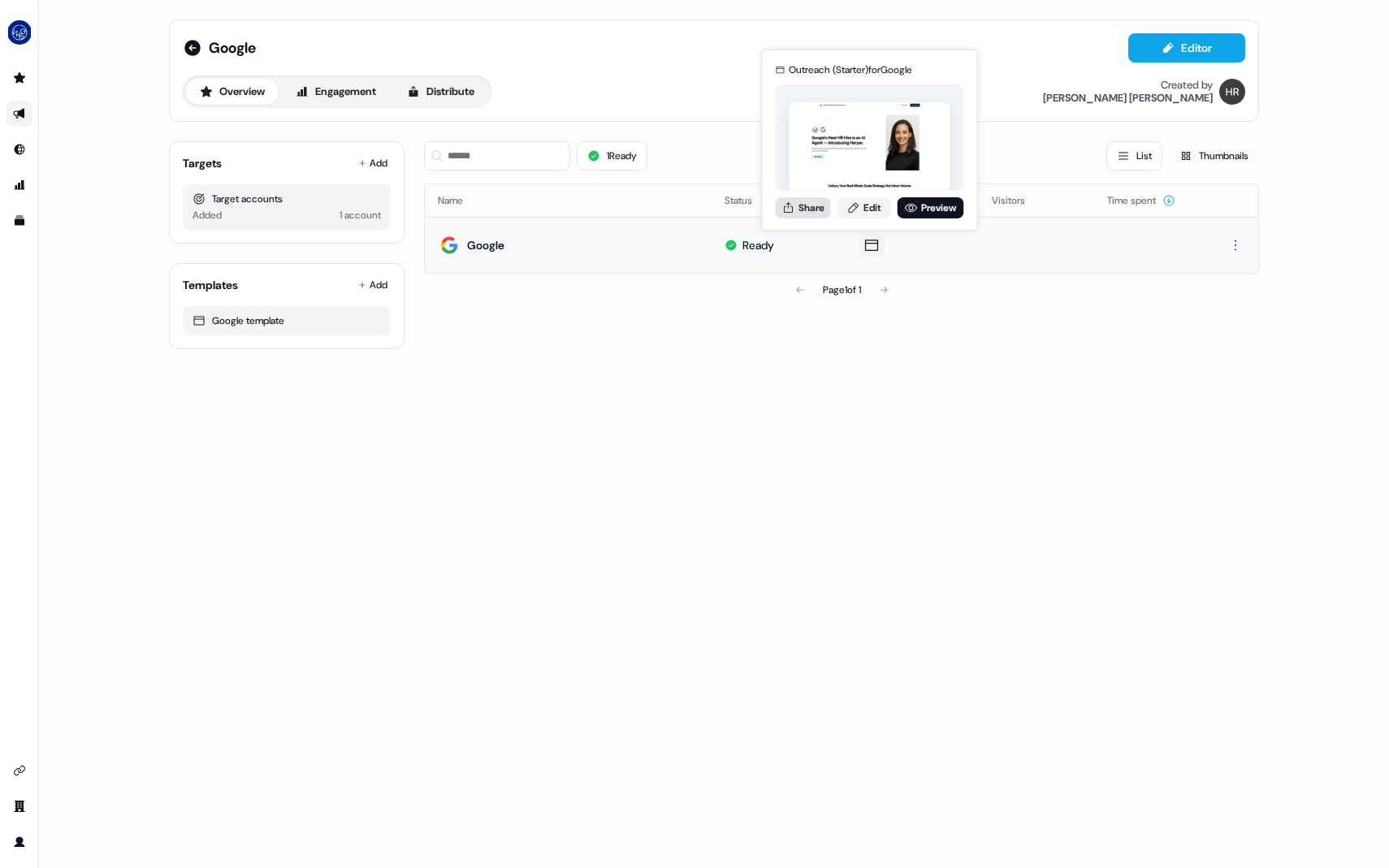 click on "Share" at bounding box center (803, 208) 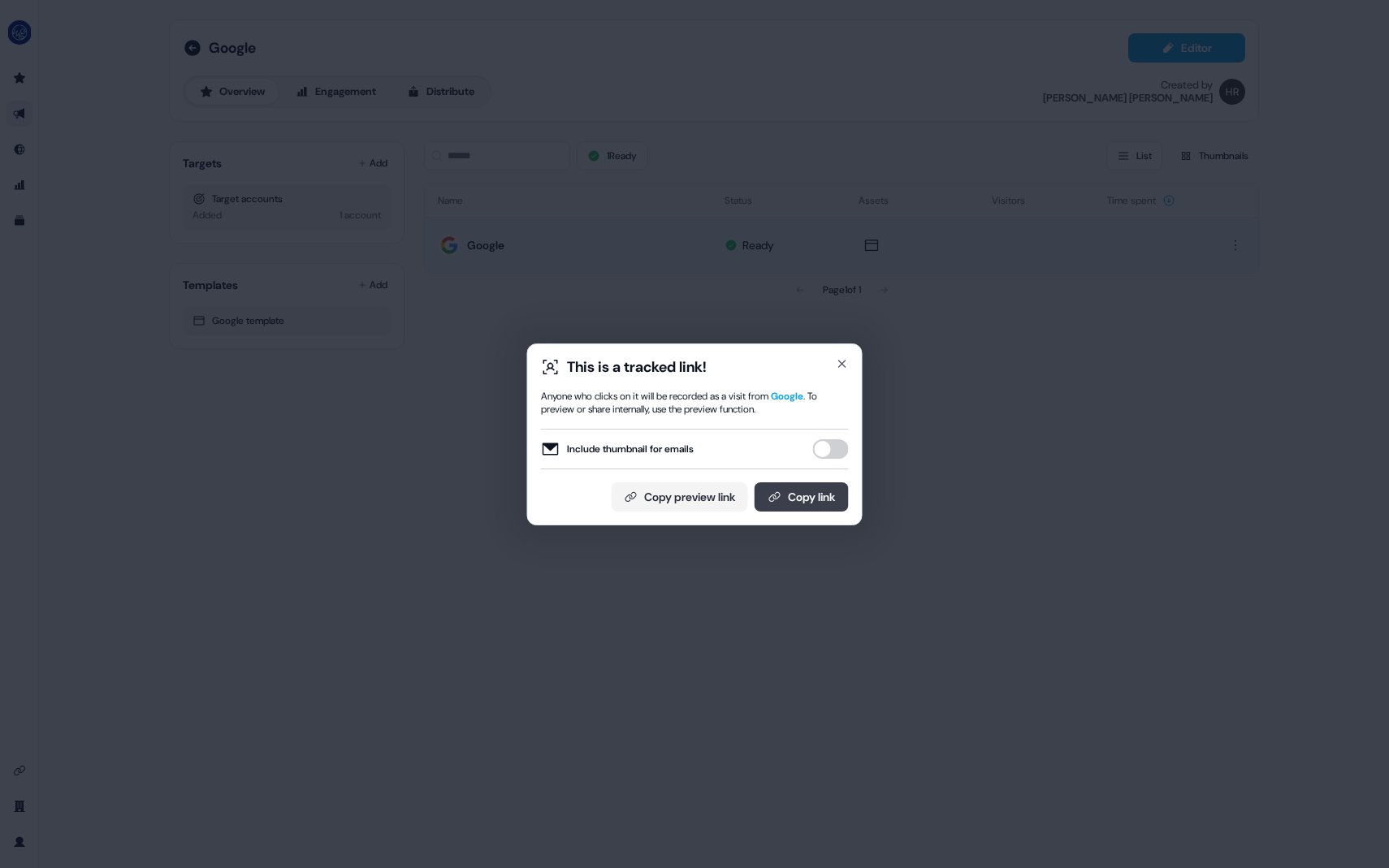 click 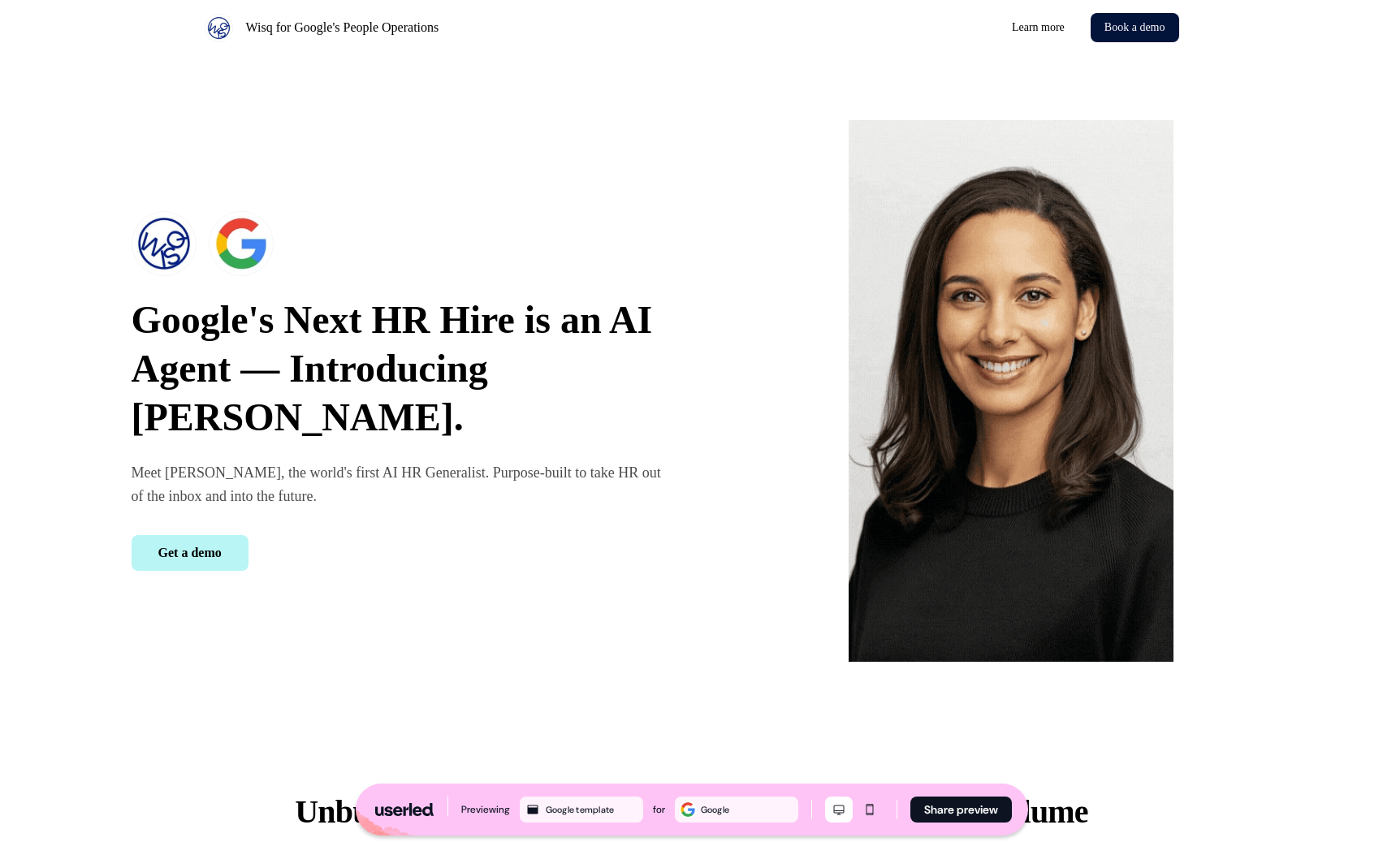 scroll, scrollTop: 0, scrollLeft: 0, axis: both 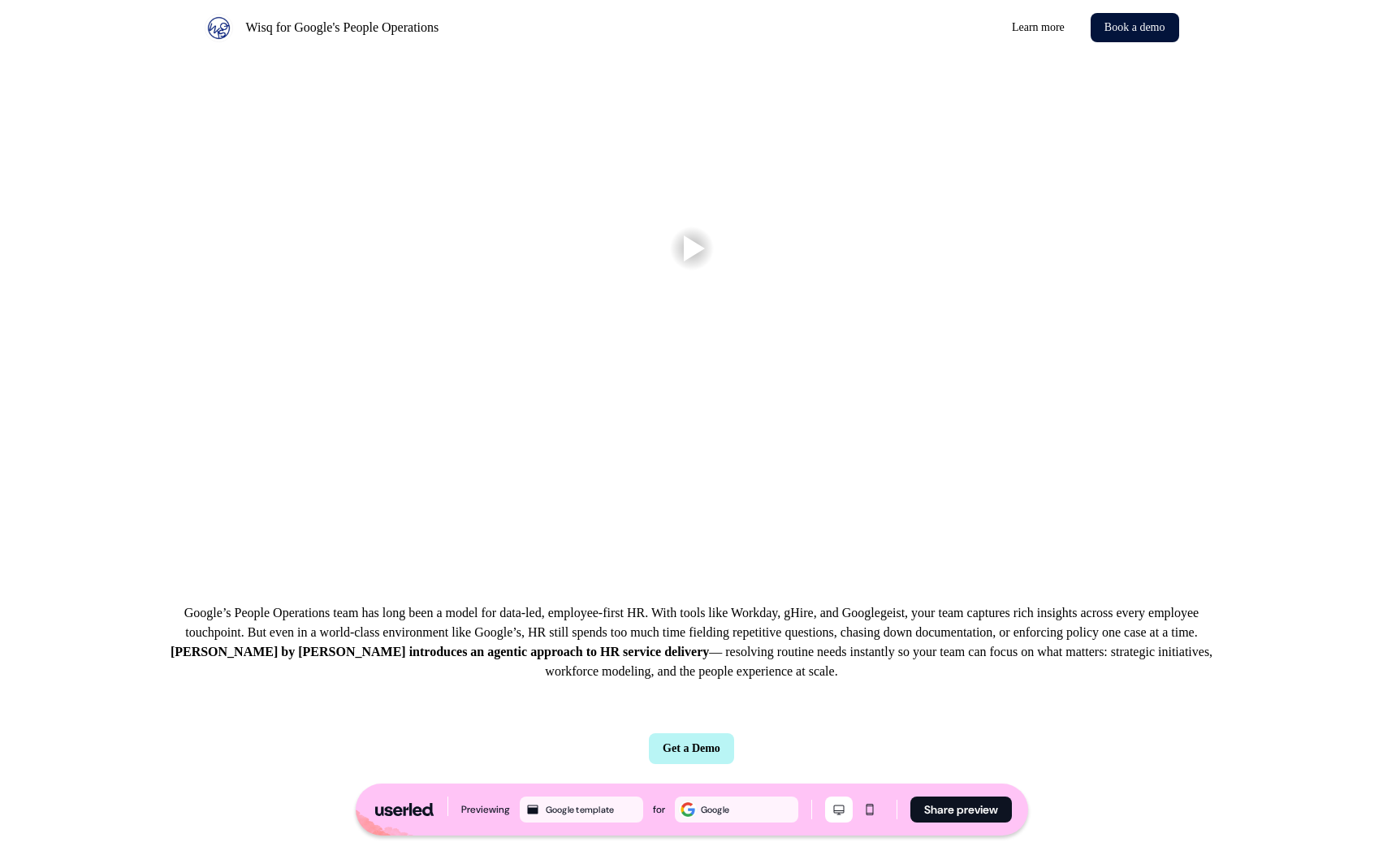 click at bounding box center [692, 248] 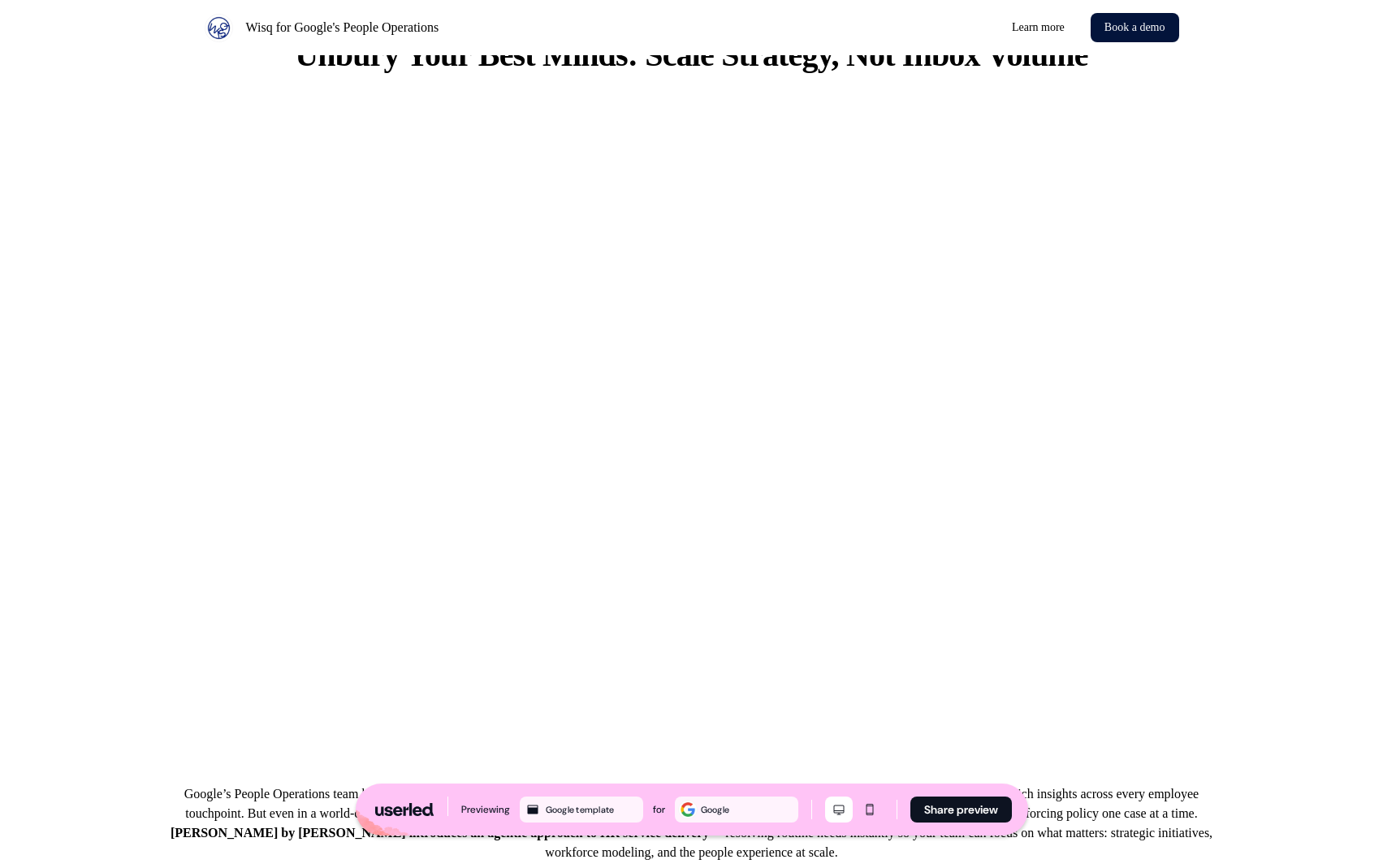 scroll, scrollTop: 749, scrollLeft: 0, axis: vertical 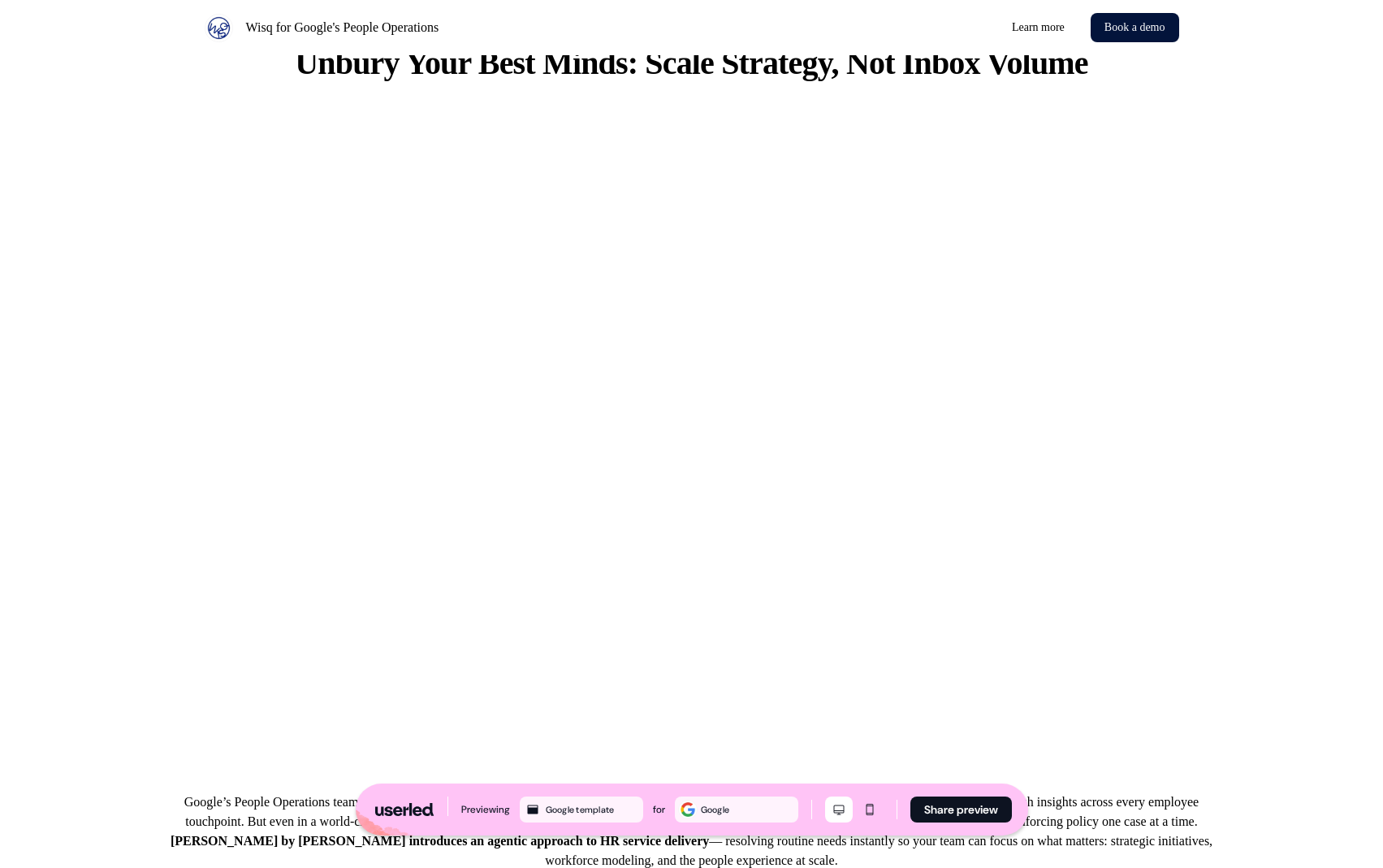 click at bounding box center (691, 438) 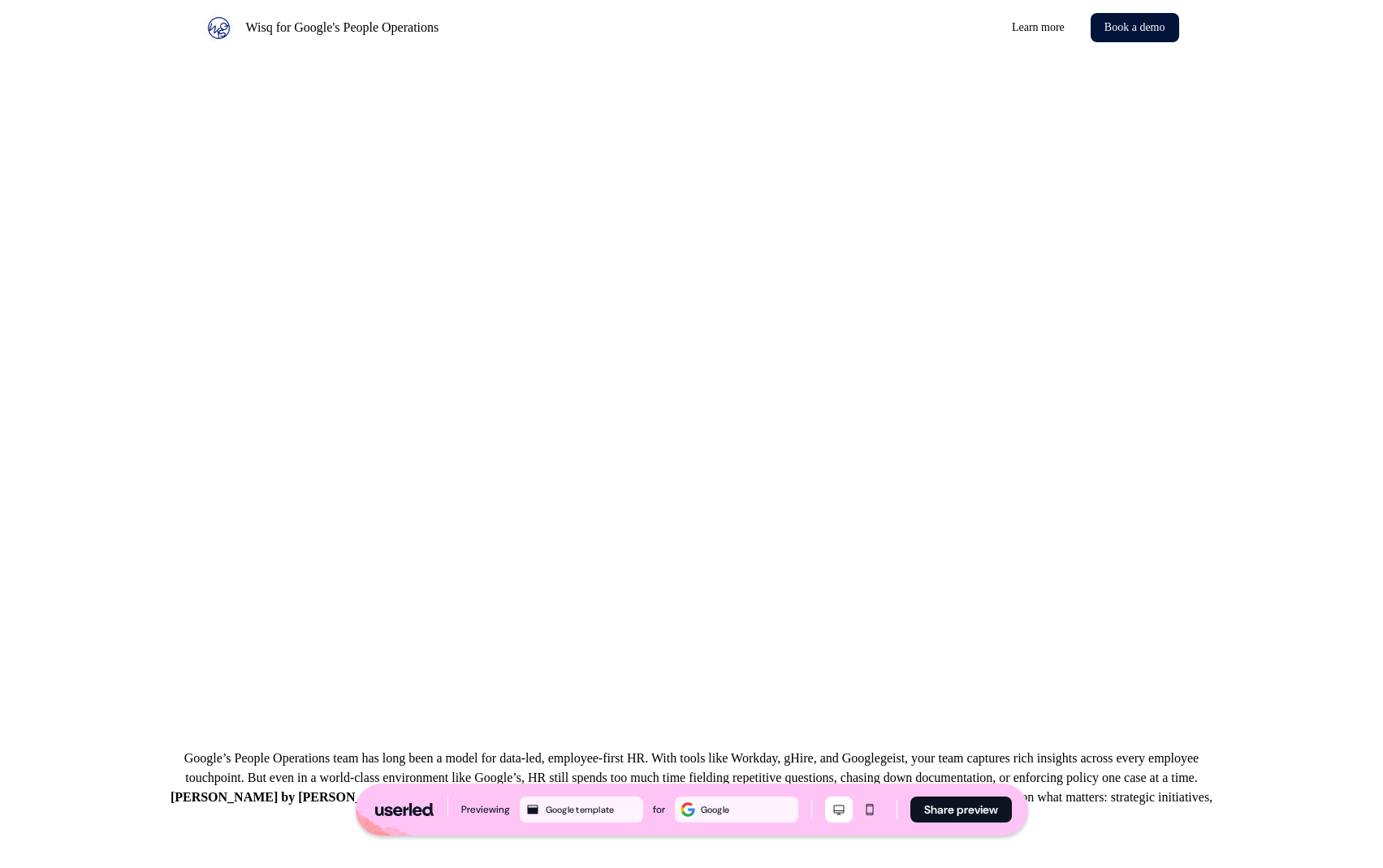 scroll, scrollTop: 800, scrollLeft: 0, axis: vertical 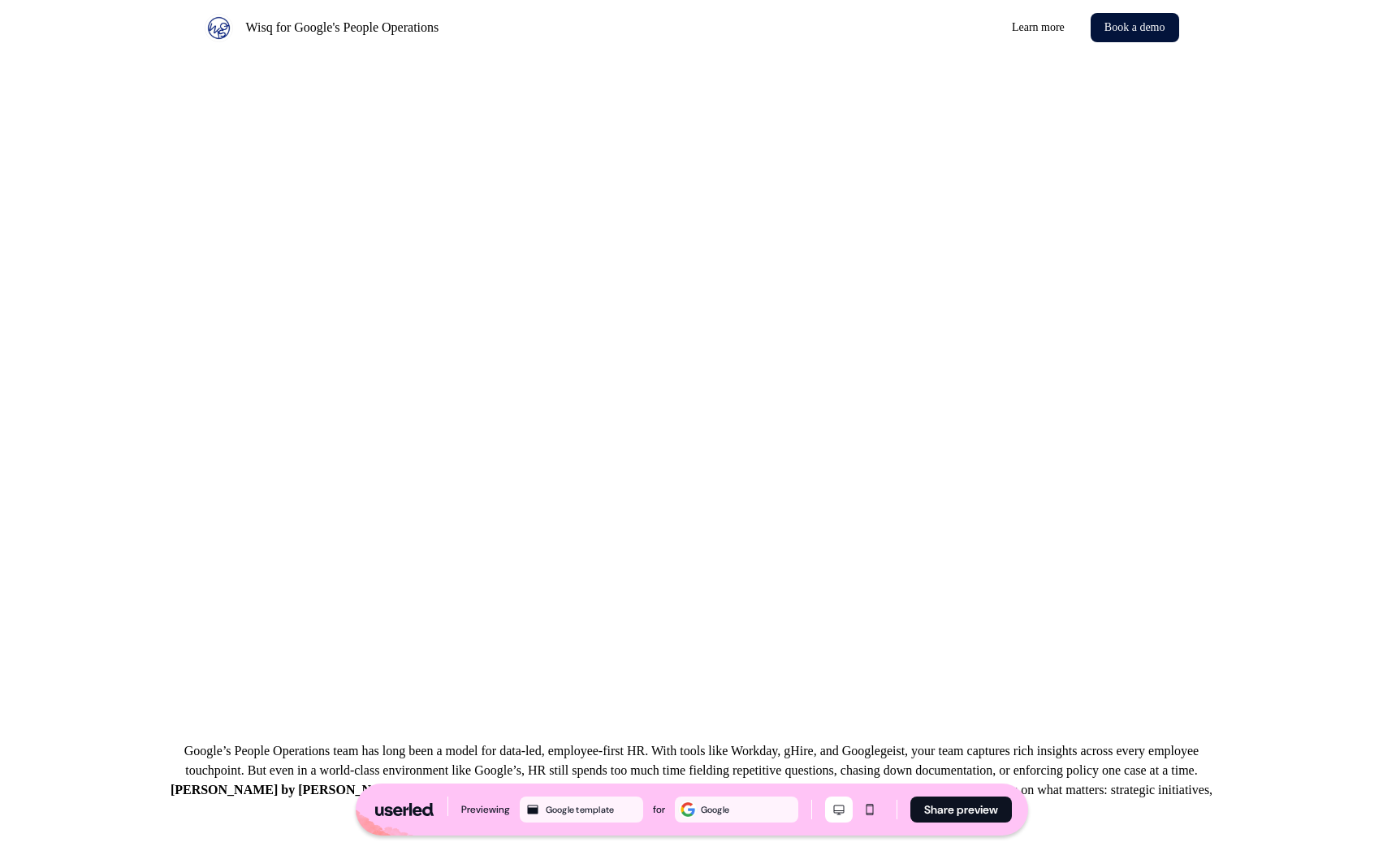 click at bounding box center [691, 386] 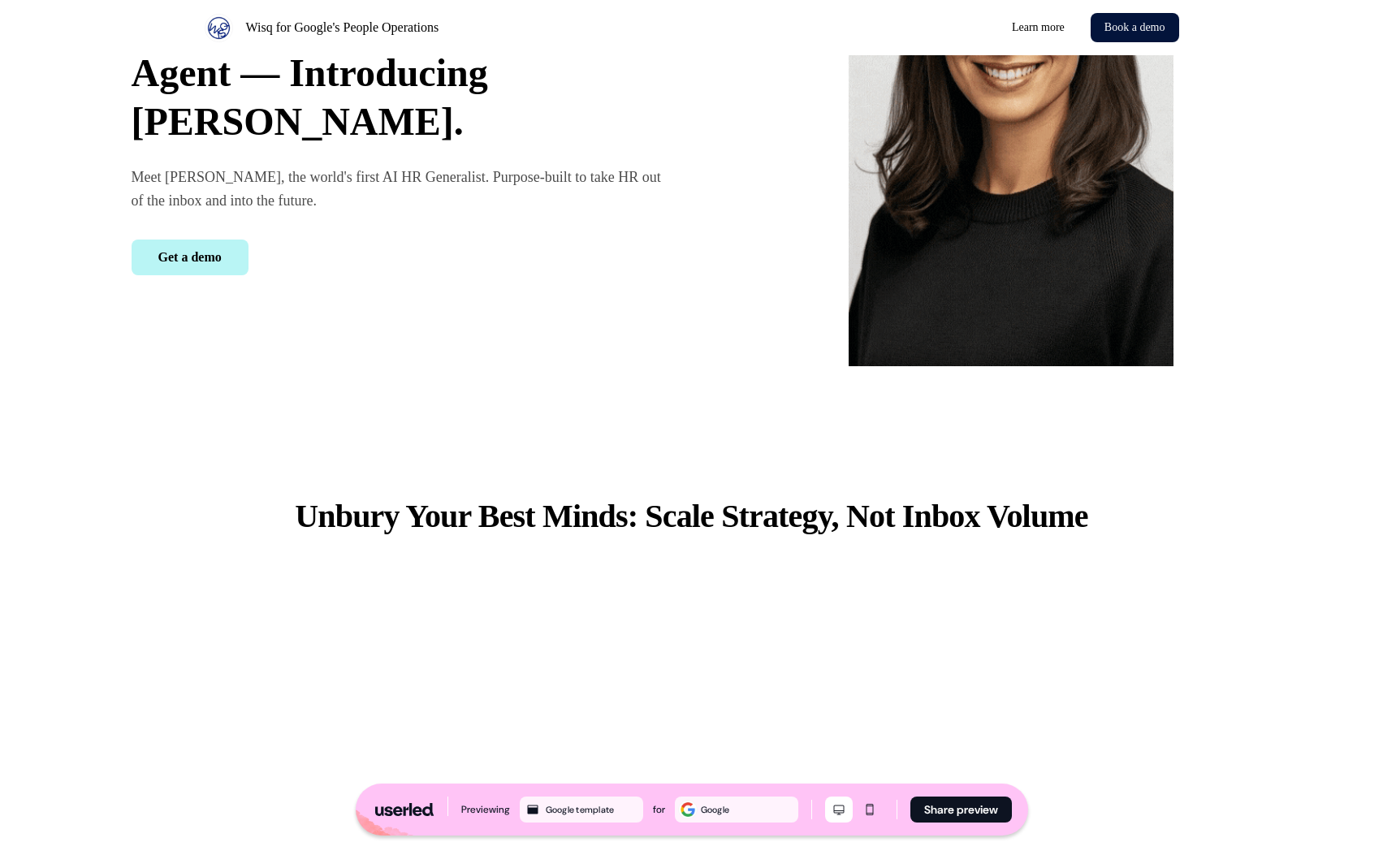scroll, scrollTop: 0, scrollLeft: 0, axis: both 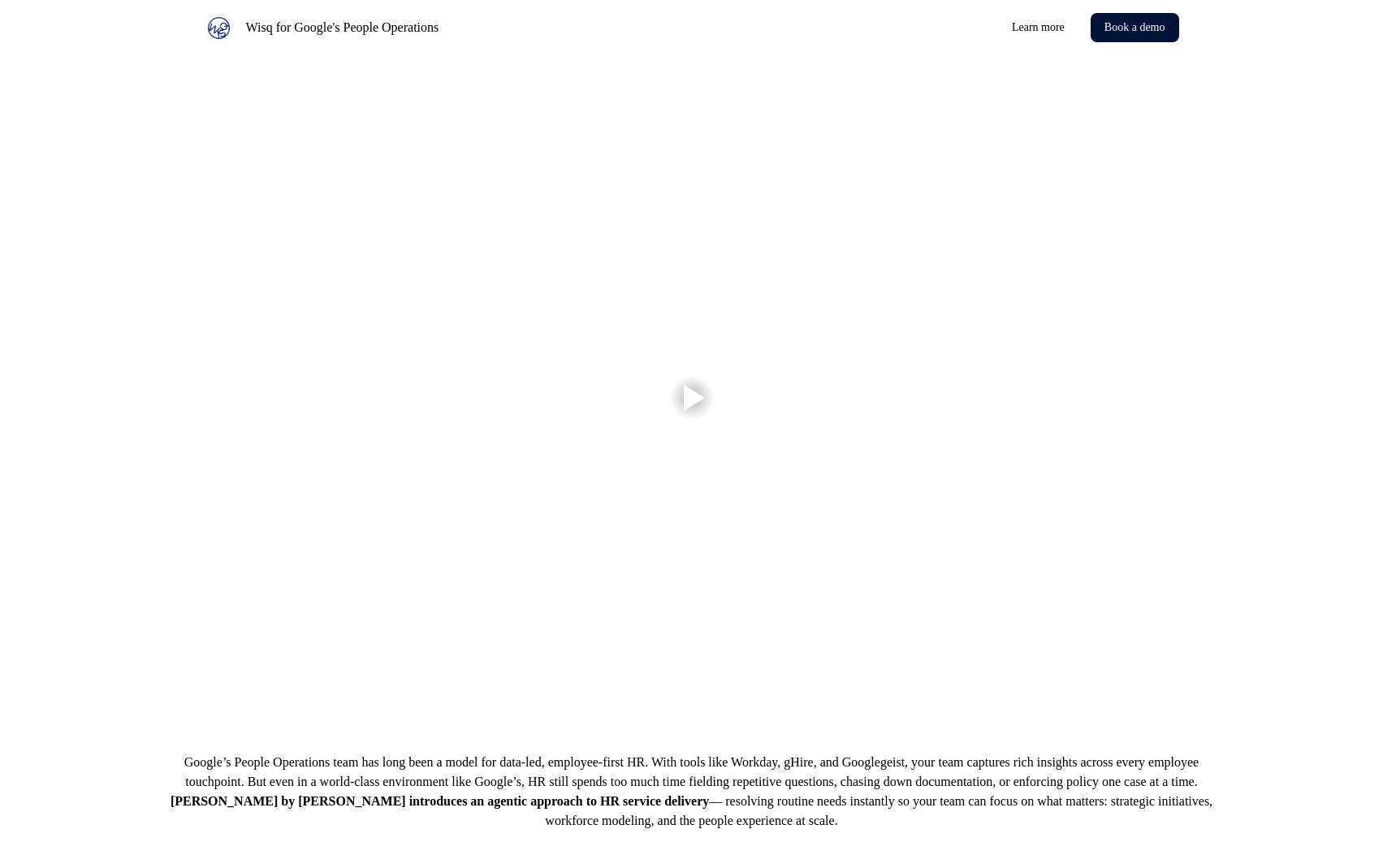 click at bounding box center (694, 398) 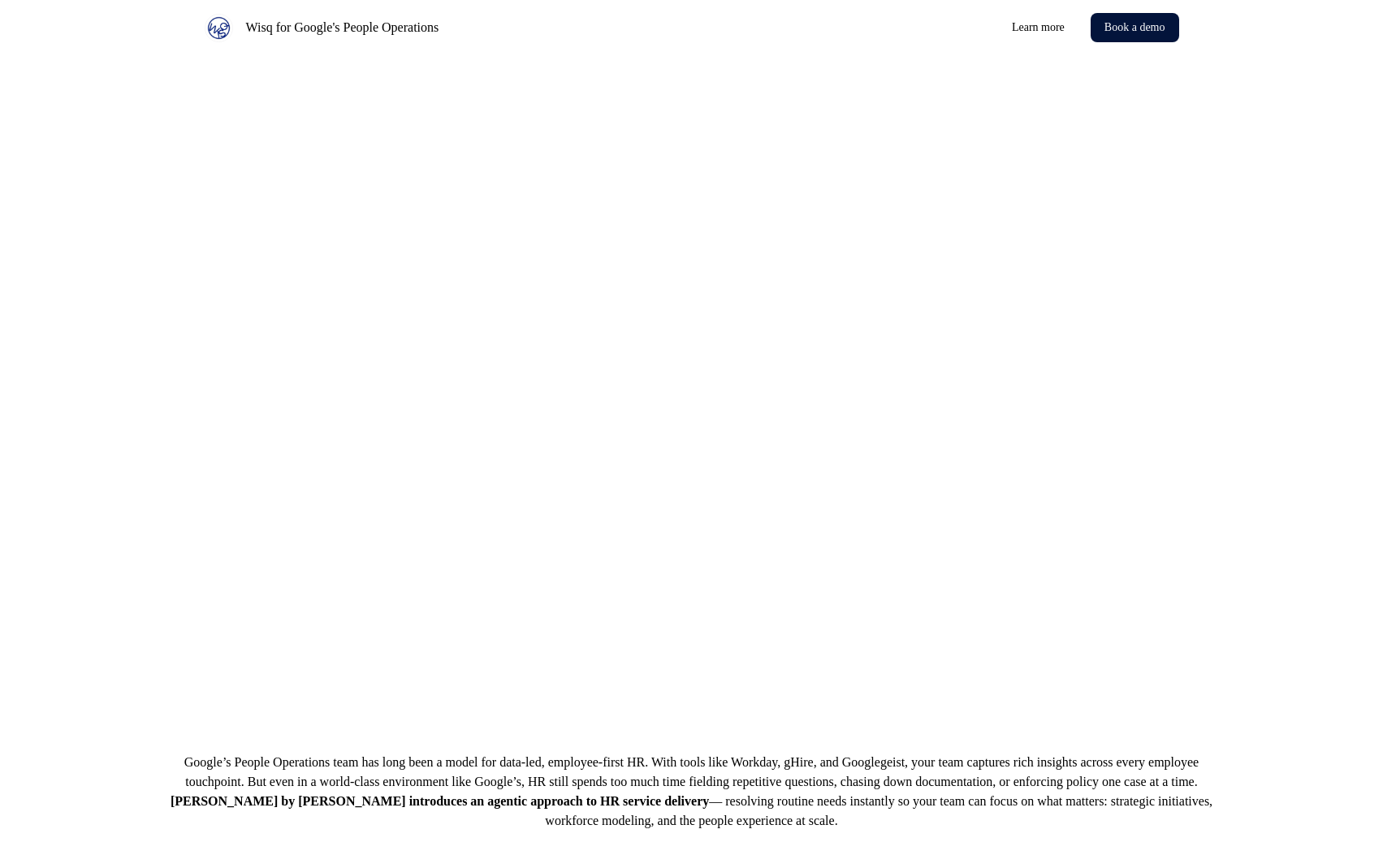 click at bounding box center [691, 398] 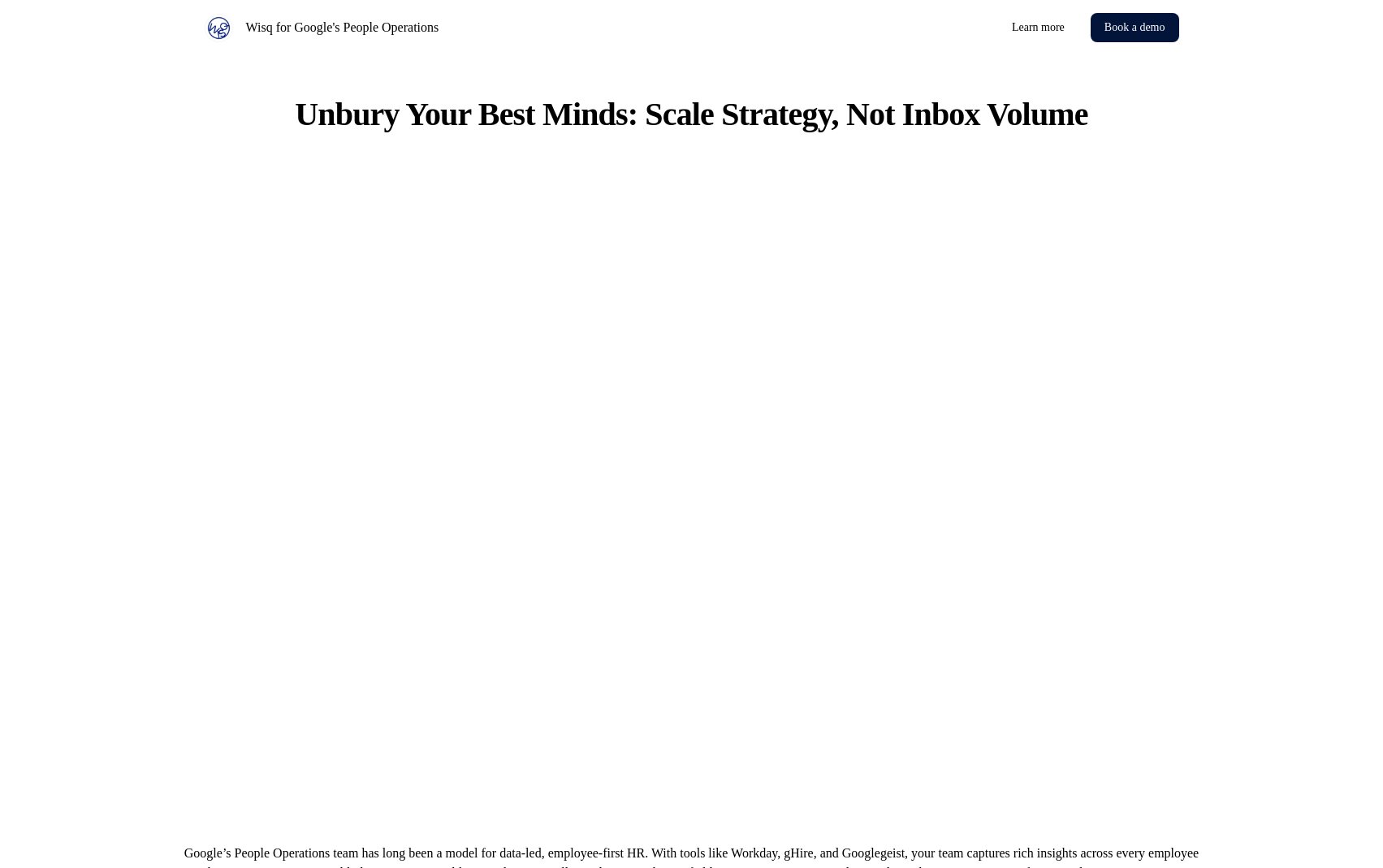 scroll, scrollTop: 697, scrollLeft: 0, axis: vertical 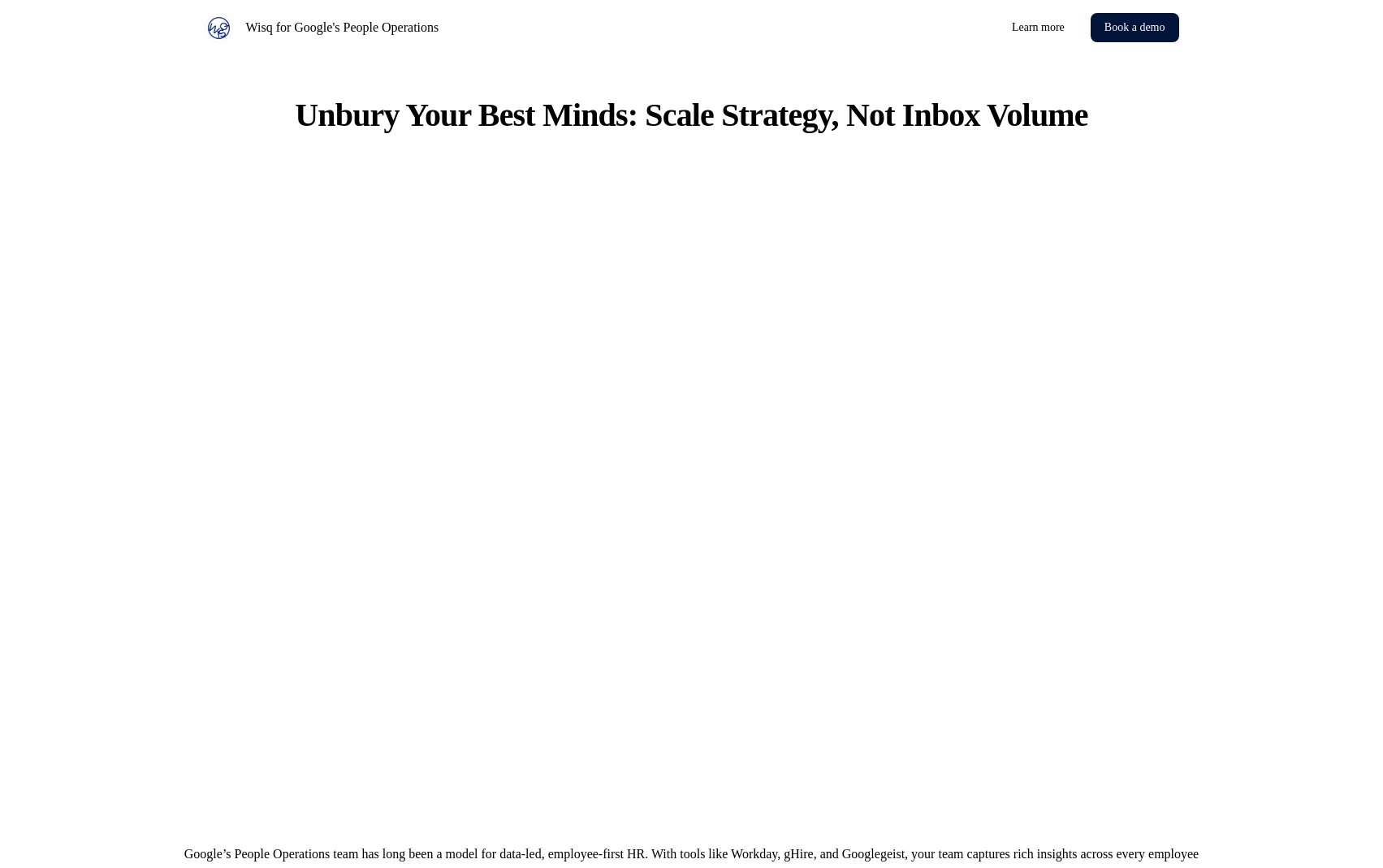 click at bounding box center (691, 490) 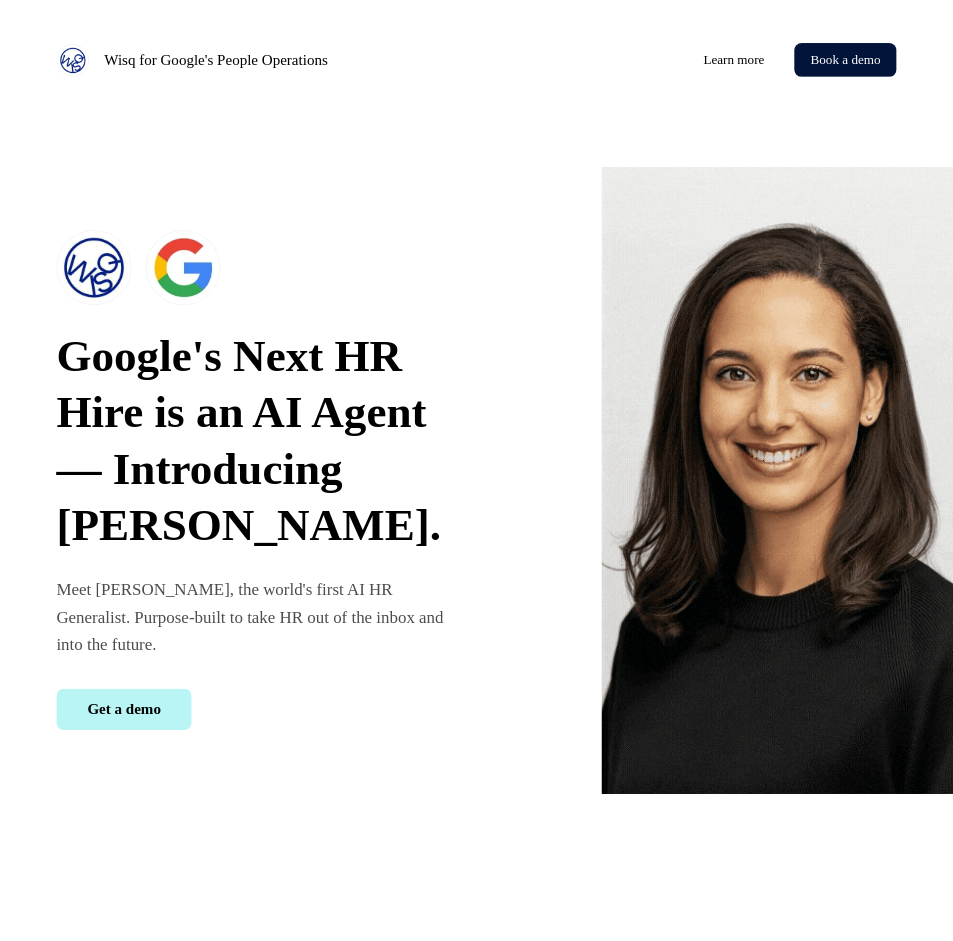 scroll, scrollTop: 3, scrollLeft: 0, axis: vertical 